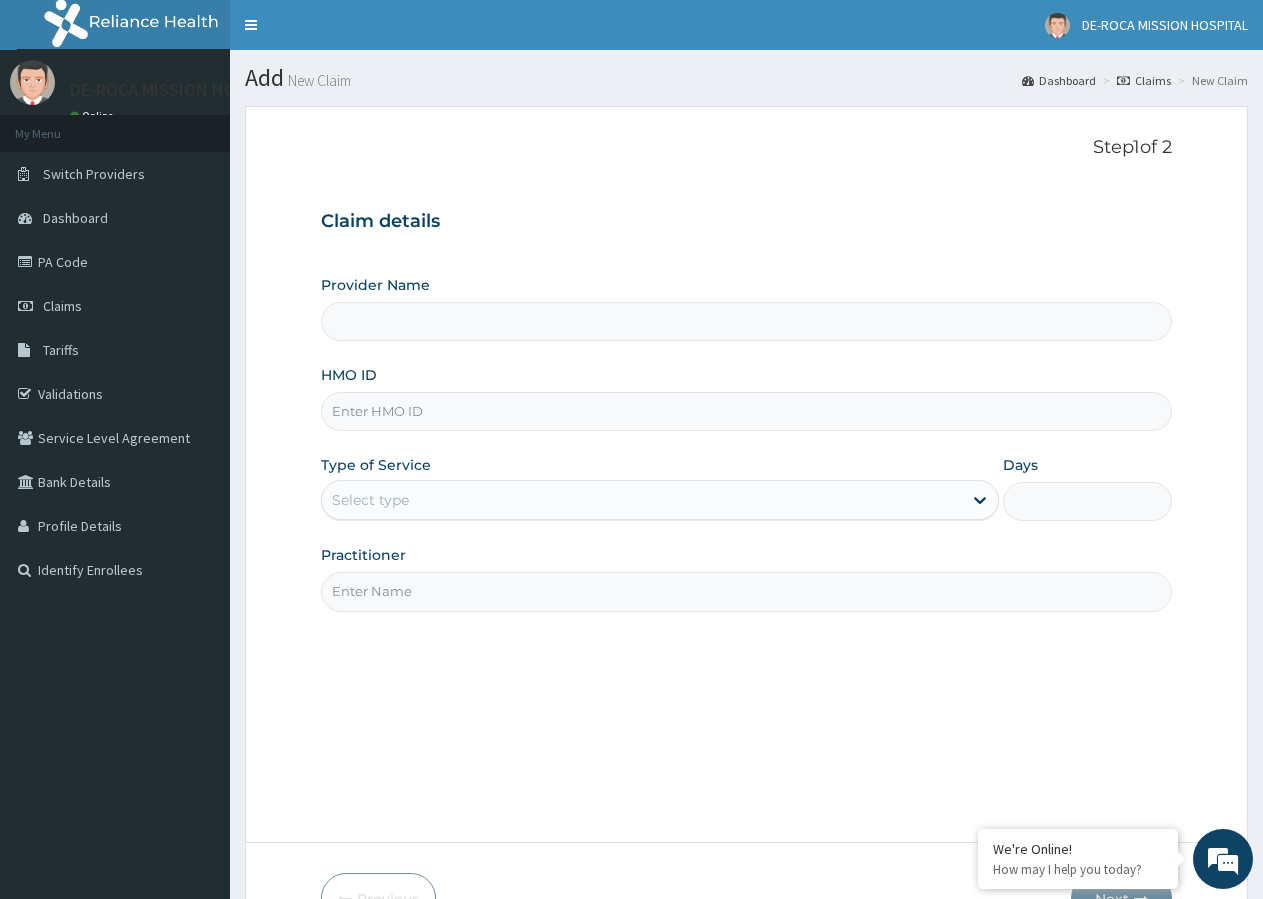 scroll, scrollTop: 0, scrollLeft: 0, axis: both 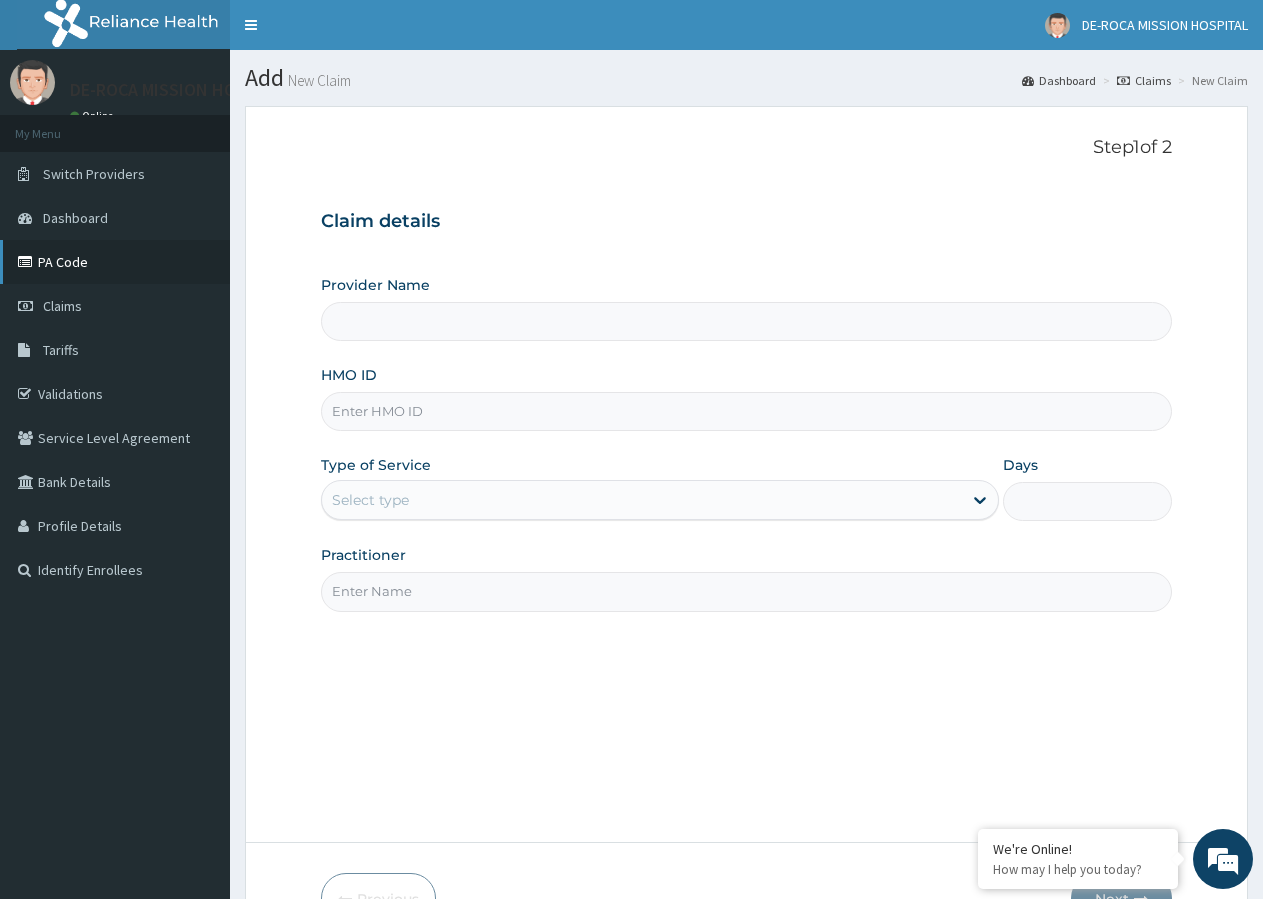 click on "PA Code" at bounding box center (115, 262) 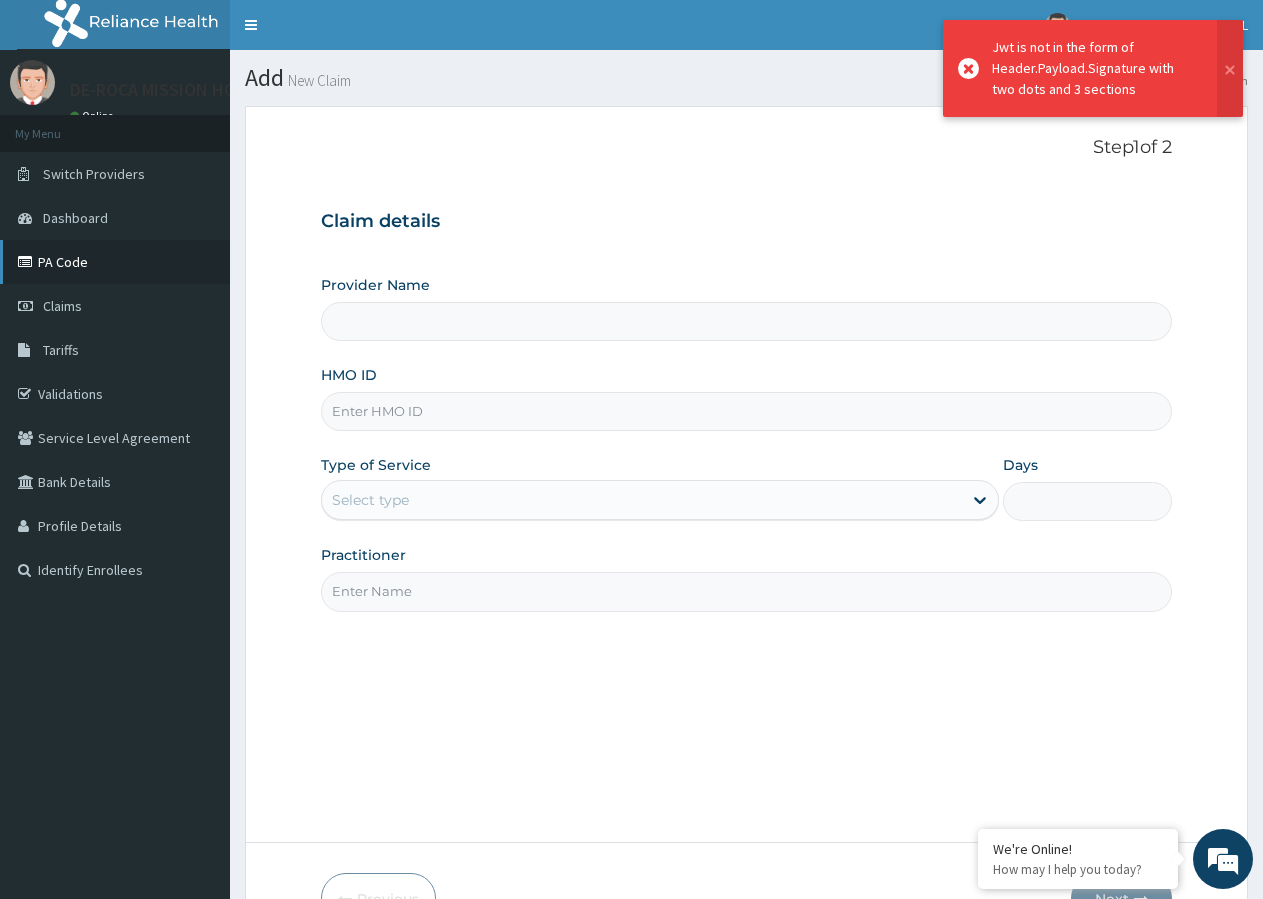 click on "PA Code" at bounding box center (115, 262) 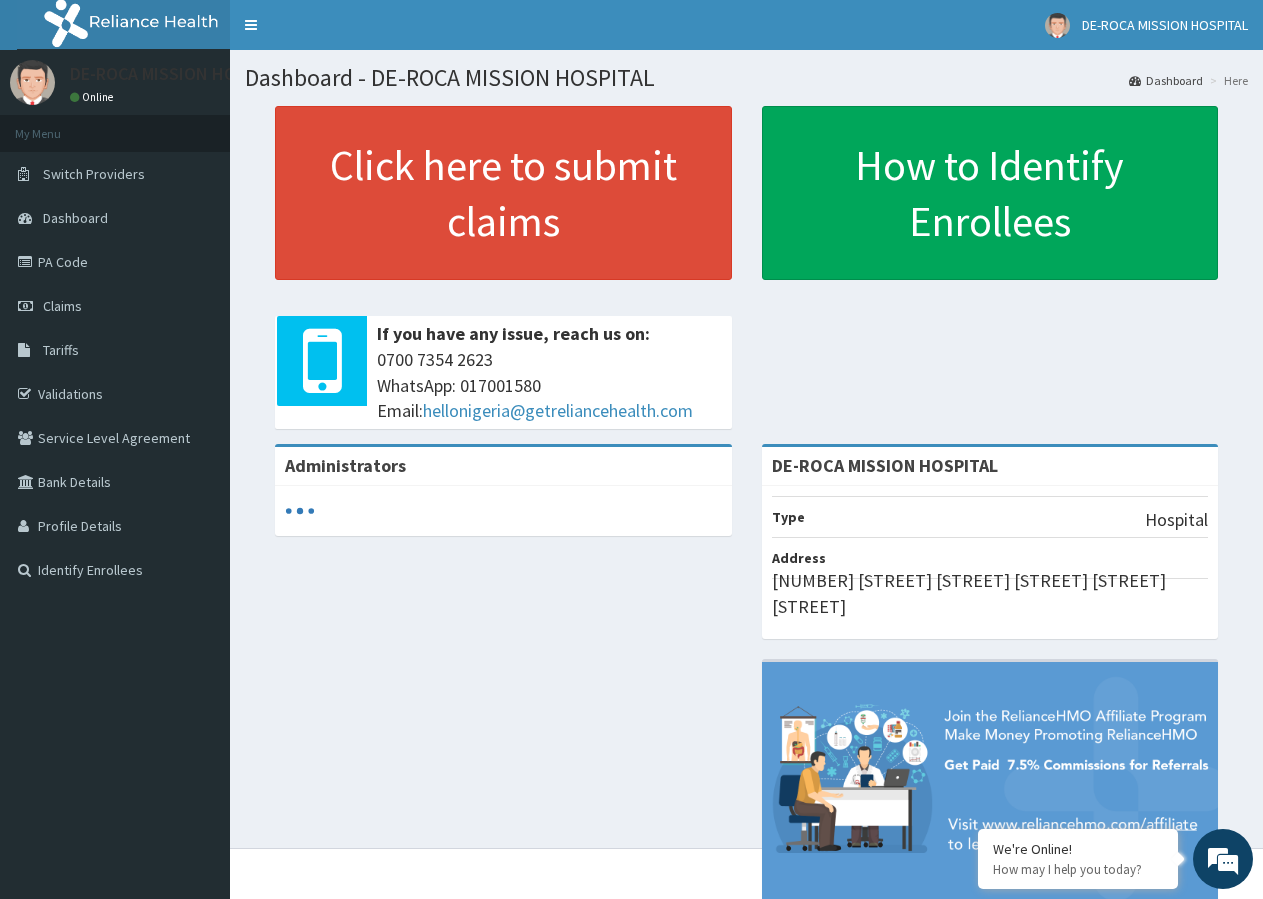 scroll, scrollTop: 0, scrollLeft: 0, axis: both 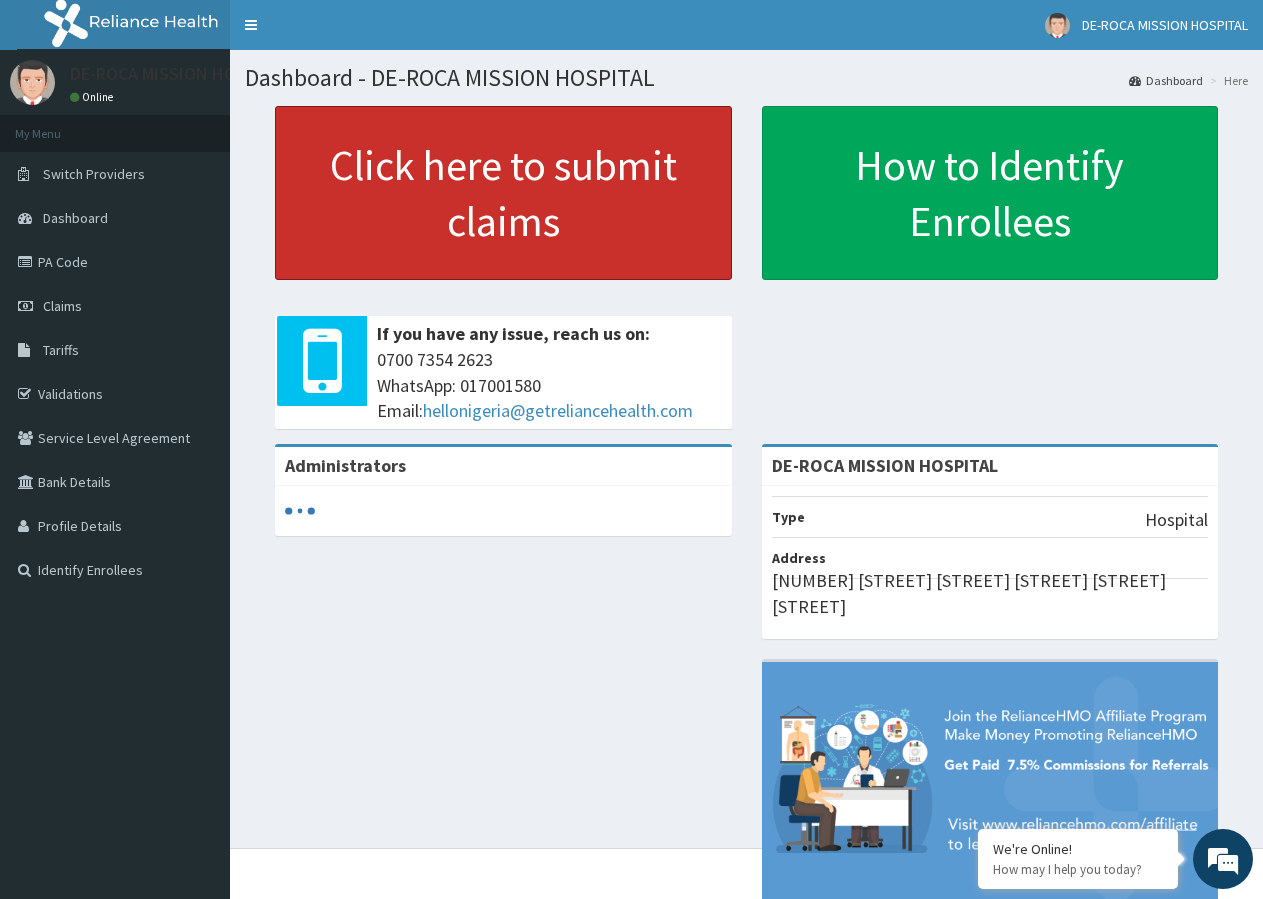 click on "Click here to submit claims" at bounding box center (503, 193) 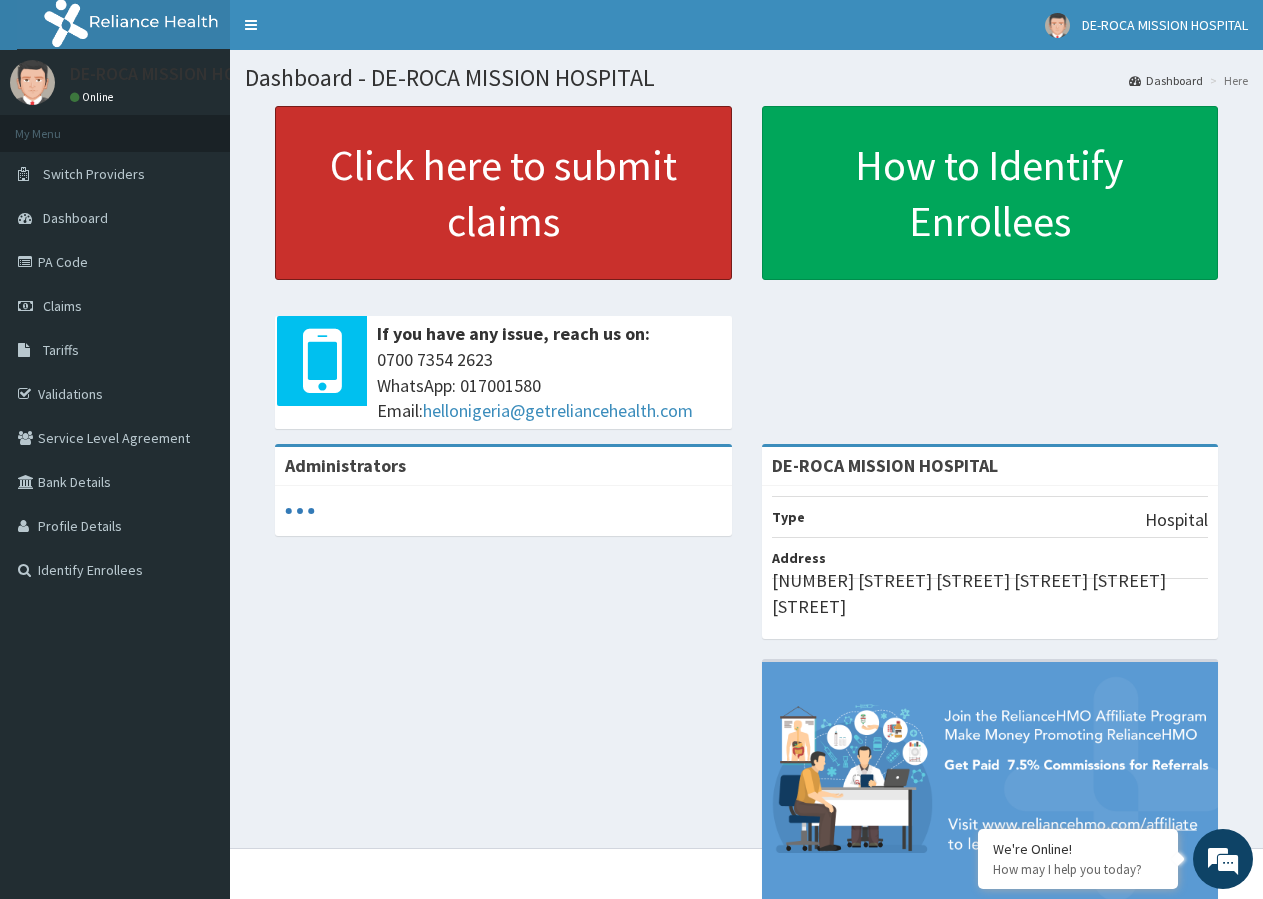 click on "Click here to submit claims" at bounding box center [503, 193] 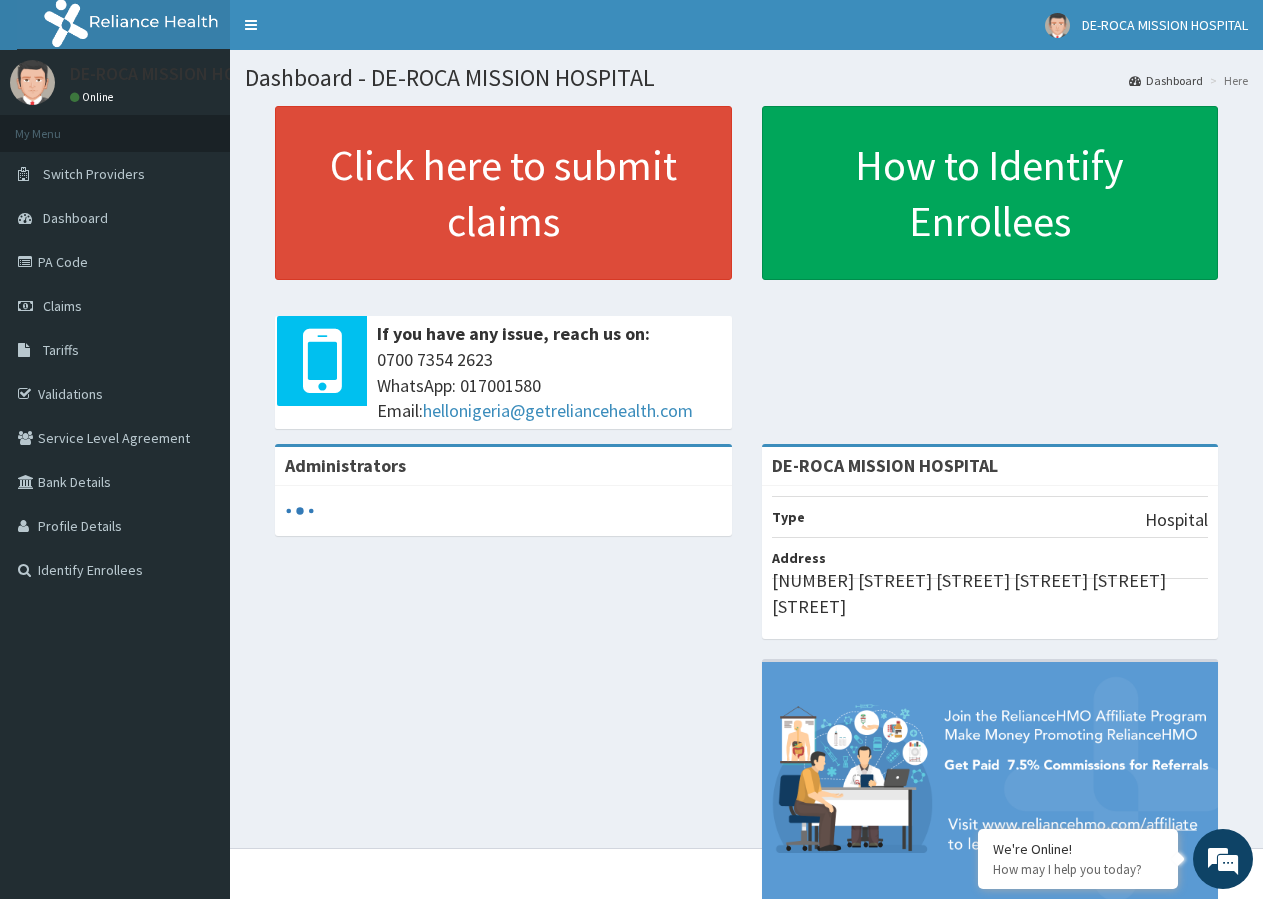 scroll, scrollTop: 0, scrollLeft: 0, axis: both 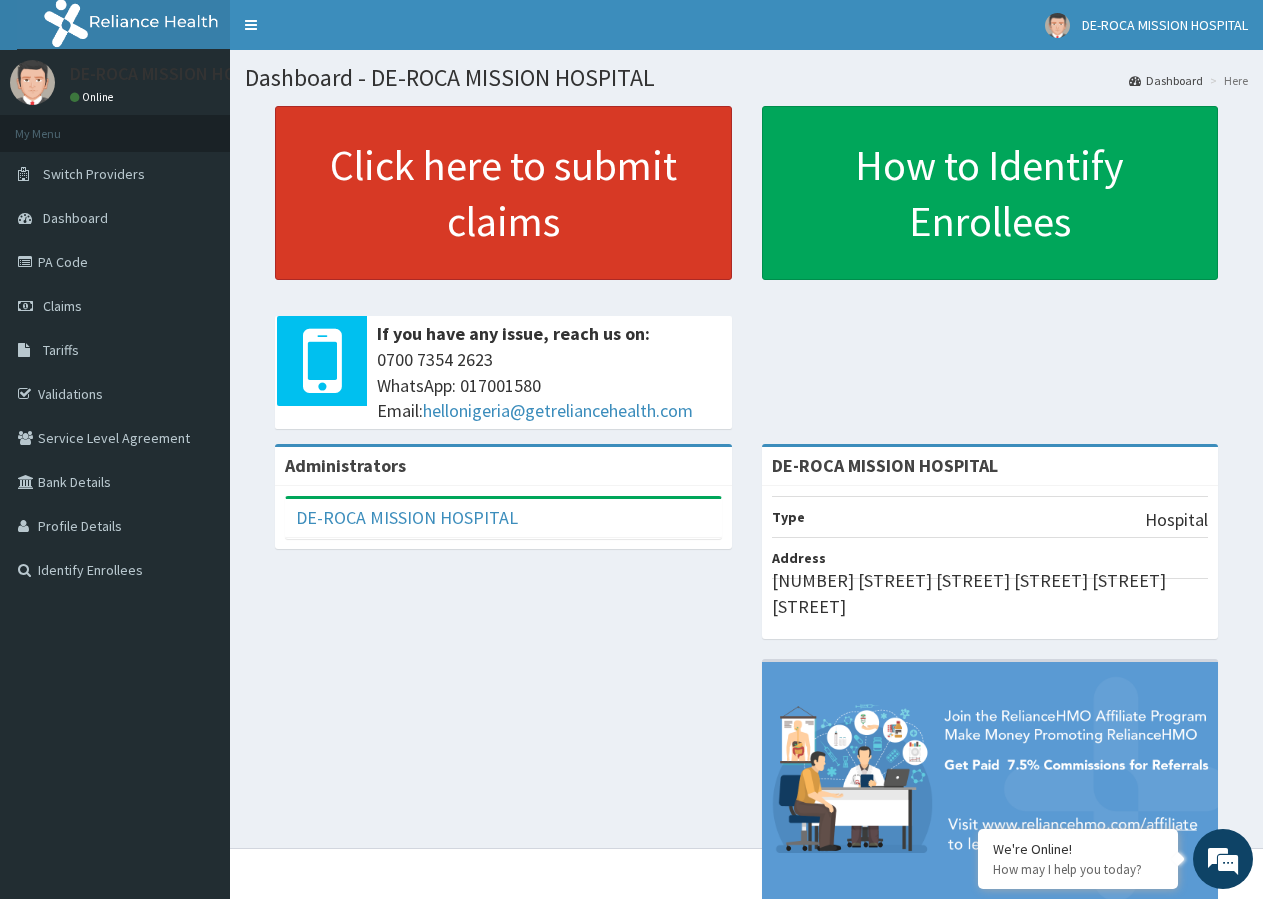click on "Click here to submit claims" at bounding box center [503, 193] 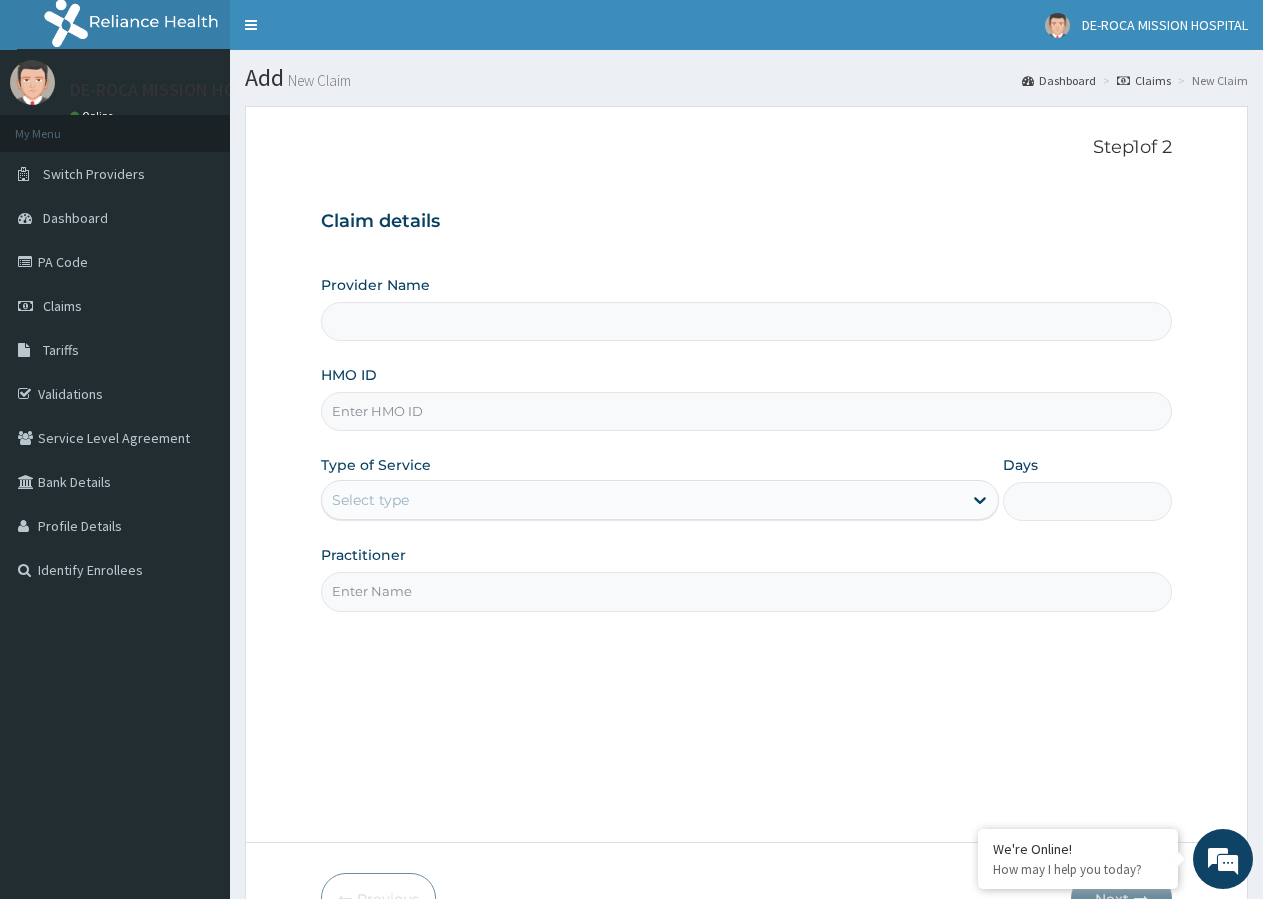 scroll, scrollTop: 0, scrollLeft: 0, axis: both 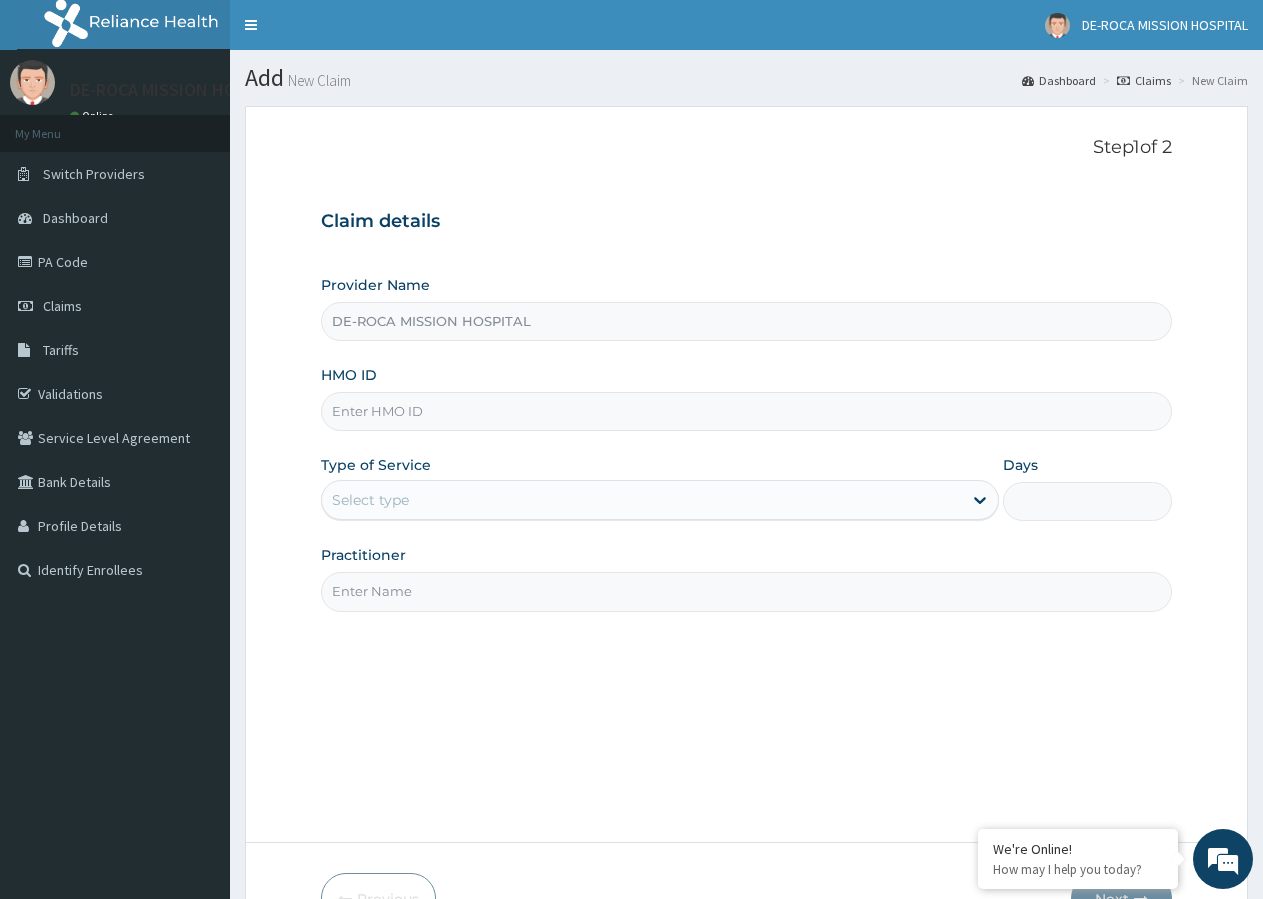 click on "HMO ID" at bounding box center [746, 411] 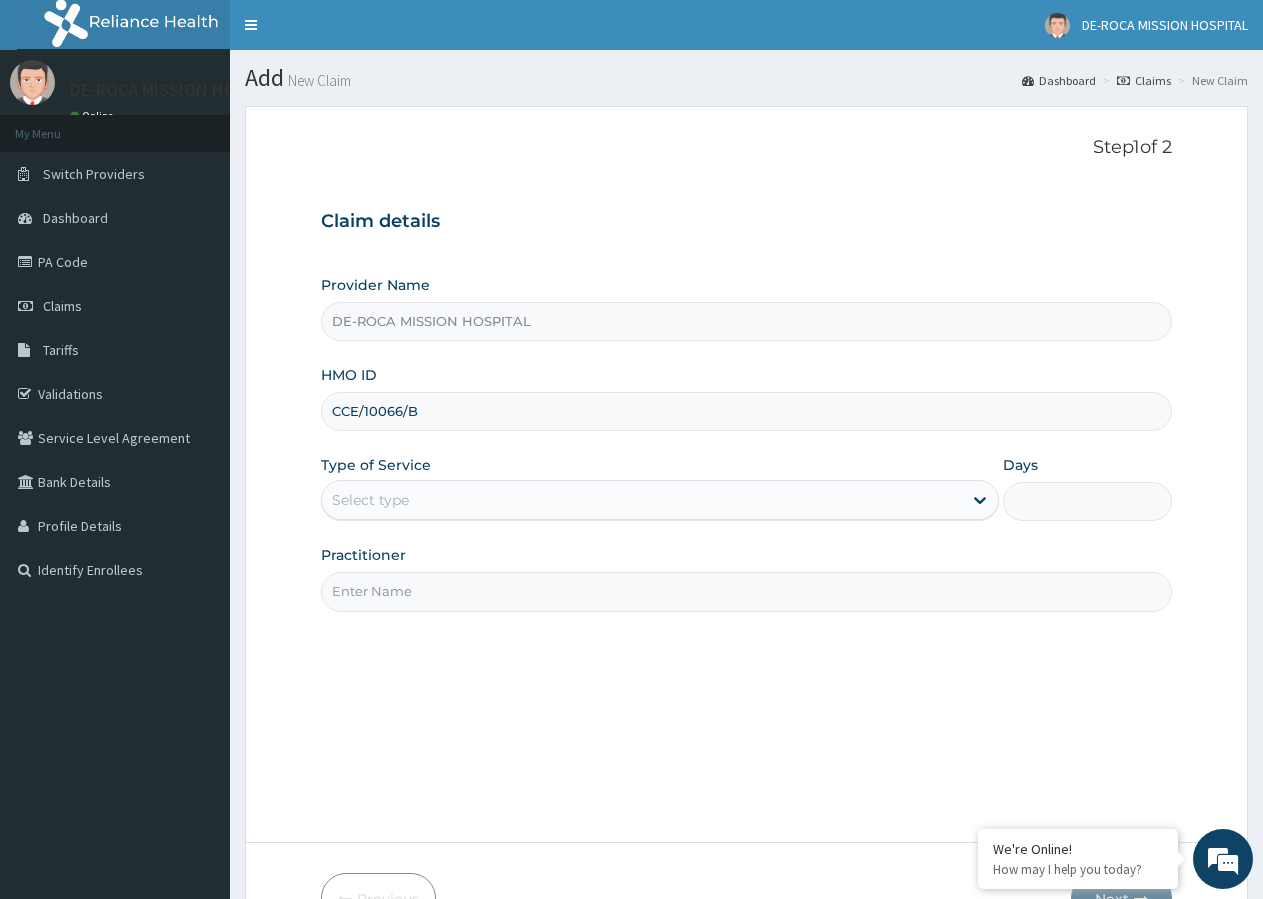 type on "CCE/10066/B" 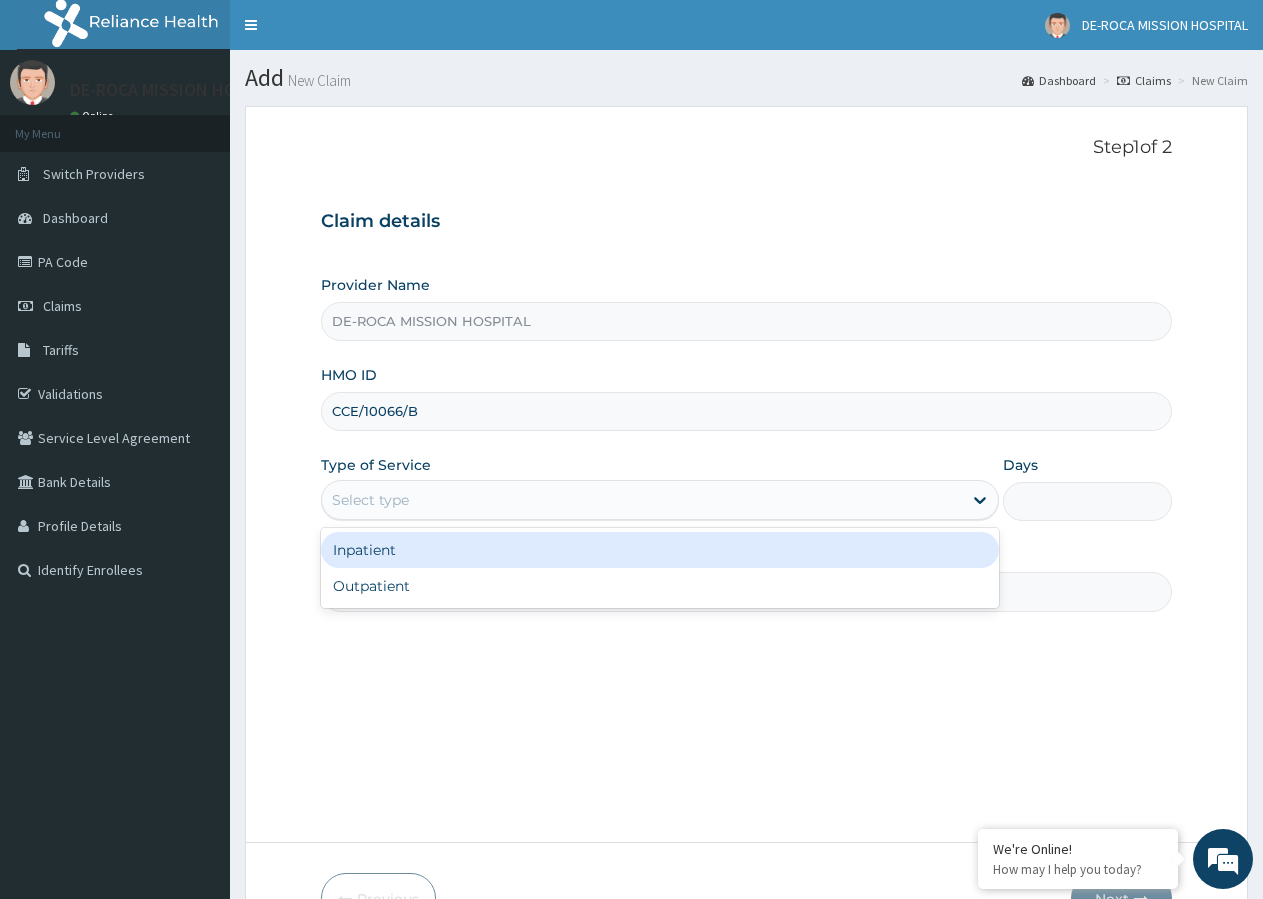 click on "Select type" at bounding box center (370, 500) 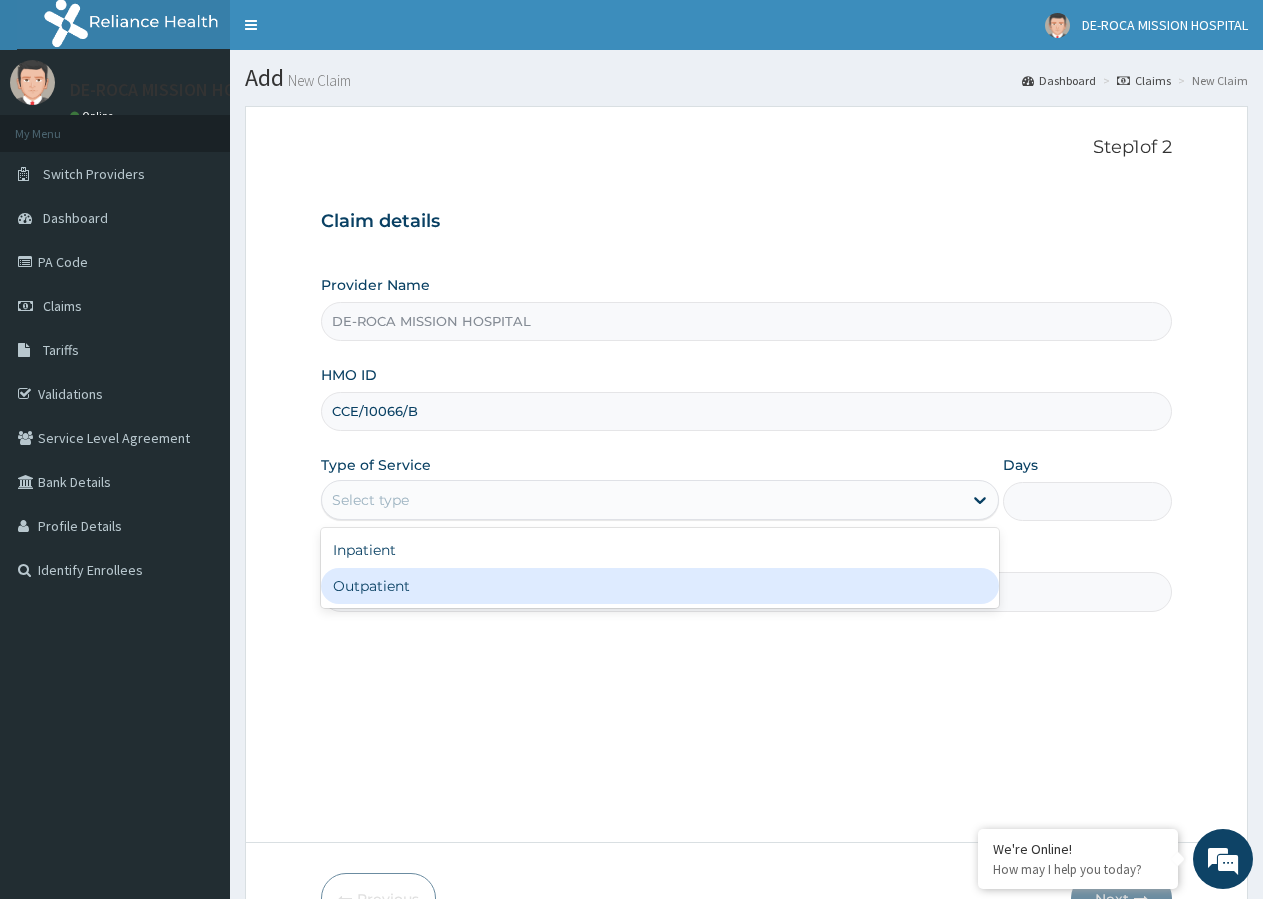 click on "Outpatient" at bounding box center [659, 586] 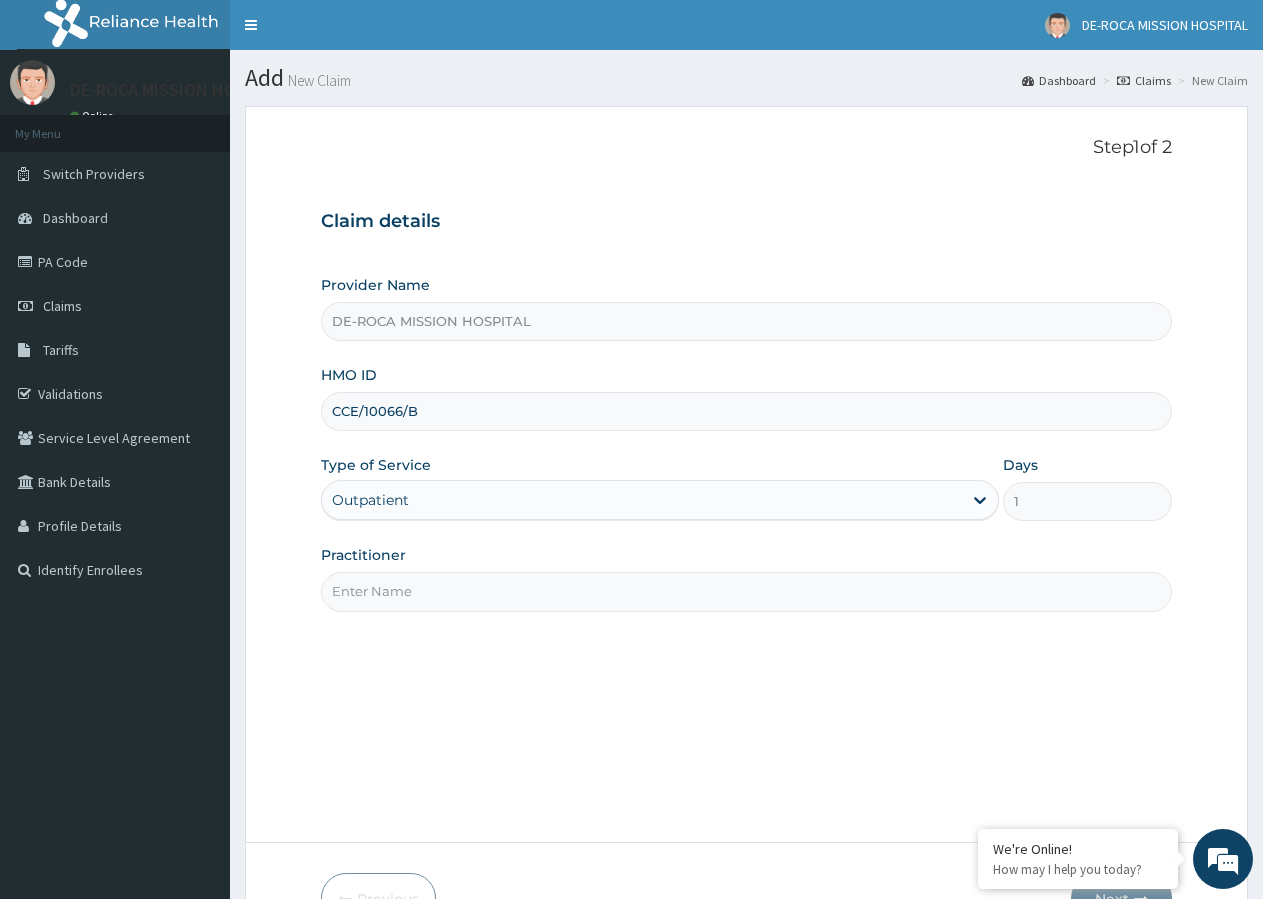 click on "Practitioner" at bounding box center [746, 591] 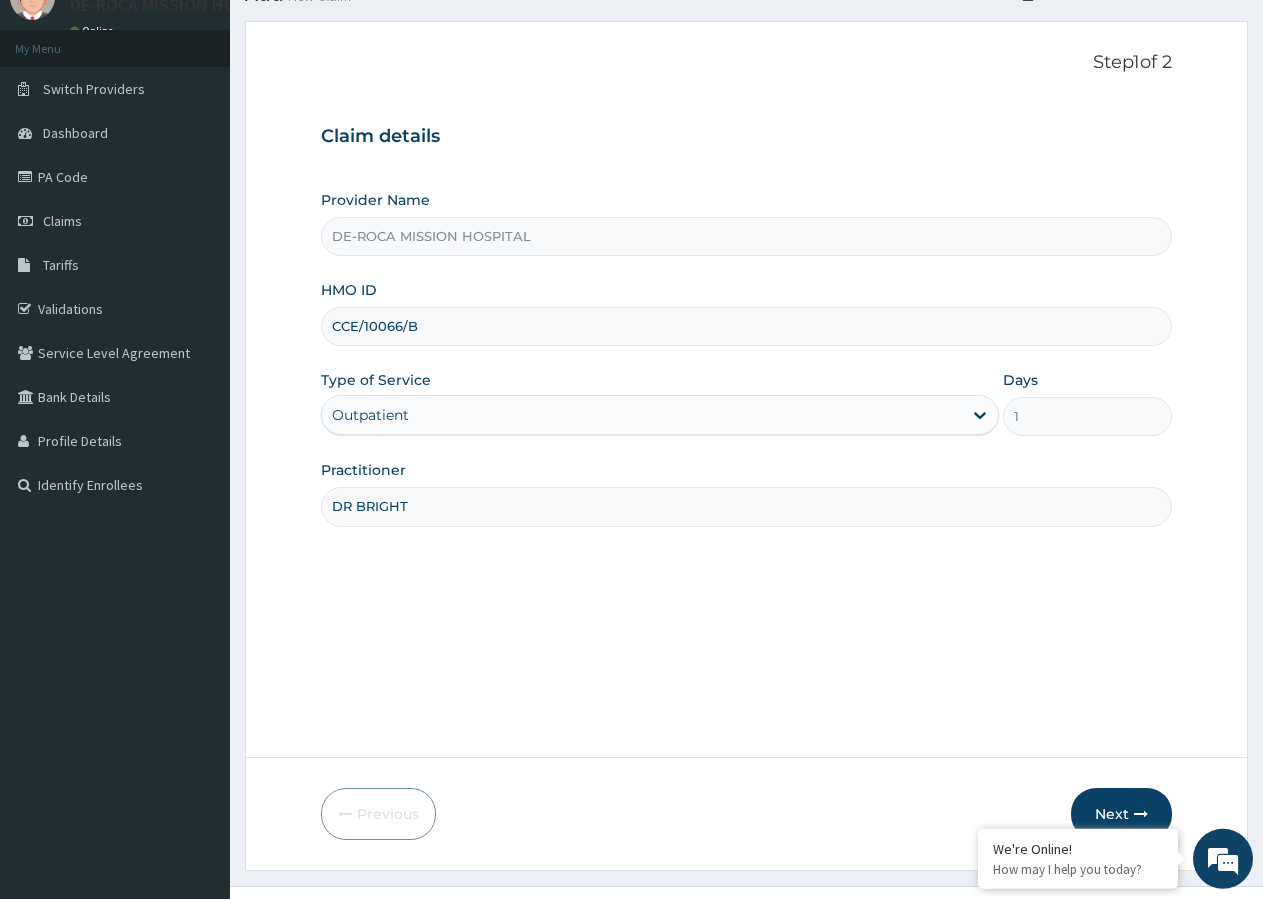 scroll, scrollTop: 123, scrollLeft: 0, axis: vertical 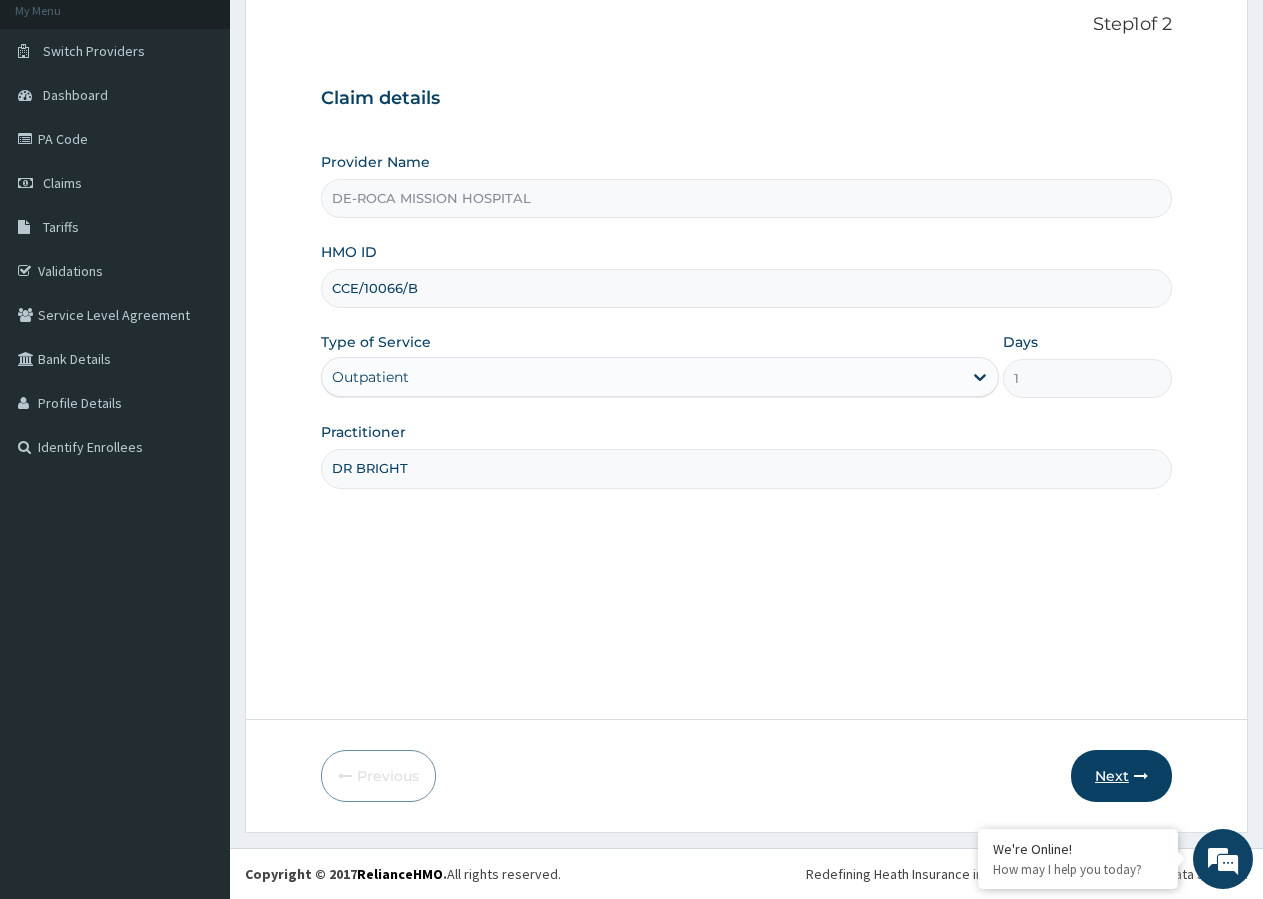 type on "DR BRIGHT" 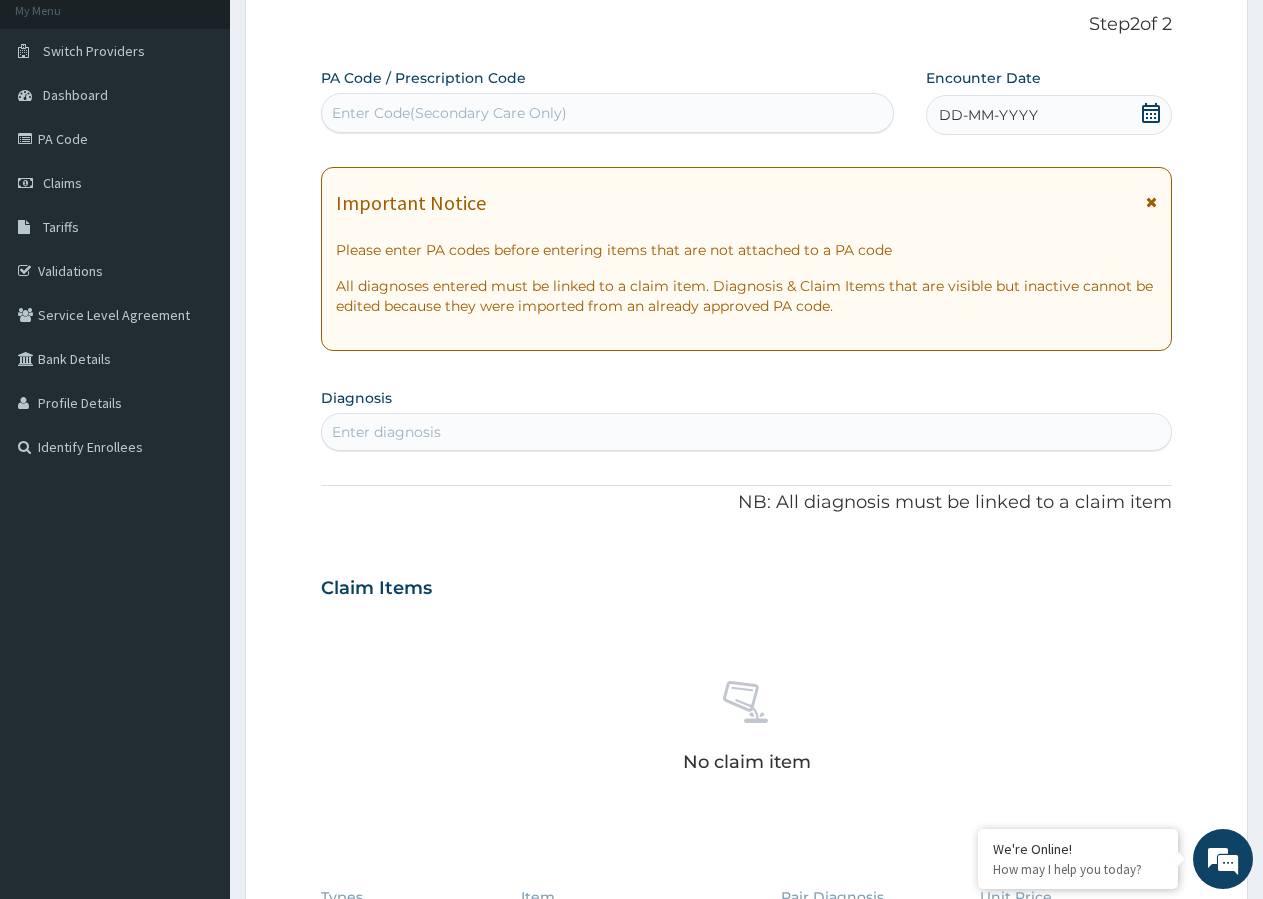 click on "DD-MM-YYYY" at bounding box center [1049, 115] 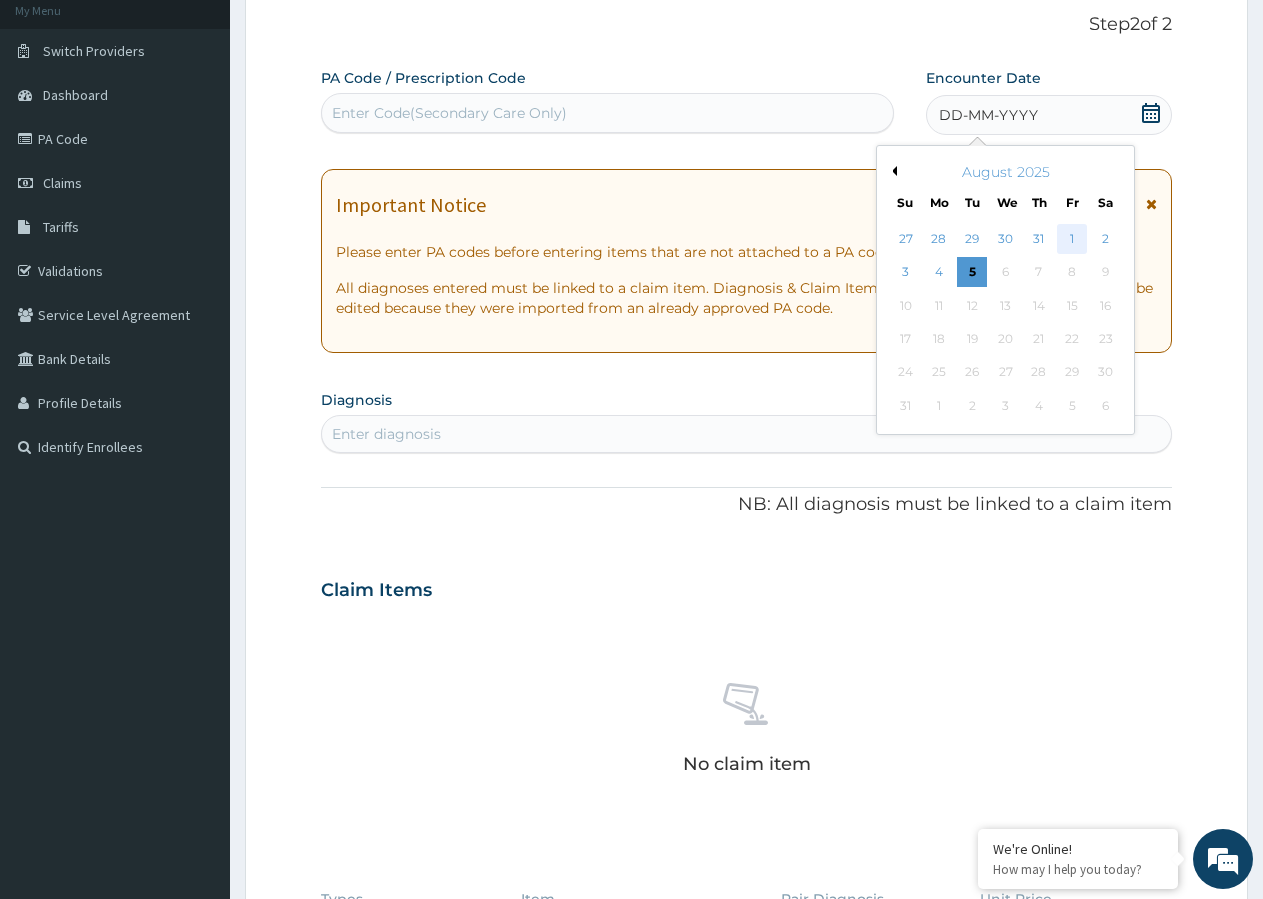 click on "1" at bounding box center [1072, 239] 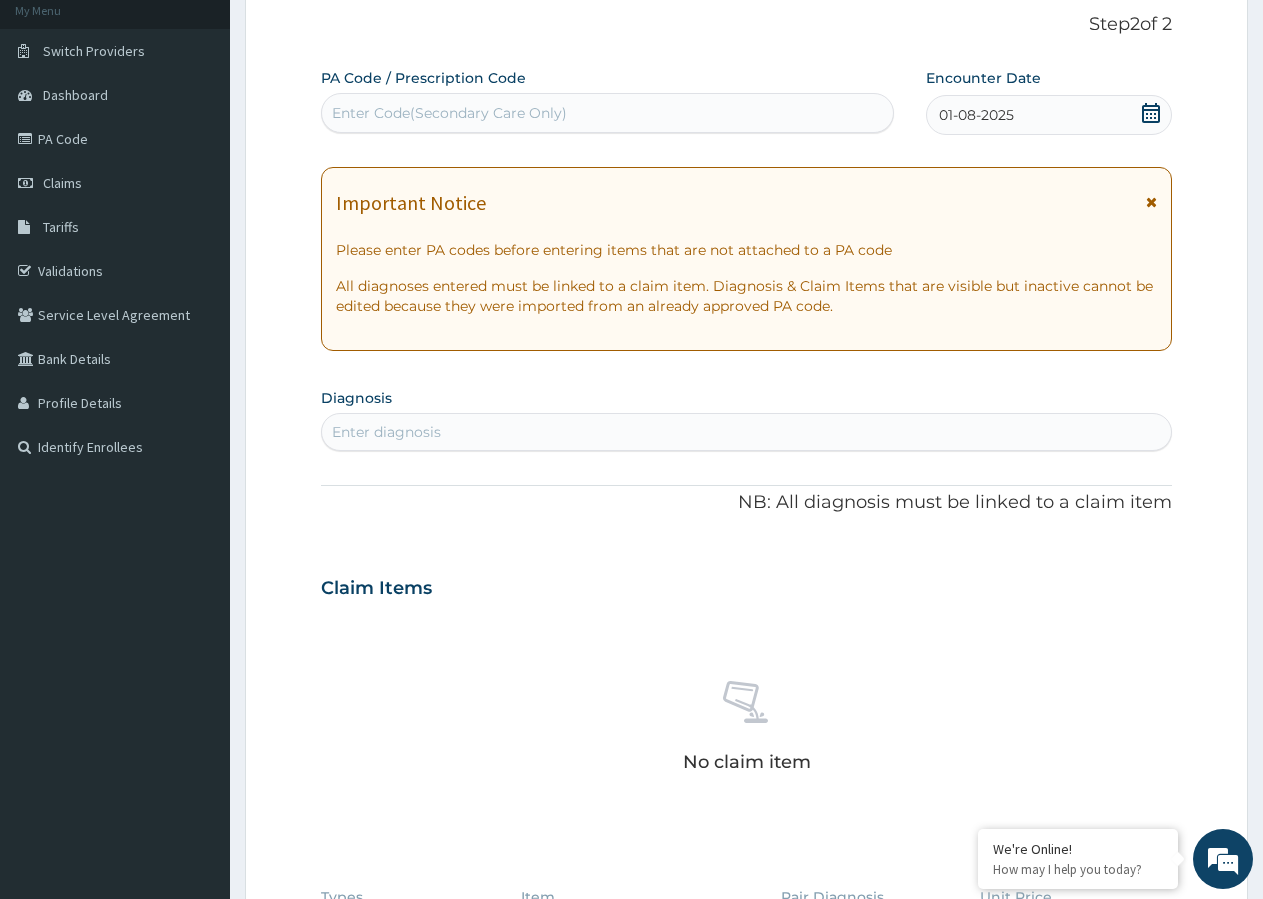 click at bounding box center [1151, 202] 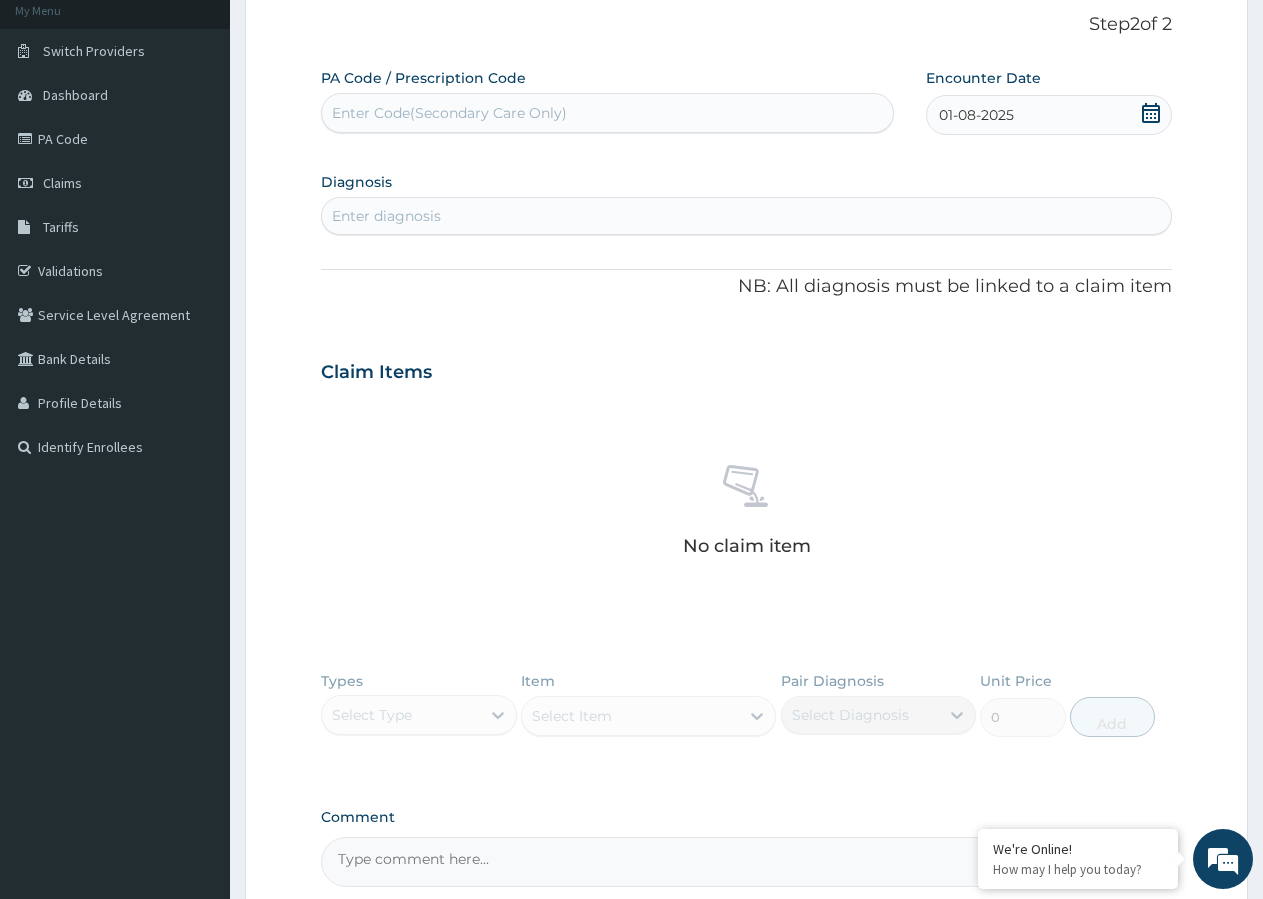 click on "Enter diagnosis" at bounding box center [386, 216] 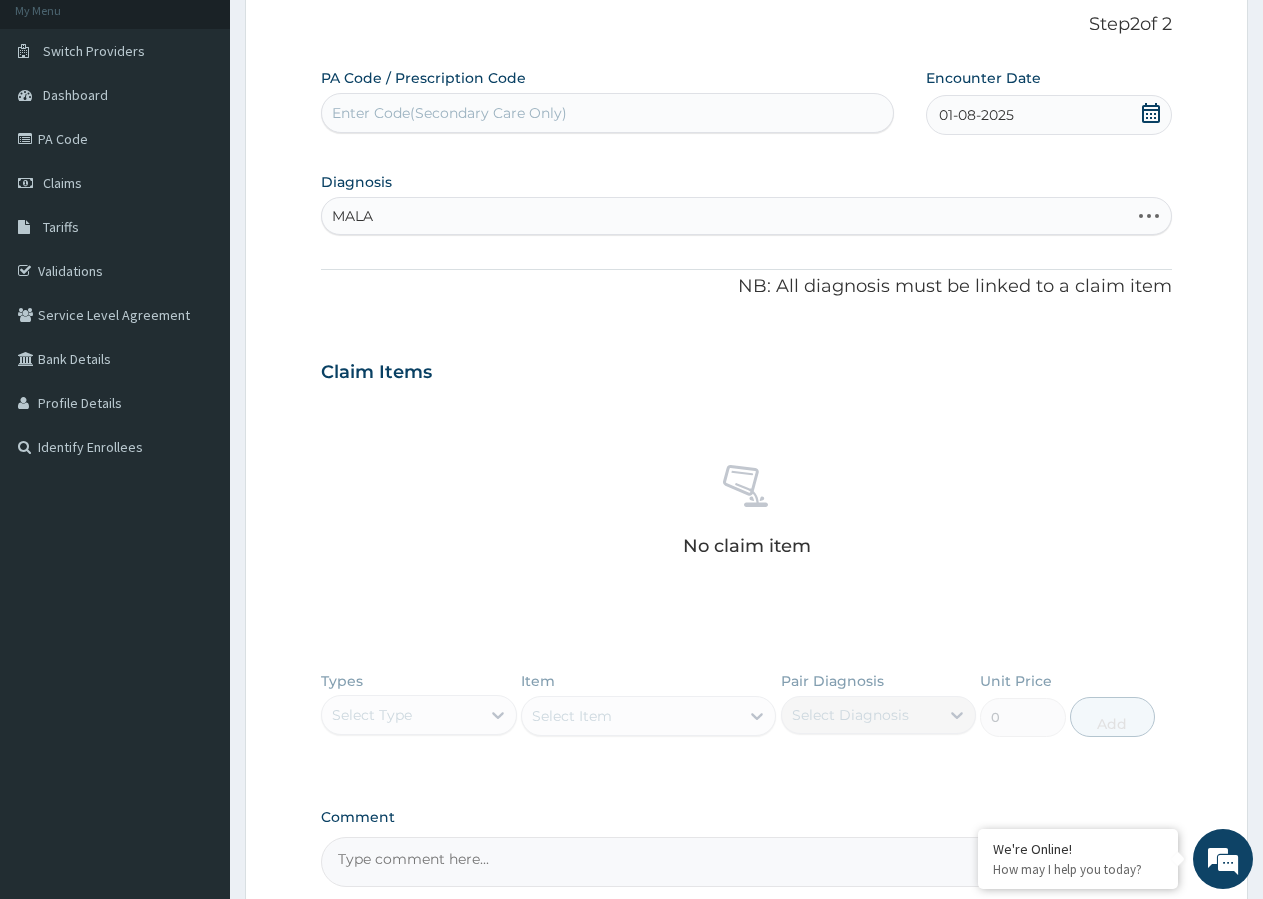 type on "MALAR" 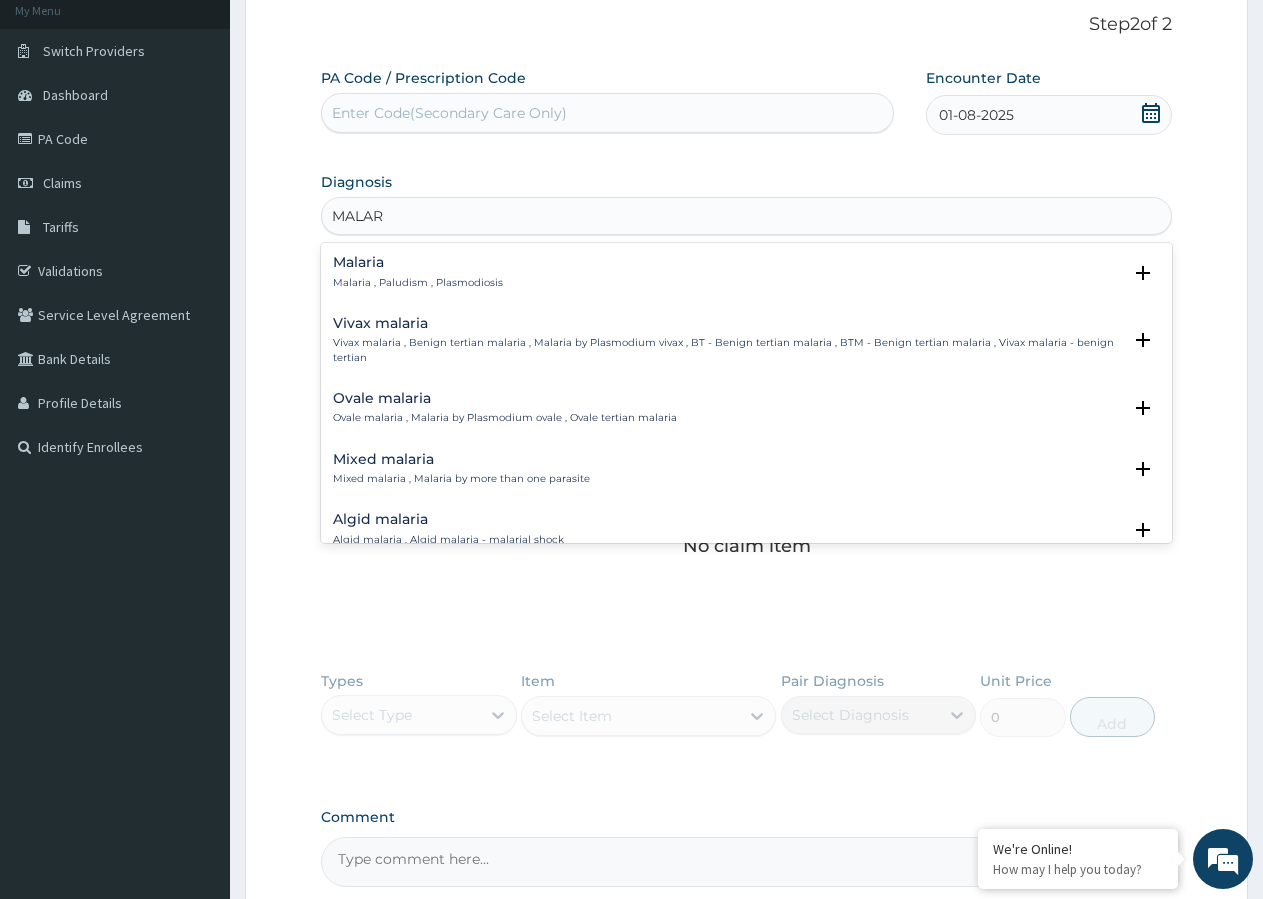 click on "Malaria Malaria , Paludism , Plasmodiosis" at bounding box center [418, 272] 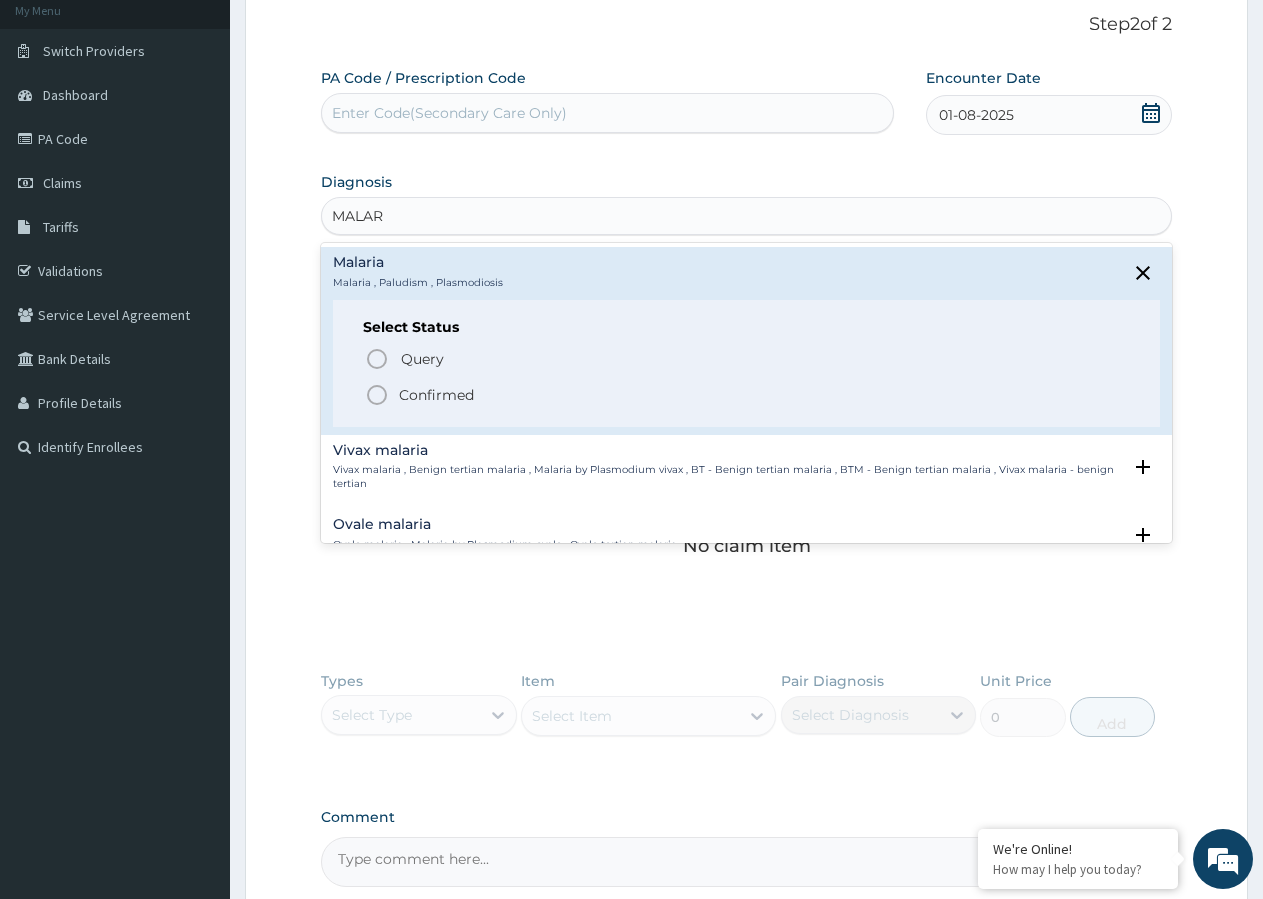 click 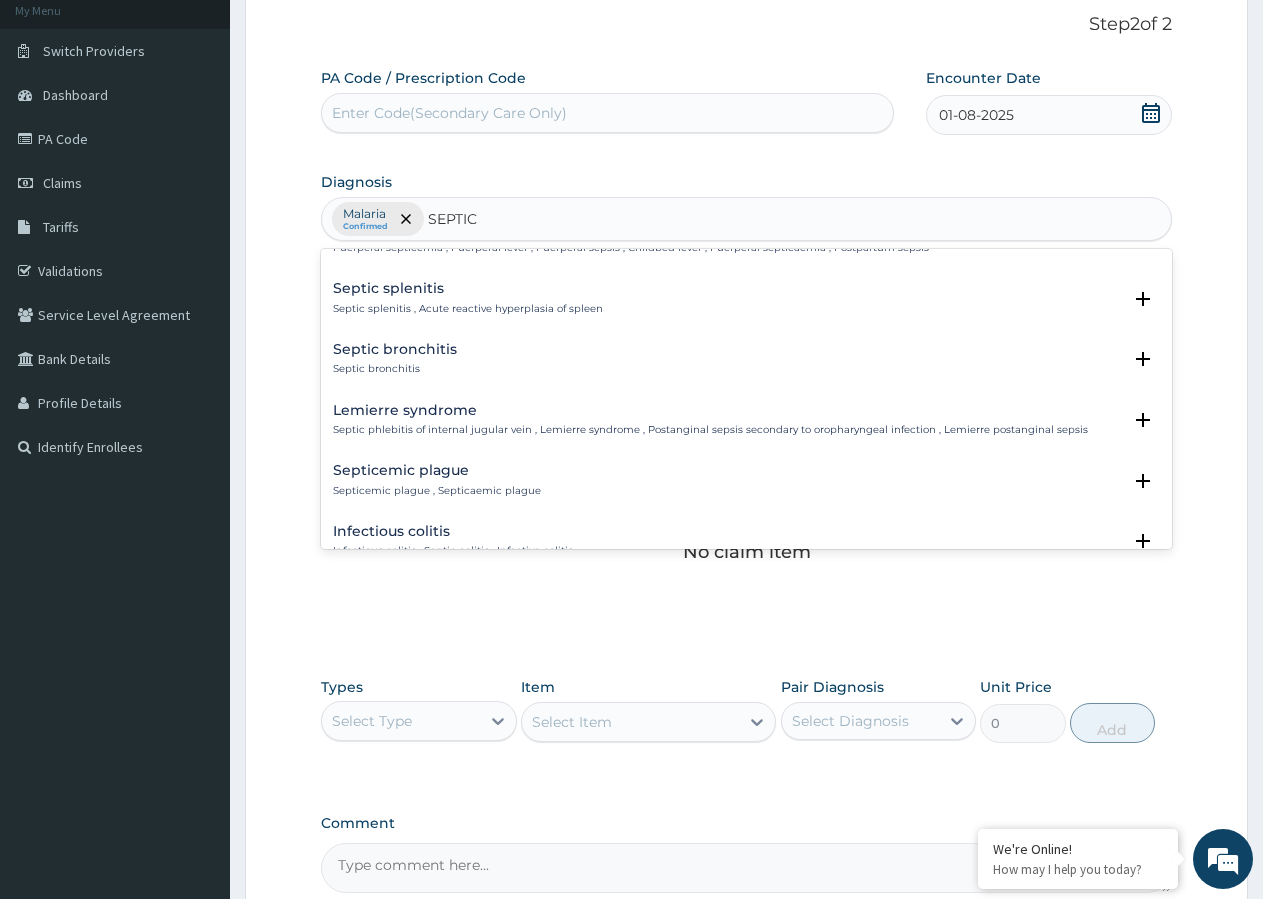 scroll, scrollTop: 648, scrollLeft: 0, axis: vertical 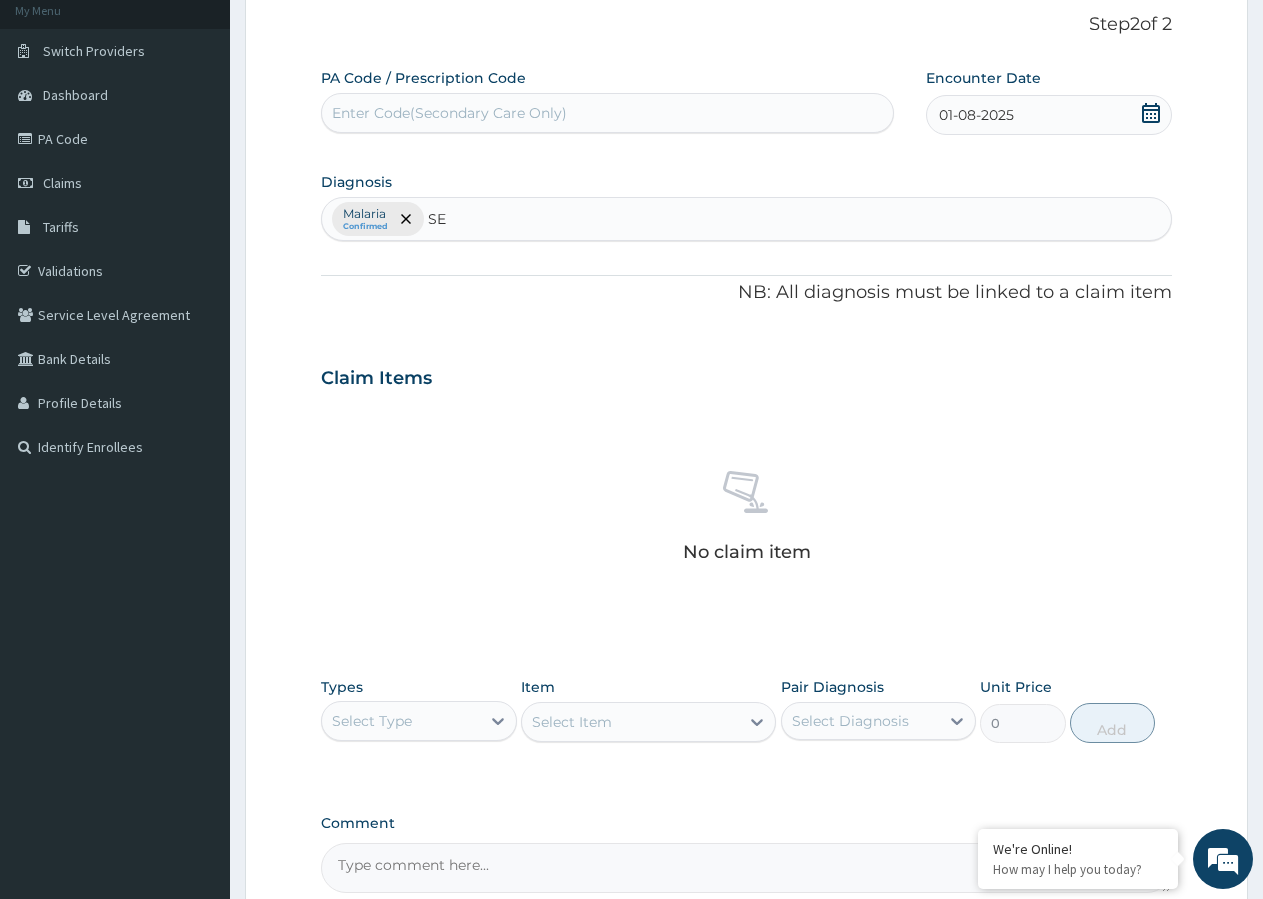 type on "S" 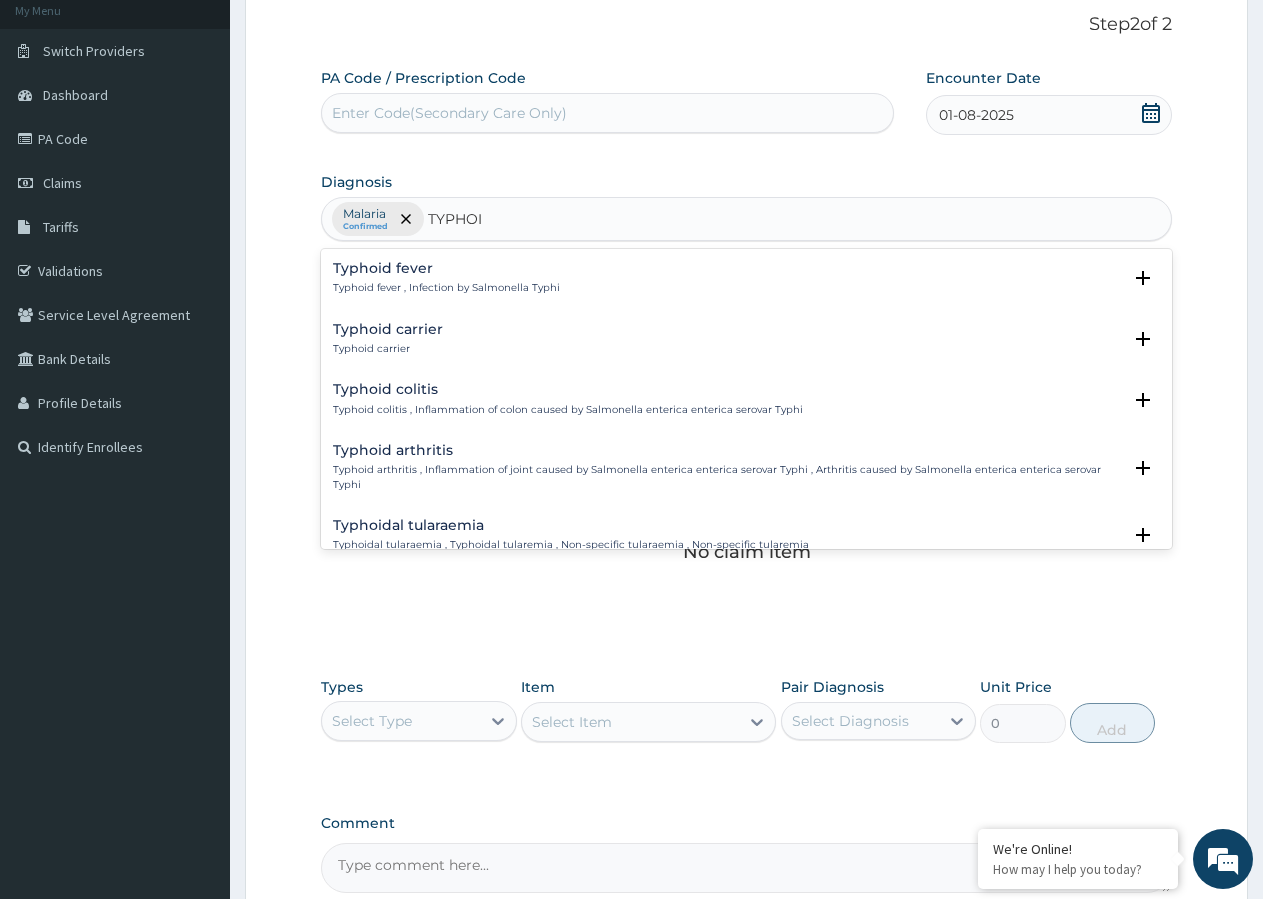 type on "TYPHOID" 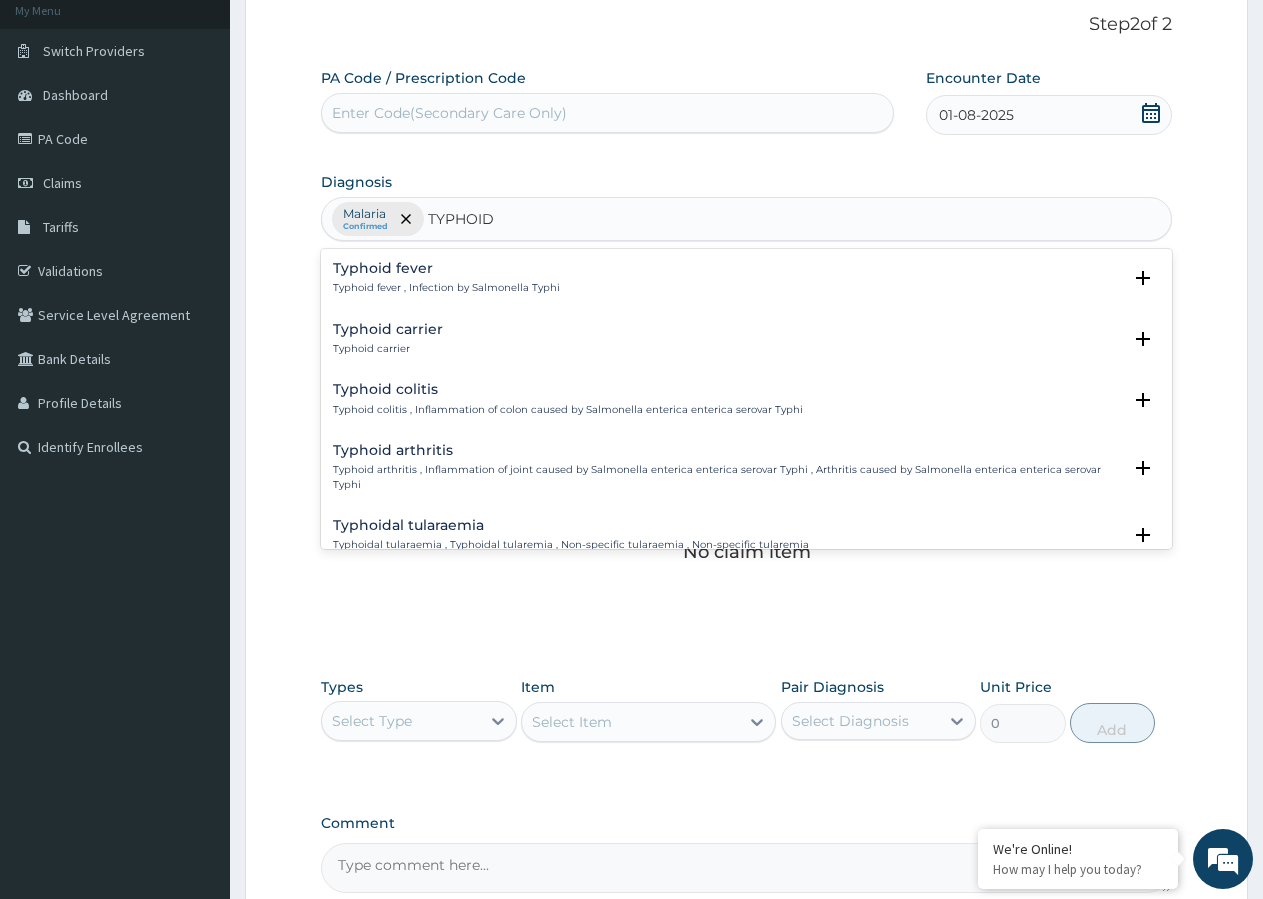 click on "Typhoid fever , Infection by Salmonella Typhi" at bounding box center [446, 288] 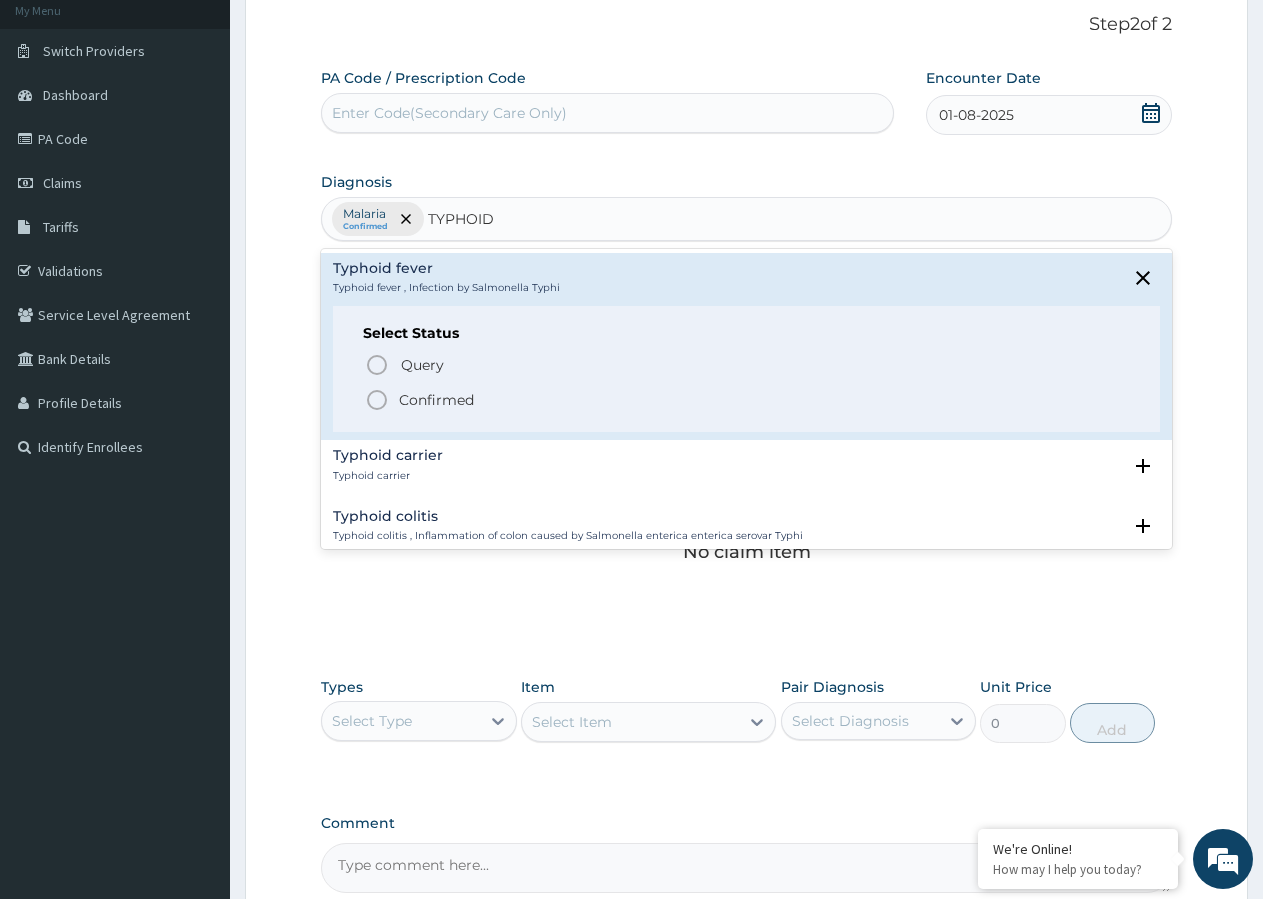 click 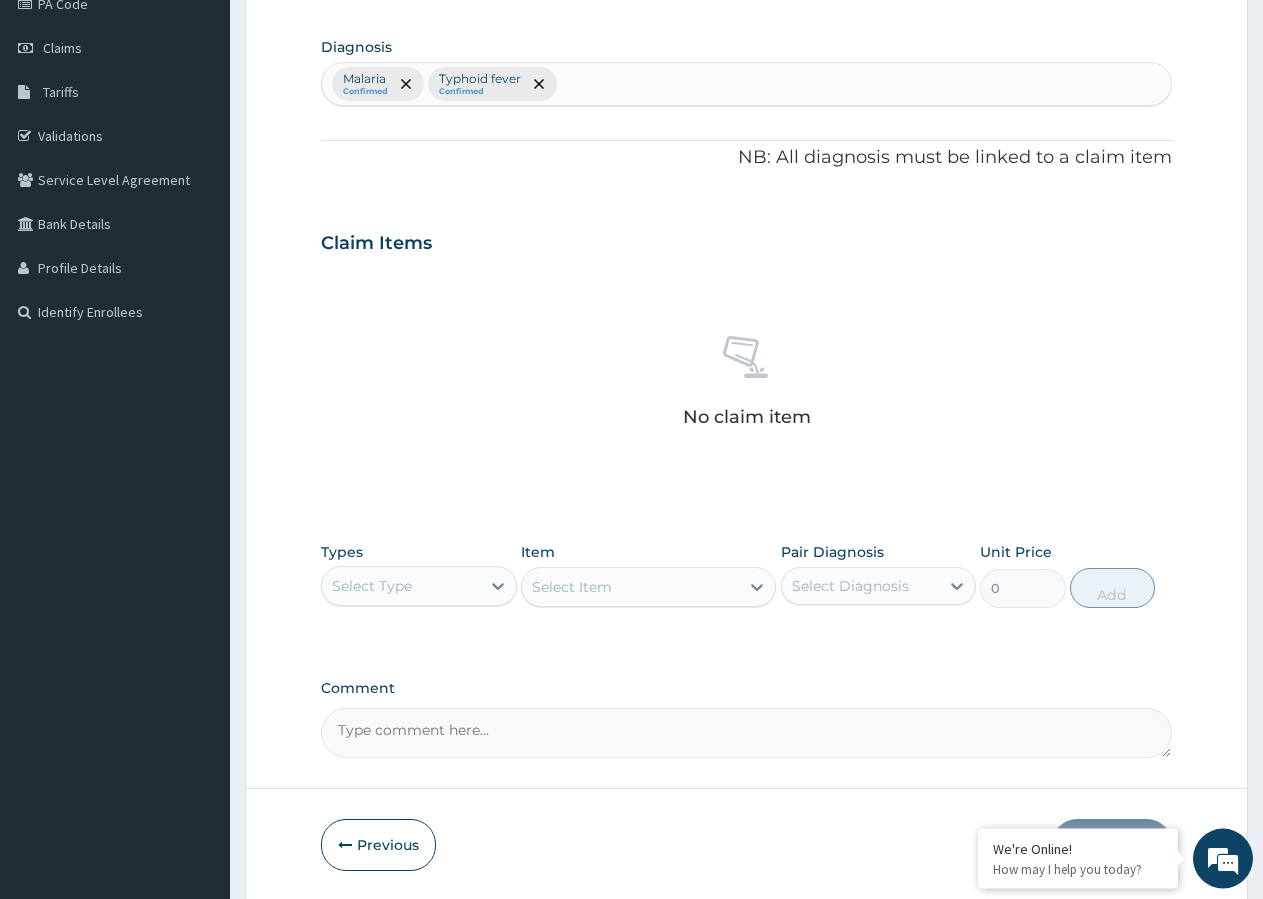 scroll, scrollTop: 327, scrollLeft: 0, axis: vertical 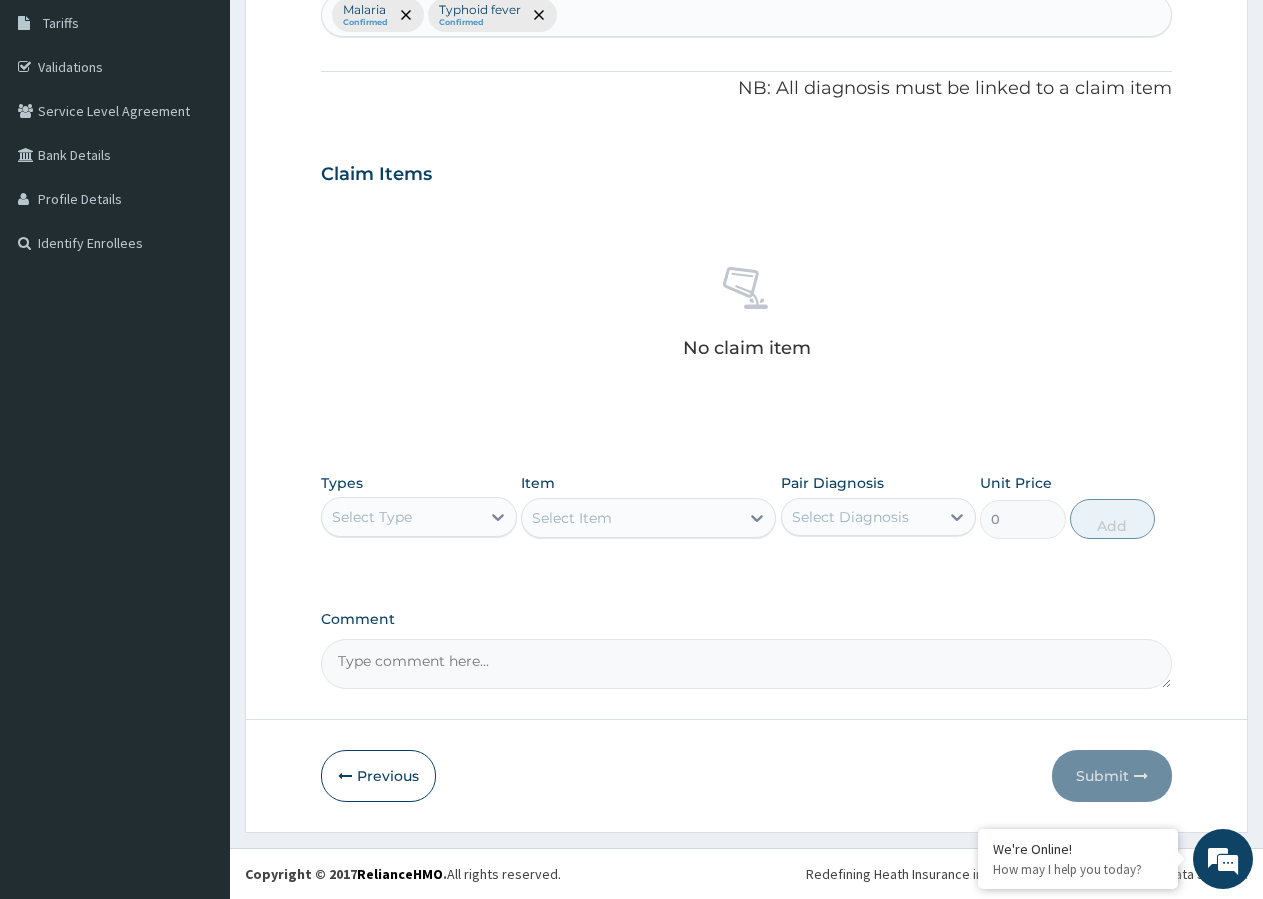 click on "Select Type" at bounding box center [372, 517] 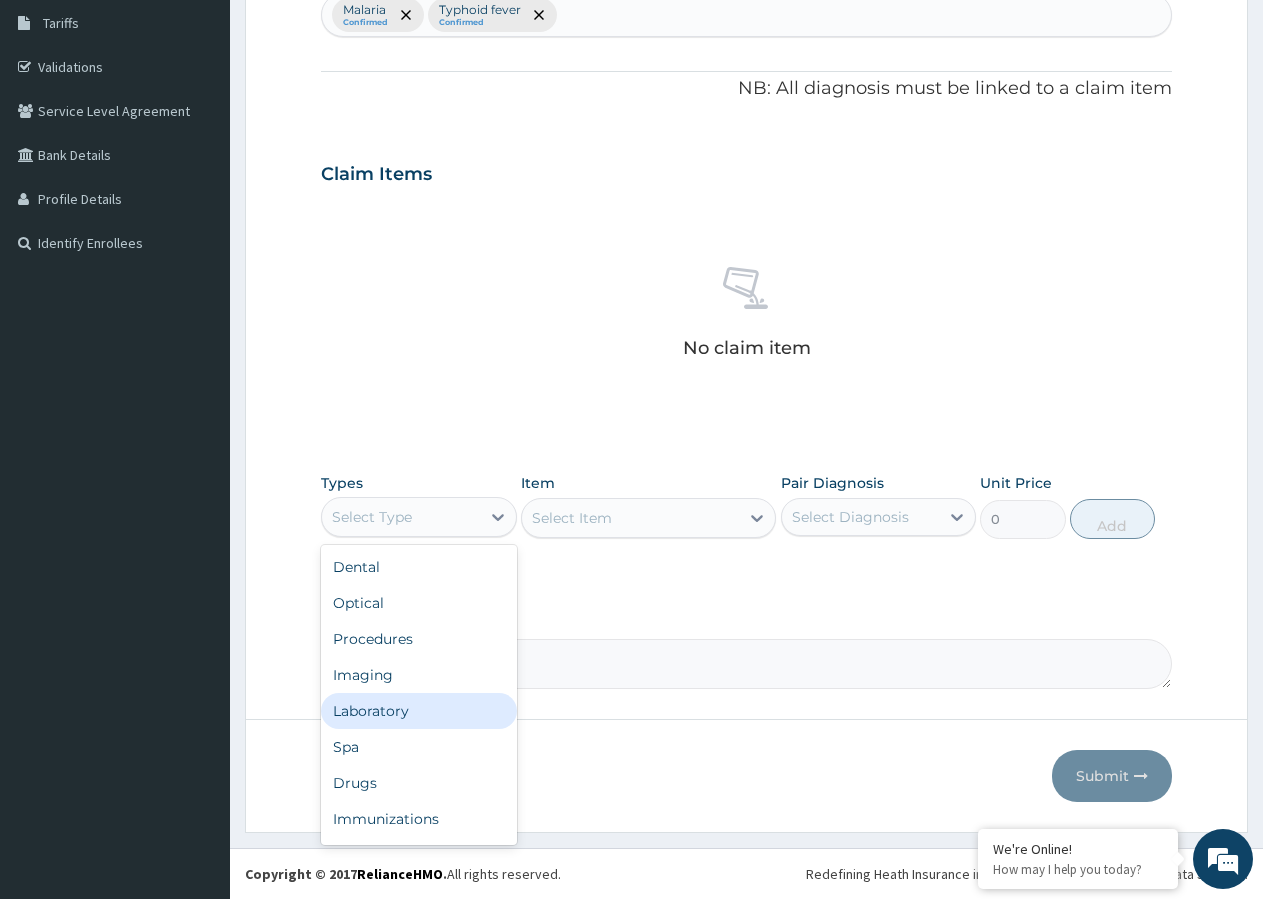 click on "Laboratory" at bounding box center [419, 711] 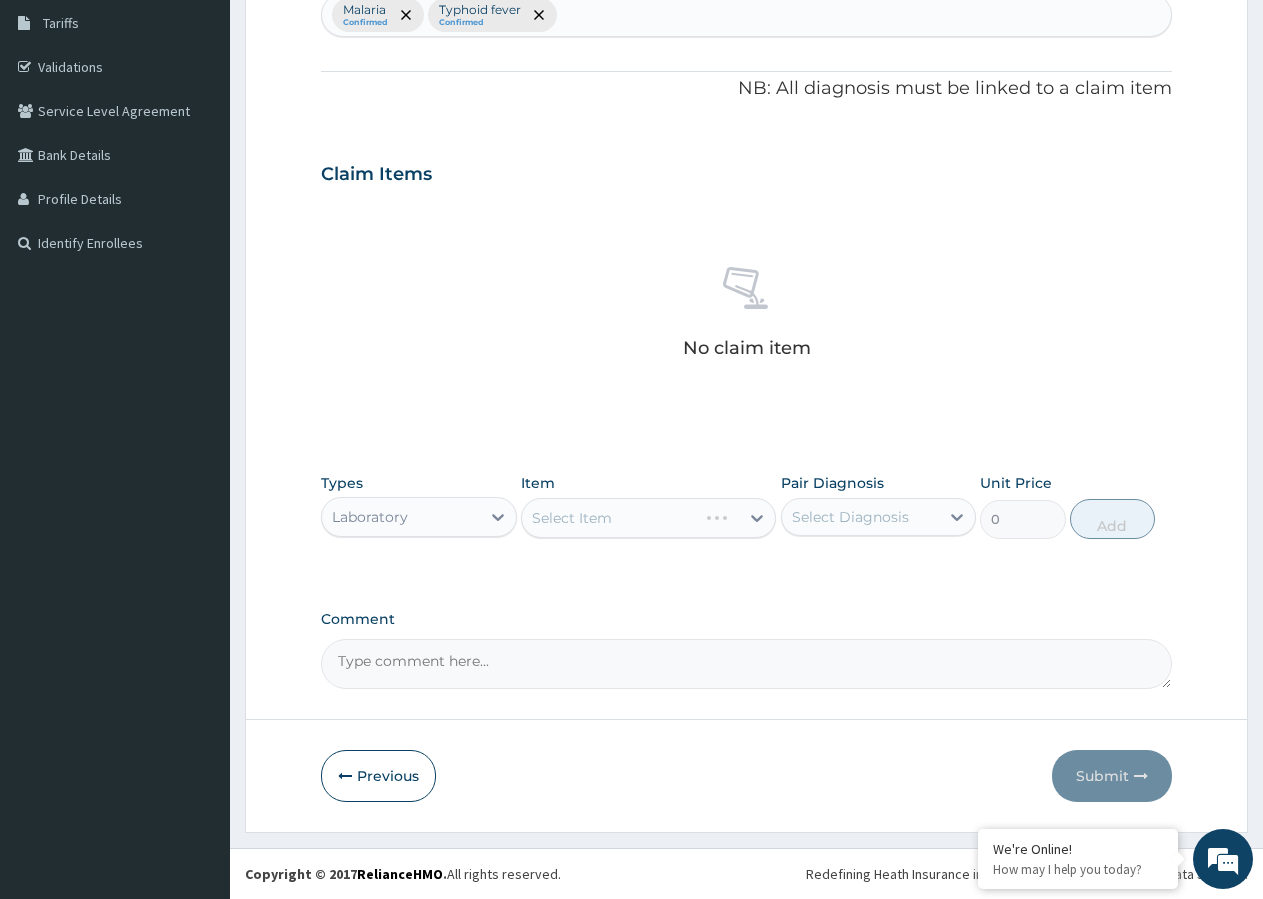 click on "Select Item" at bounding box center (648, 518) 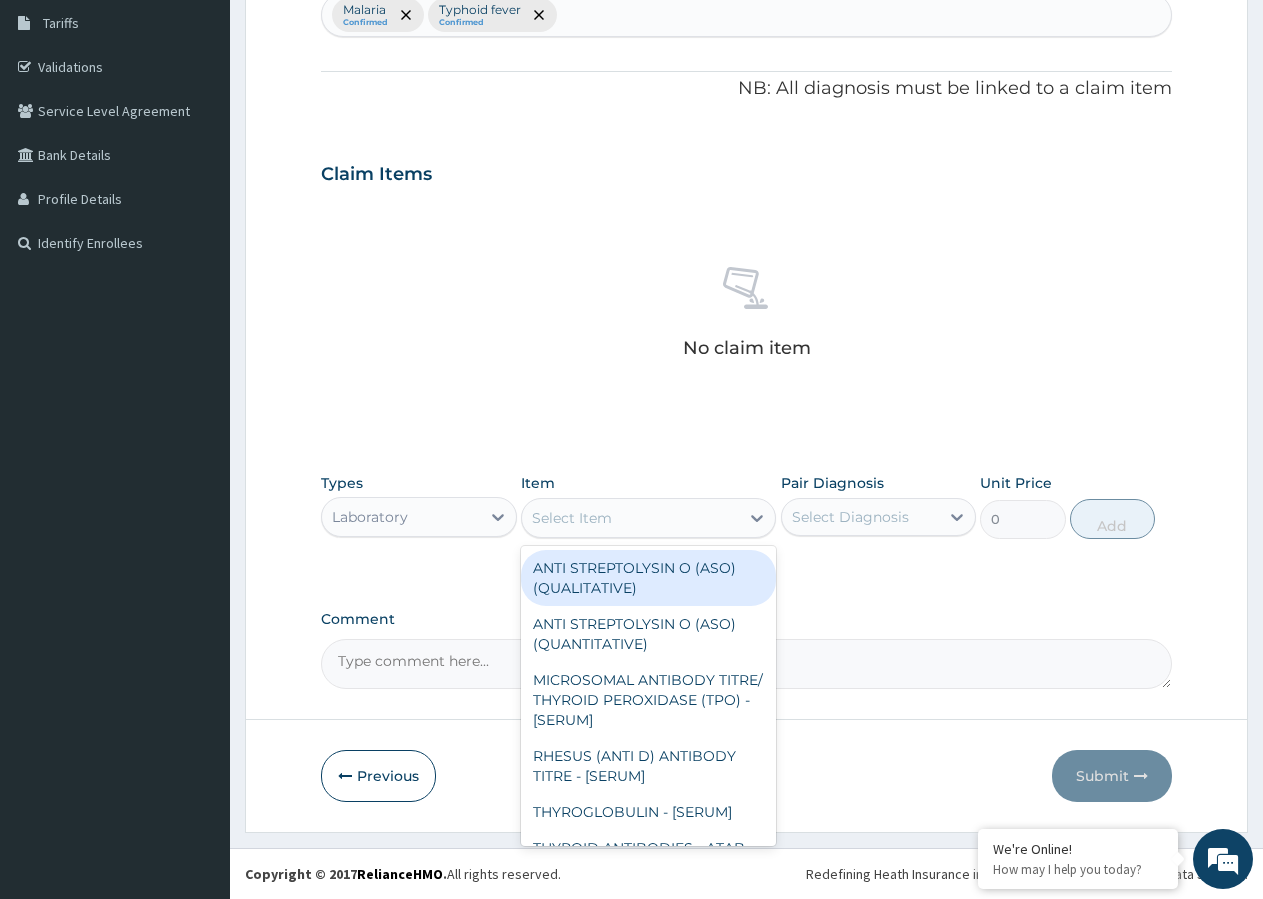 click on "Select Item" at bounding box center [630, 518] 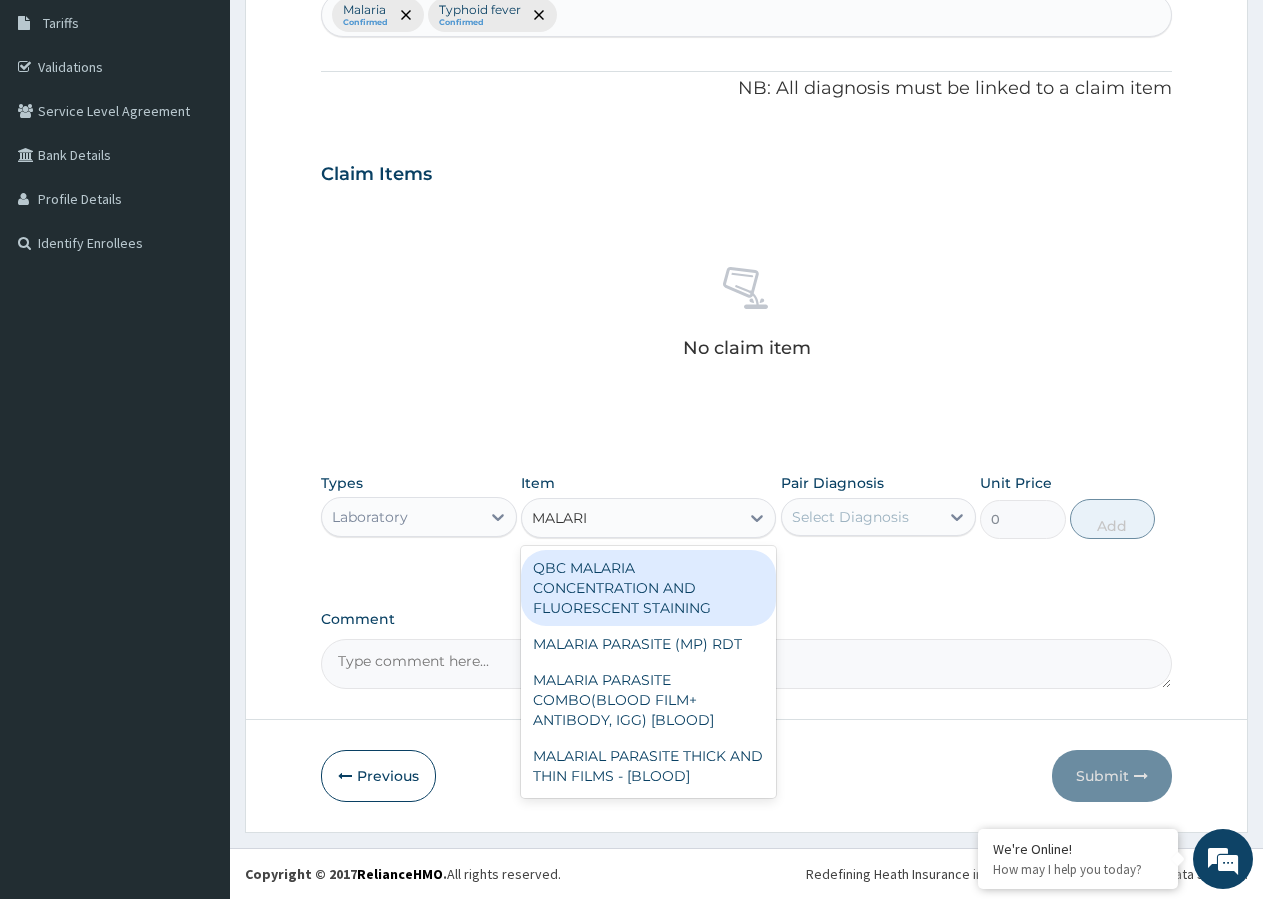 type on "MALARIA" 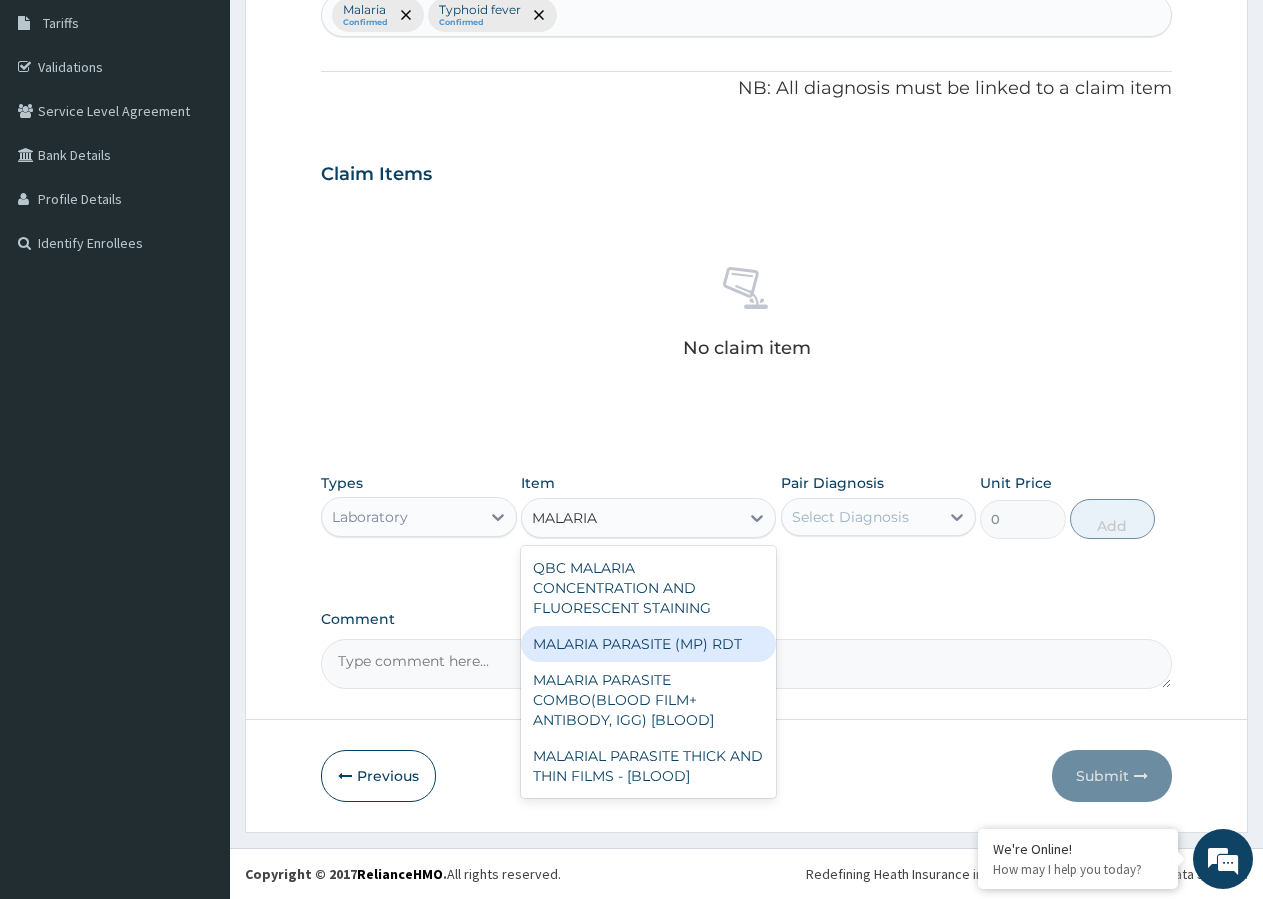 click on "MALARIA PARASITE (MP) RDT" at bounding box center [648, 644] 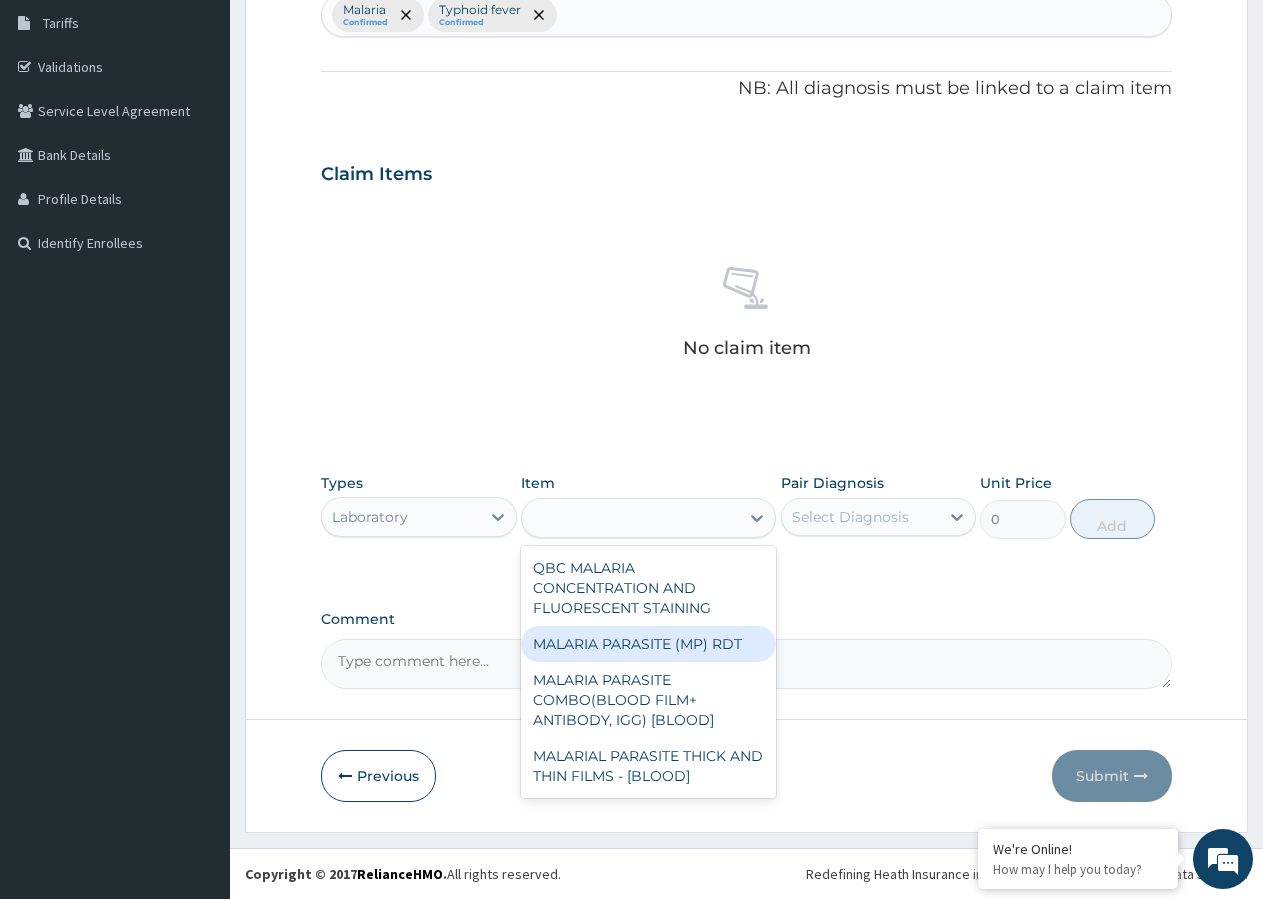 type on "1612.5" 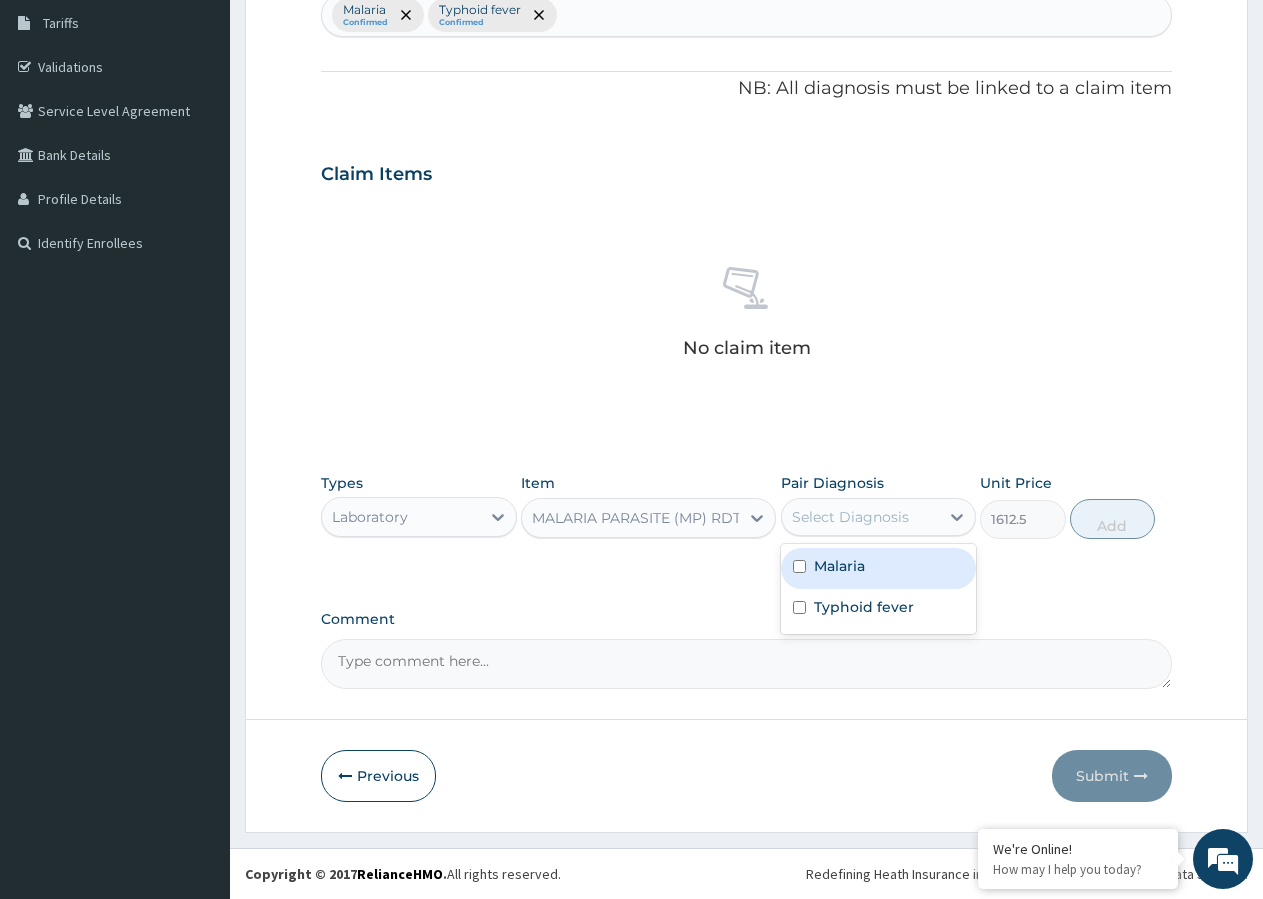 click on "Select Diagnosis" at bounding box center [850, 517] 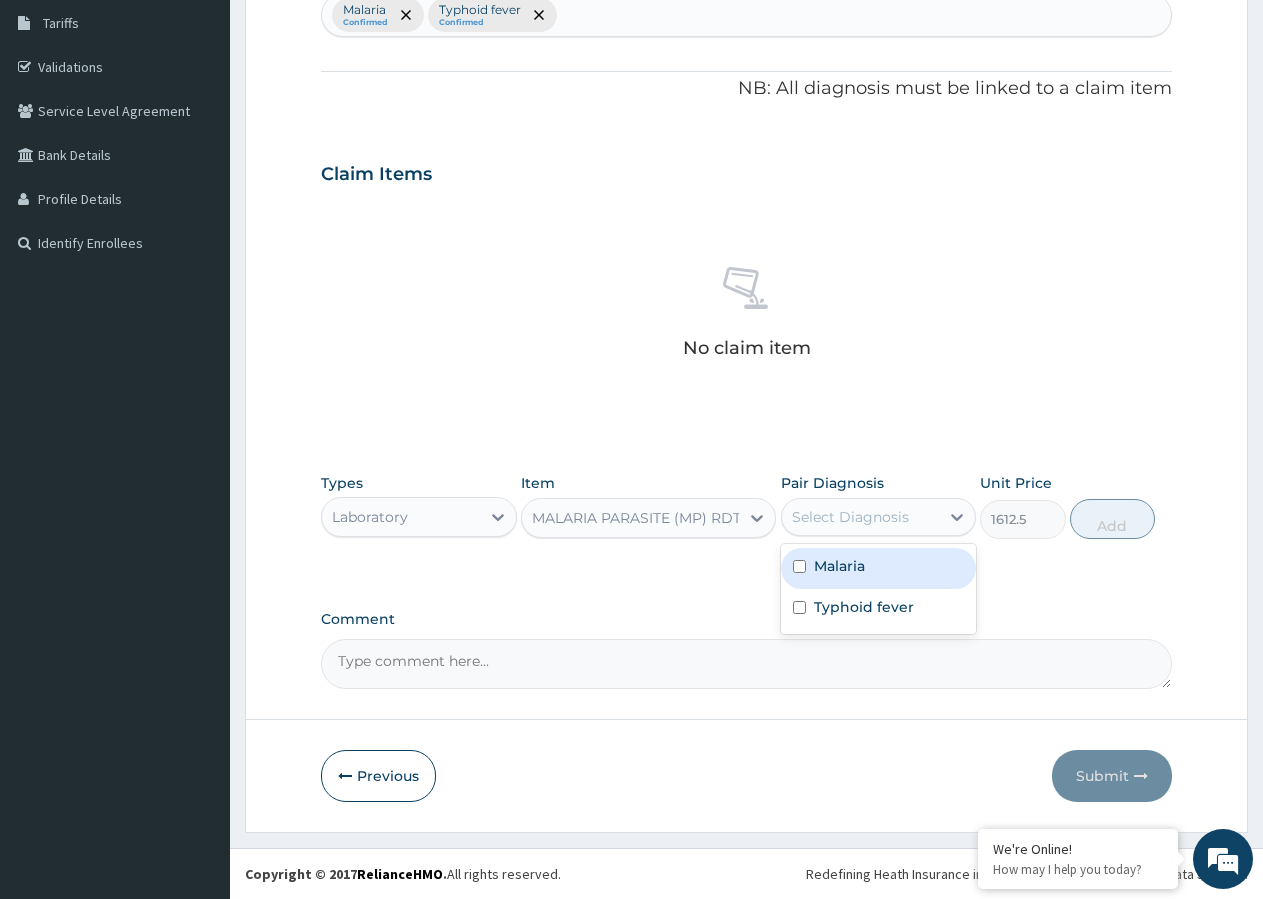 click at bounding box center (799, 566) 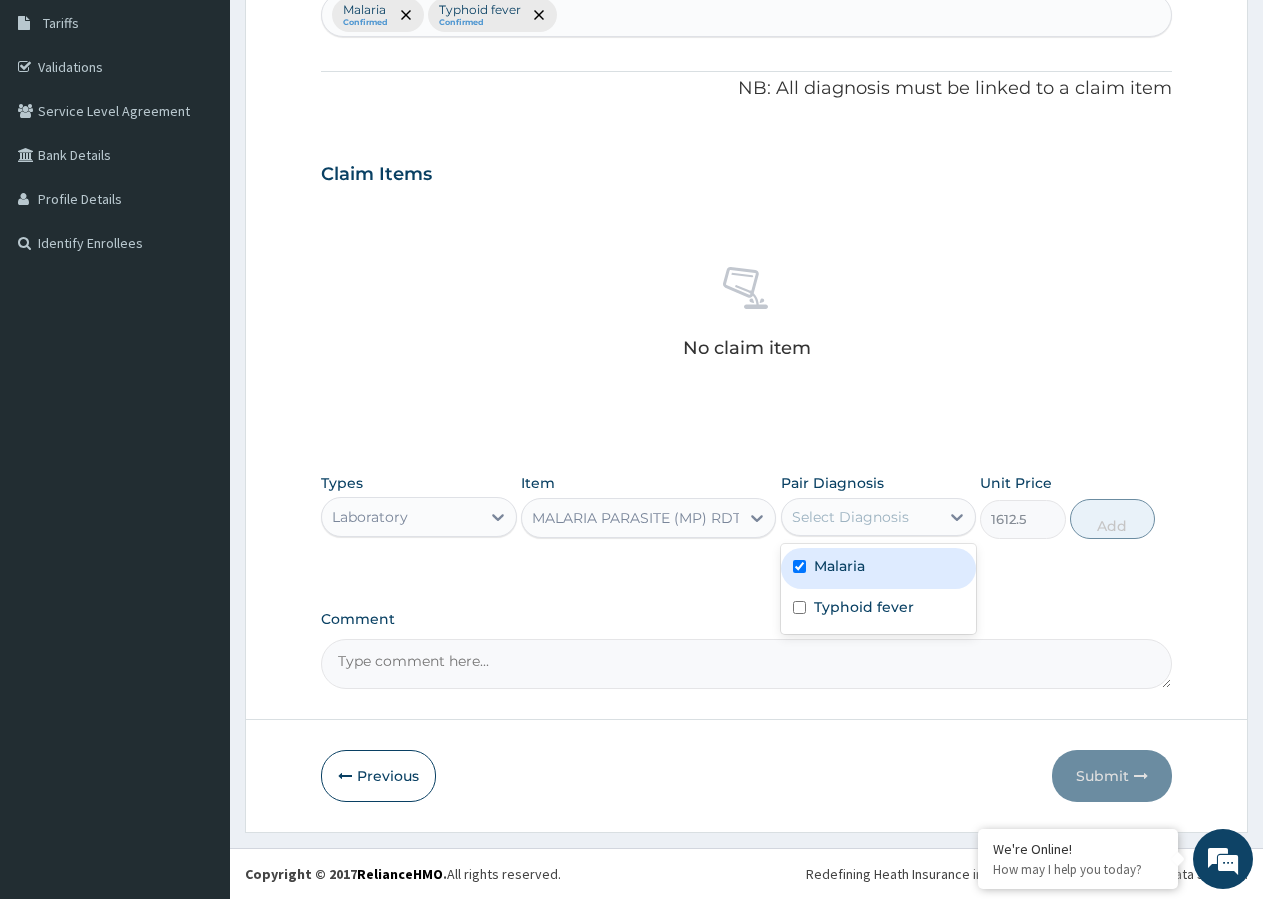 checkbox on "true" 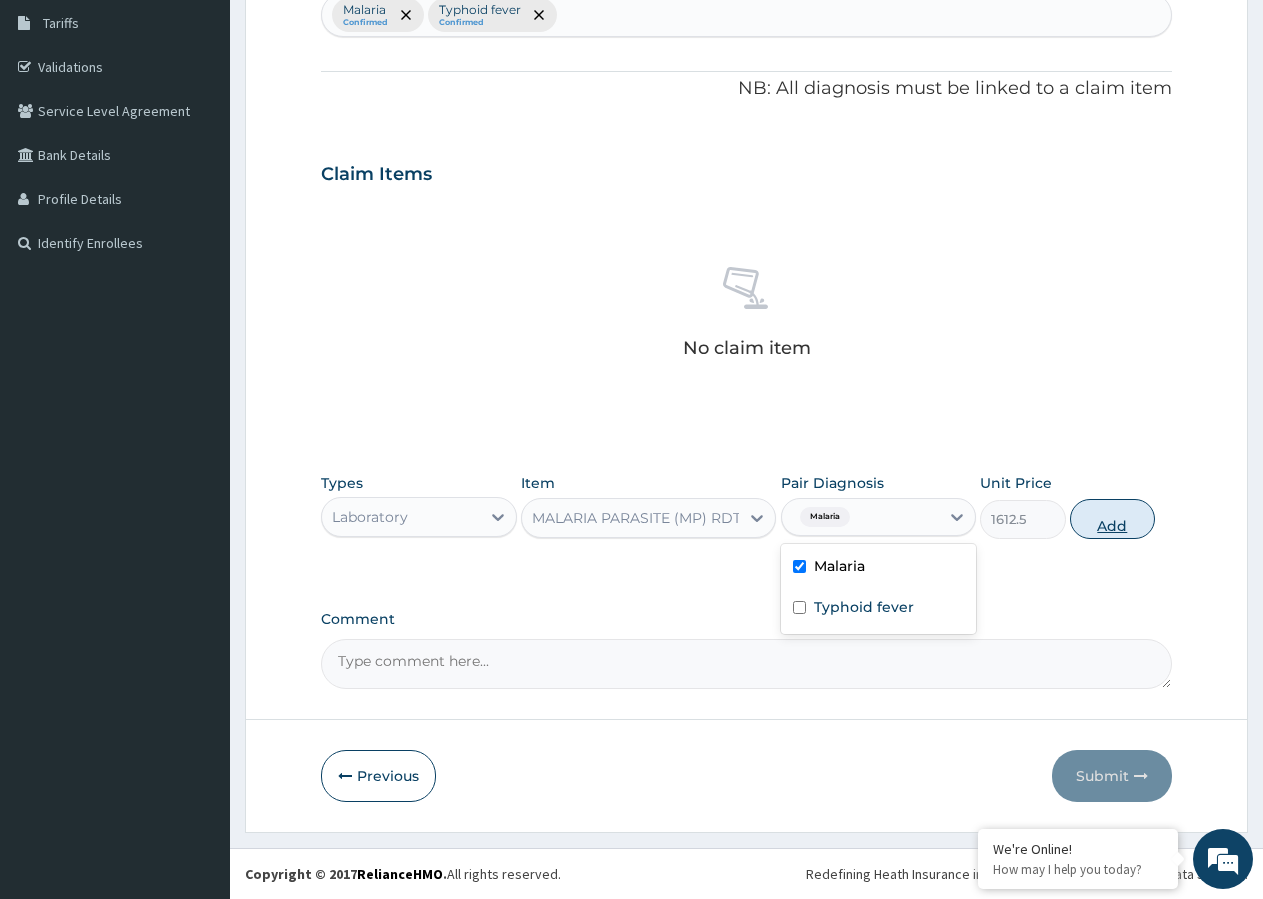 type 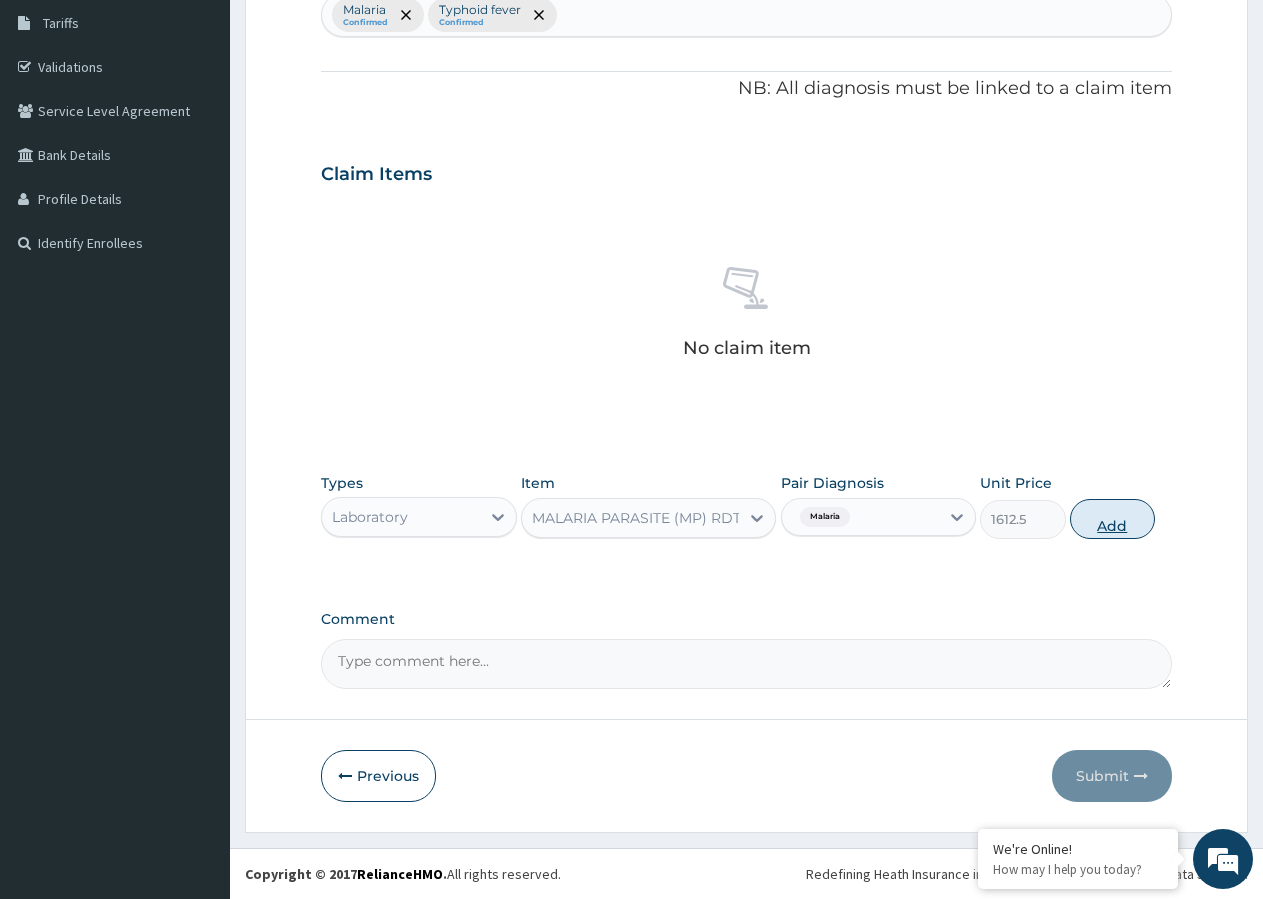 click on "Add" at bounding box center (1112, 519) 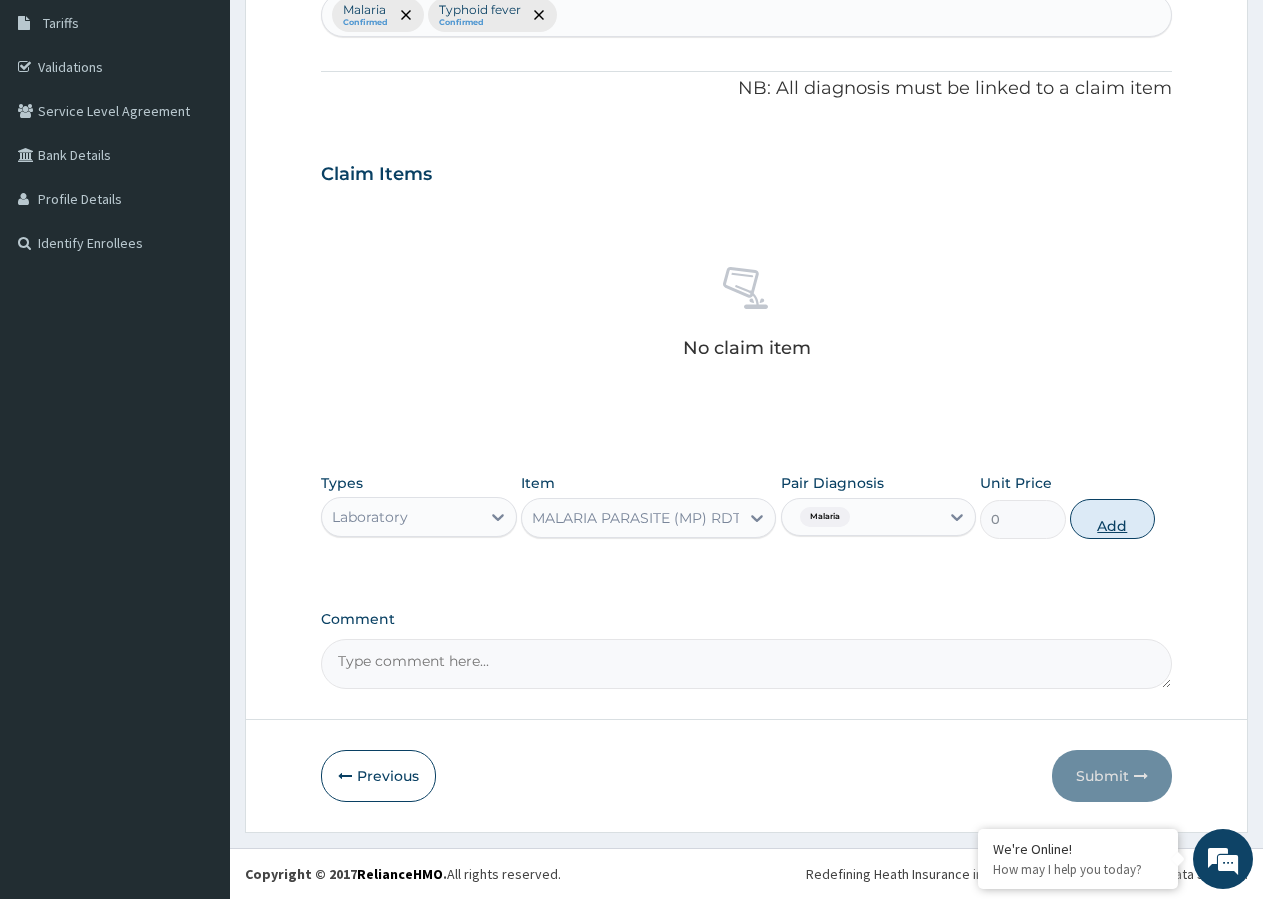 scroll, scrollTop: 249, scrollLeft: 0, axis: vertical 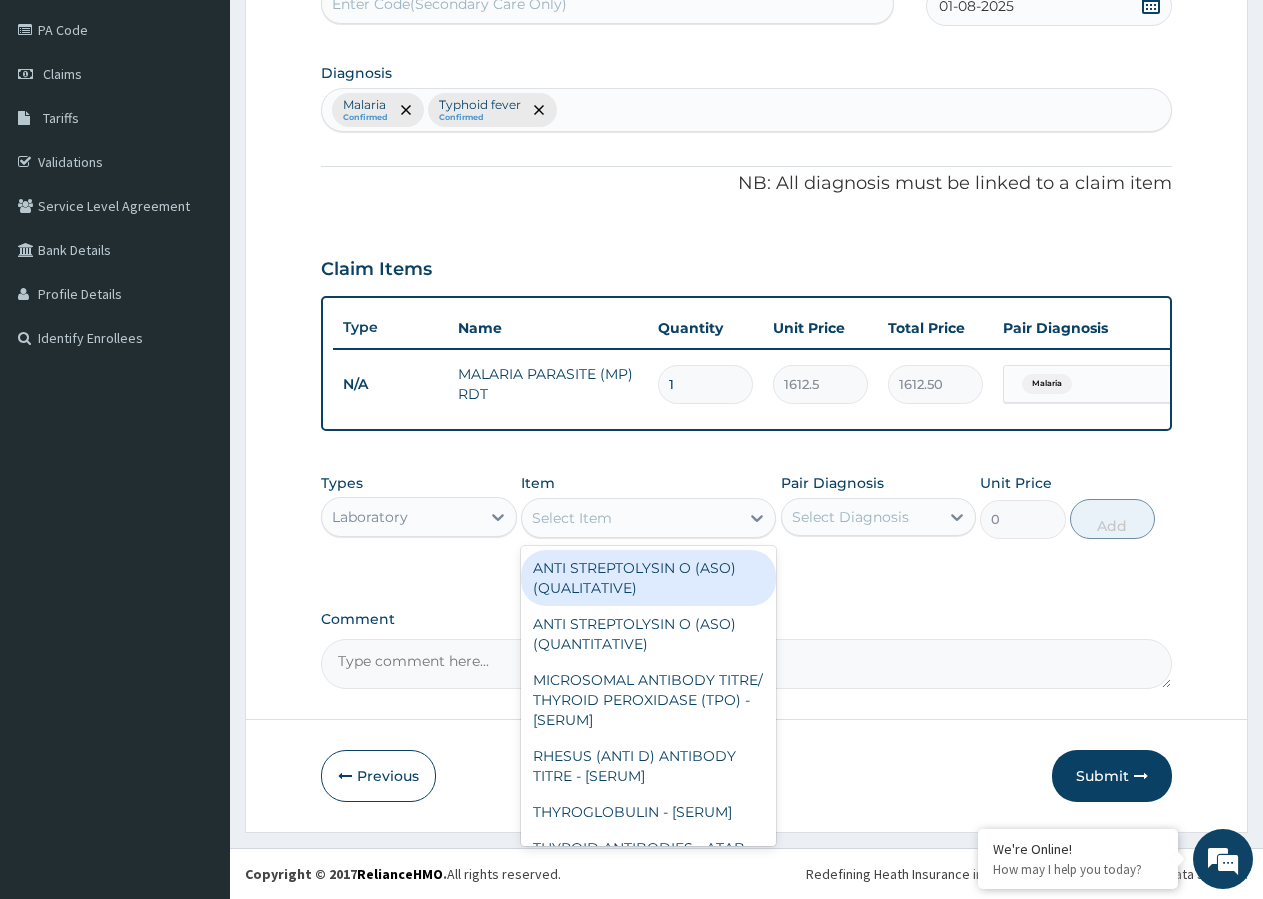 click on "Select Item" at bounding box center (630, 518) 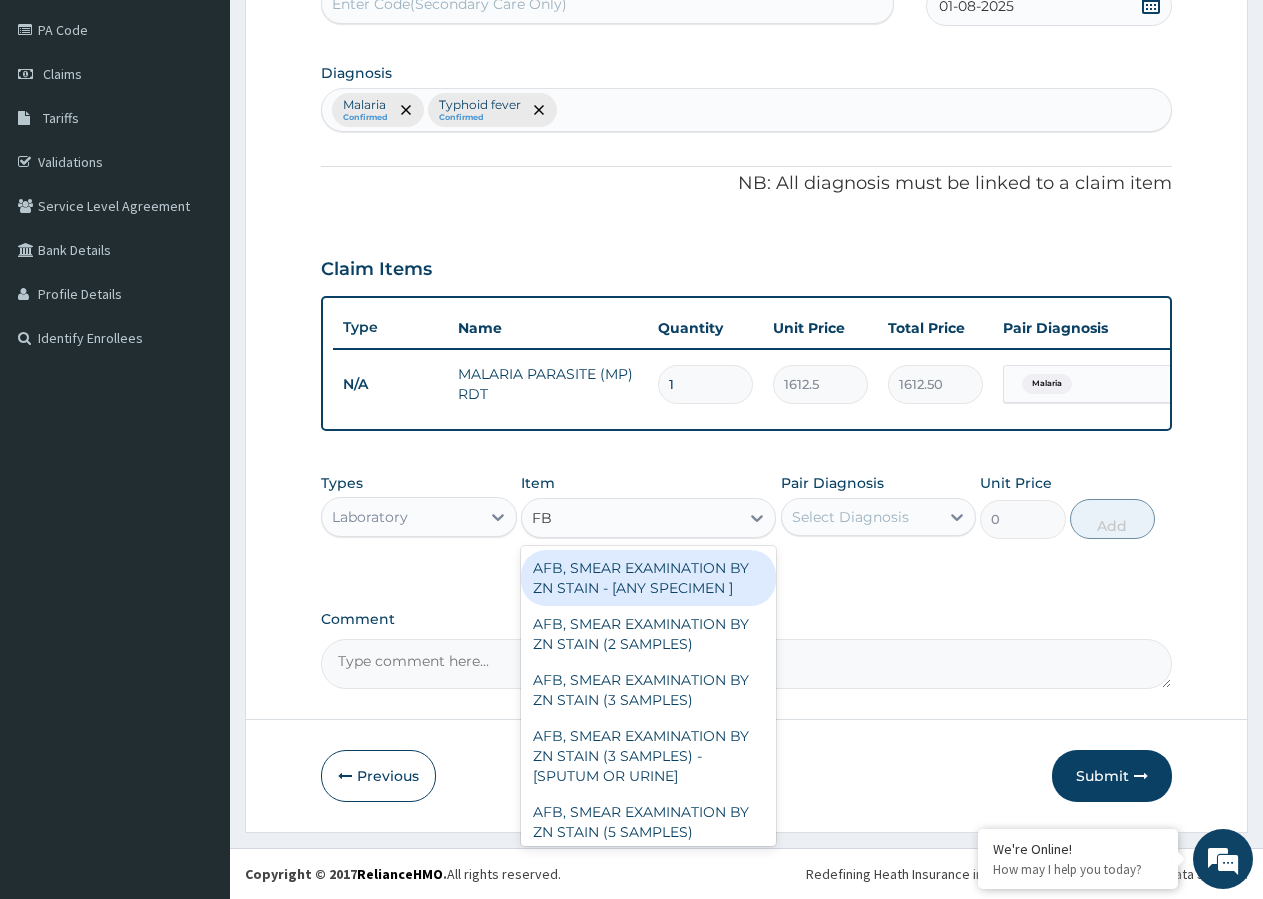 type on "FBC" 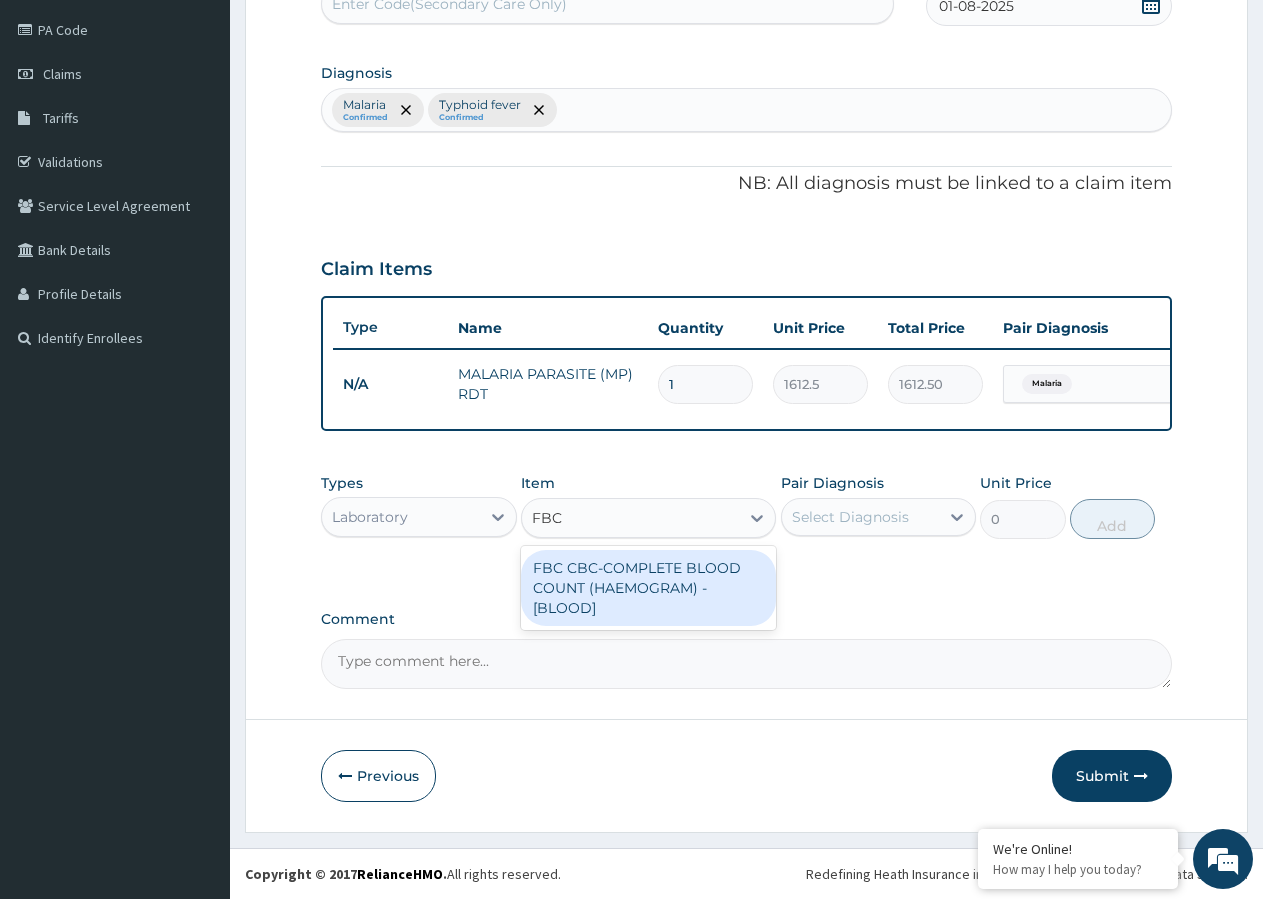 click on "FBC CBC-COMPLETE BLOOD COUNT (HAEMOGRAM) - [BLOOD]" at bounding box center (648, 588) 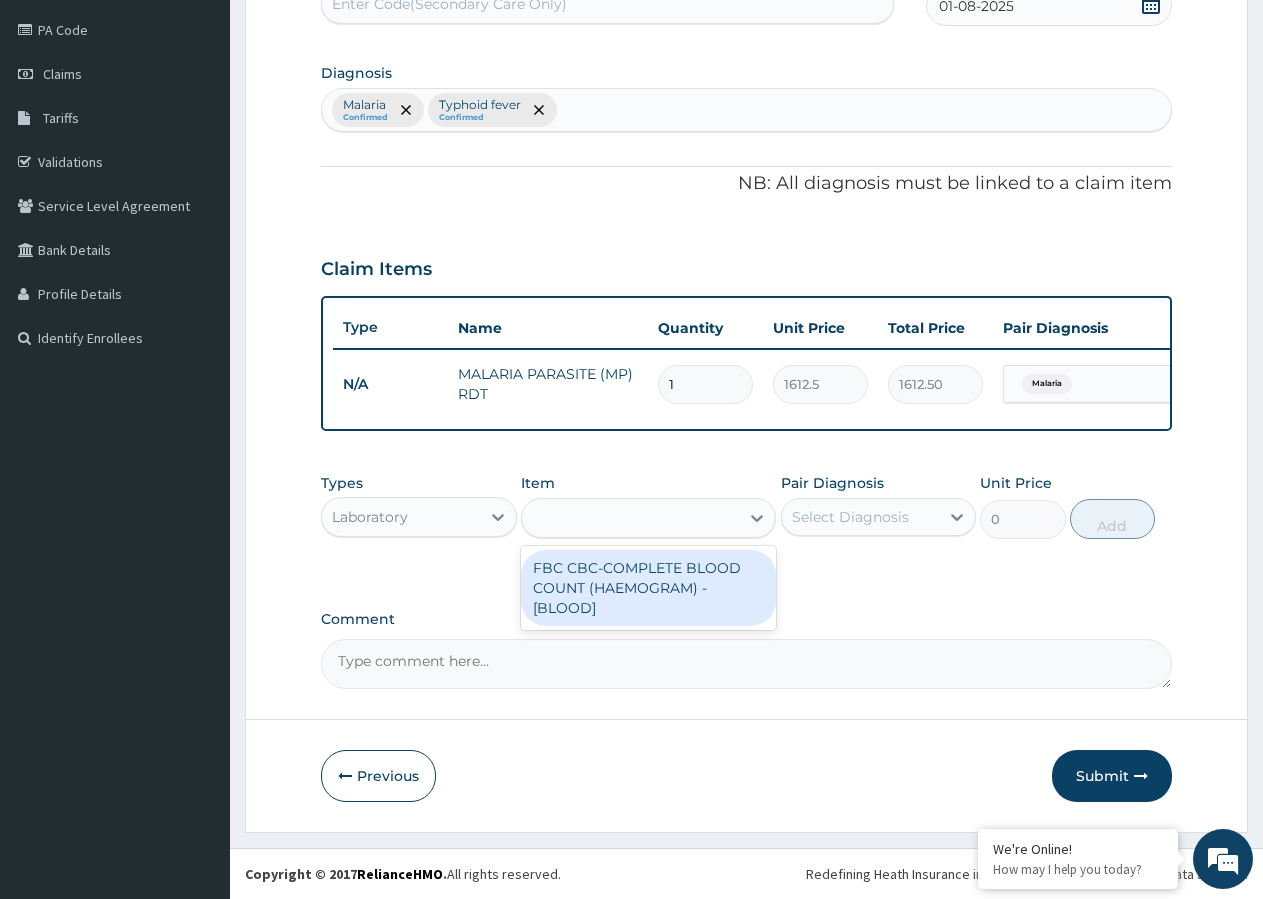 type on "4300" 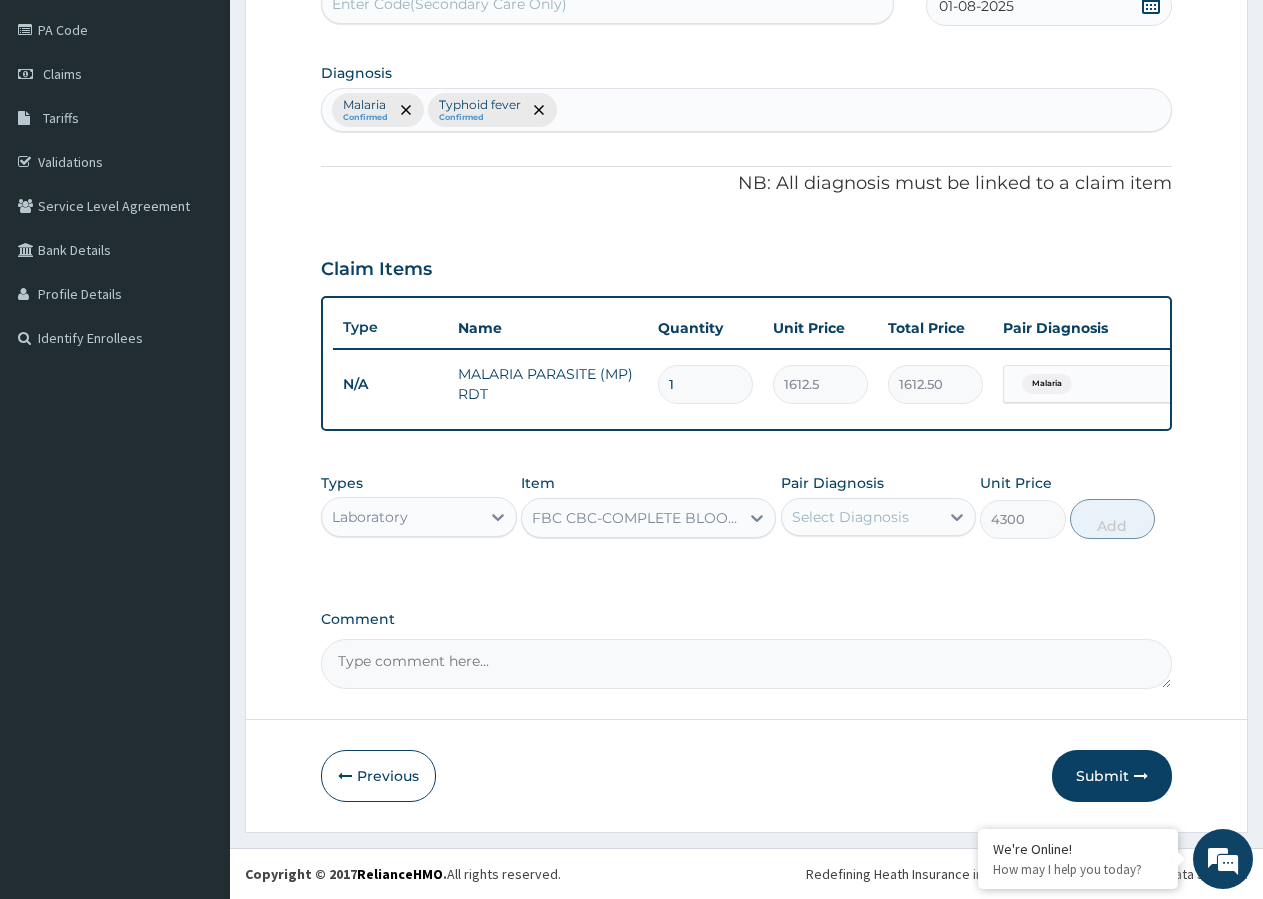 click on "Select Diagnosis" at bounding box center [850, 517] 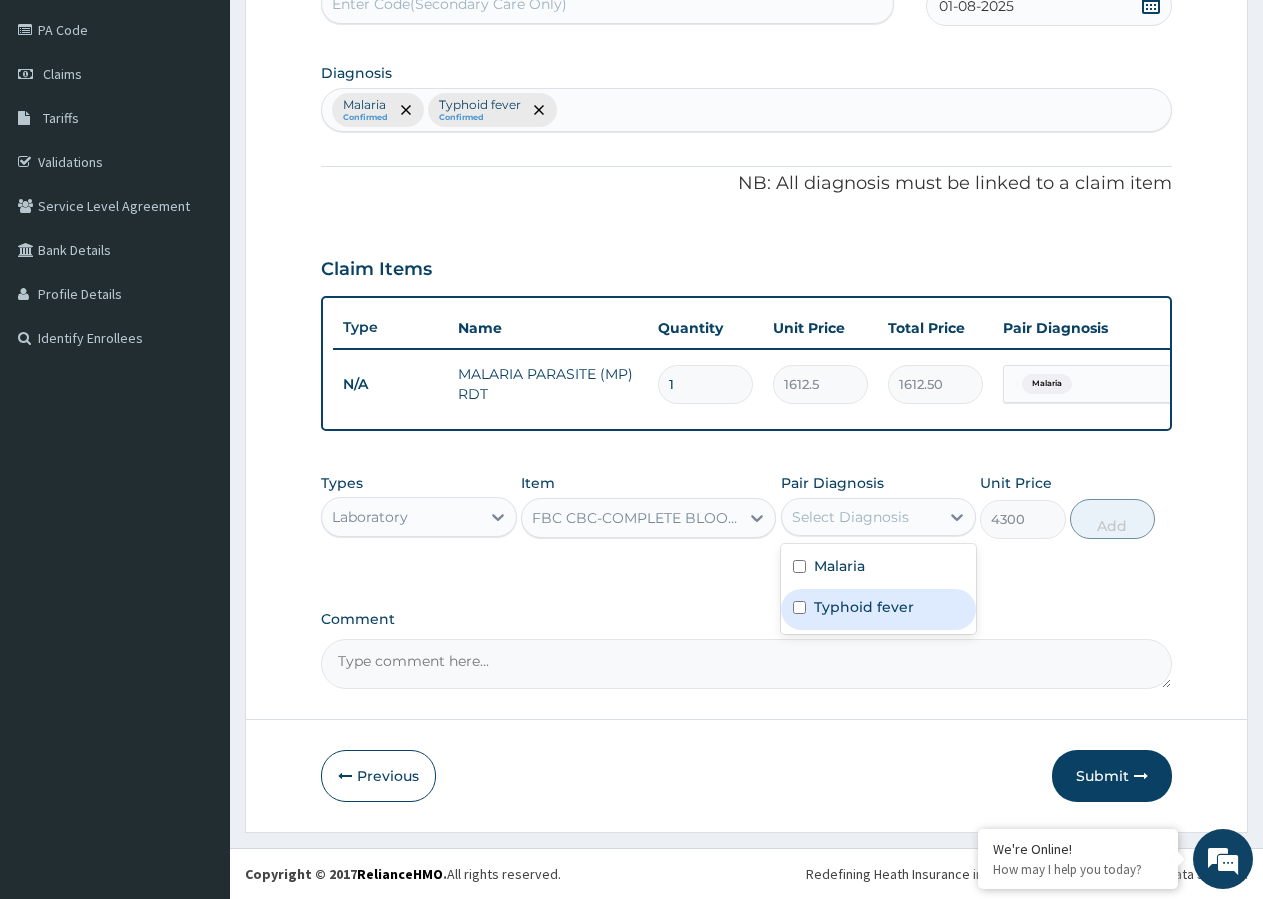 click at bounding box center (799, 607) 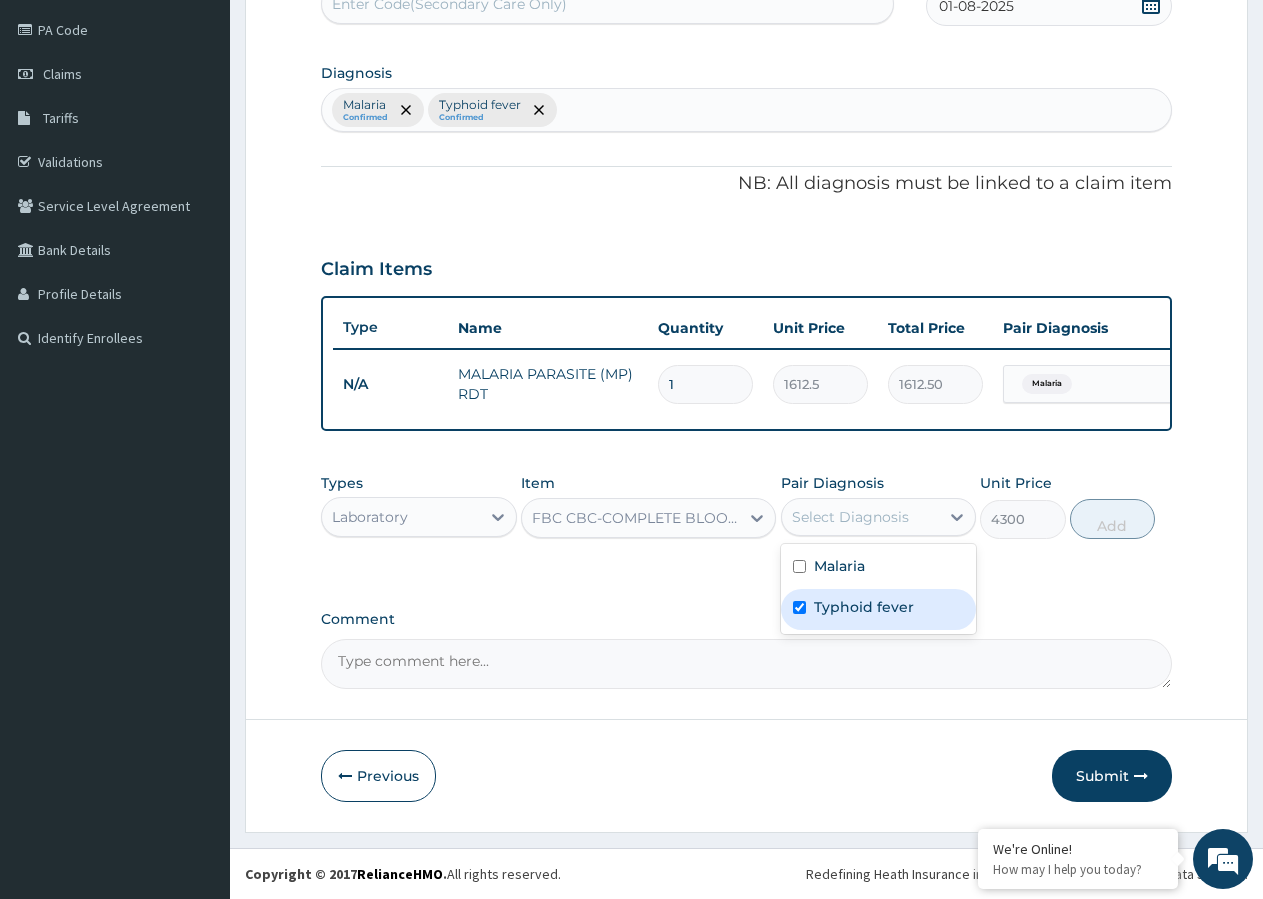 checkbox on "true" 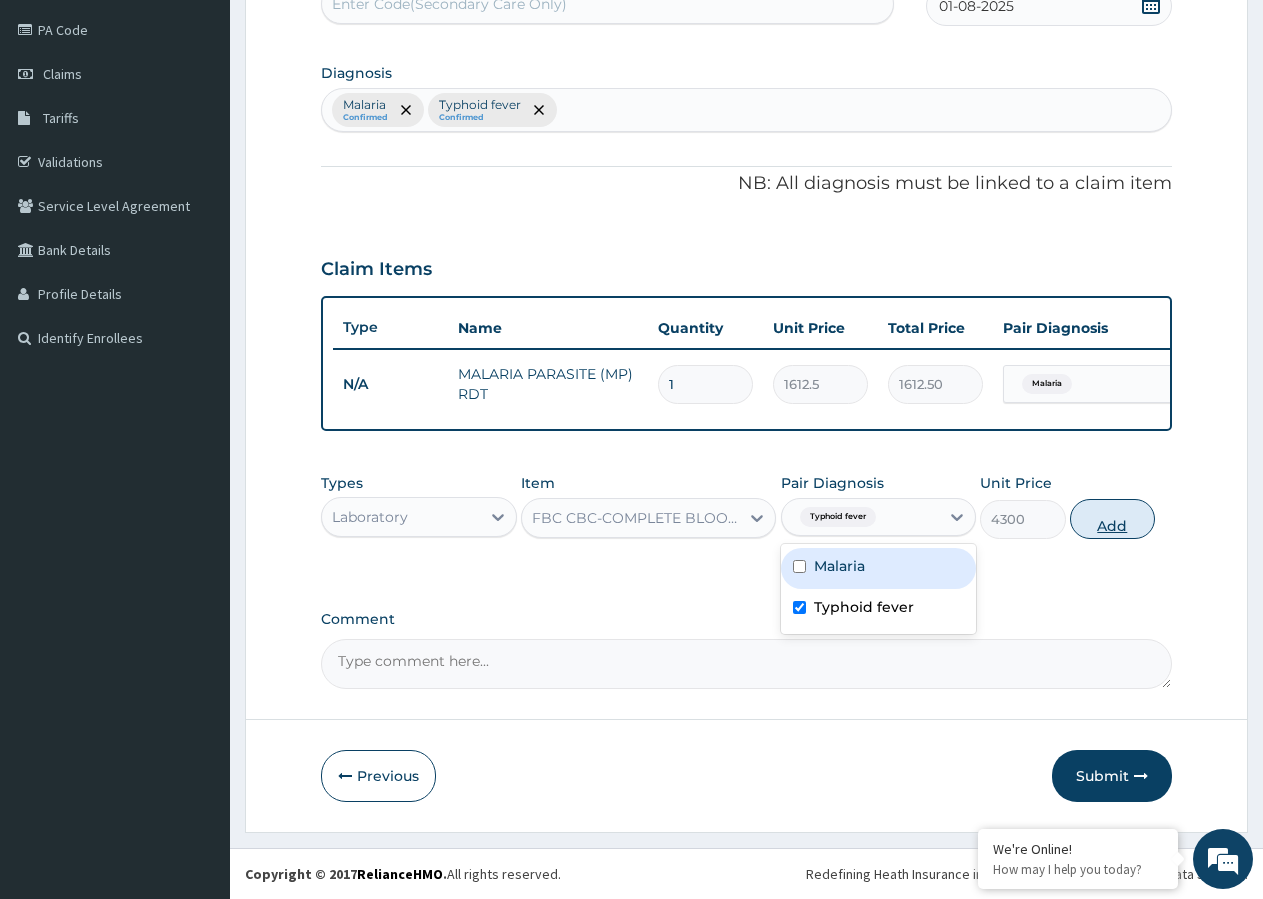 click on "Add" at bounding box center (1112, 519) 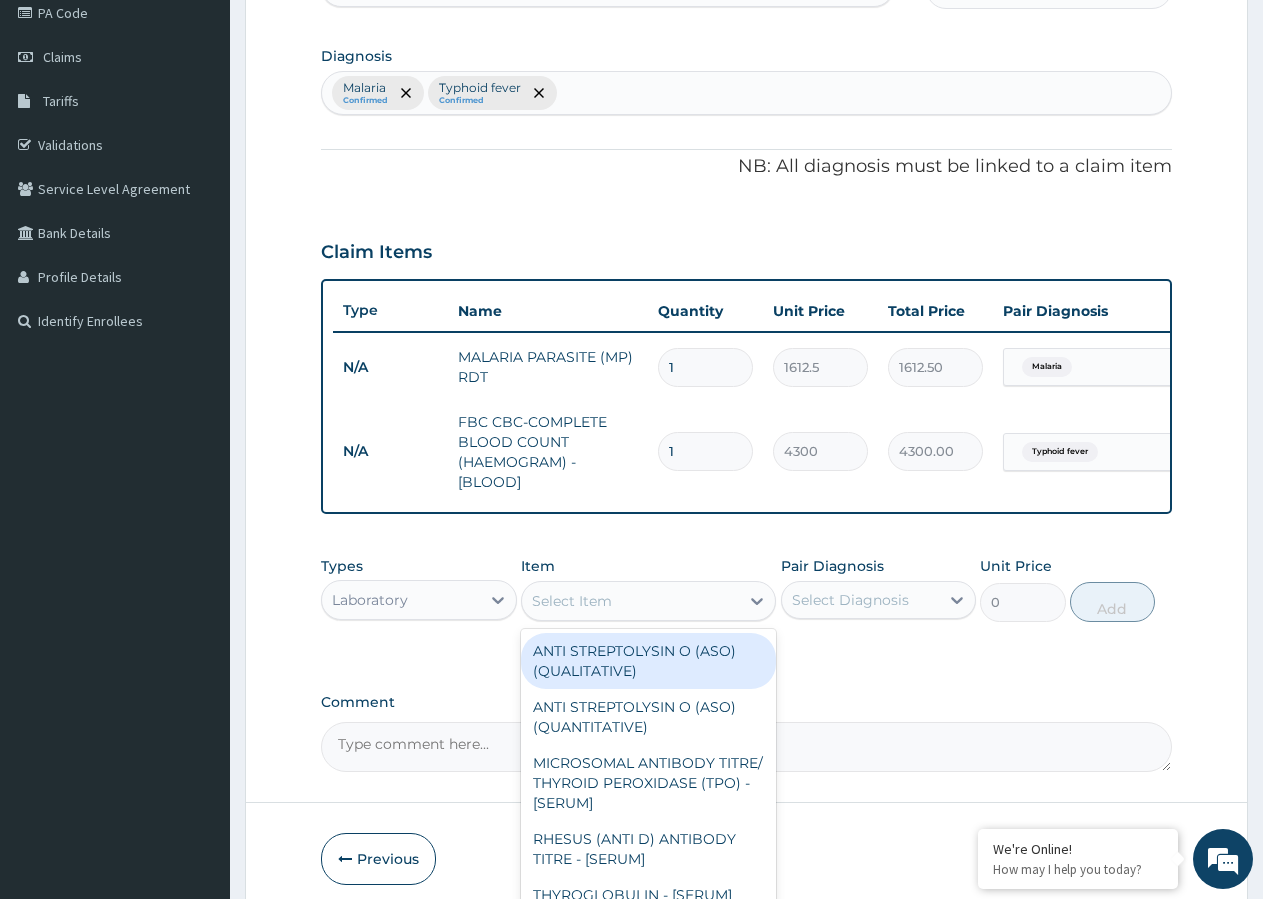 click on "Select Item" at bounding box center (630, 601) 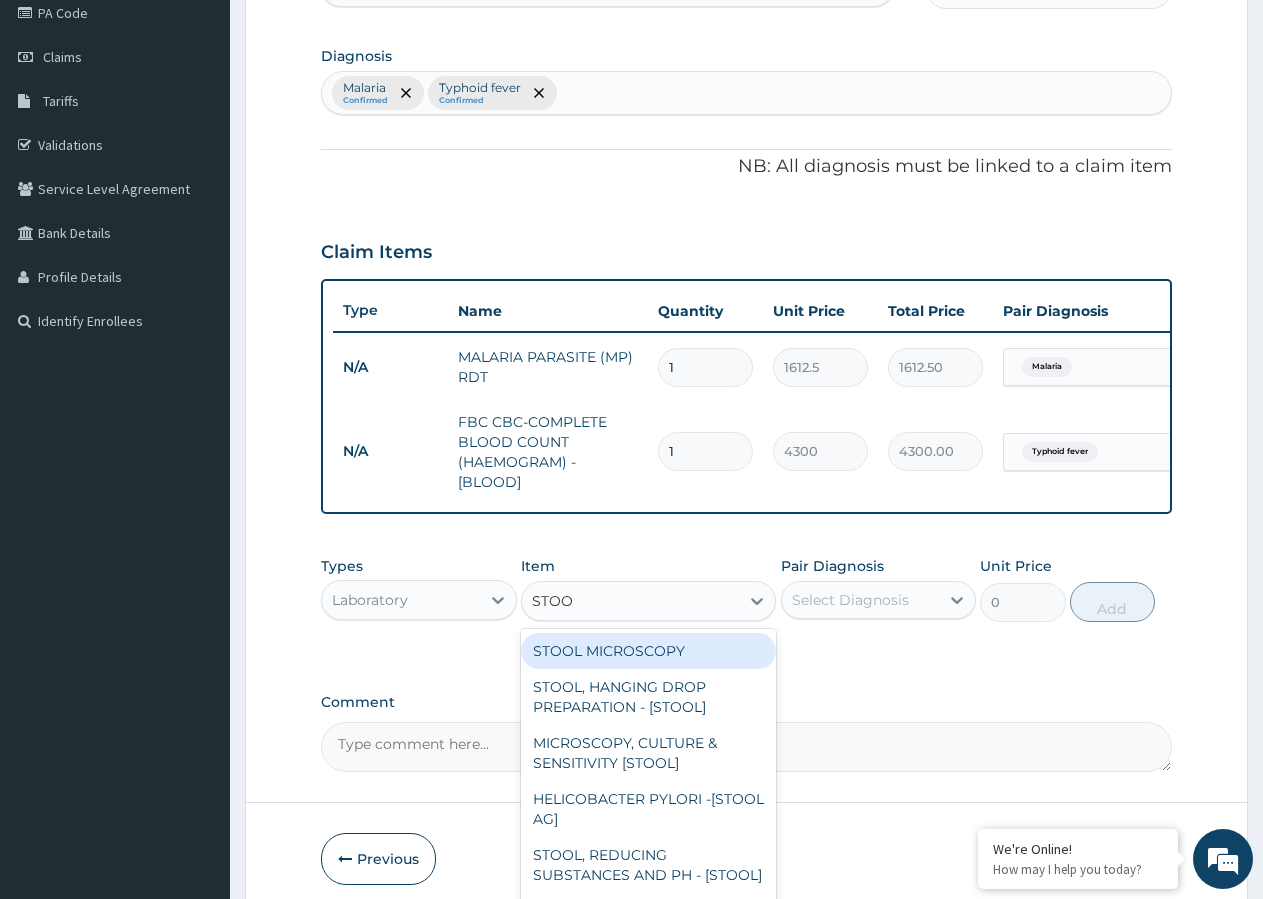 type on "STOOL" 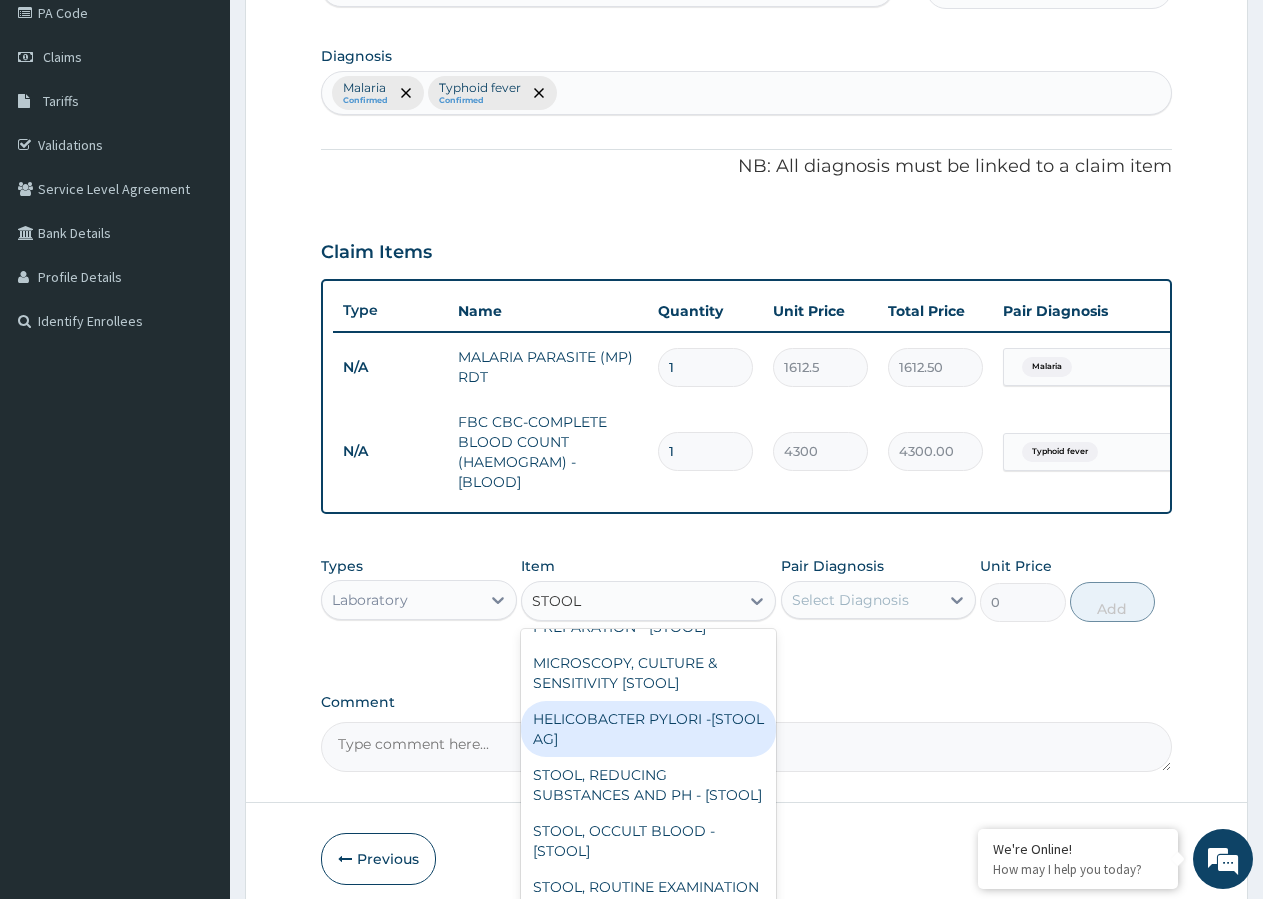 scroll, scrollTop: 0, scrollLeft: 0, axis: both 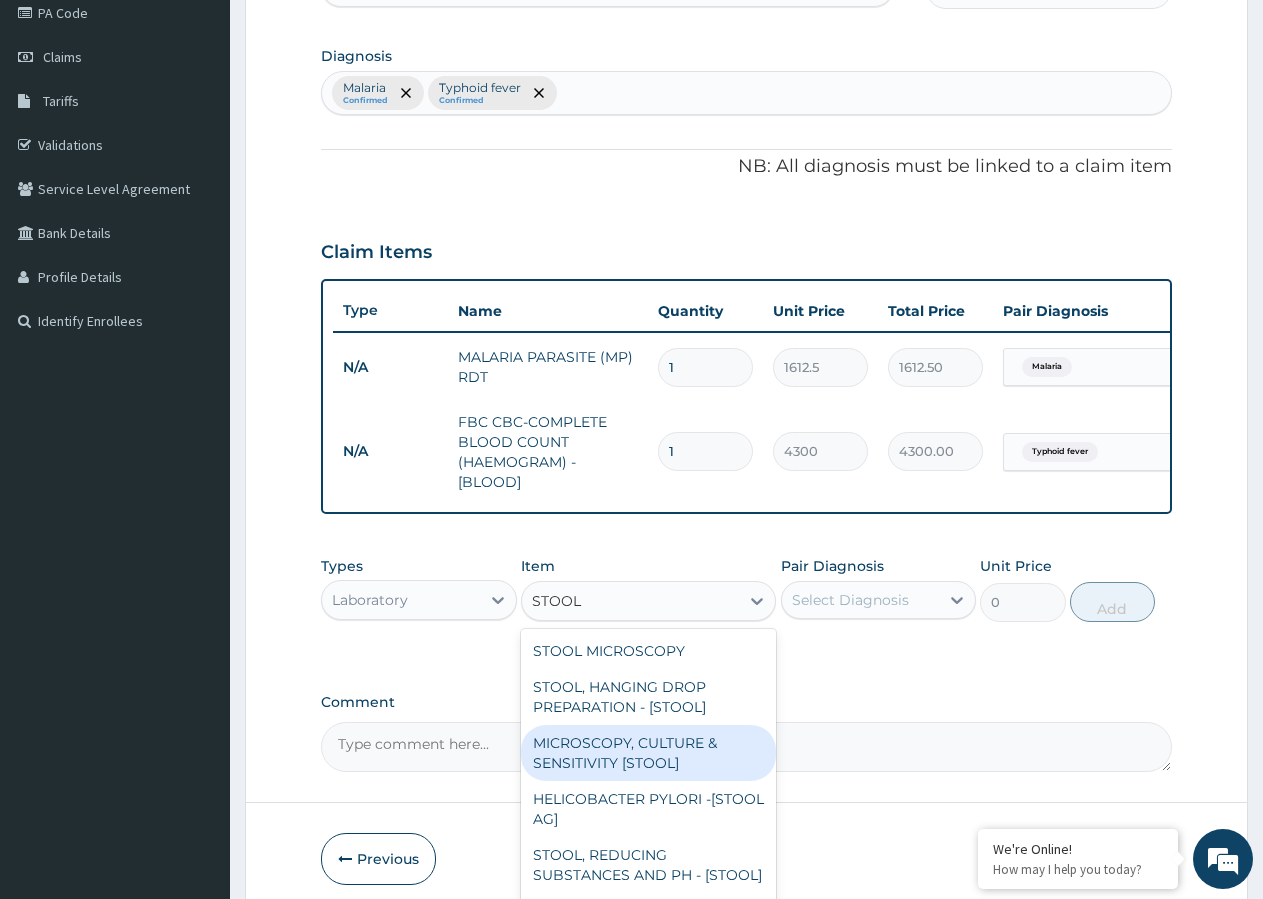 click on "MICROSCOPY, CULTURE & SENSITIVITY [STOOL]" at bounding box center (648, 753) 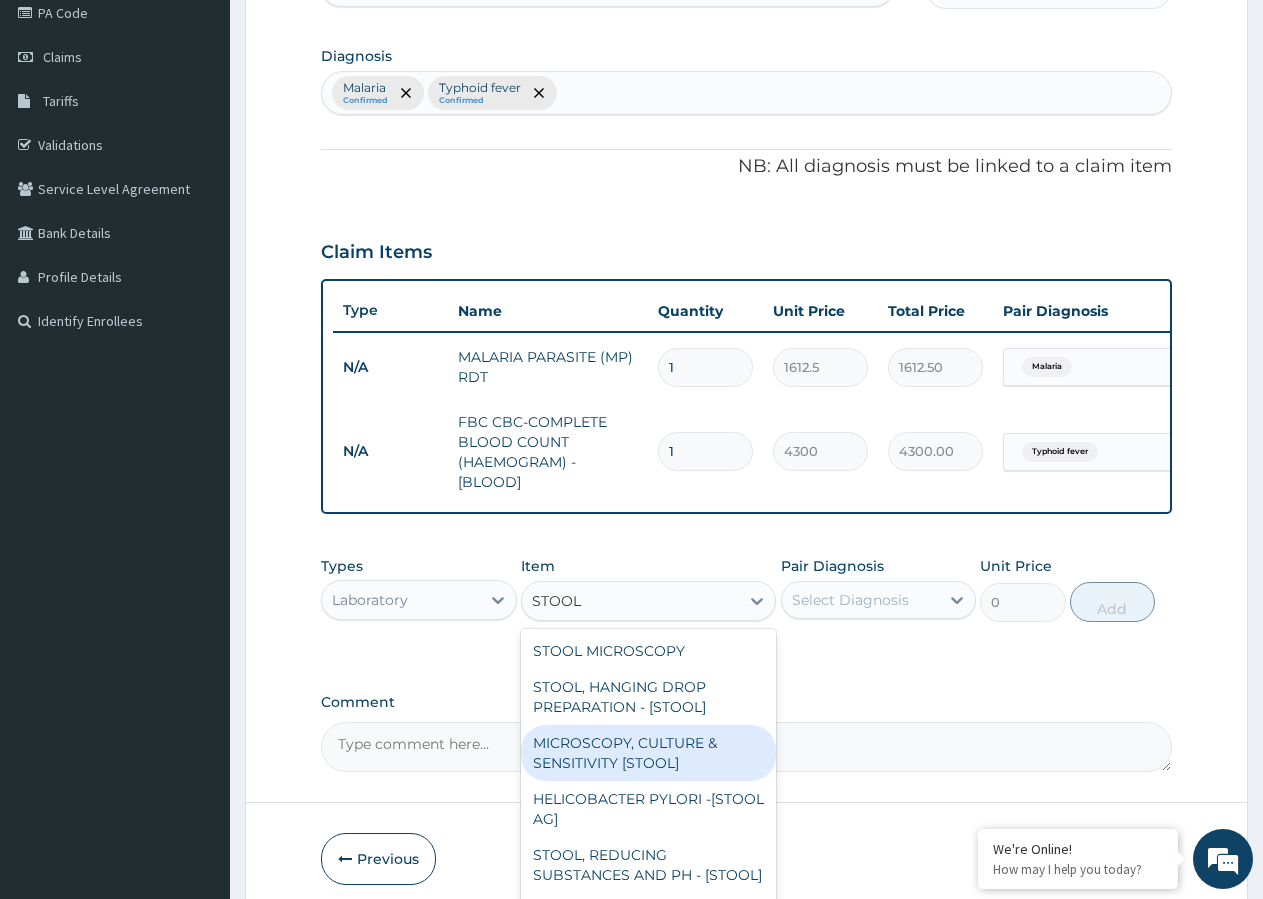 type 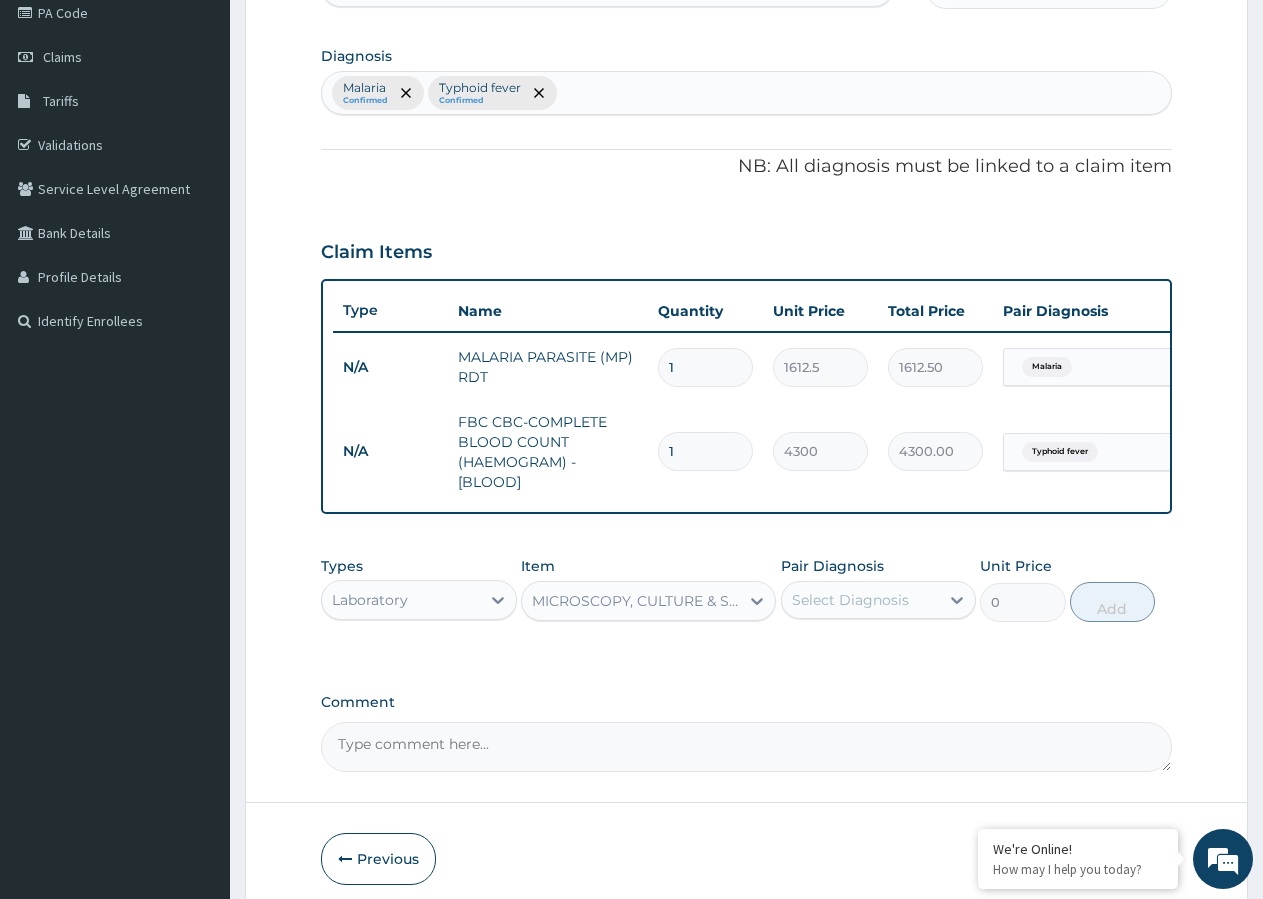 type on "4837.5" 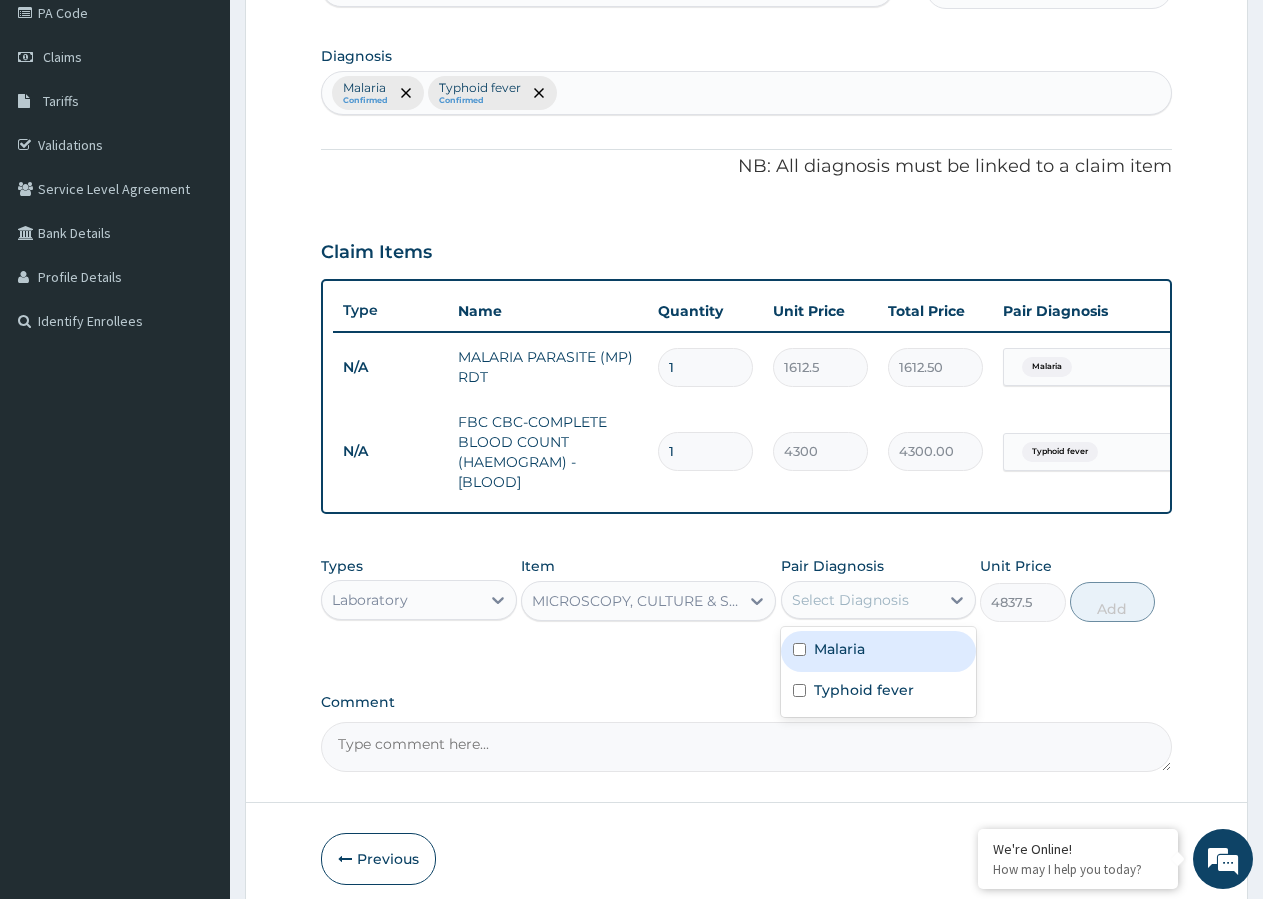 click on "Select Diagnosis" at bounding box center [850, 600] 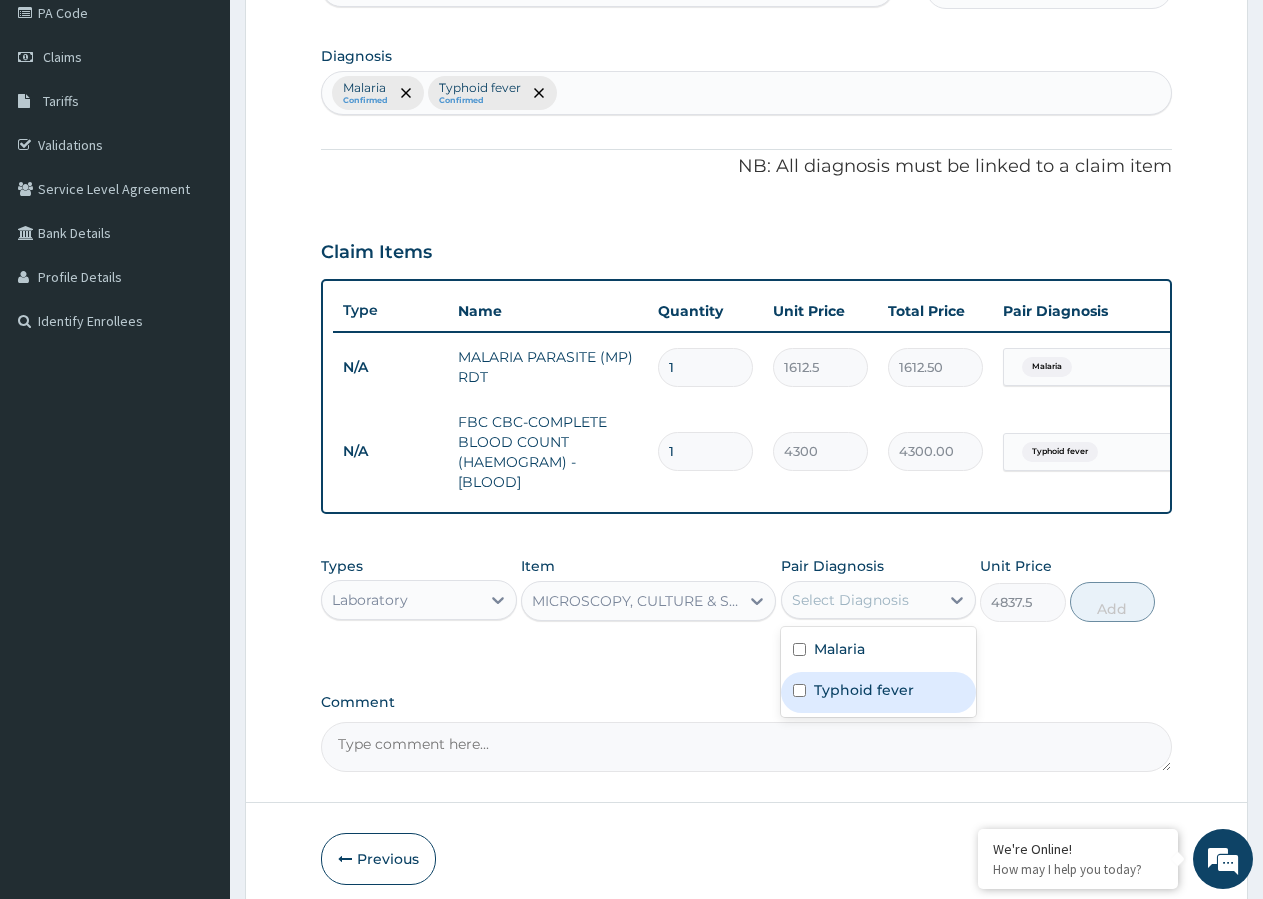 click at bounding box center [799, 690] 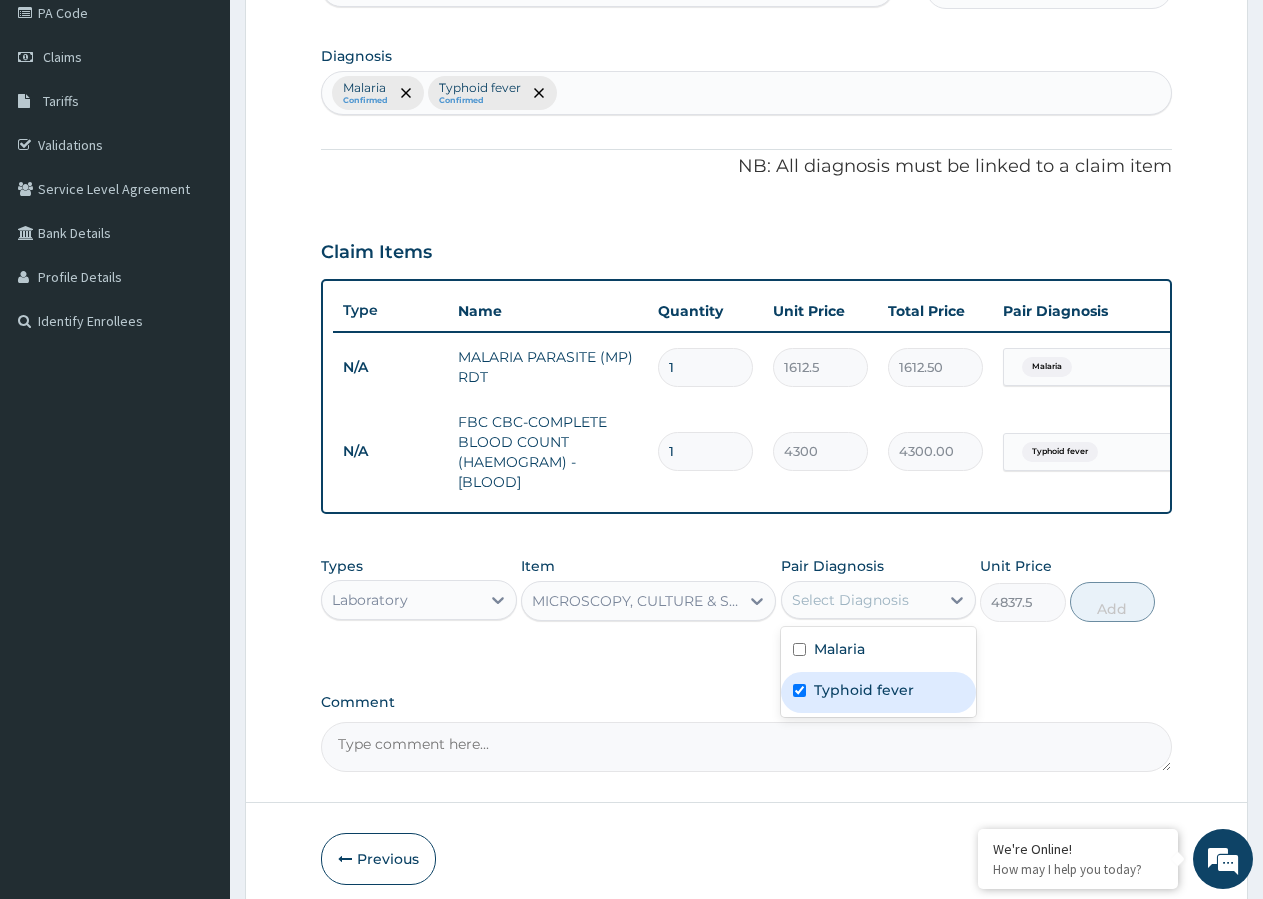 checkbox on "true" 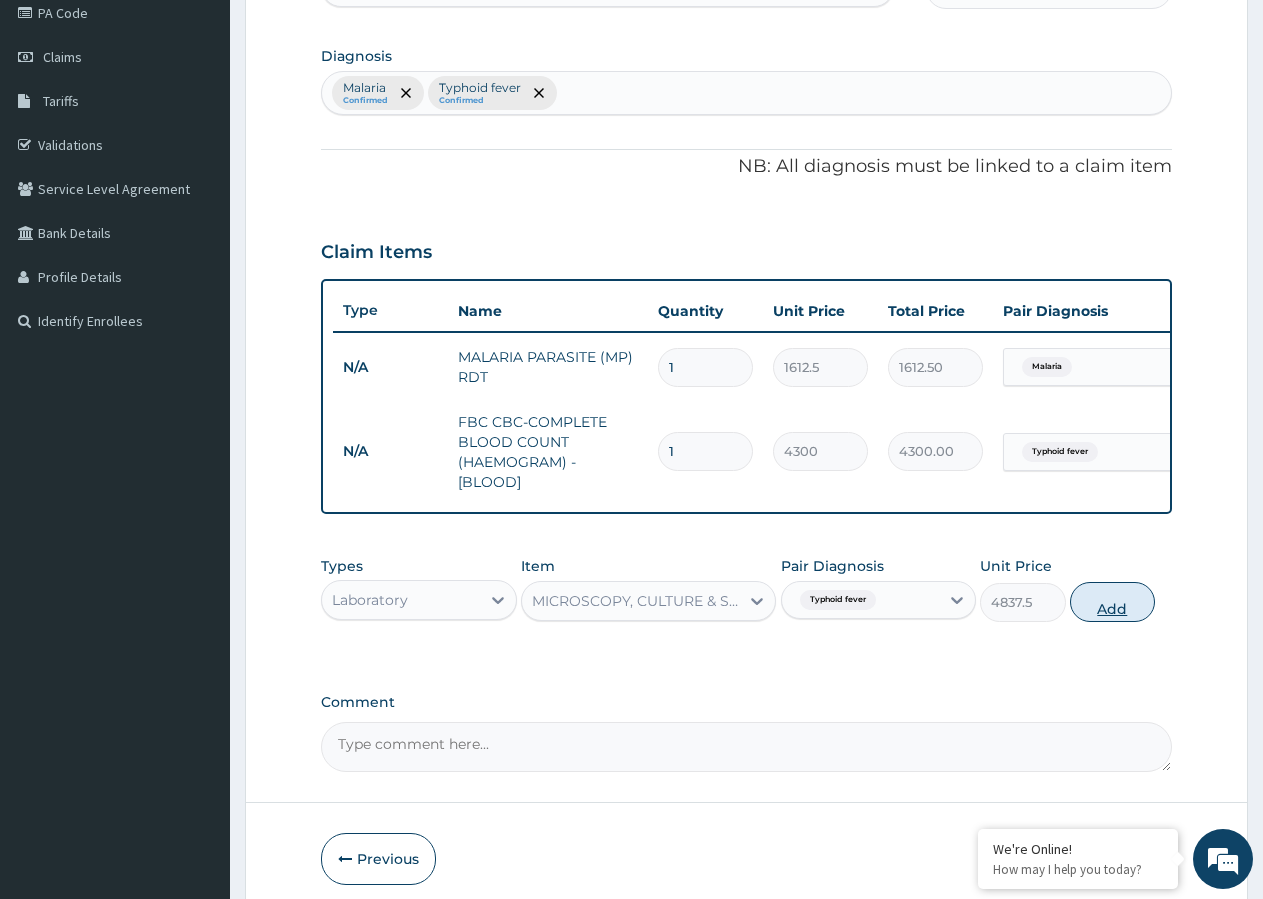 click on "Add" at bounding box center (1112, 602) 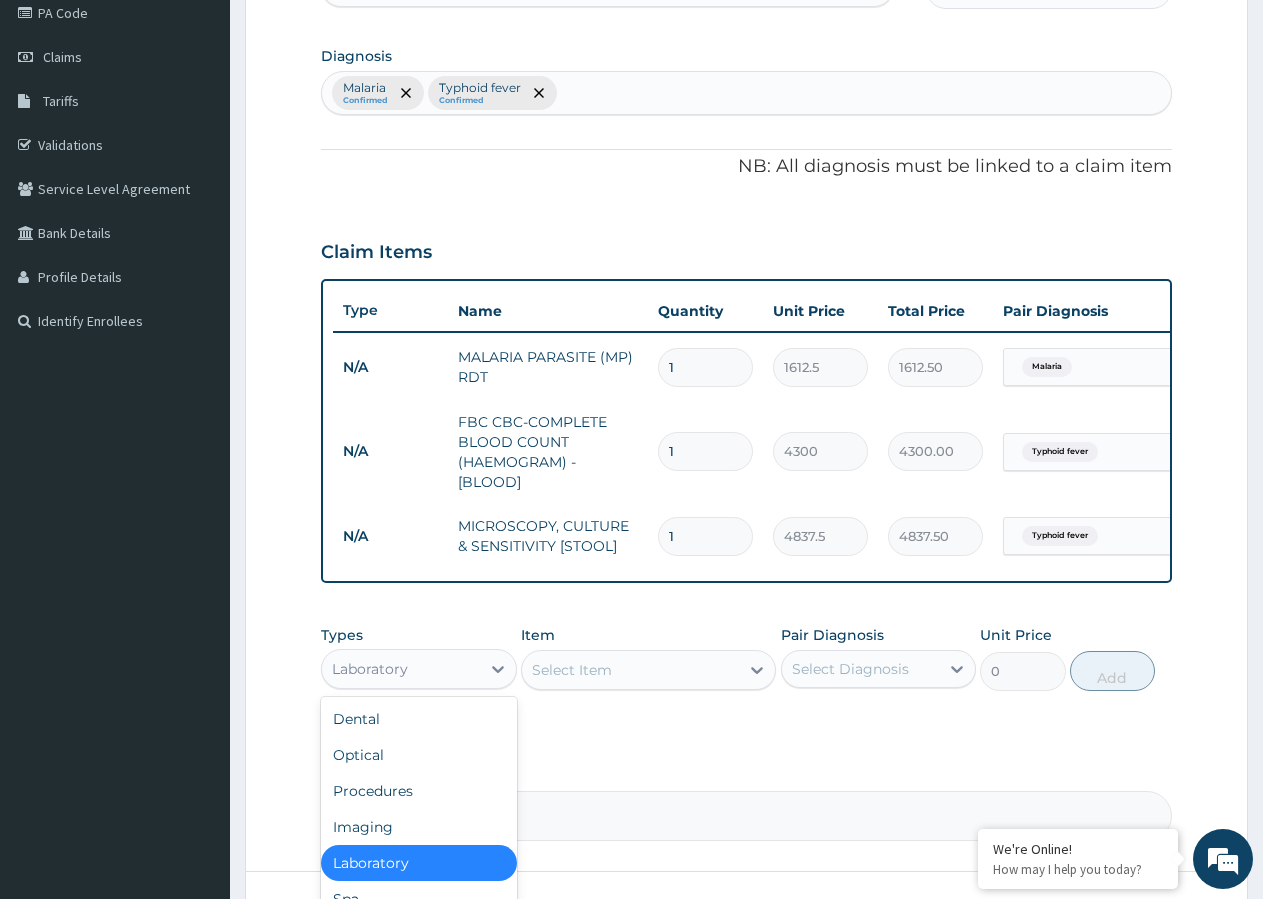 click on "Laboratory" at bounding box center [401, 669] 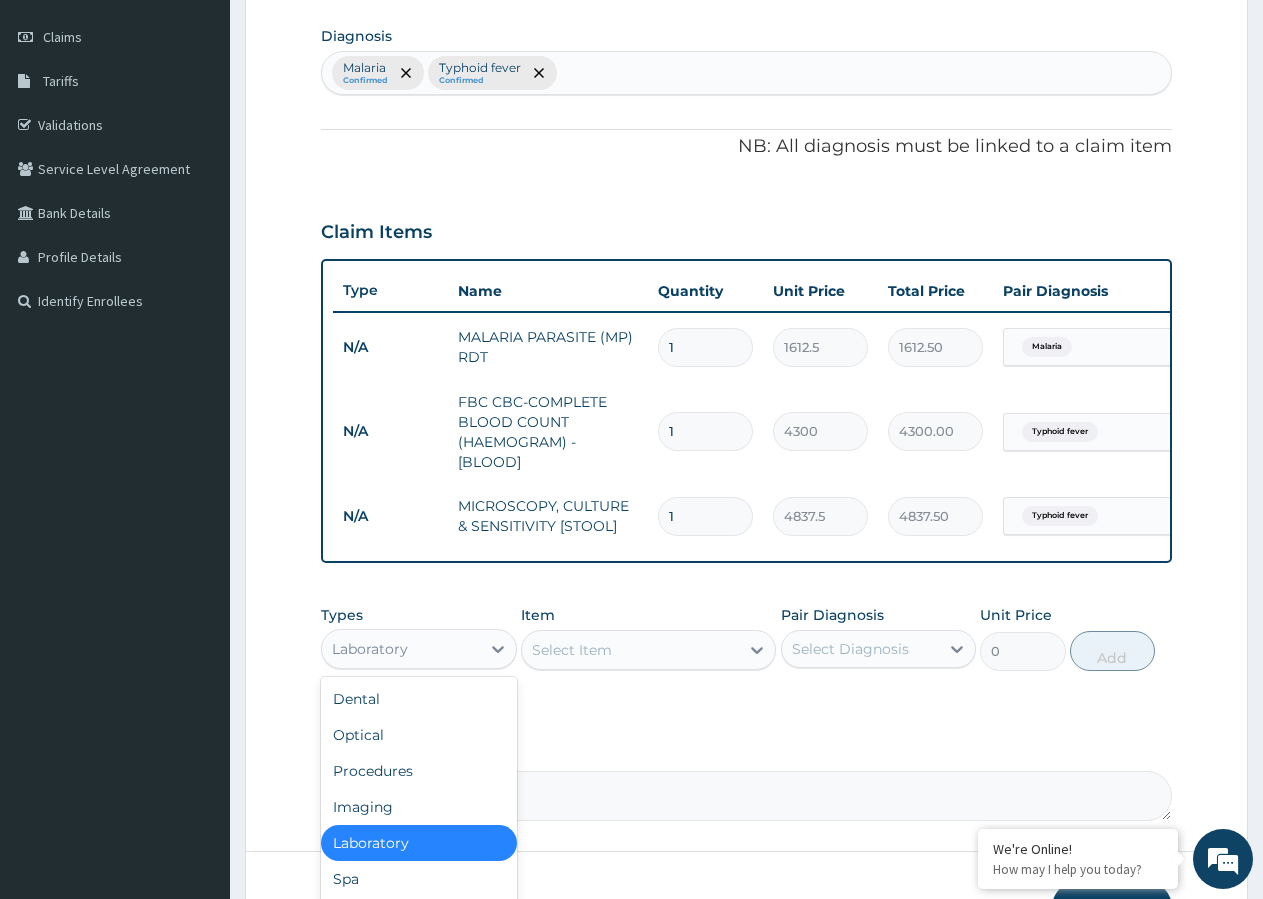 scroll, scrollTop: 351, scrollLeft: 0, axis: vertical 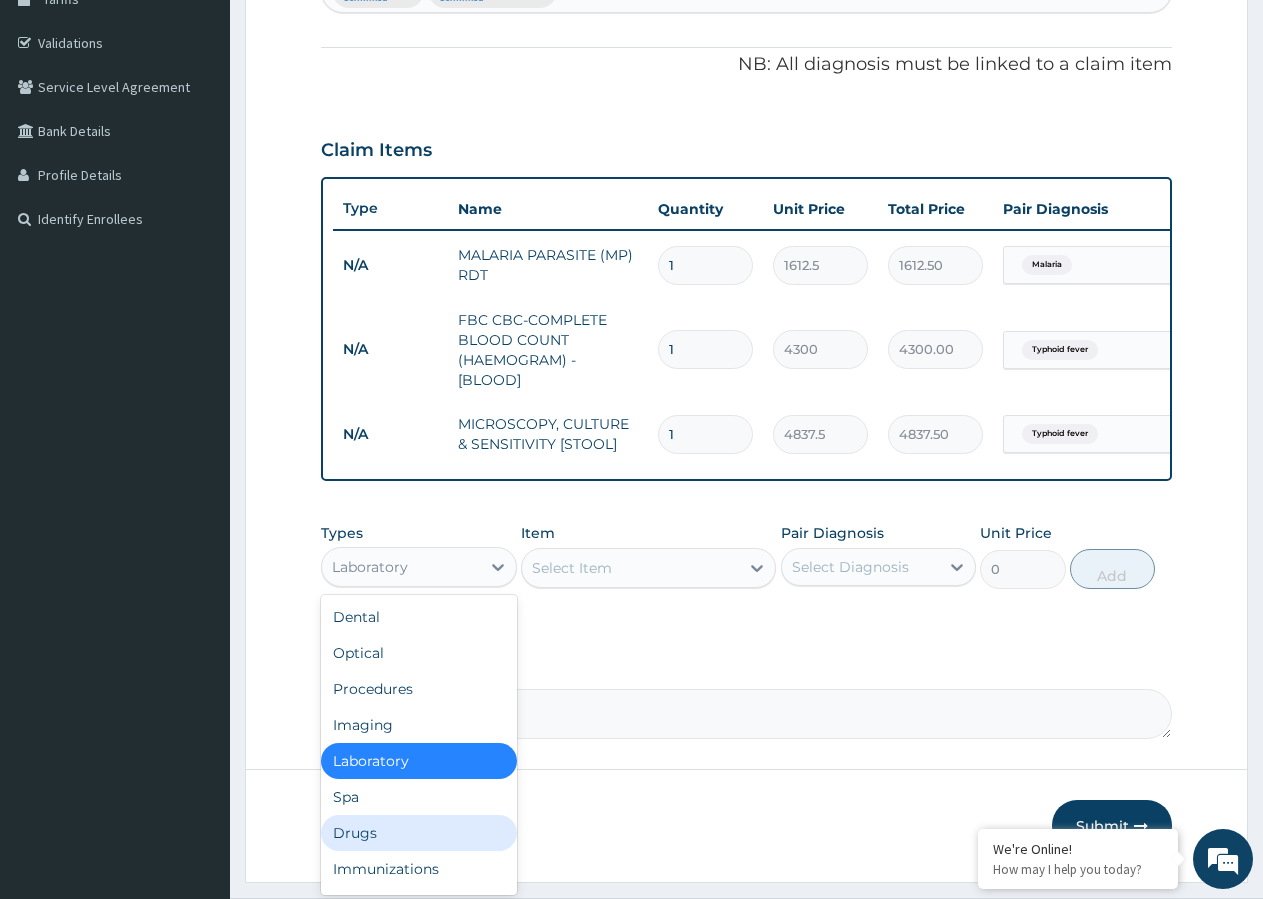 click on "Drugs" at bounding box center (419, 833) 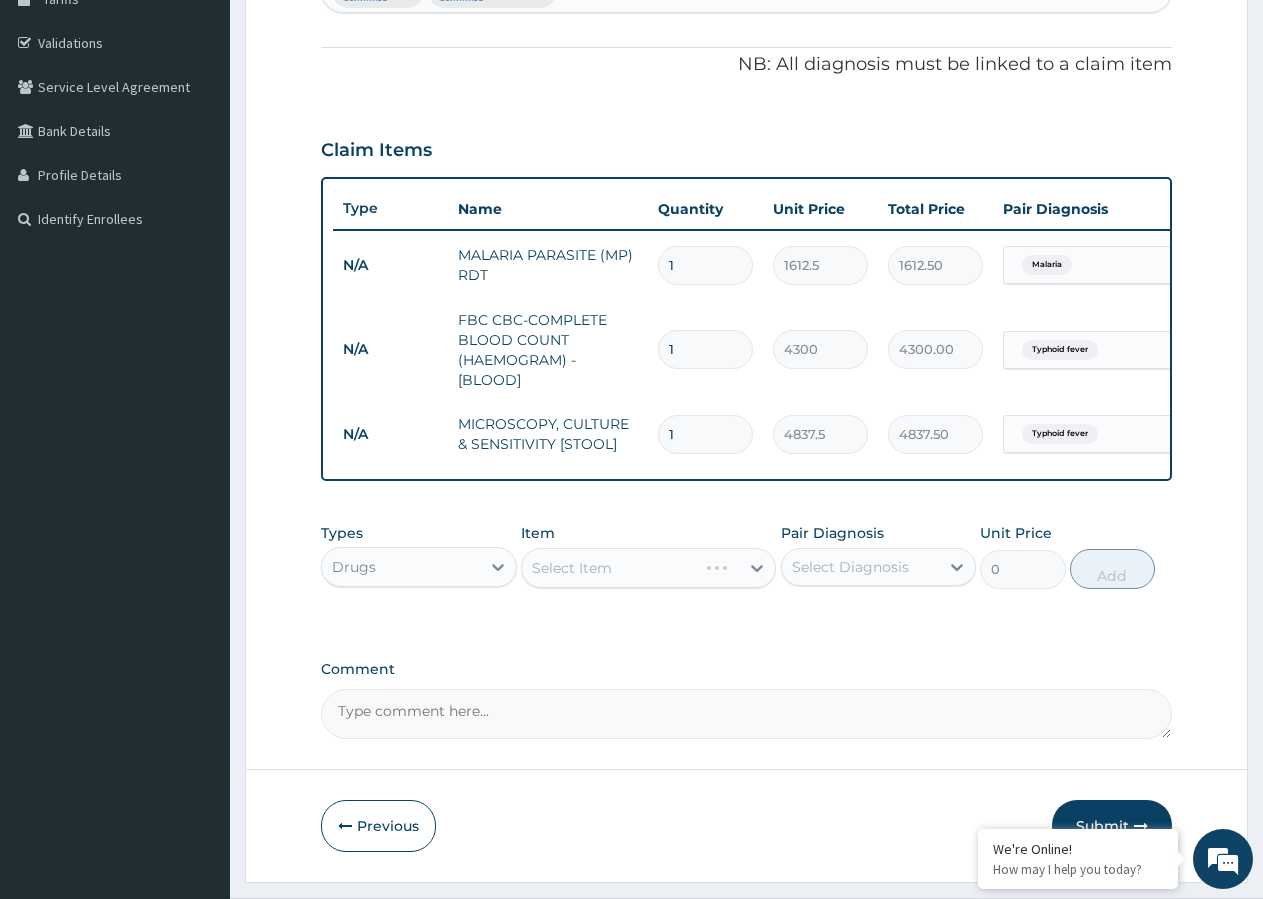 click on "Select Item" at bounding box center [648, 568] 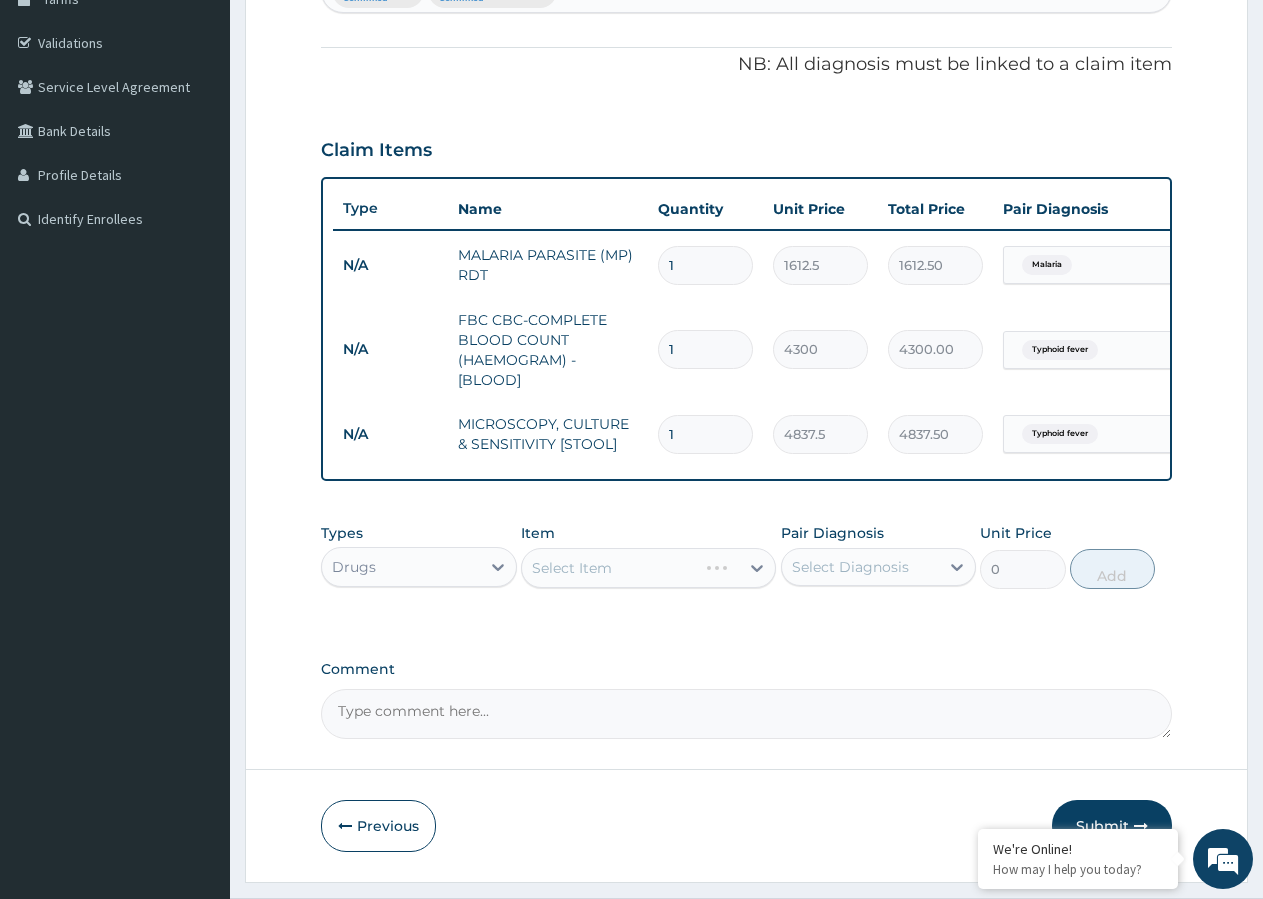 click on "Select Item" at bounding box center (648, 568) 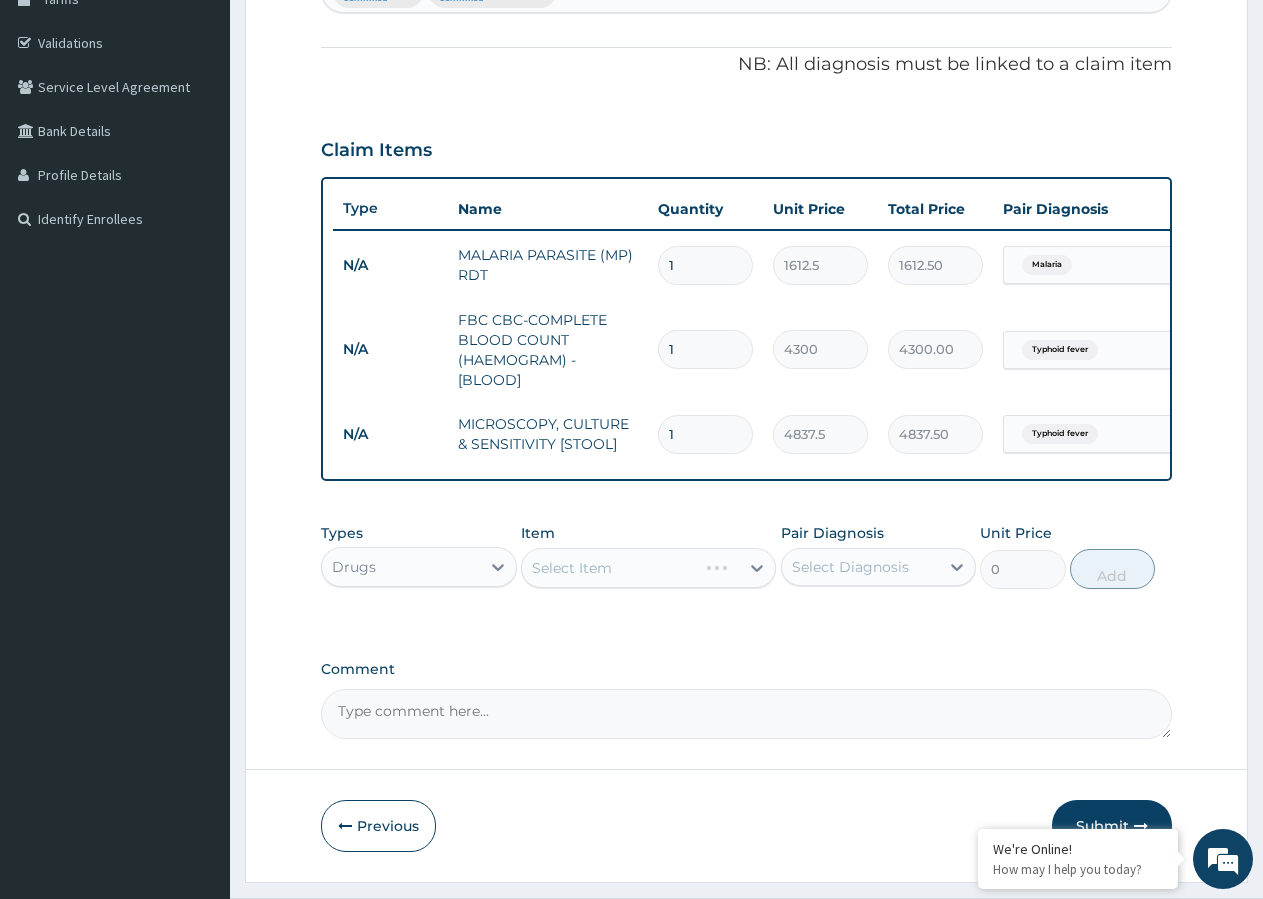 click on "Select Item" at bounding box center (648, 568) 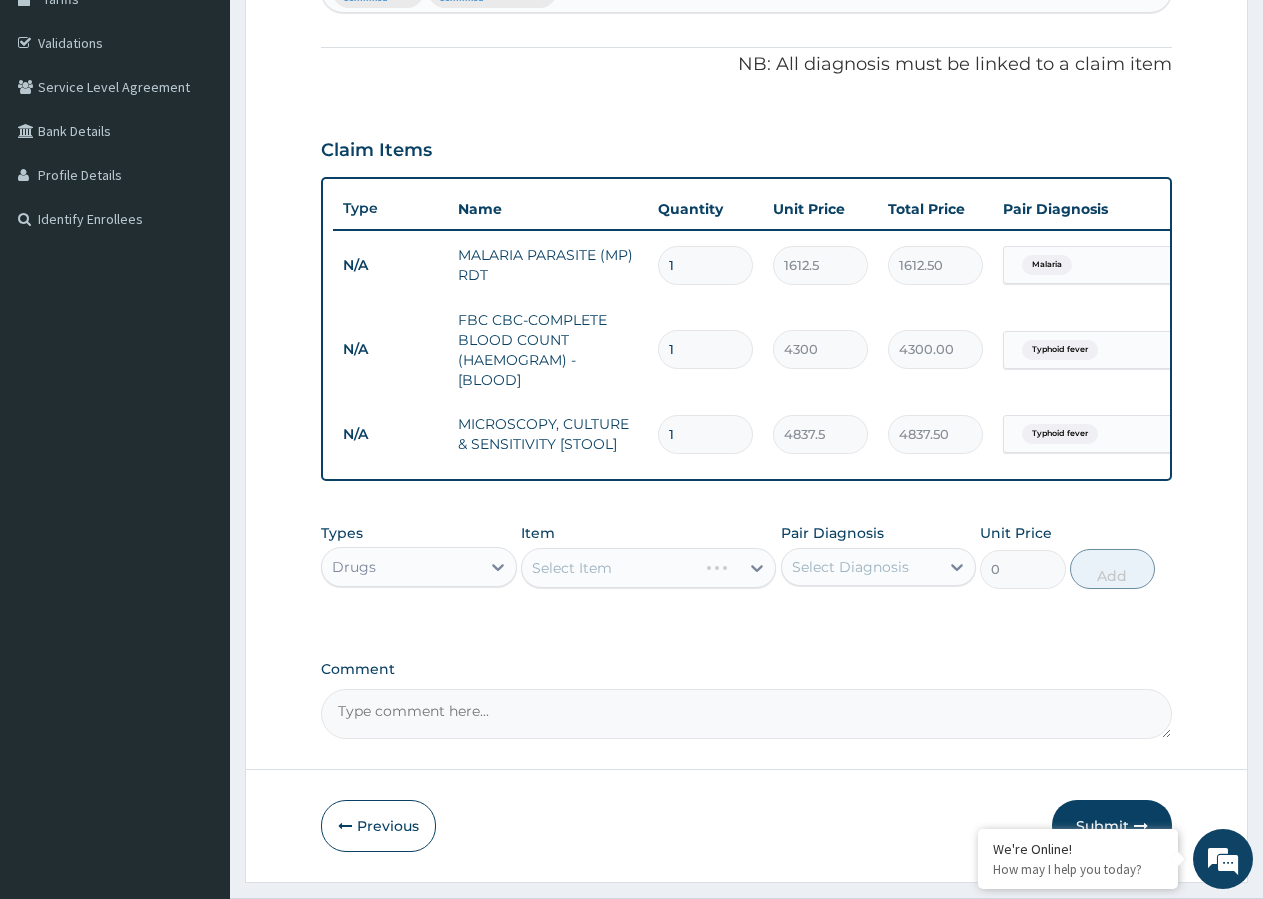 click on "Select Item" at bounding box center [648, 568] 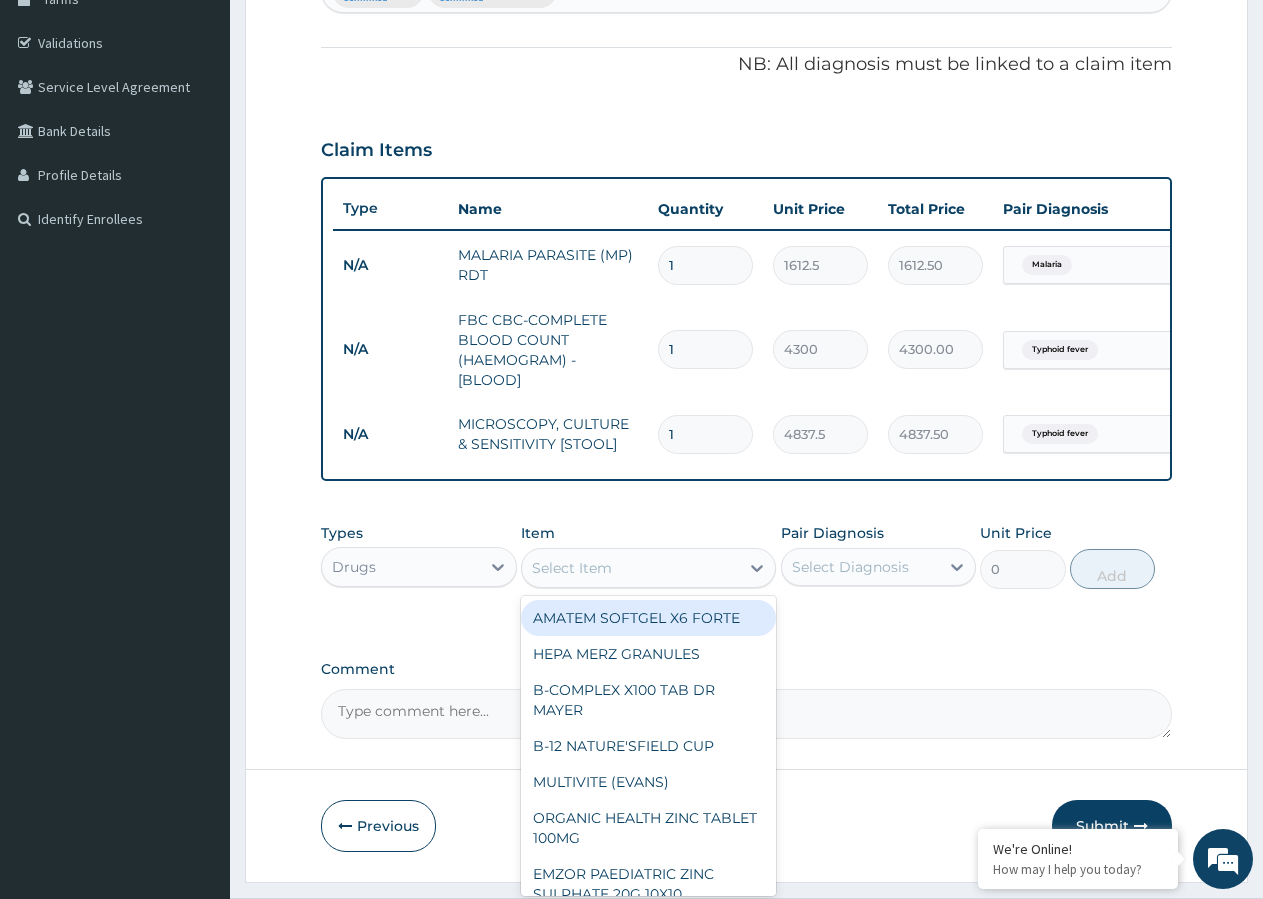 click on "Select Item" at bounding box center [630, 568] 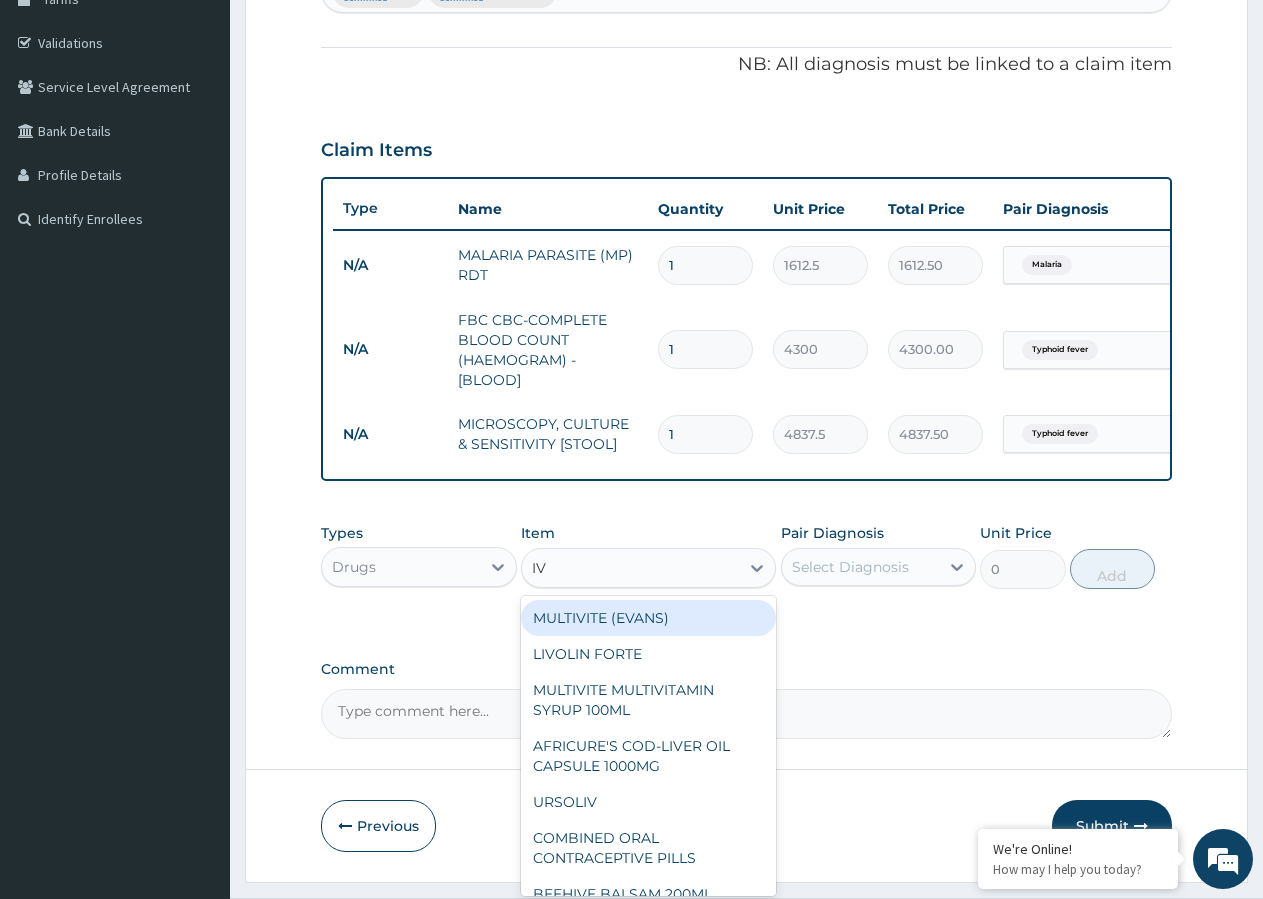 scroll, scrollTop: 418, scrollLeft: 0, axis: vertical 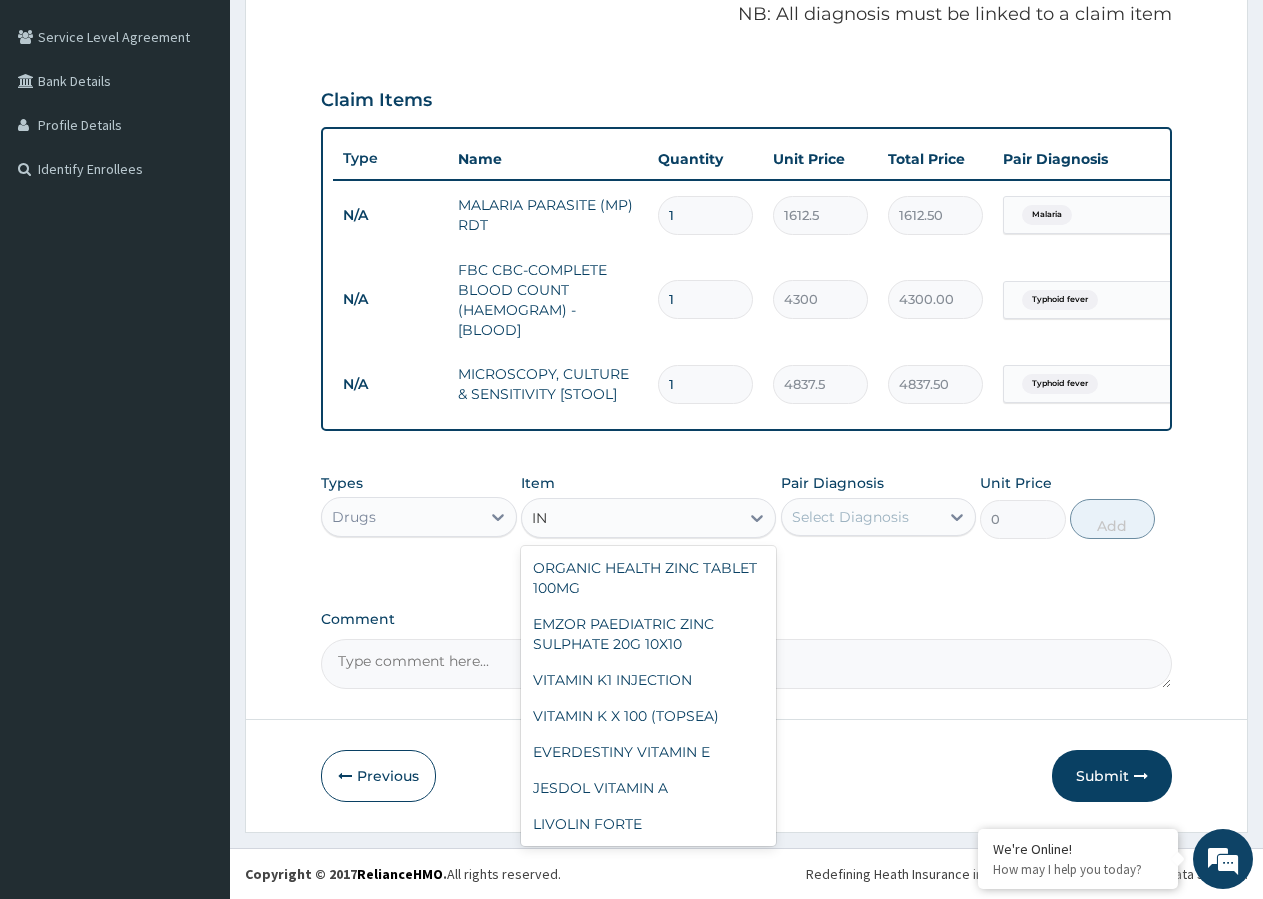 type on "I" 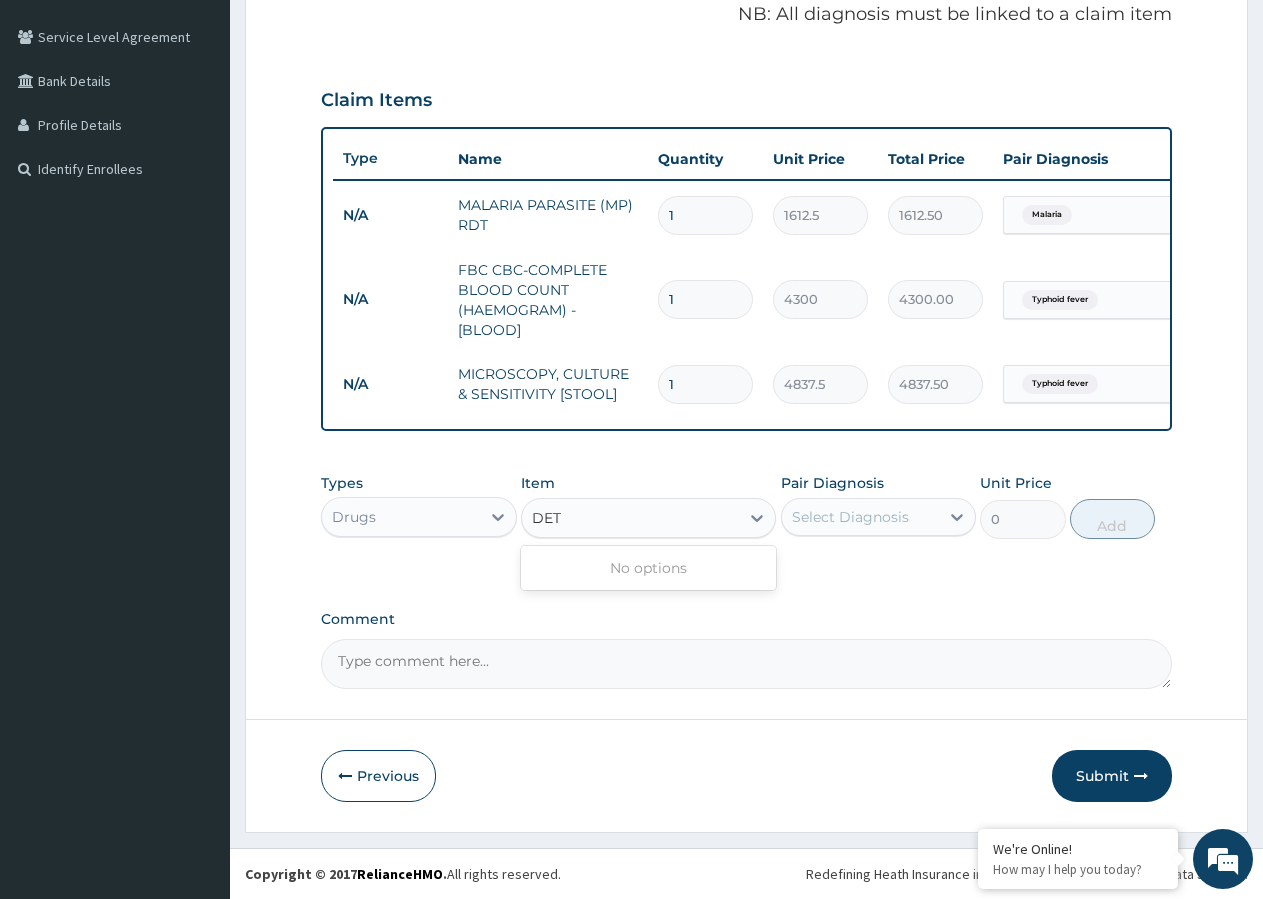 type on "DE" 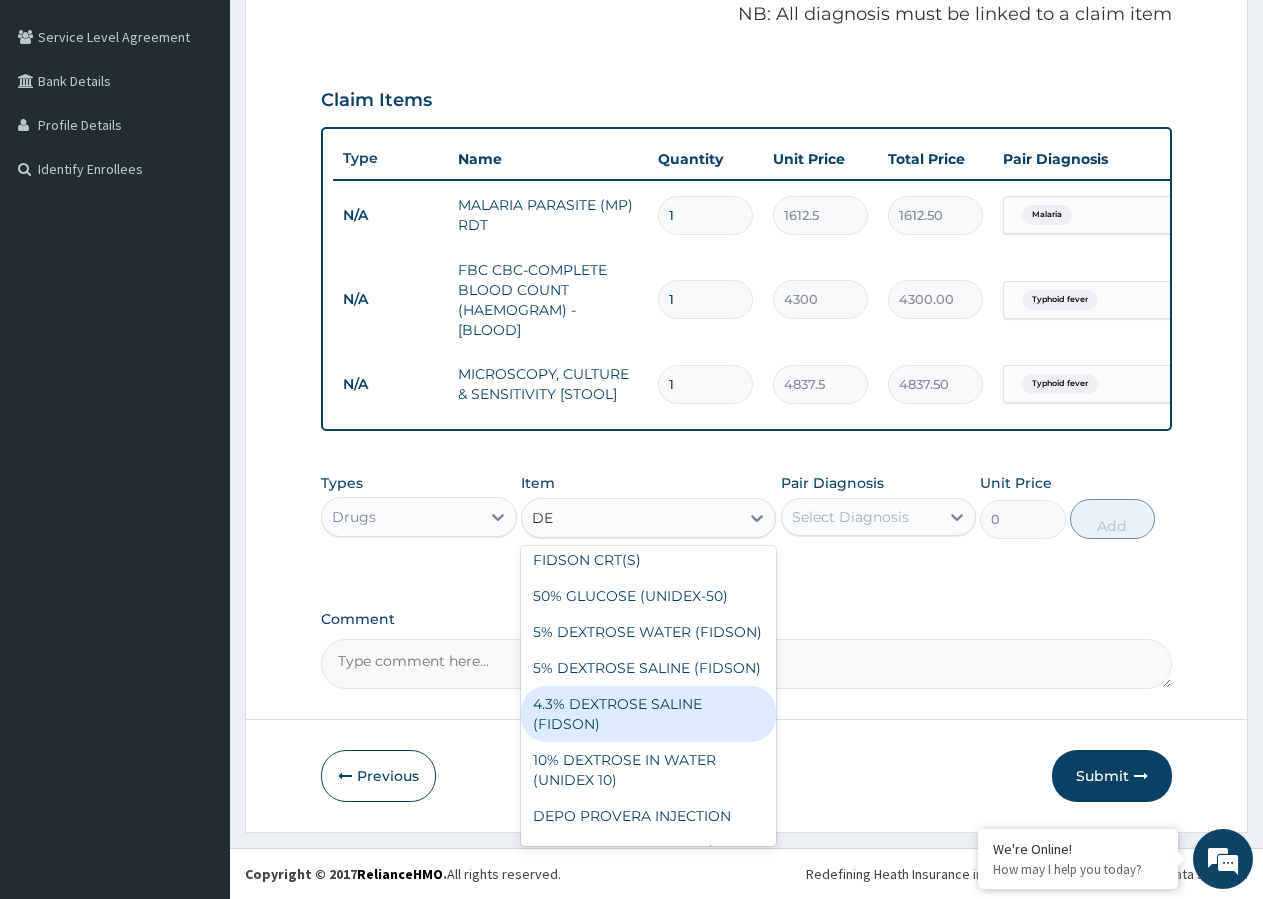 scroll, scrollTop: 972, scrollLeft: 0, axis: vertical 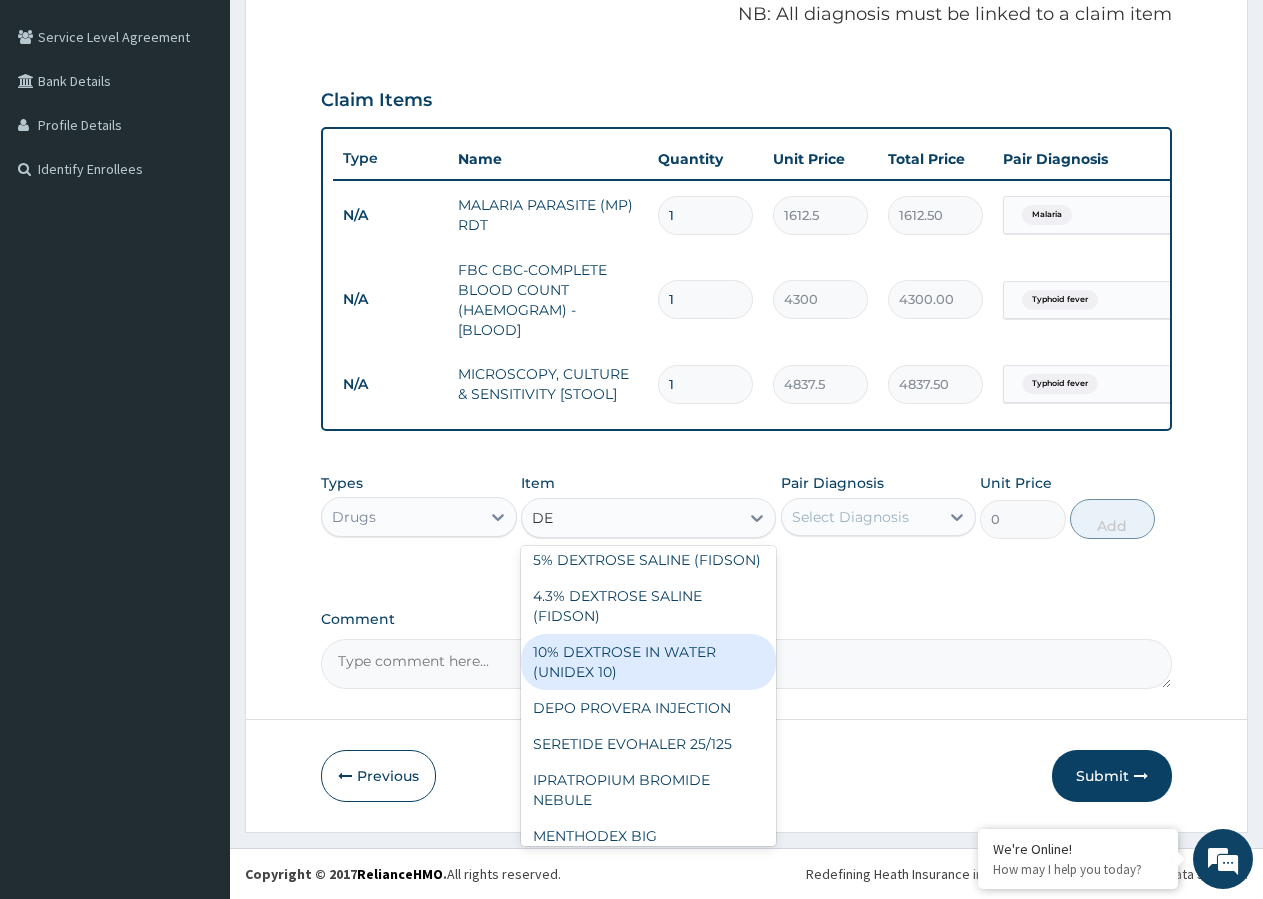 click on "10% DEXTROSE IN WATER (UNIDEX 10)" at bounding box center (648, 662) 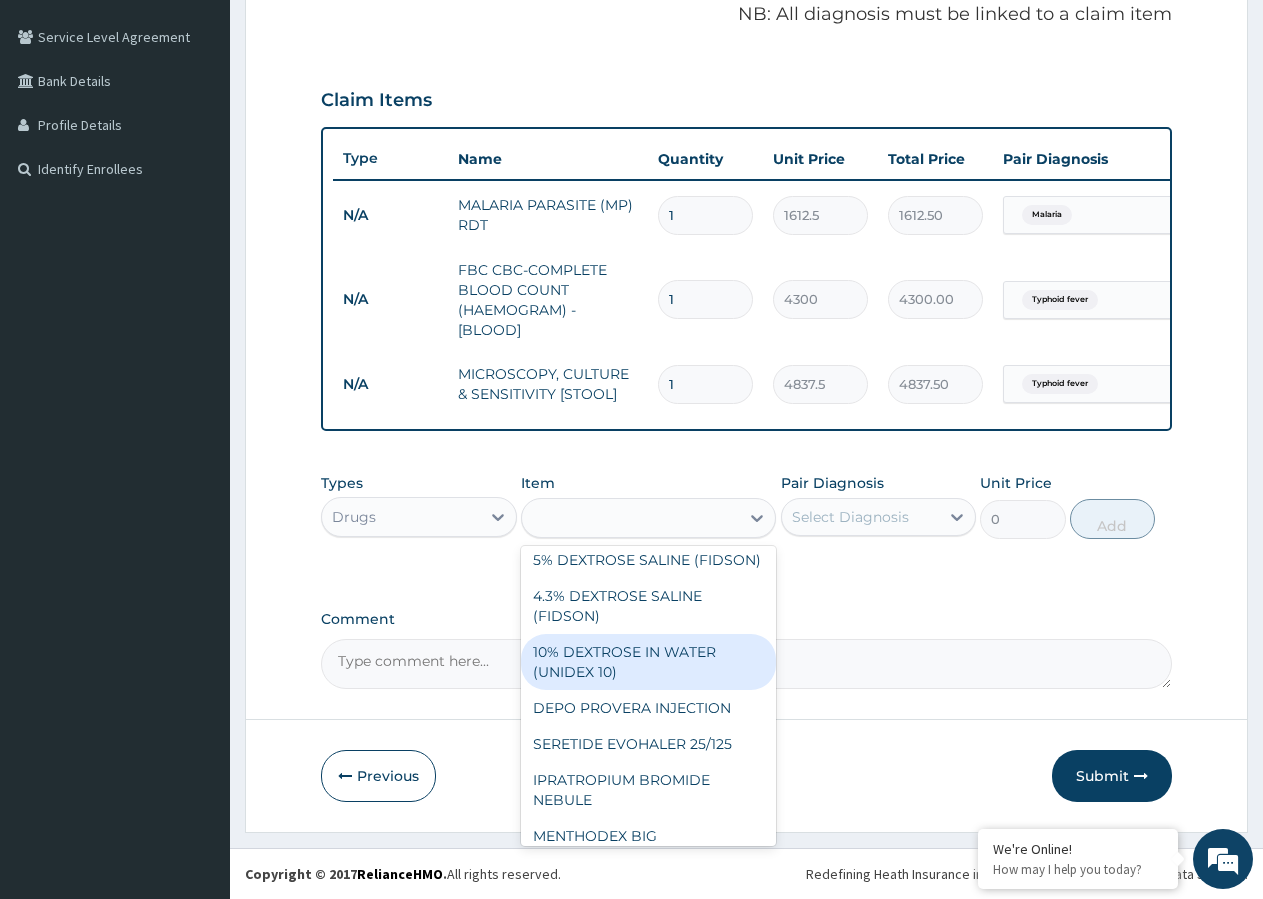 type on "1773.75" 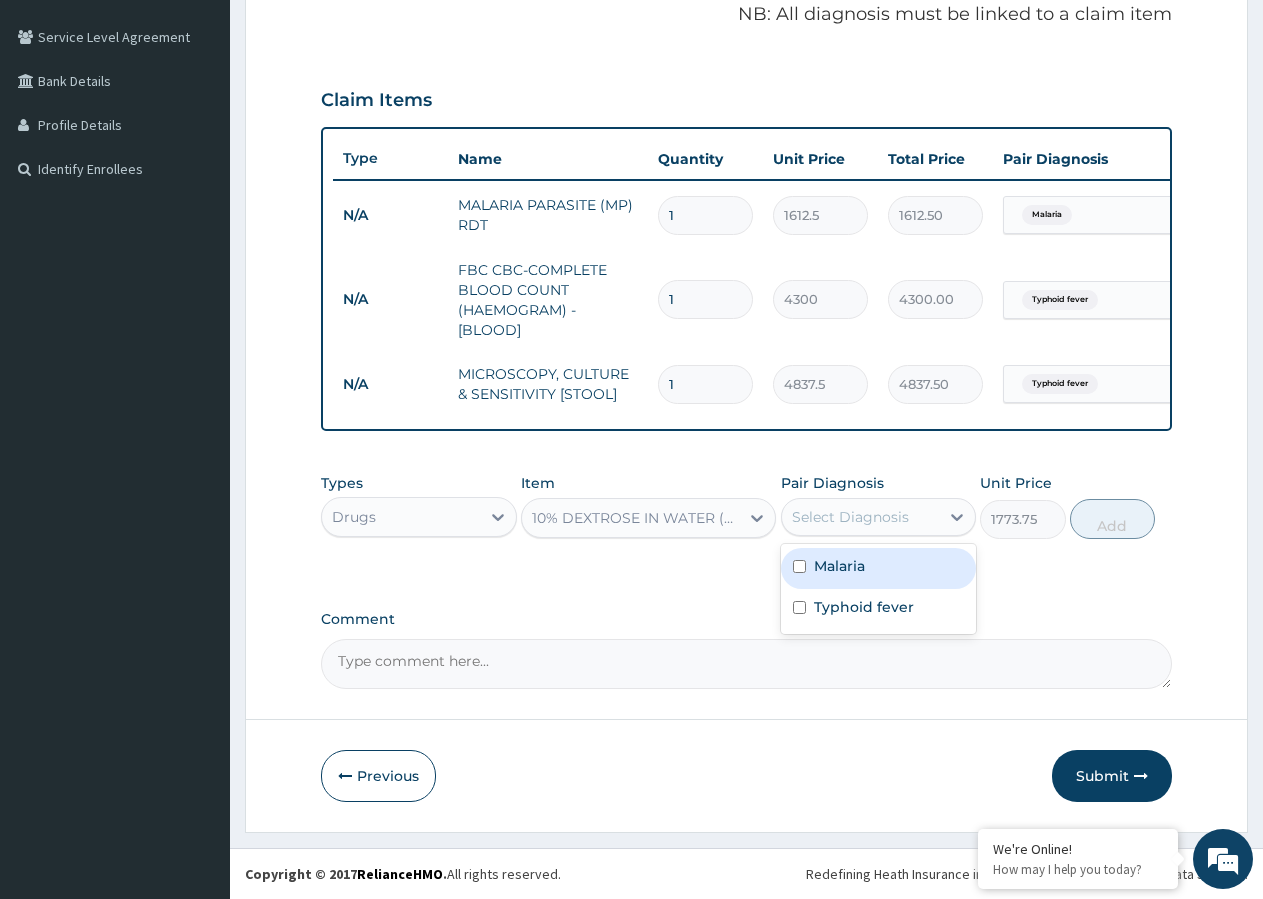 click on "Select Diagnosis" at bounding box center (861, 517) 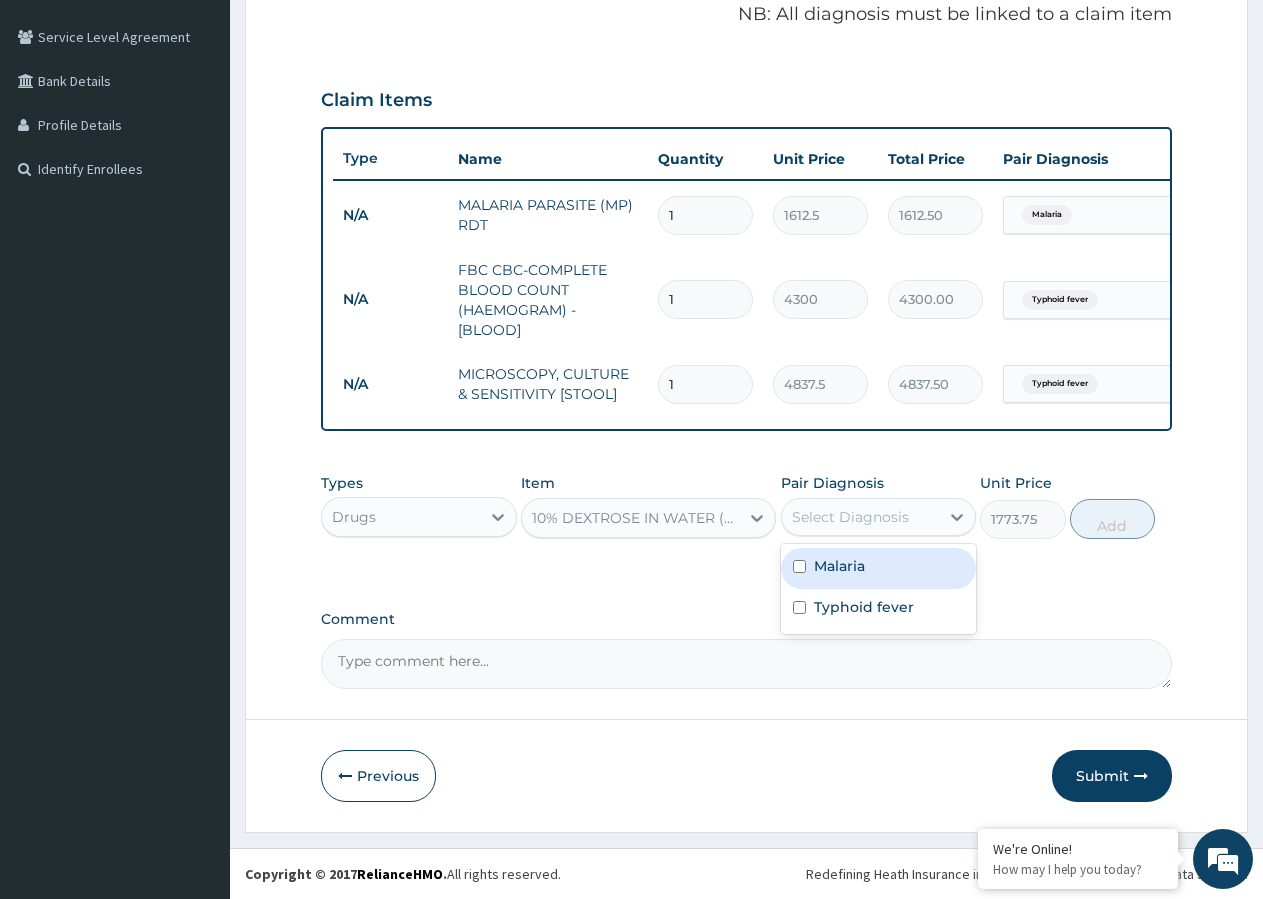 click at bounding box center [799, 566] 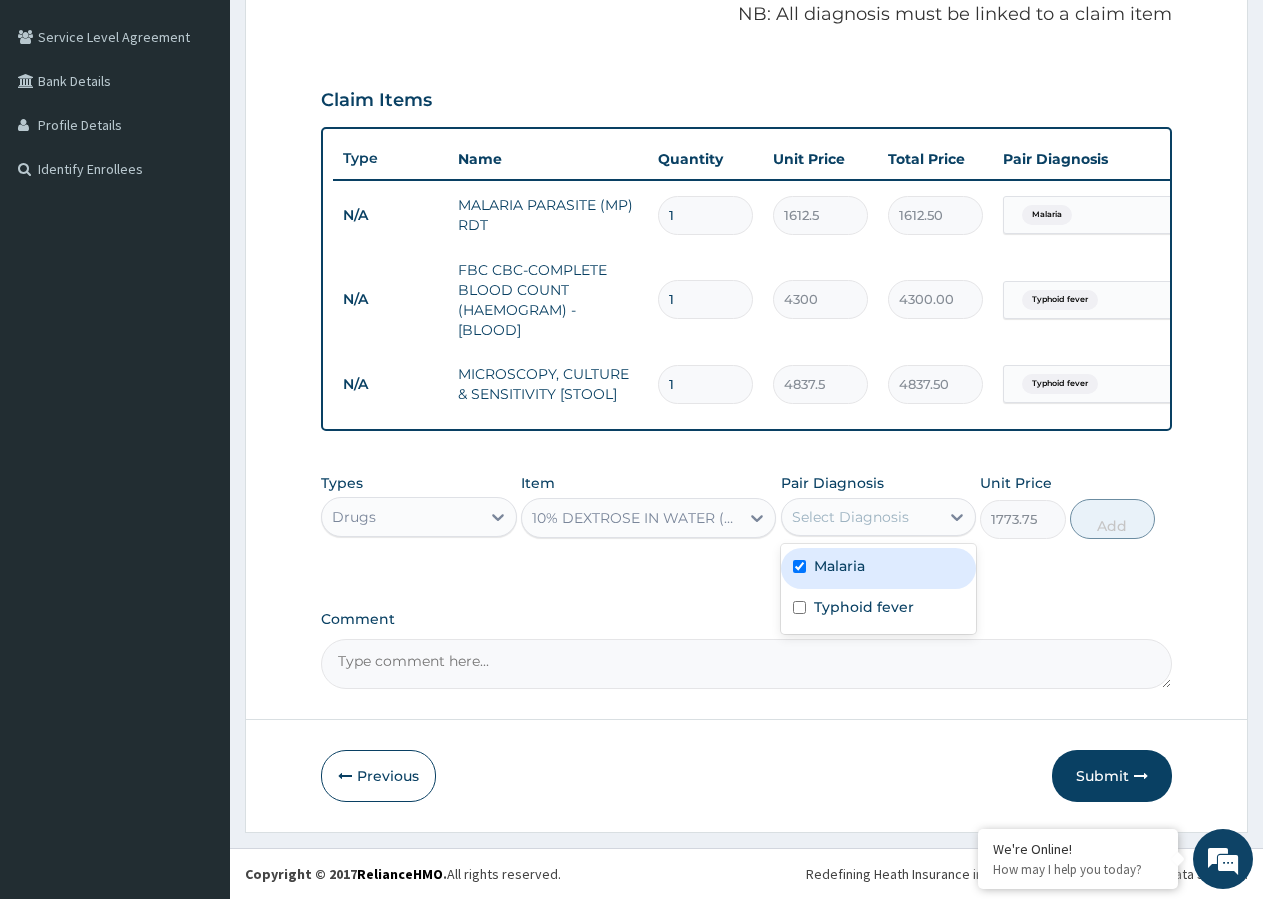 checkbox on "true" 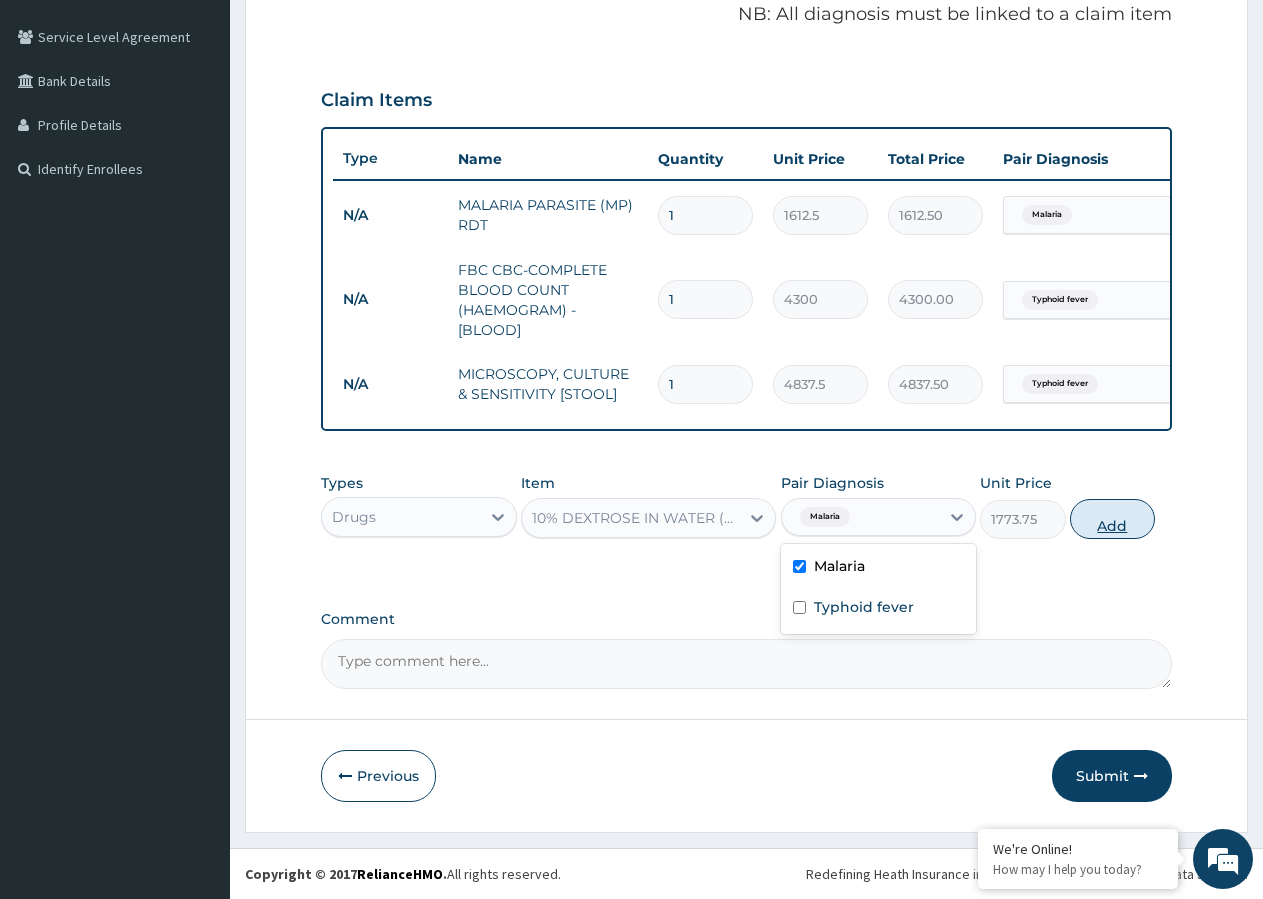 click on "Add" at bounding box center [1112, 519] 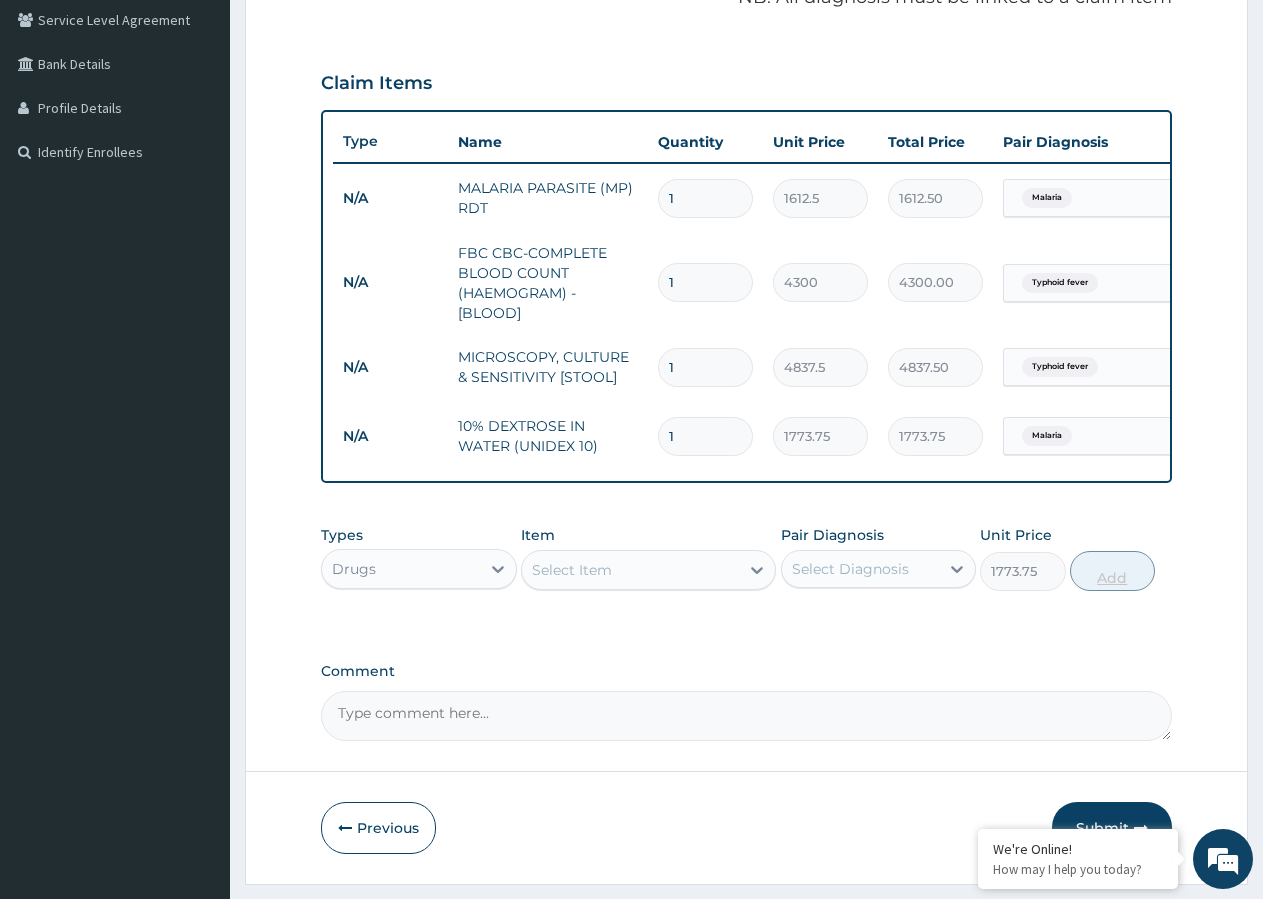 type on "0" 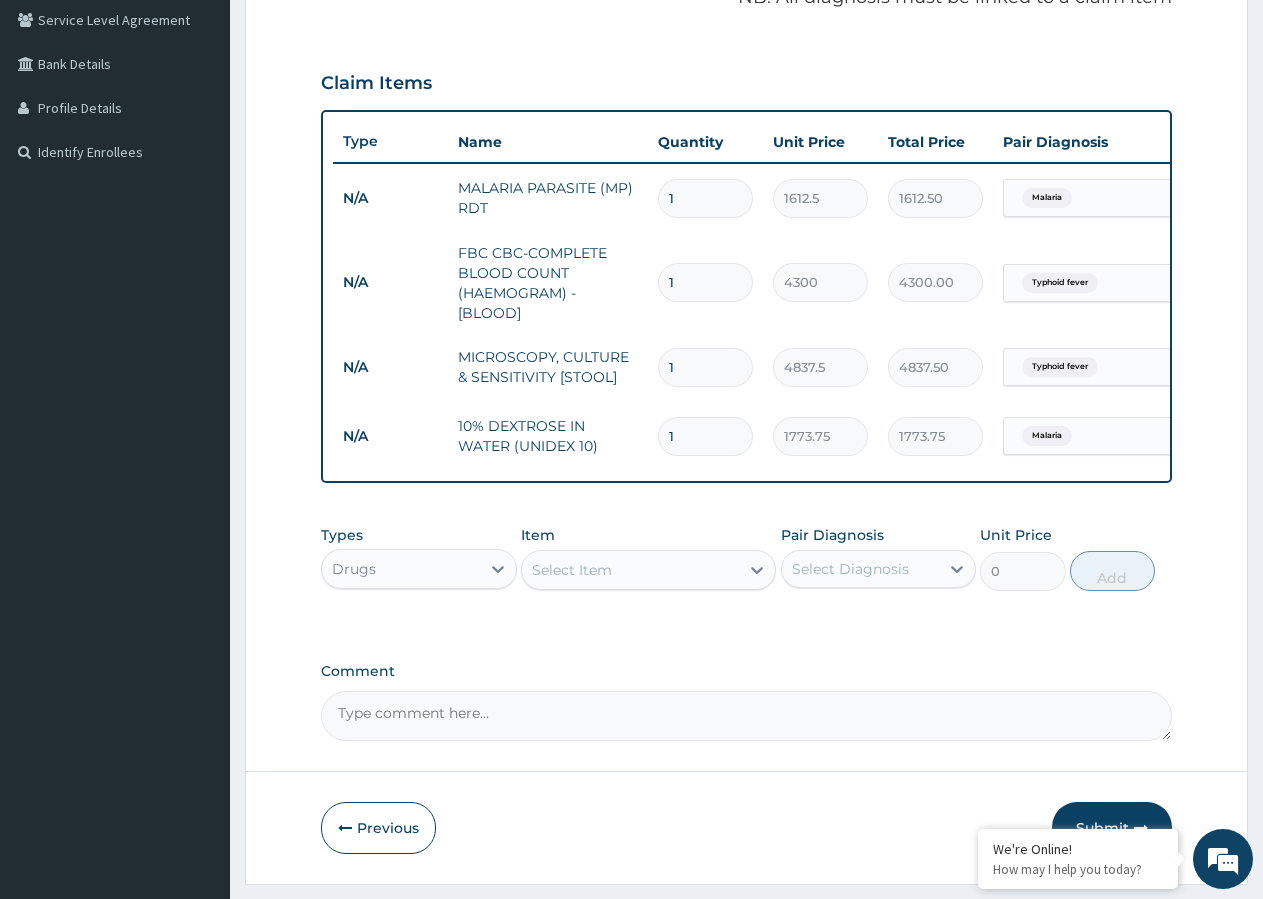 click on "Select Item" at bounding box center [630, 570] 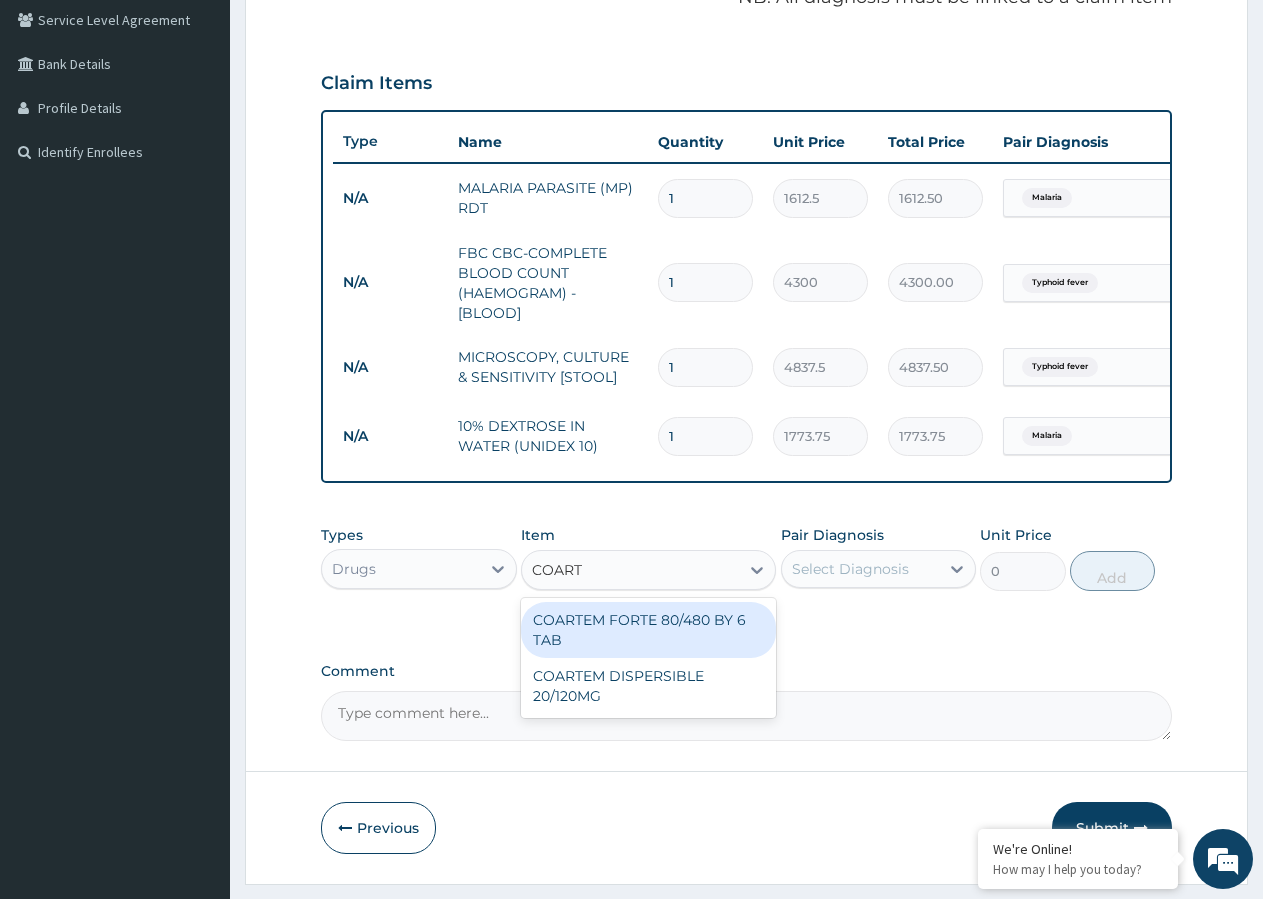 type on "COARTE" 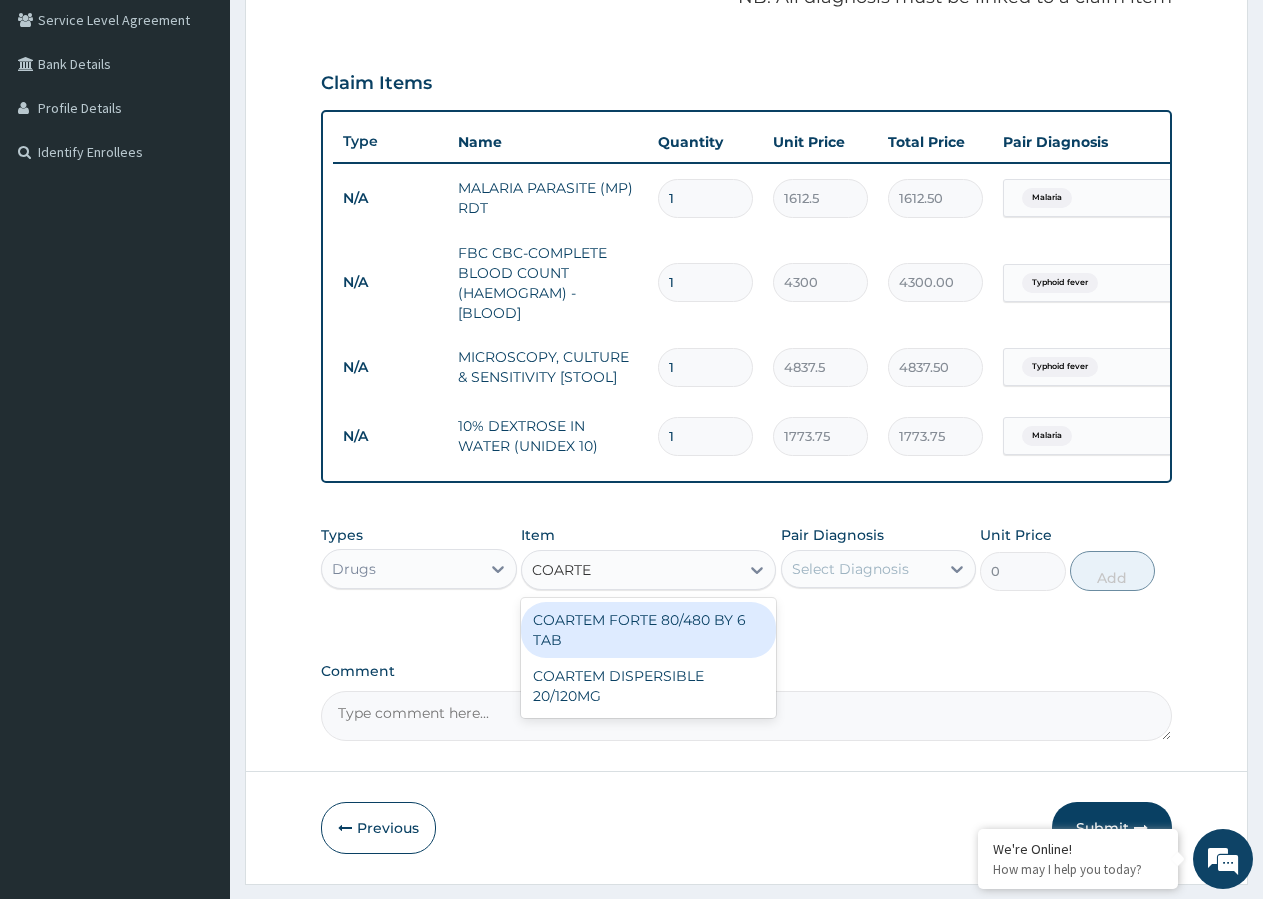click on "COARTEM FORTE 80/480 BY 6 TAB" at bounding box center [648, 630] 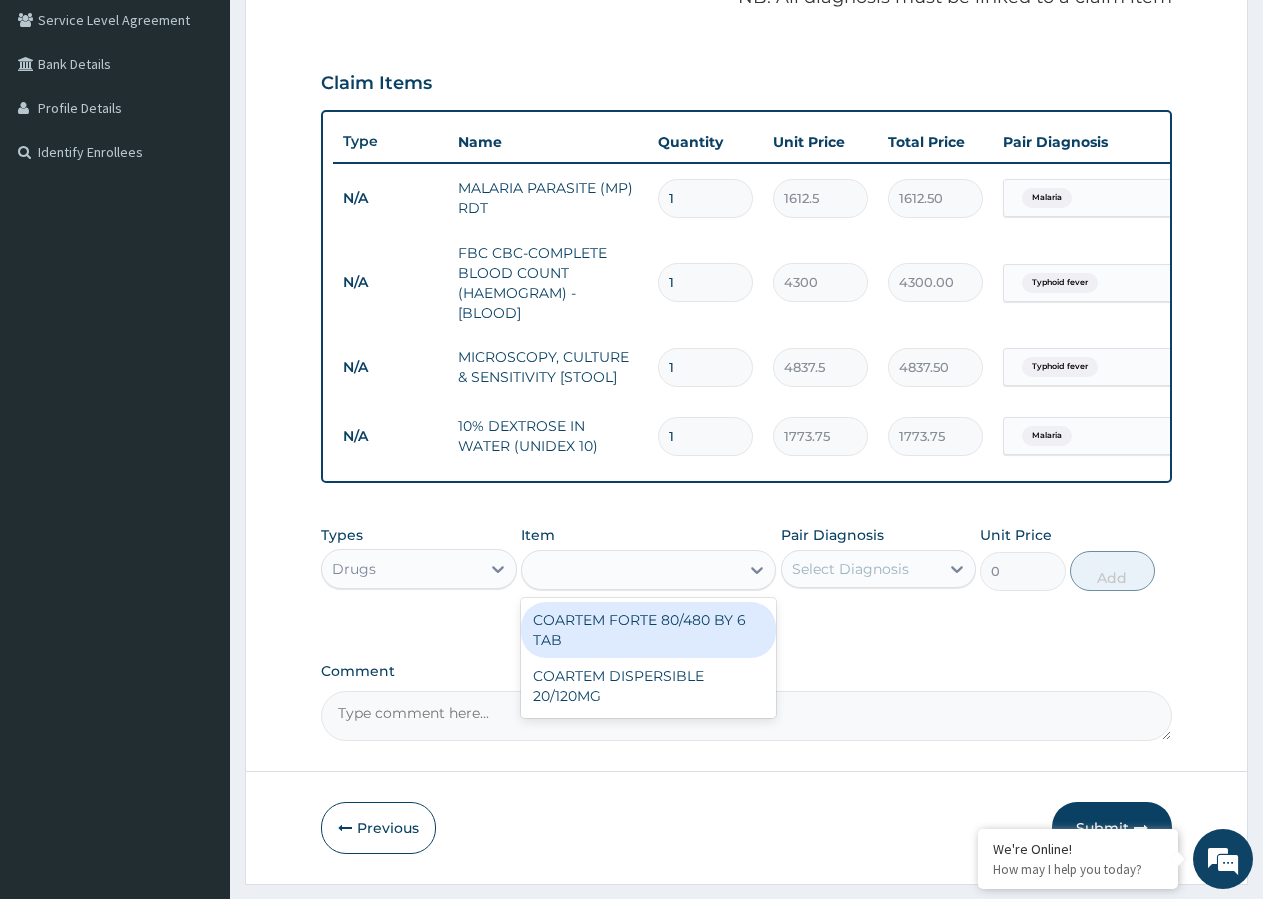 type on "449.35" 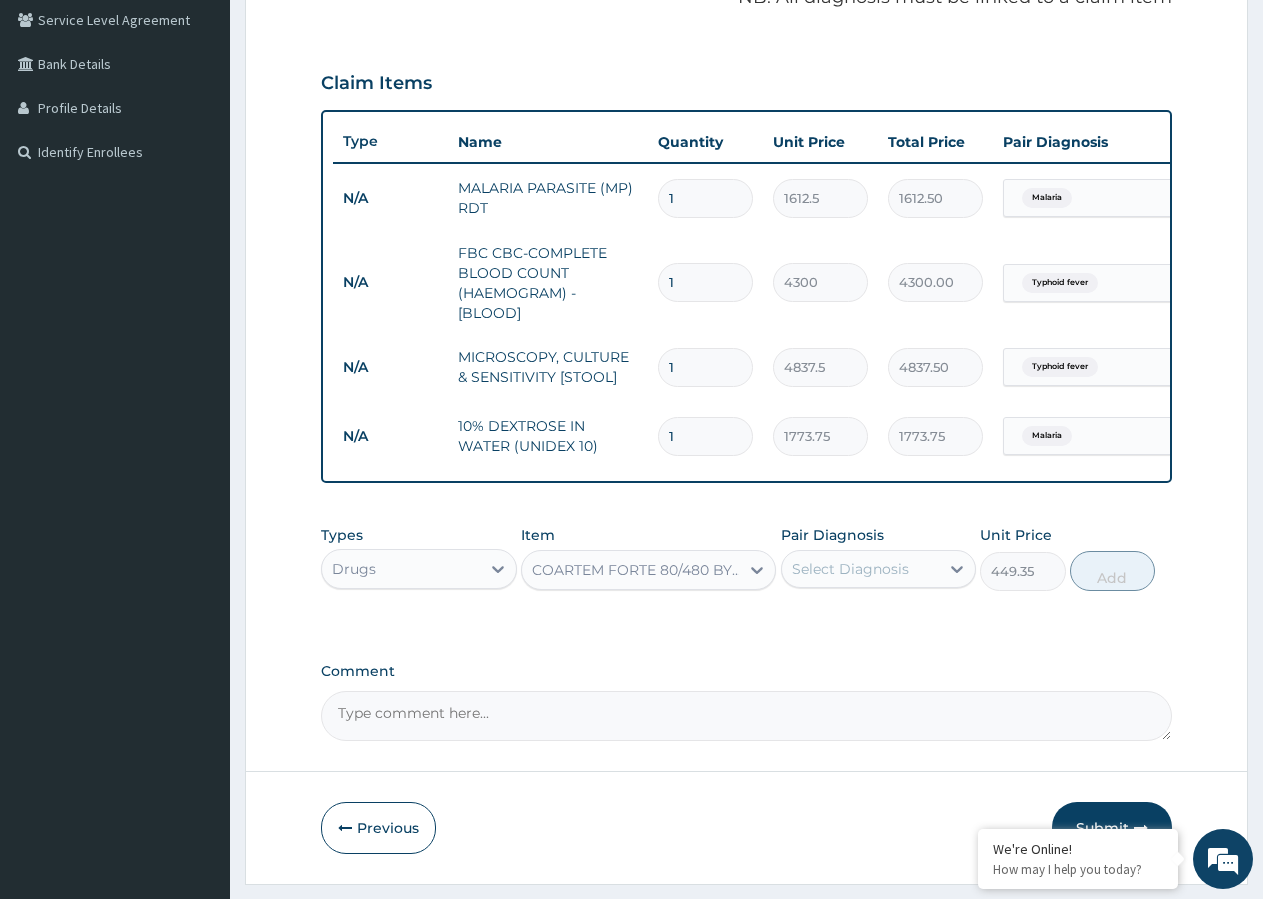 click on "Select Diagnosis" at bounding box center [850, 569] 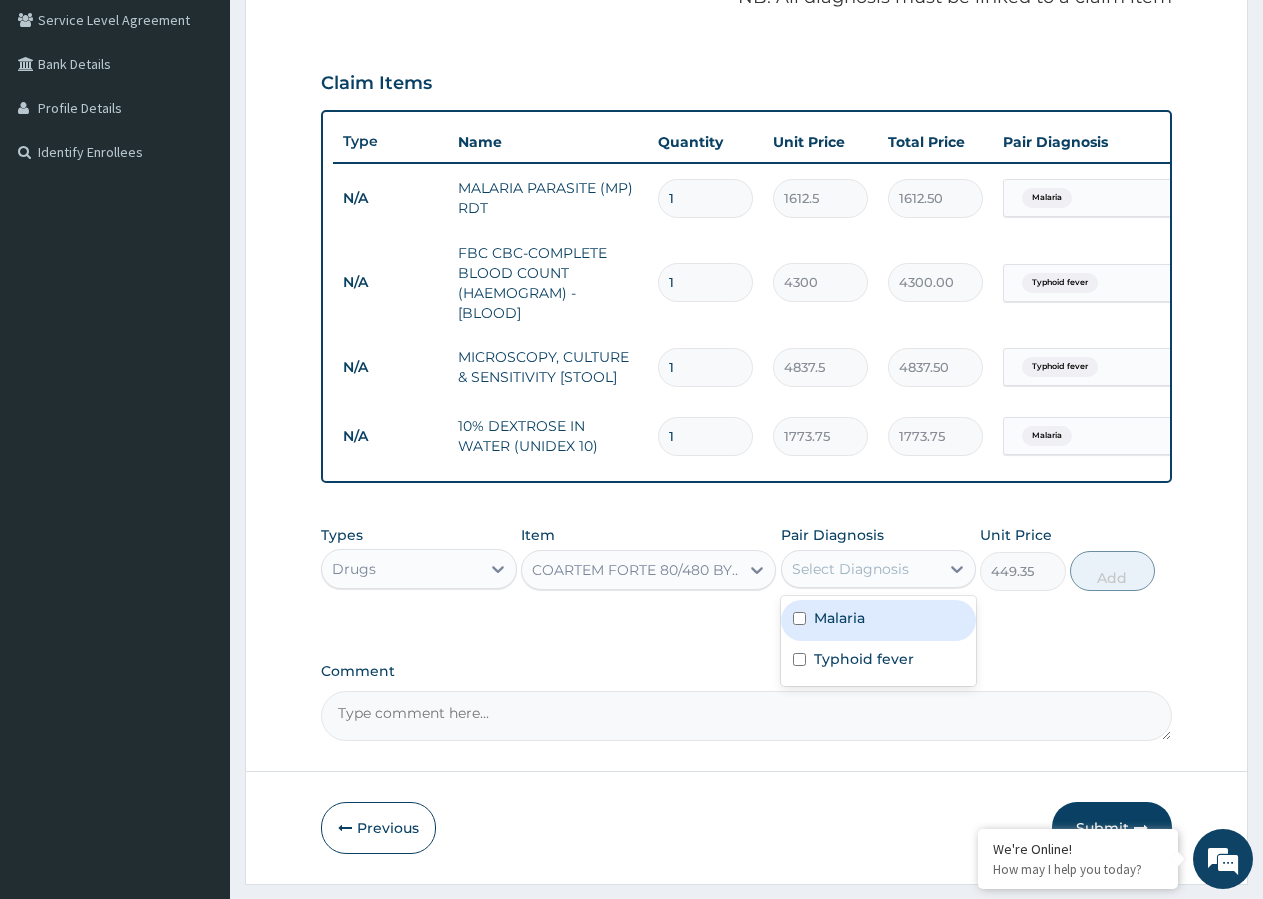 click at bounding box center (799, 618) 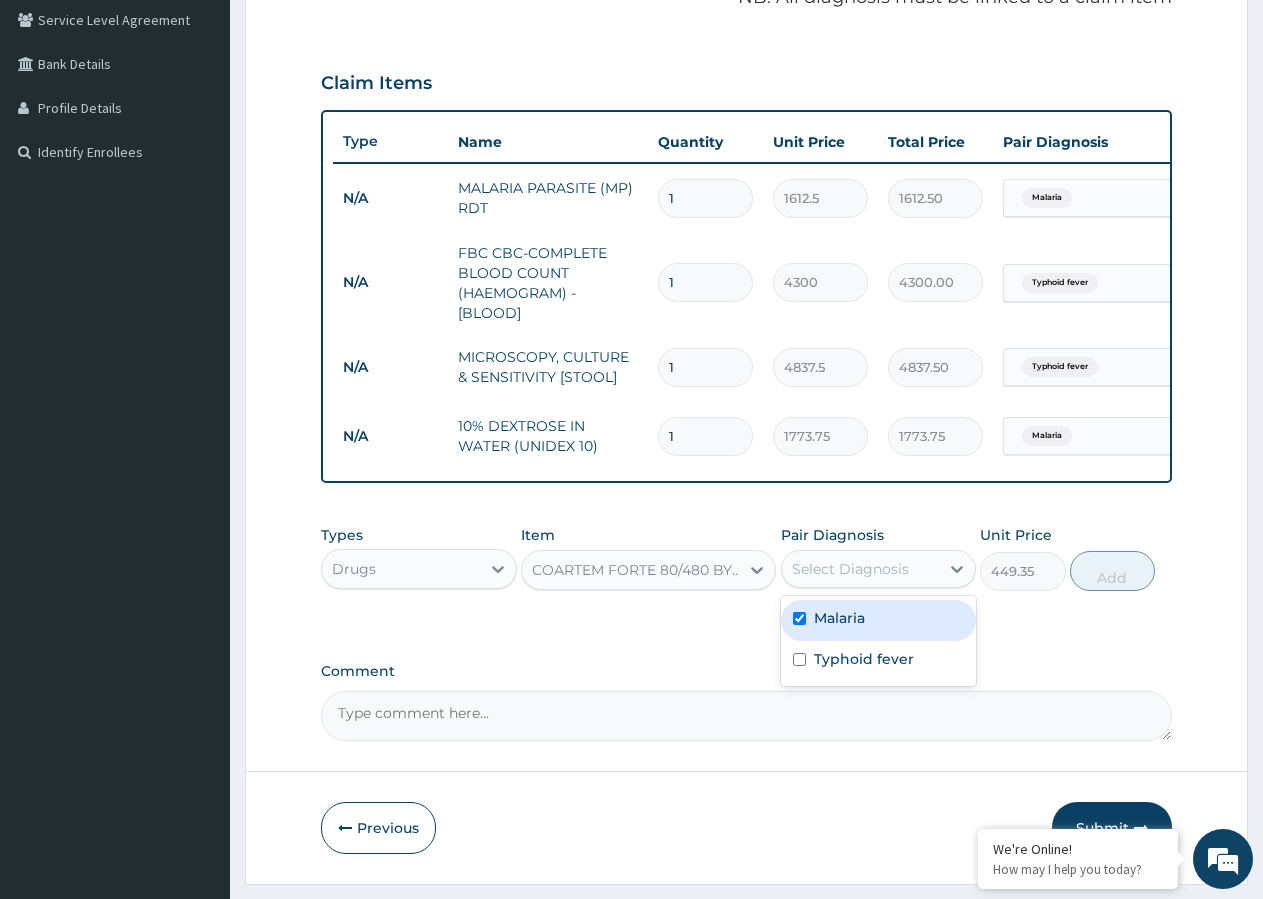 checkbox on "true" 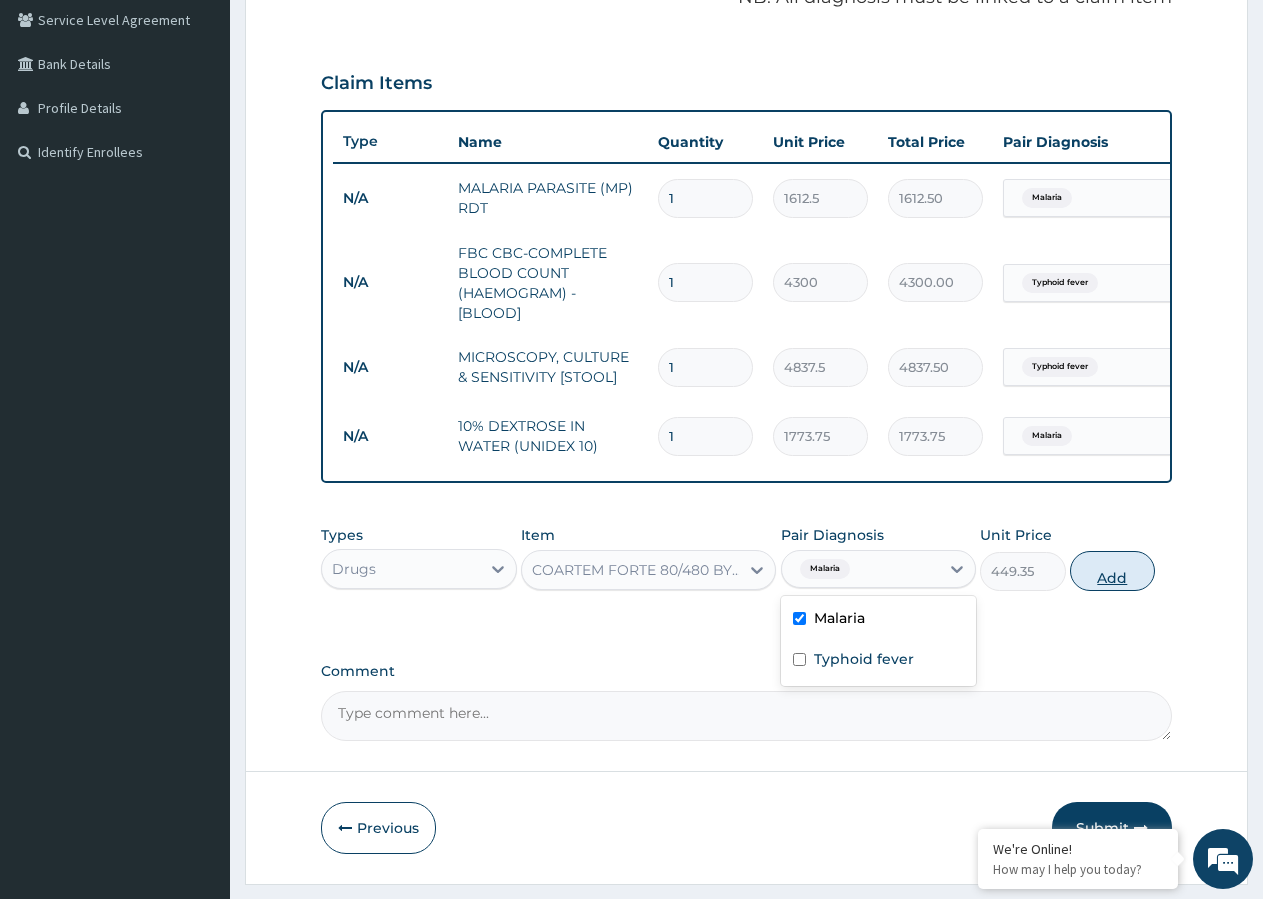 click on "Add" at bounding box center (1112, 571) 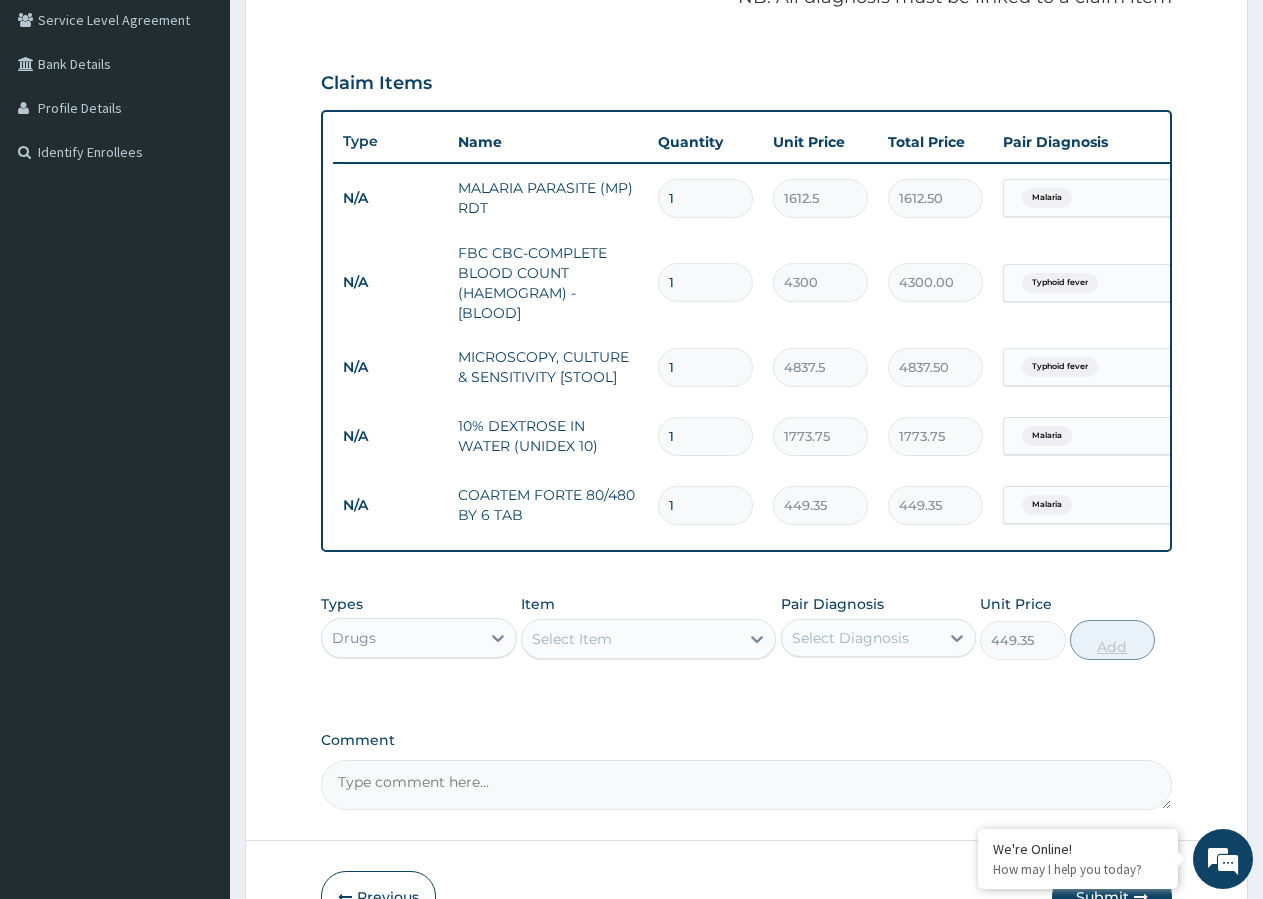 type on "0" 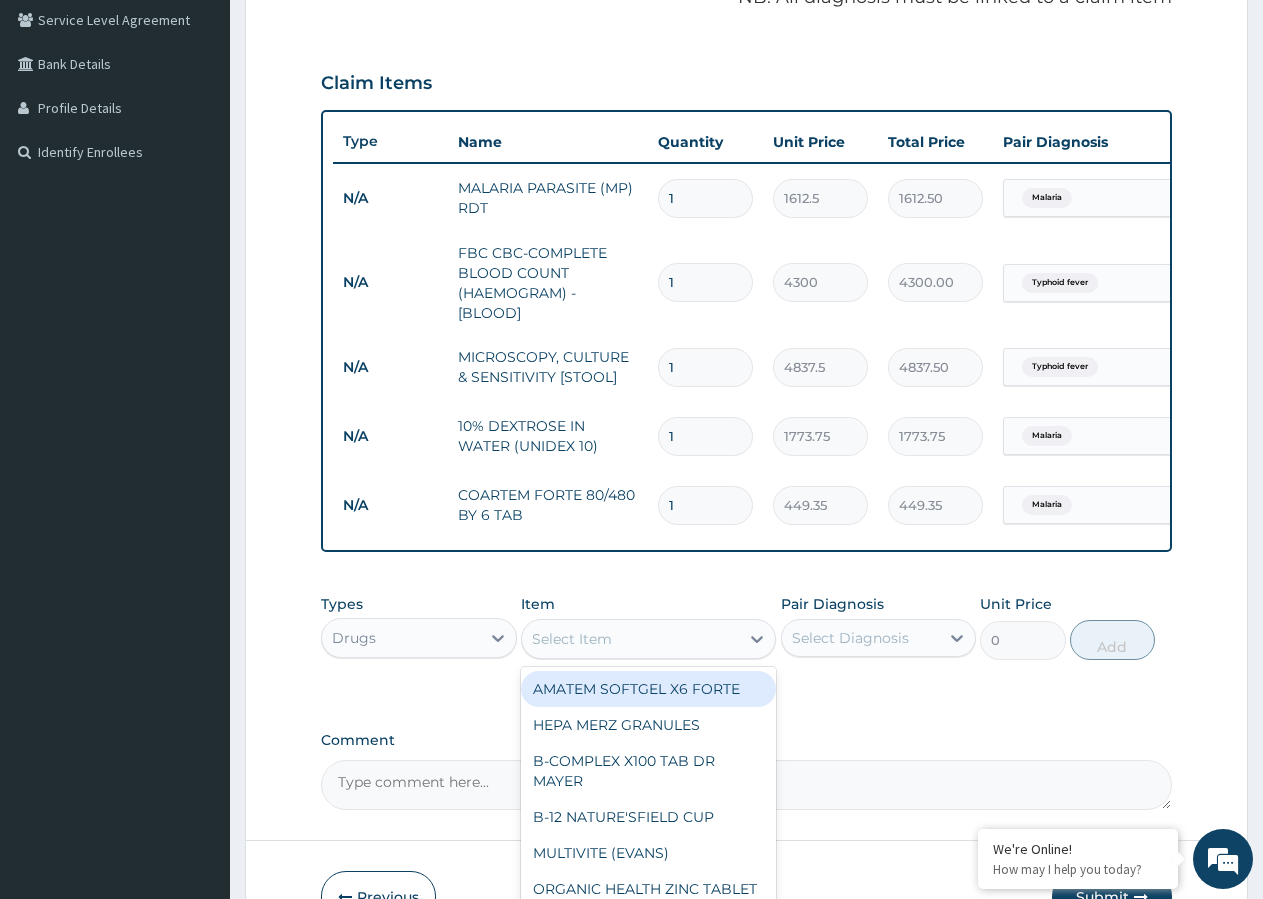click on "Select Item" at bounding box center [630, 639] 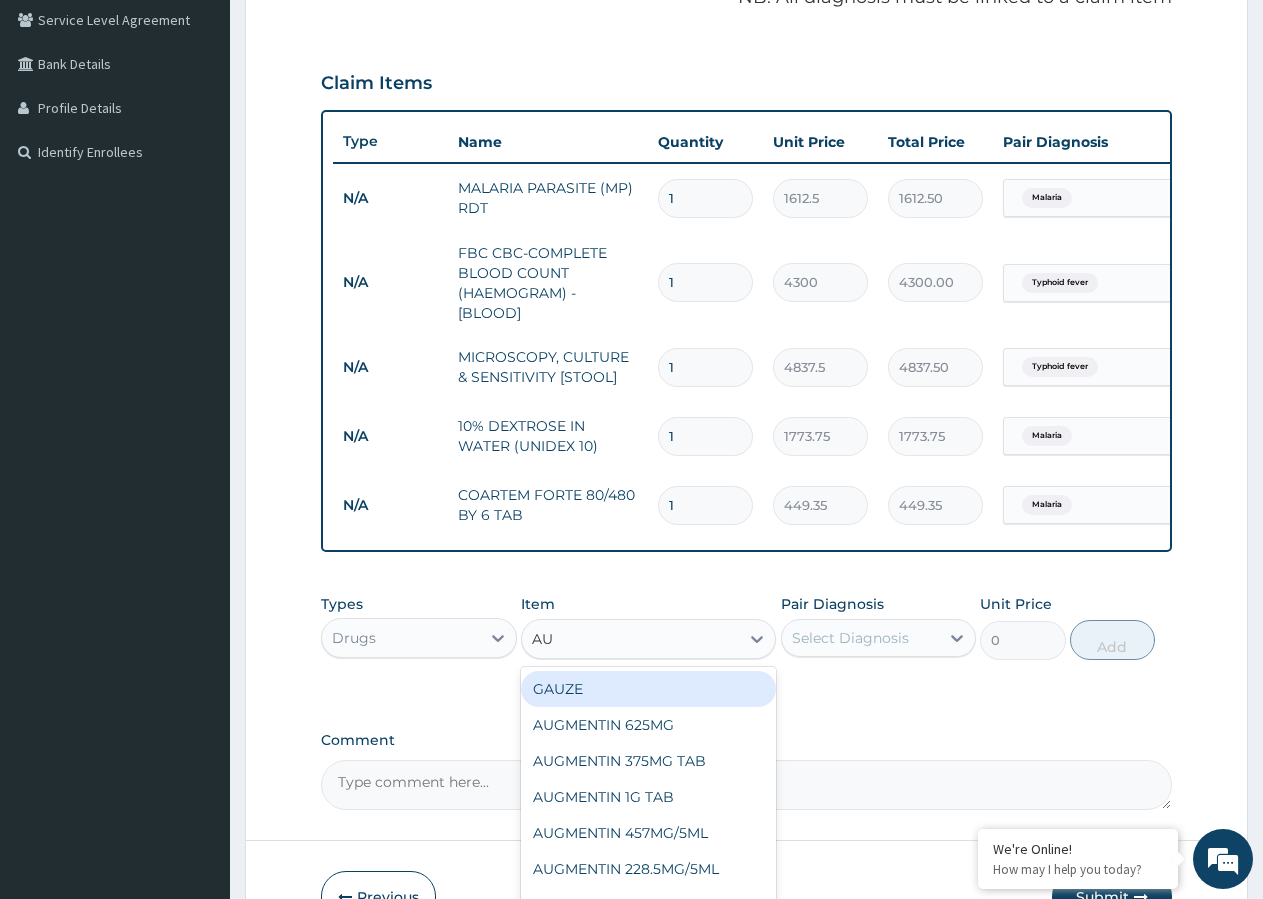 type on "AUG" 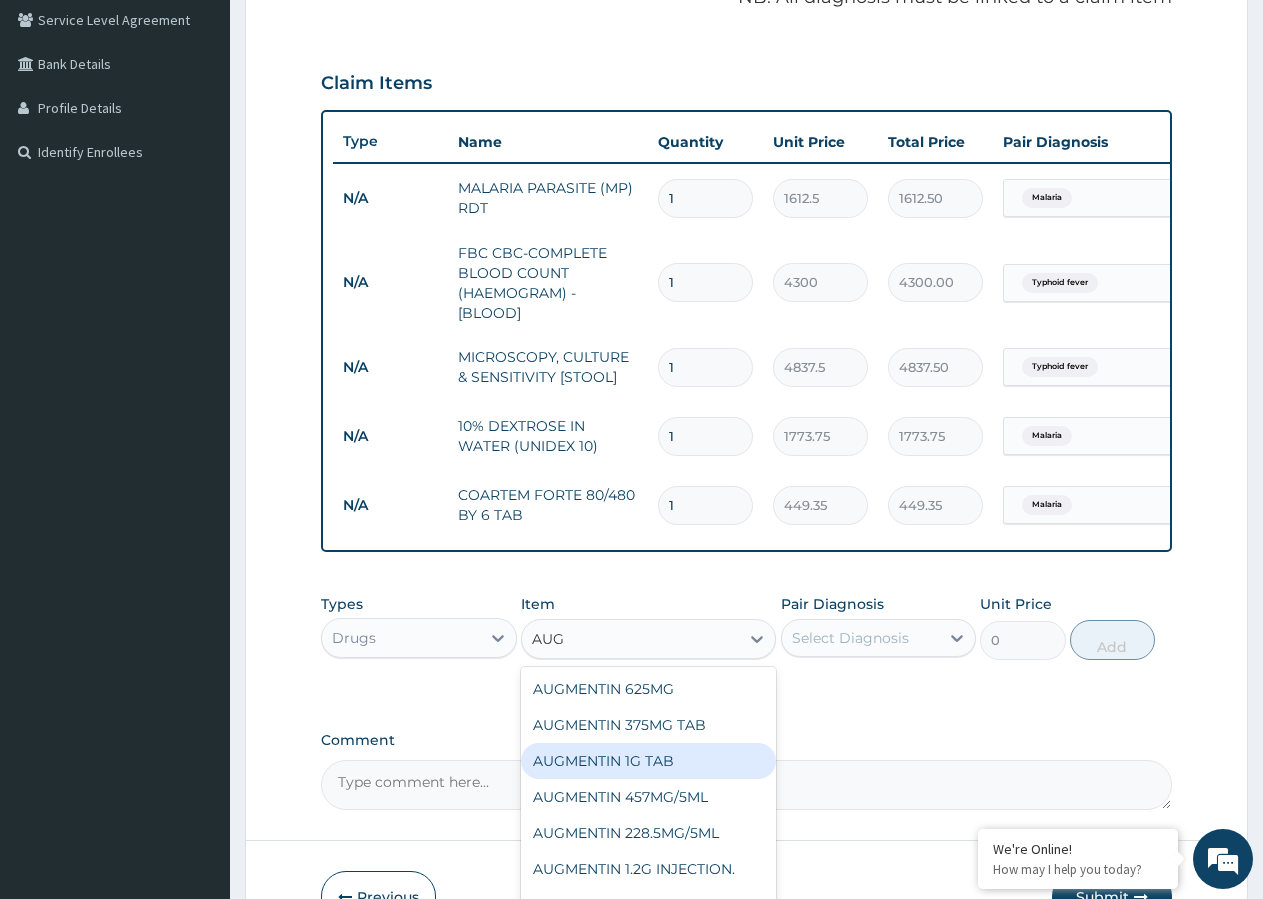 click on "AUGMENTIN 1G TAB" at bounding box center (648, 761) 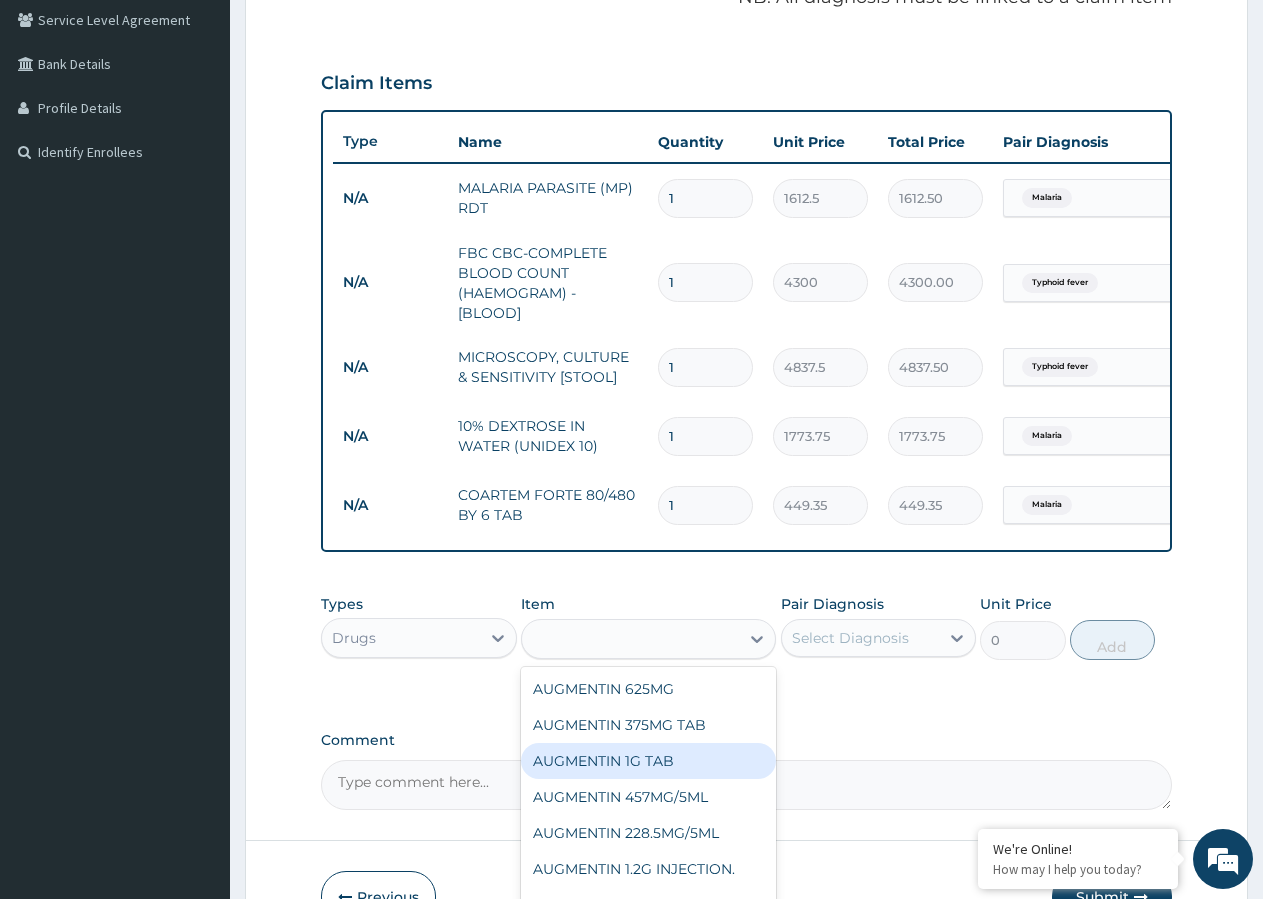 type on "1478.125" 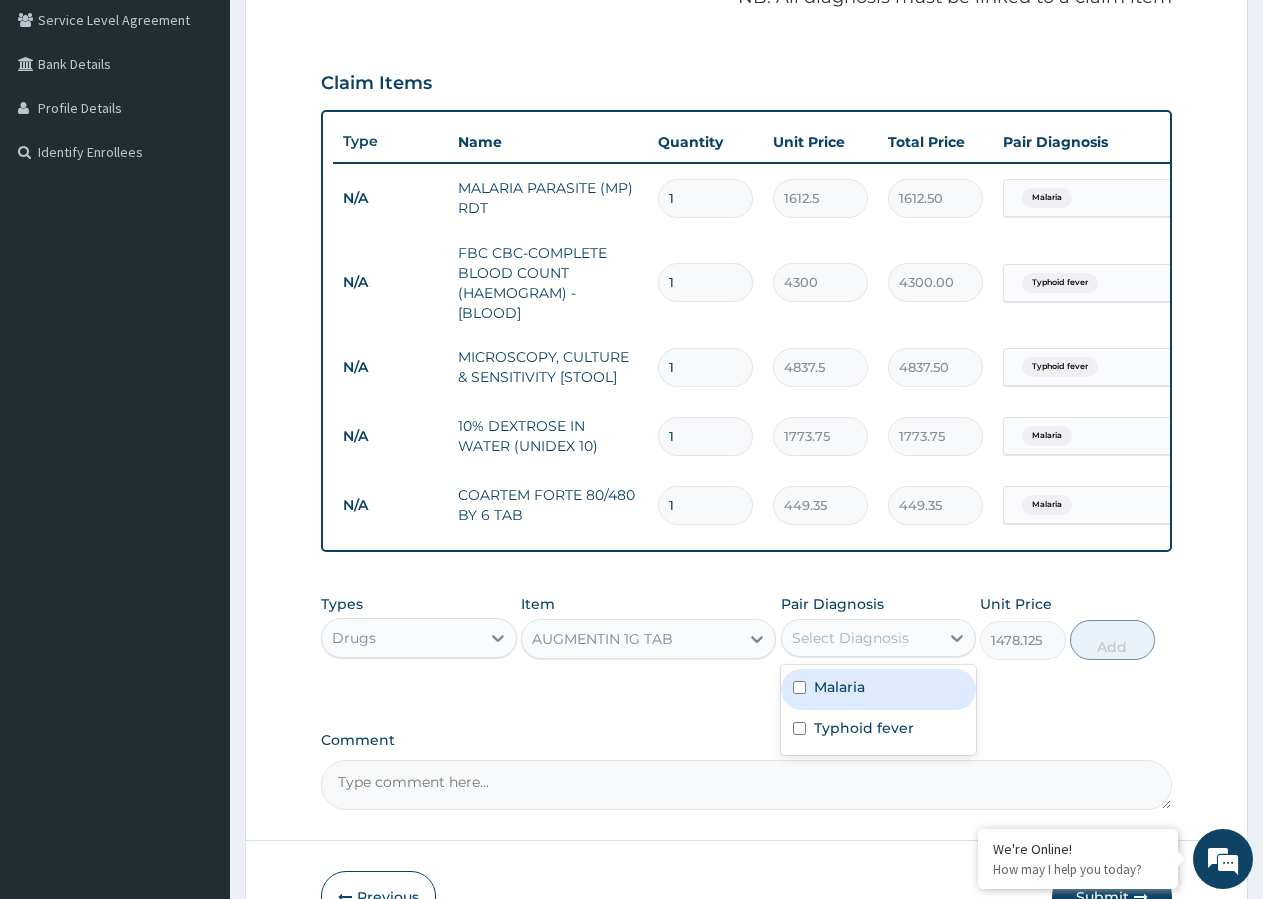 click on "Select Diagnosis" at bounding box center [850, 638] 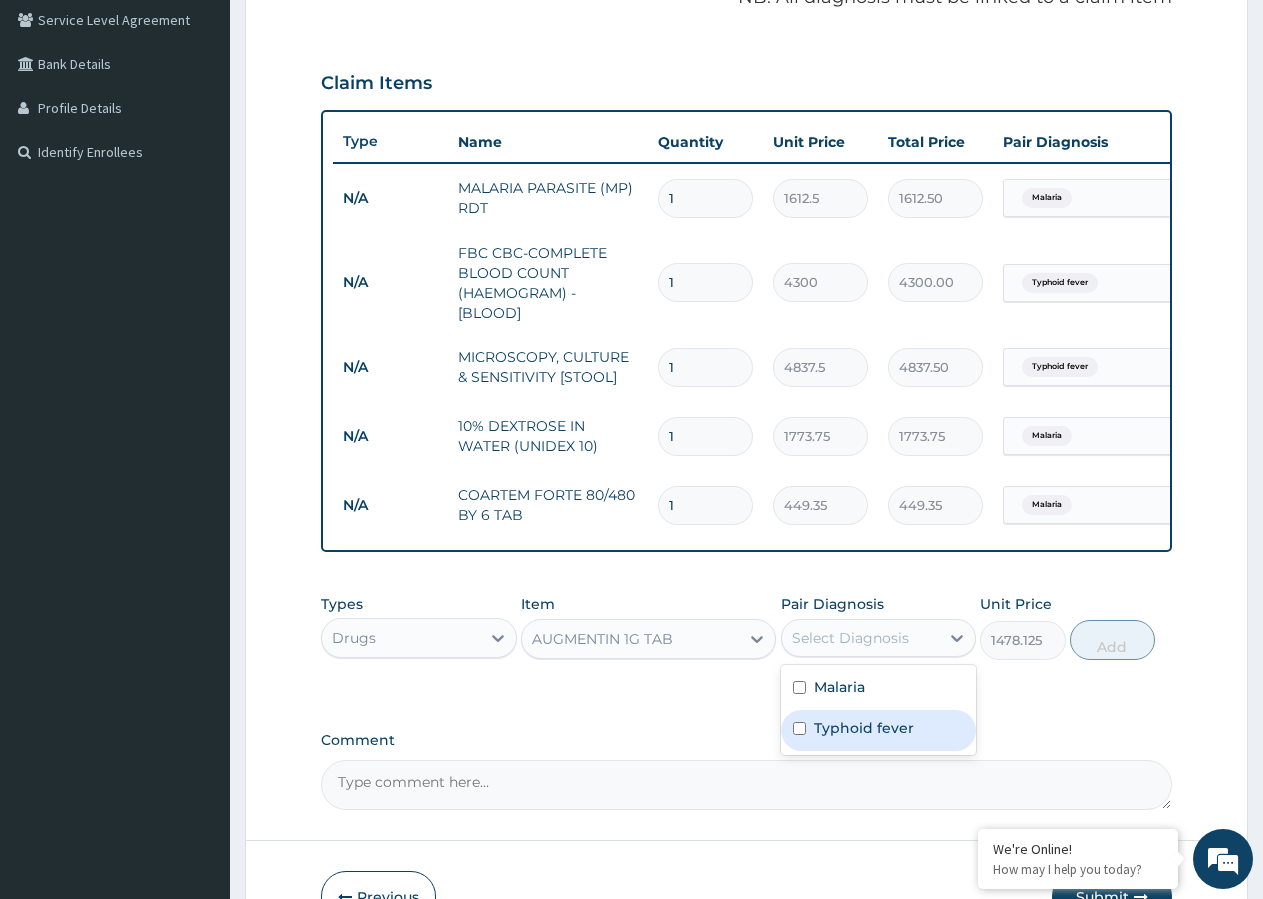 click at bounding box center [799, 728] 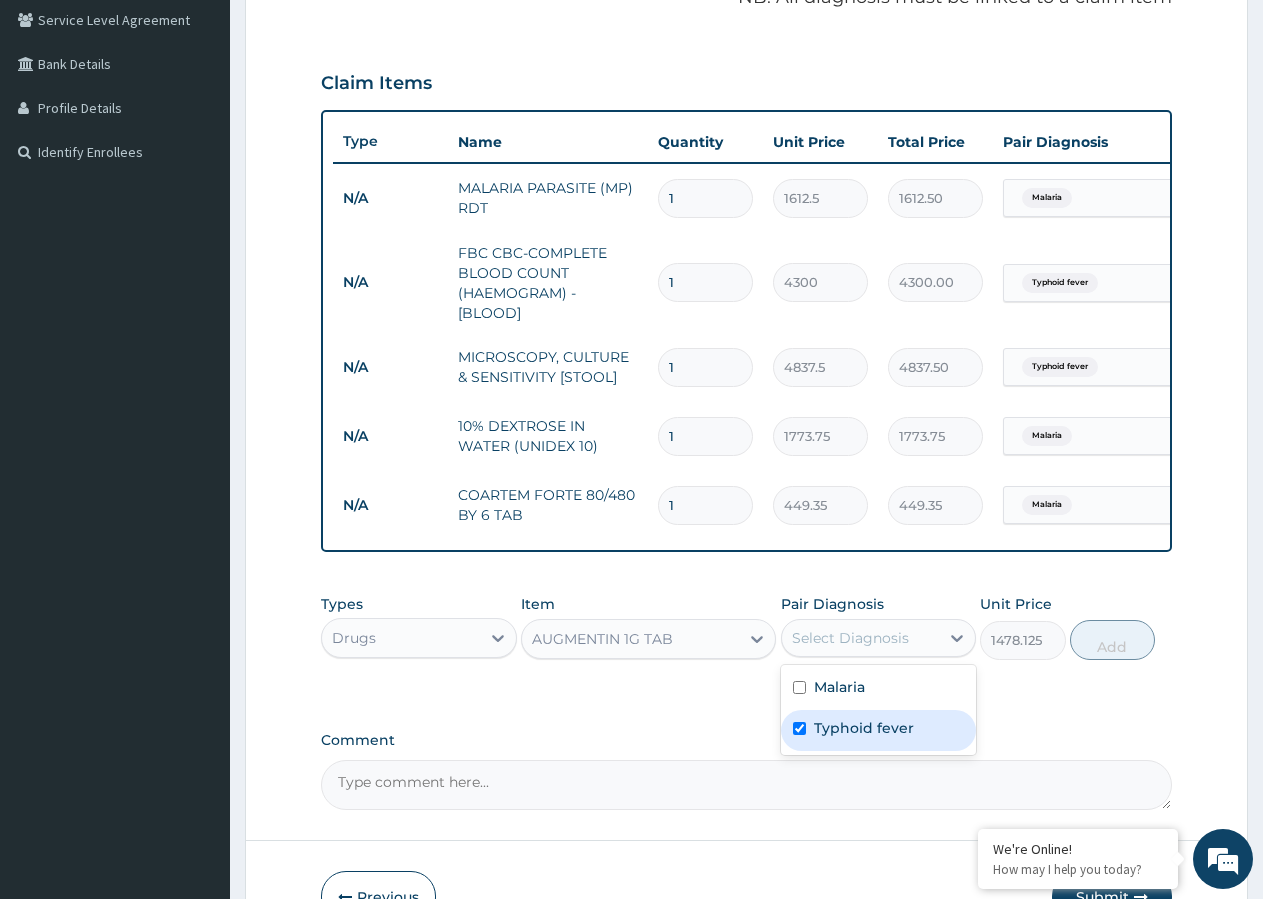 checkbox on "true" 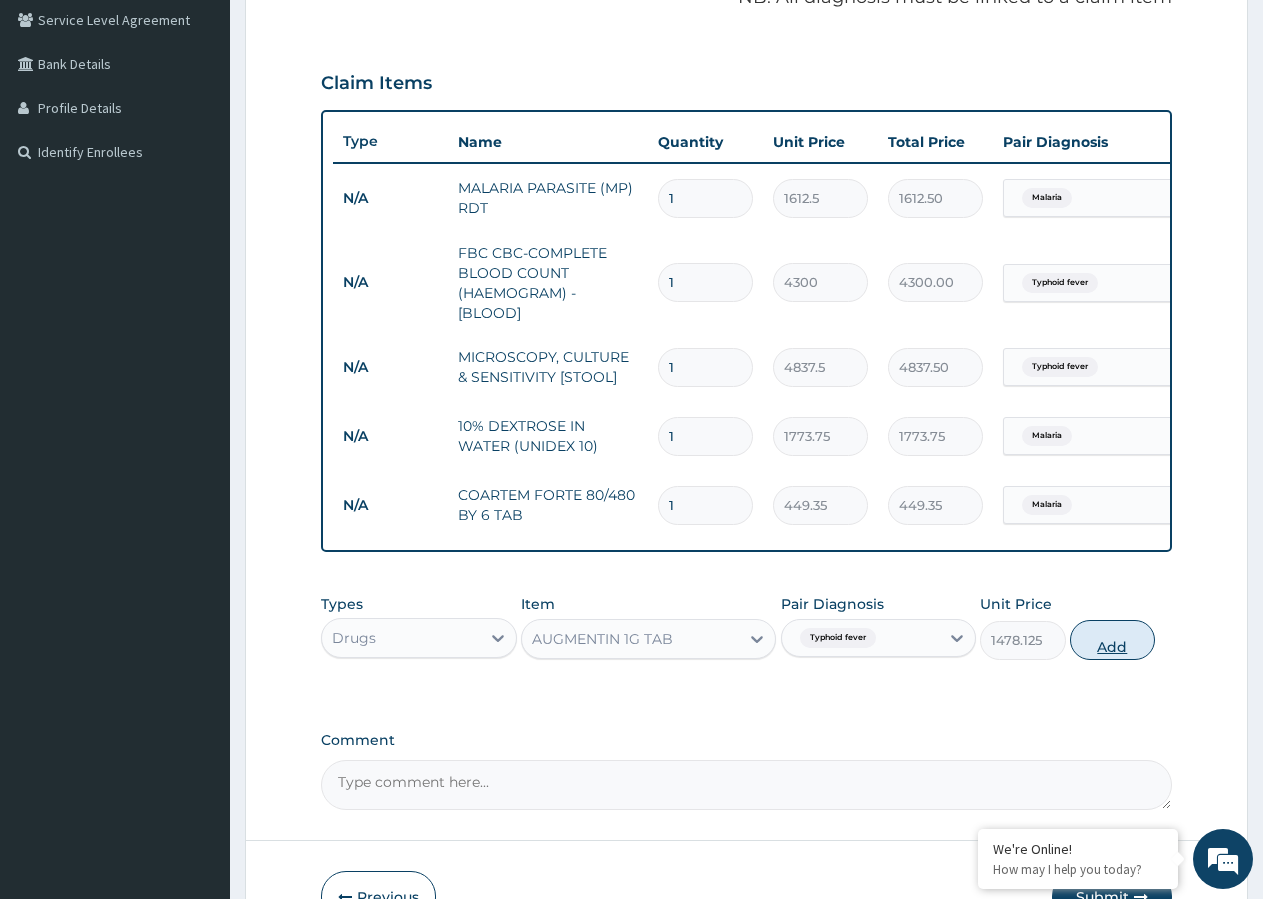 click on "Add" at bounding box center (1112, 640) 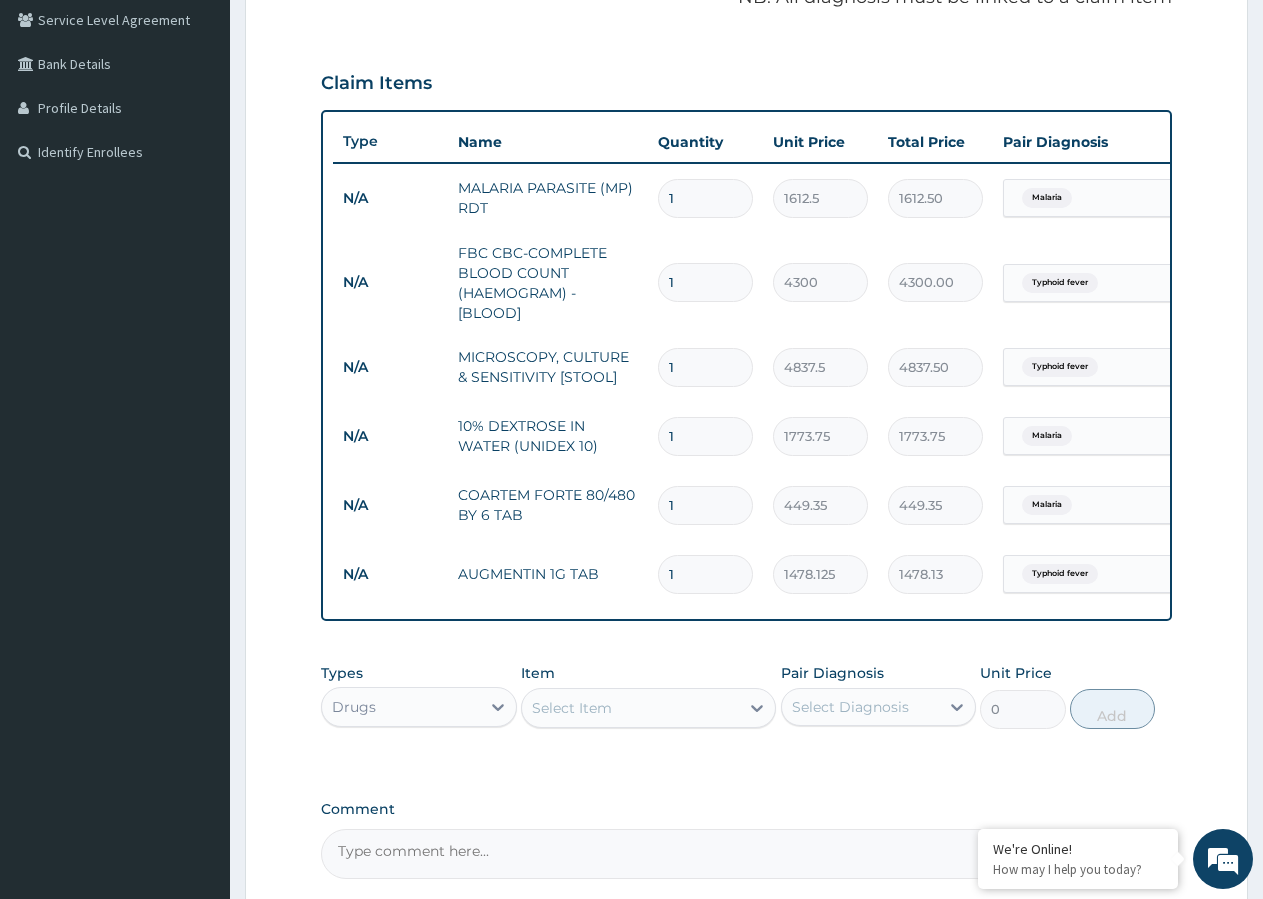type on "10" 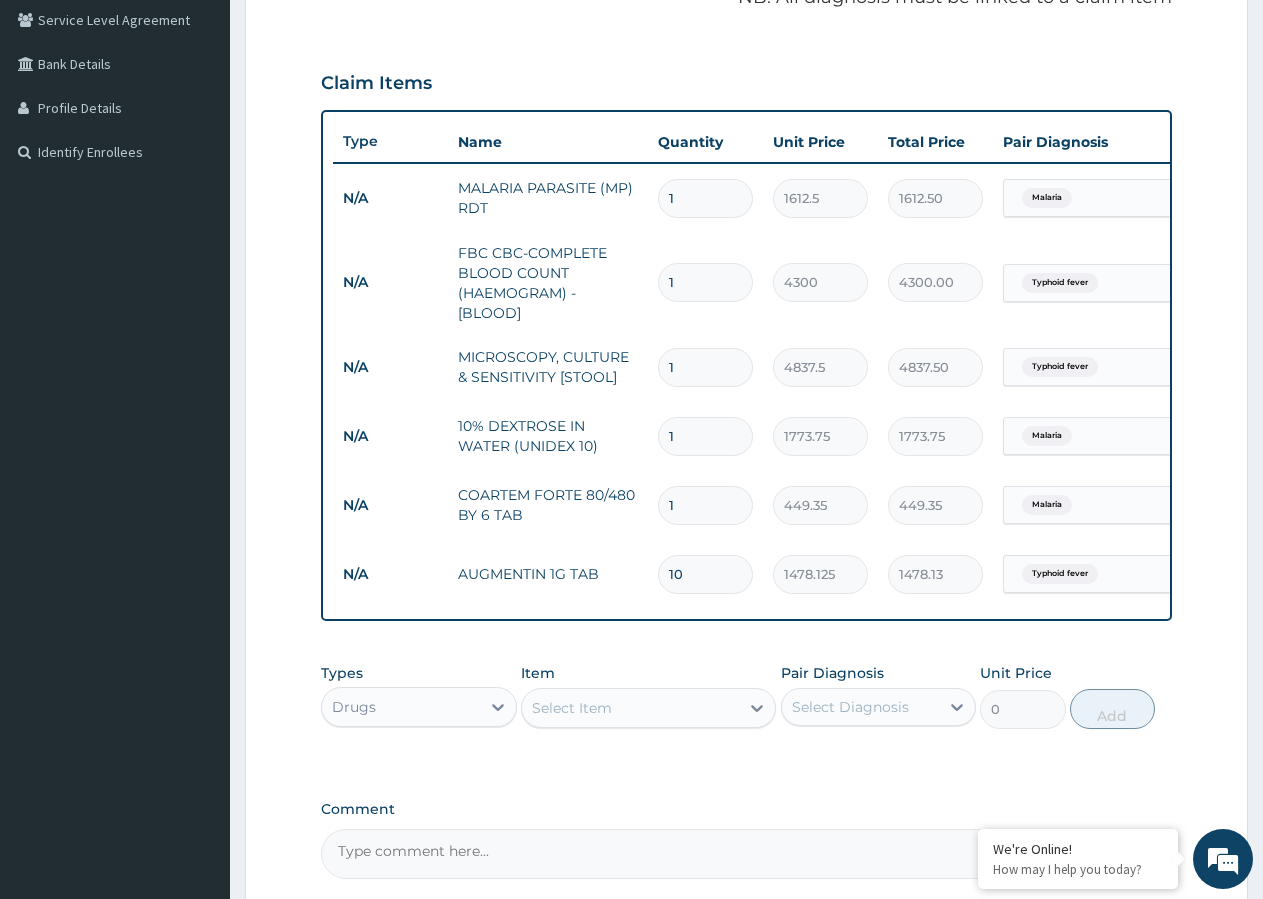 type on "14781.25" 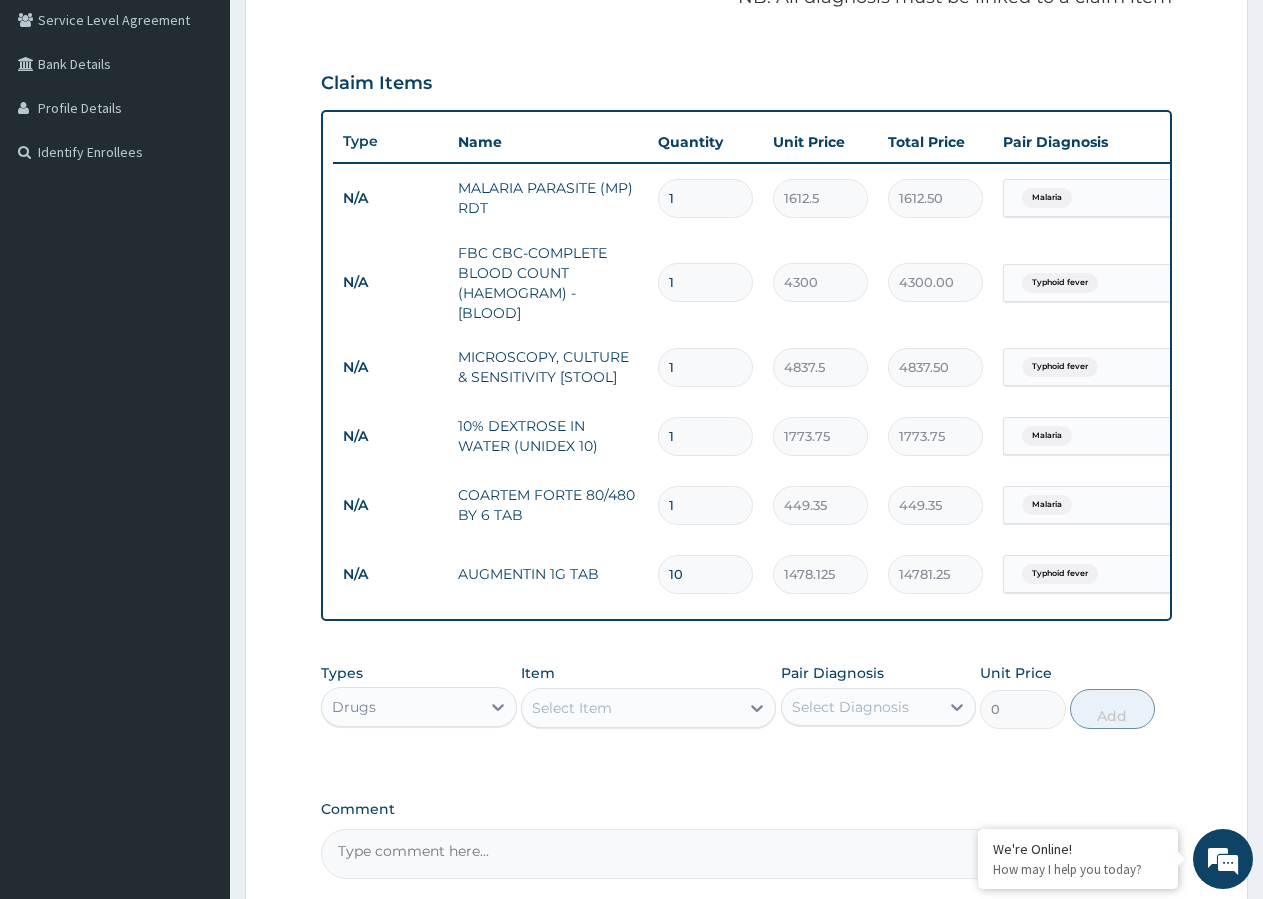 type on "10" 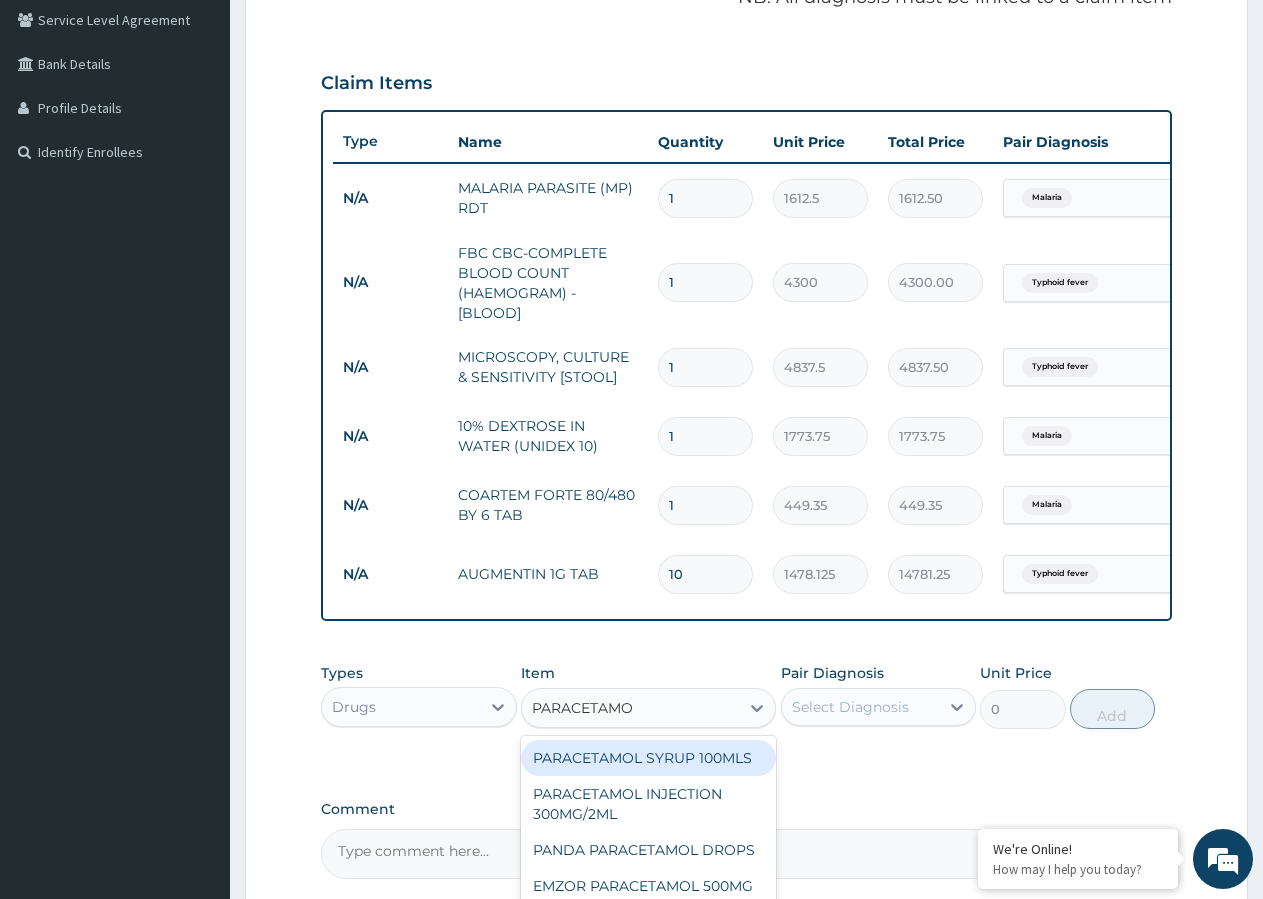 type on "PARACETAMOL" 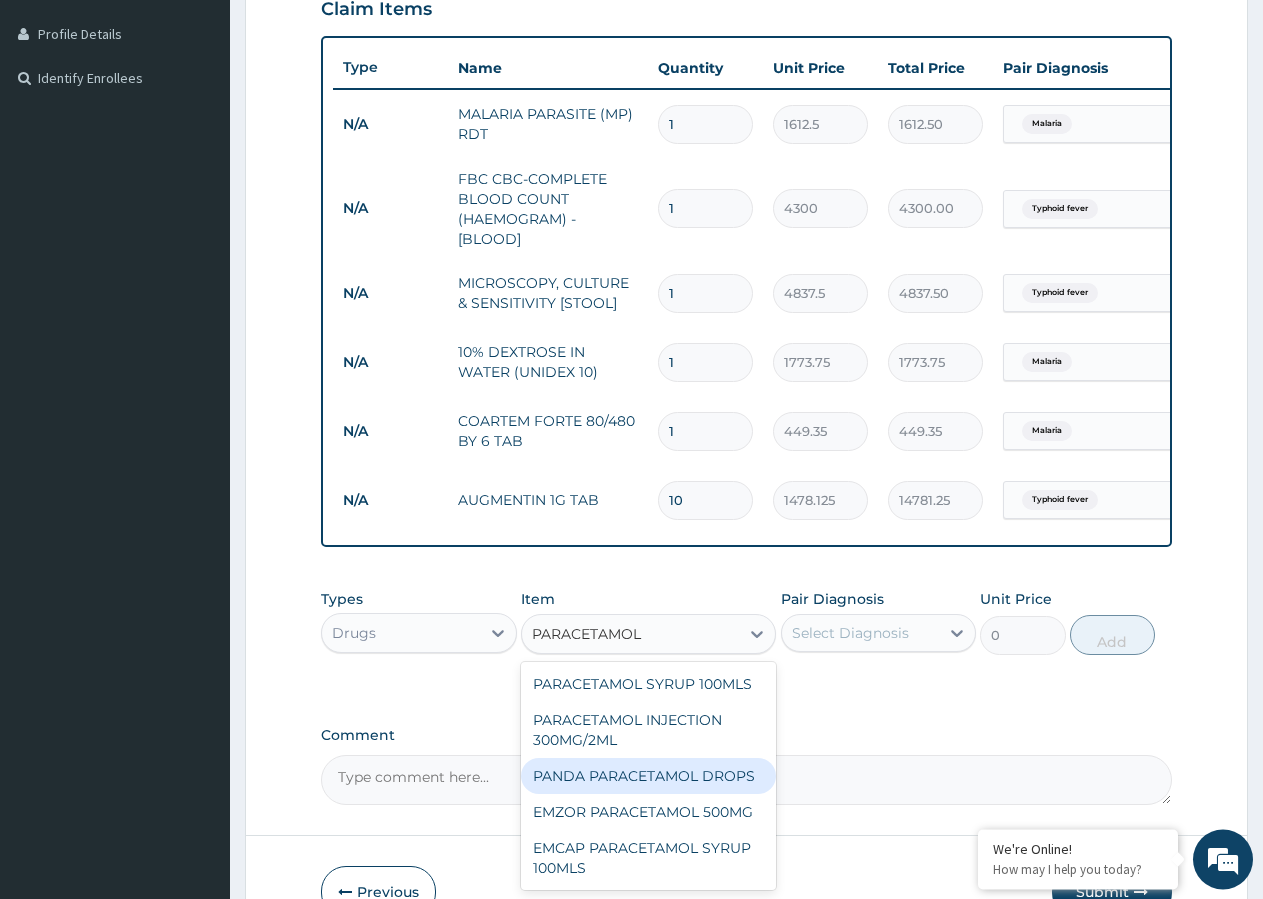 scroll, scrollTop: 520, scrollLeft: 0, axis: vertical 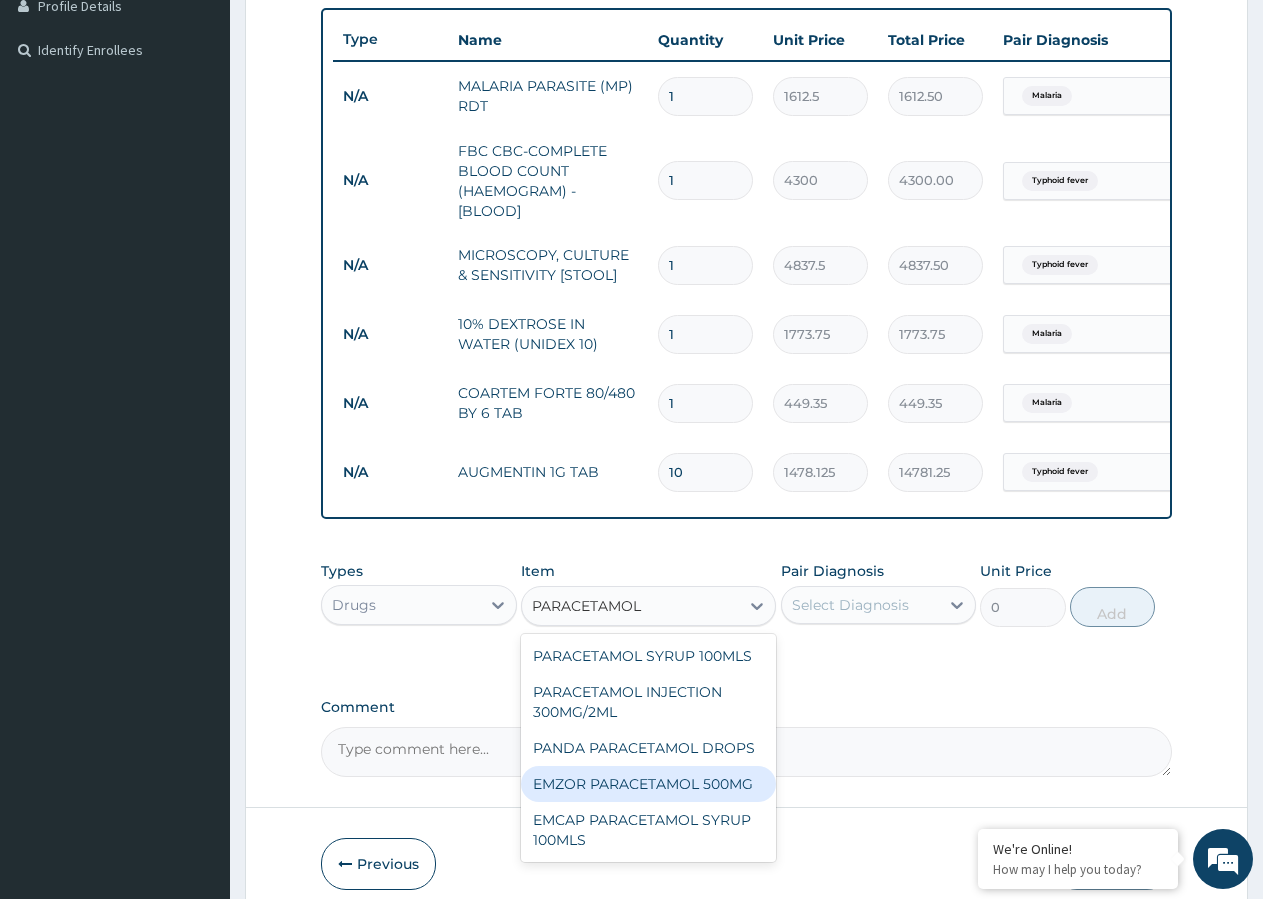 click on "EMZOR PARACETAMOL 500MG" at bounding box center (648, 784) 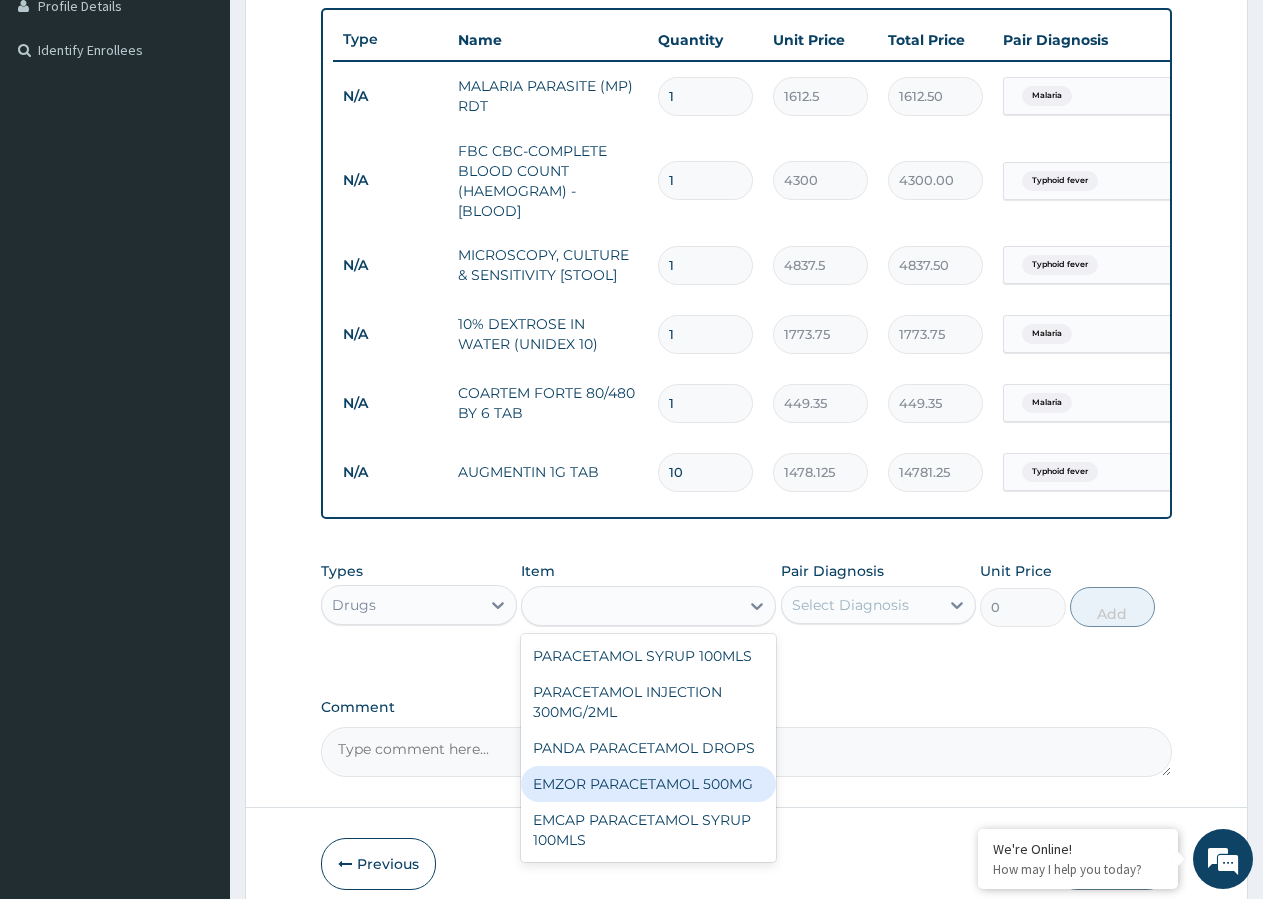 type on "23.65" 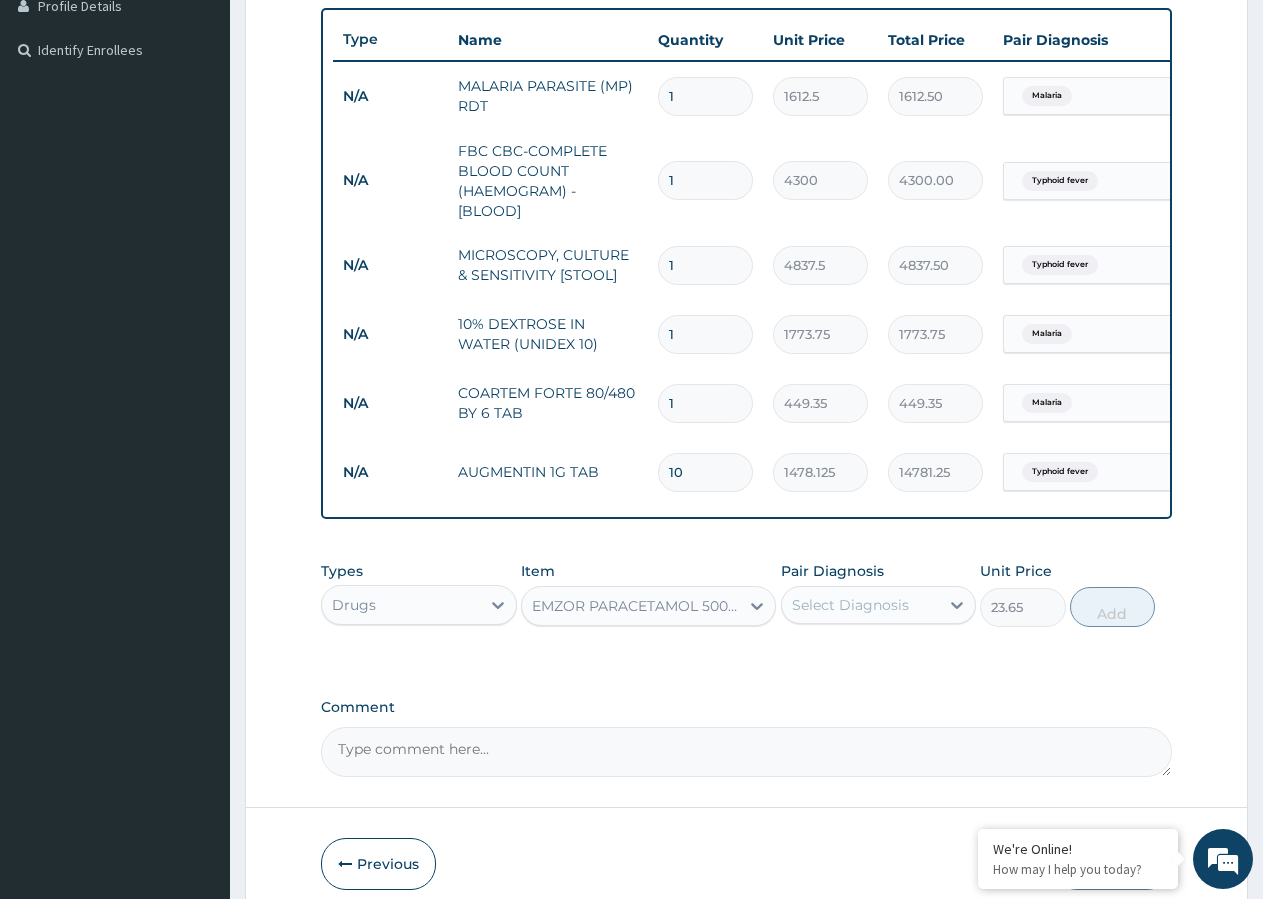 click on "Select Diagnosis" at bounding box center [850, 605] 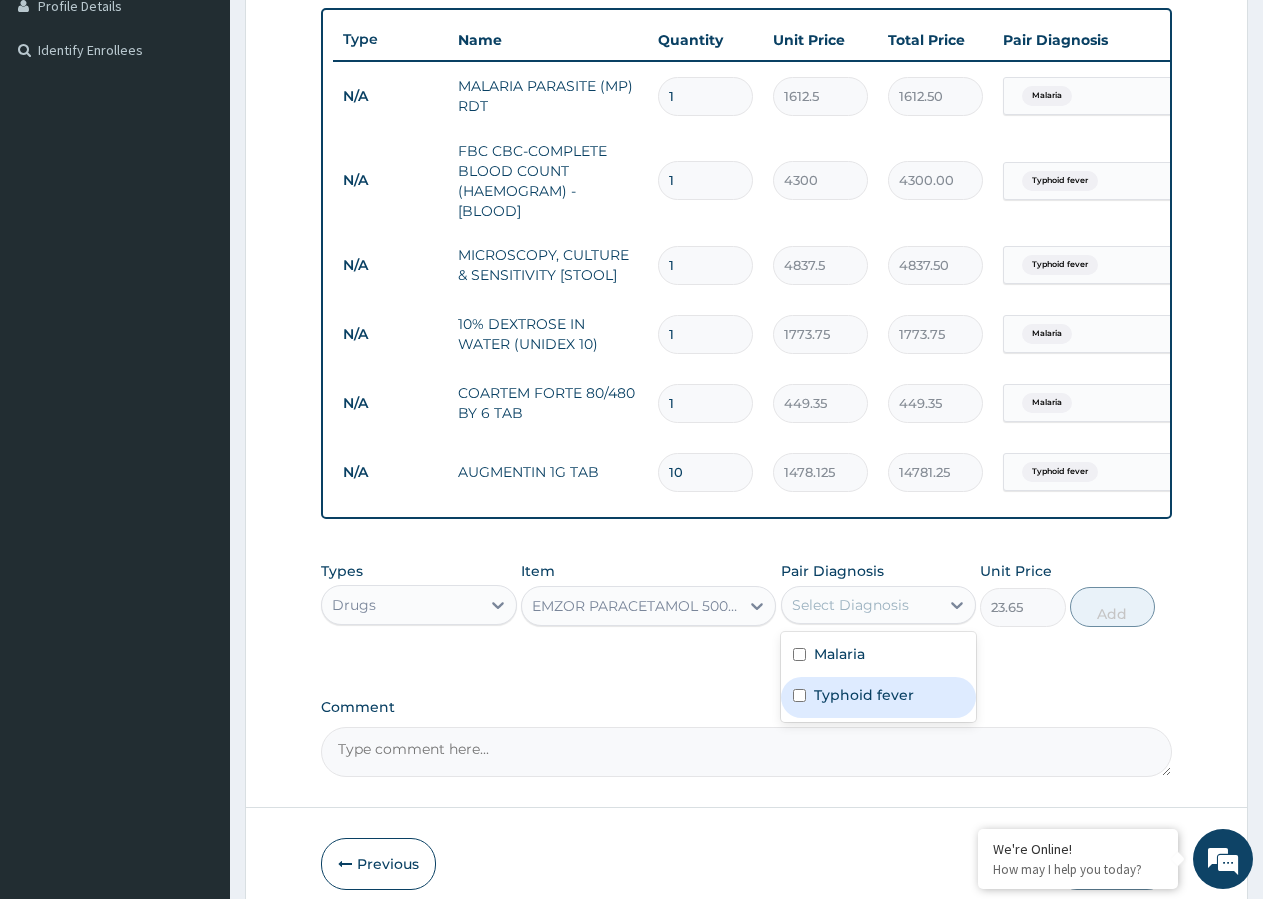 click on "Typhoid fever" at bounding box center (879, 697) 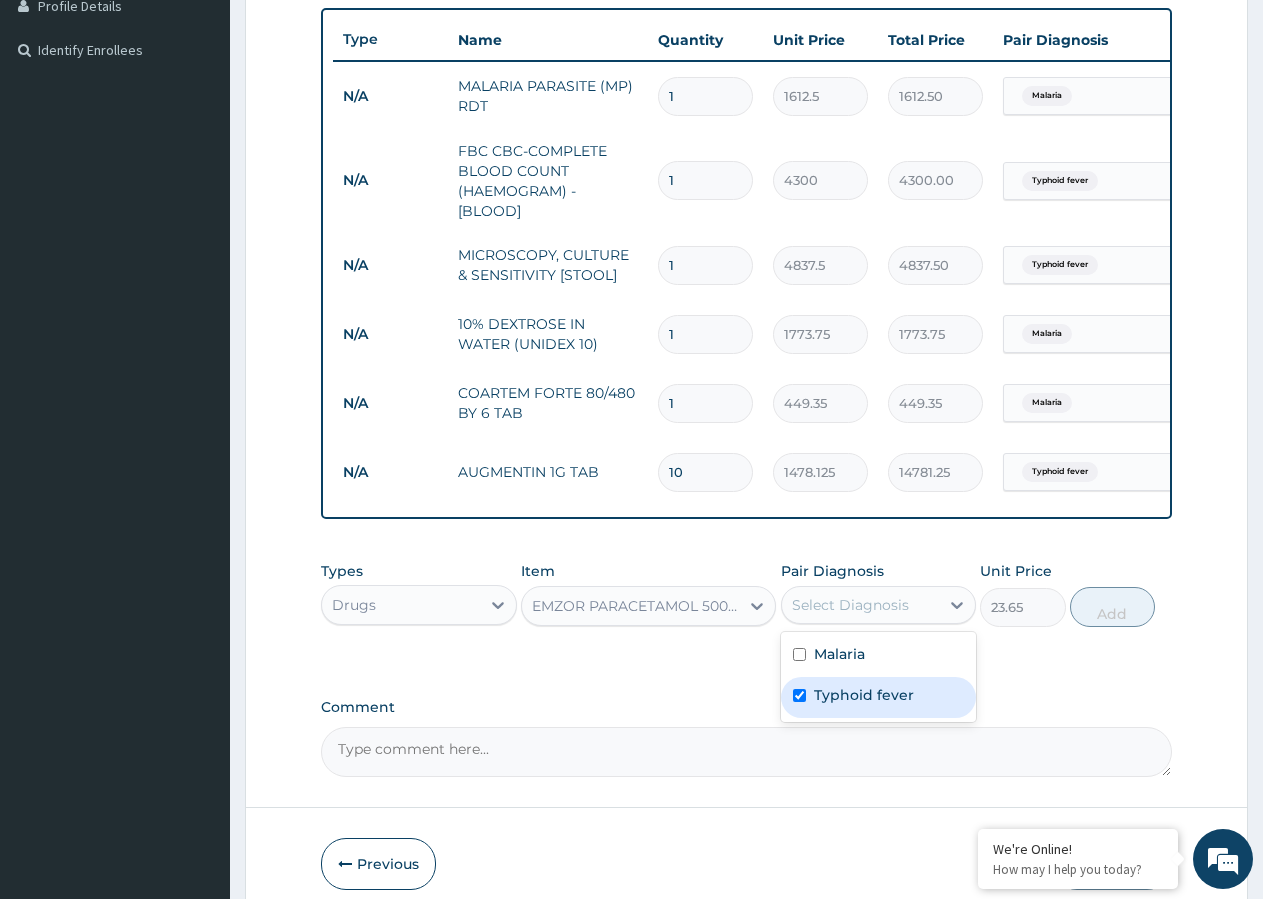 checkbox on "true" 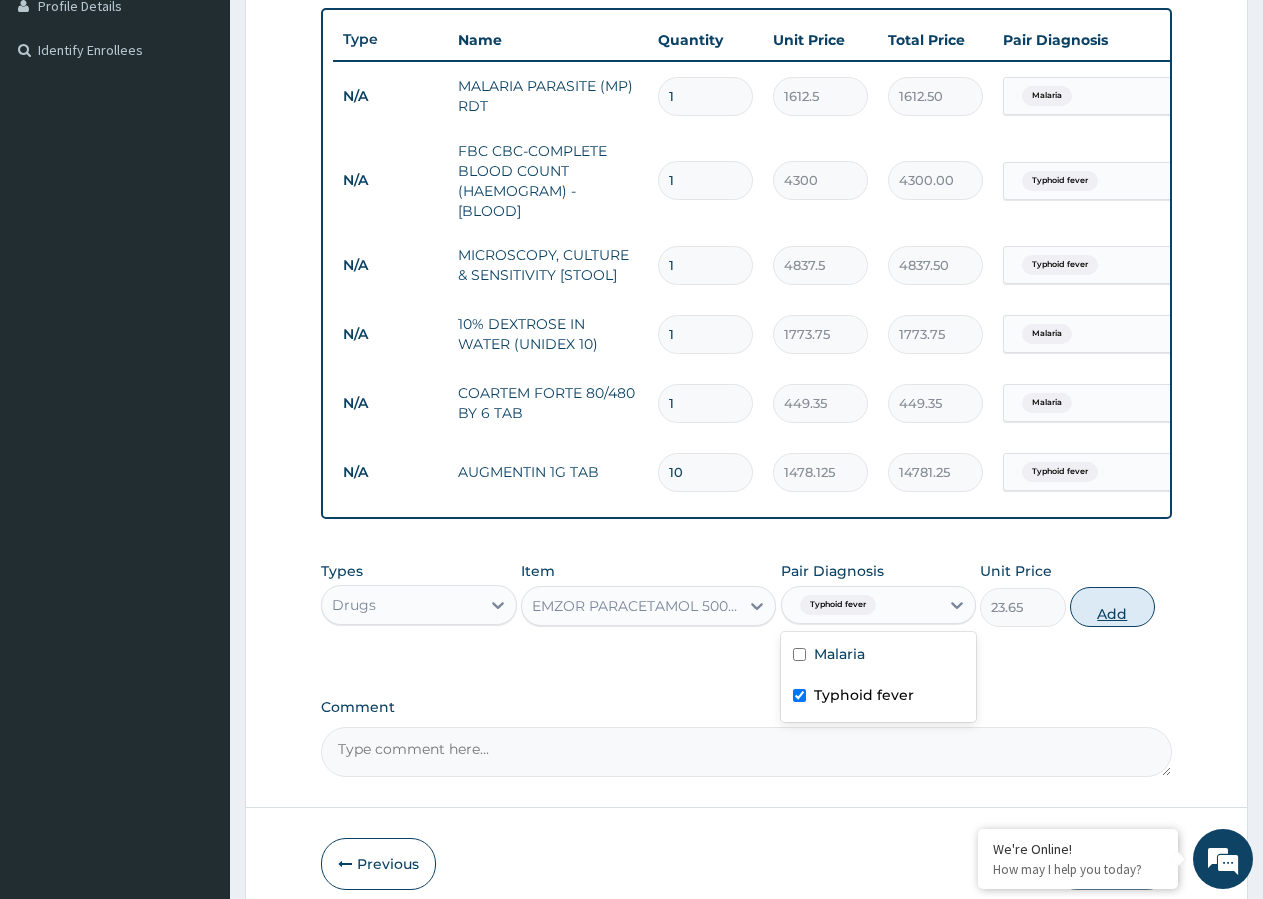 click on "Add" at bounding box center (1112, 607) 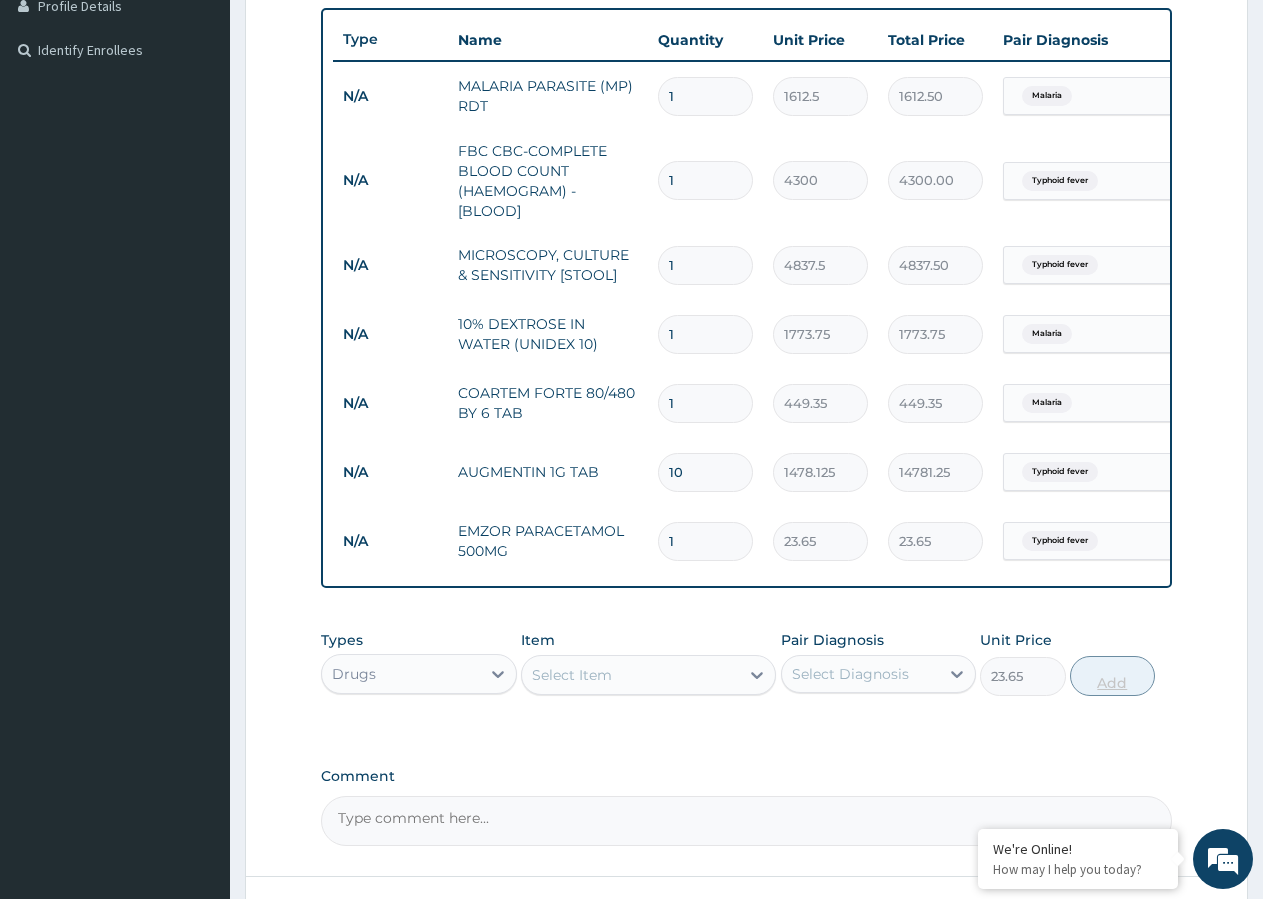 type on "0" 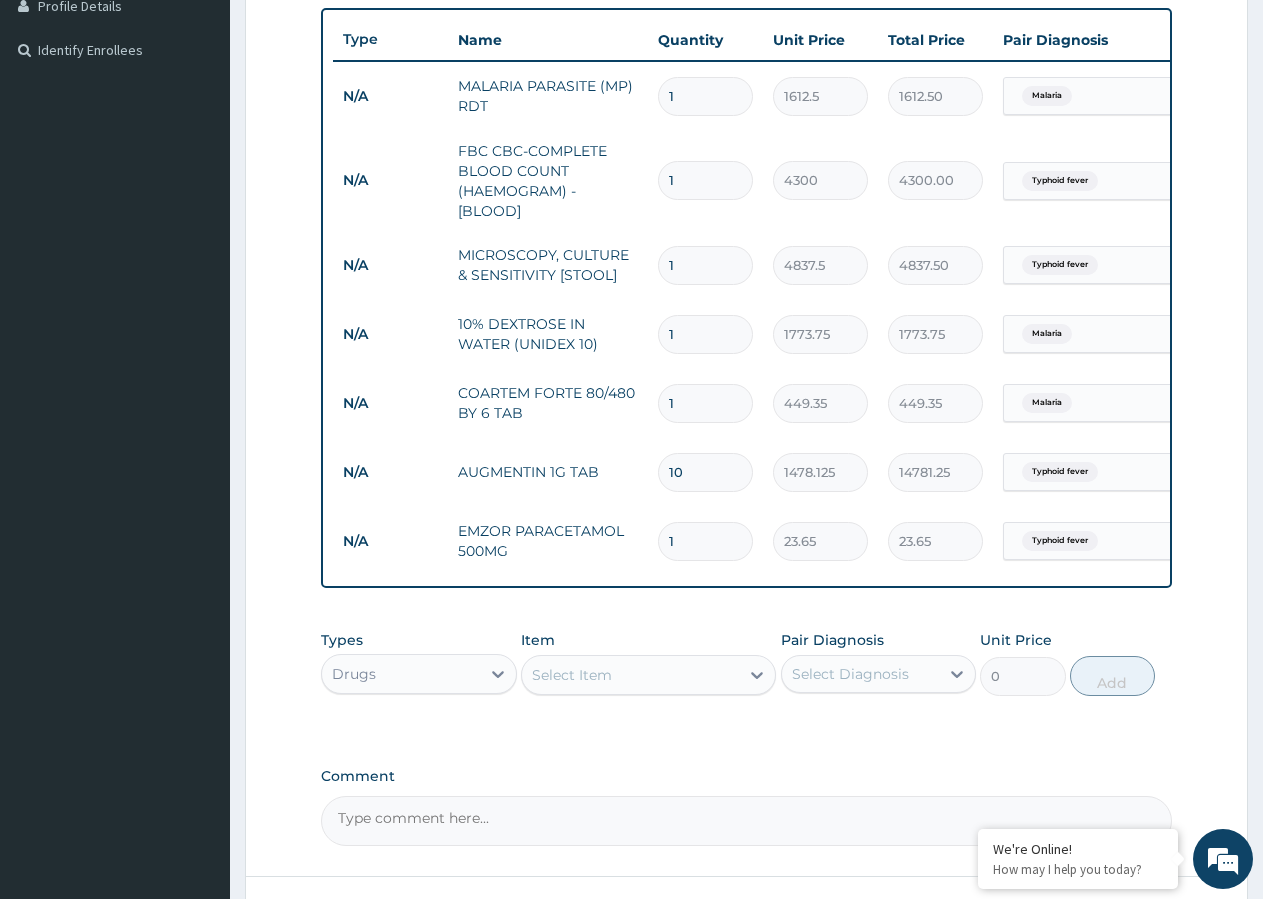 type 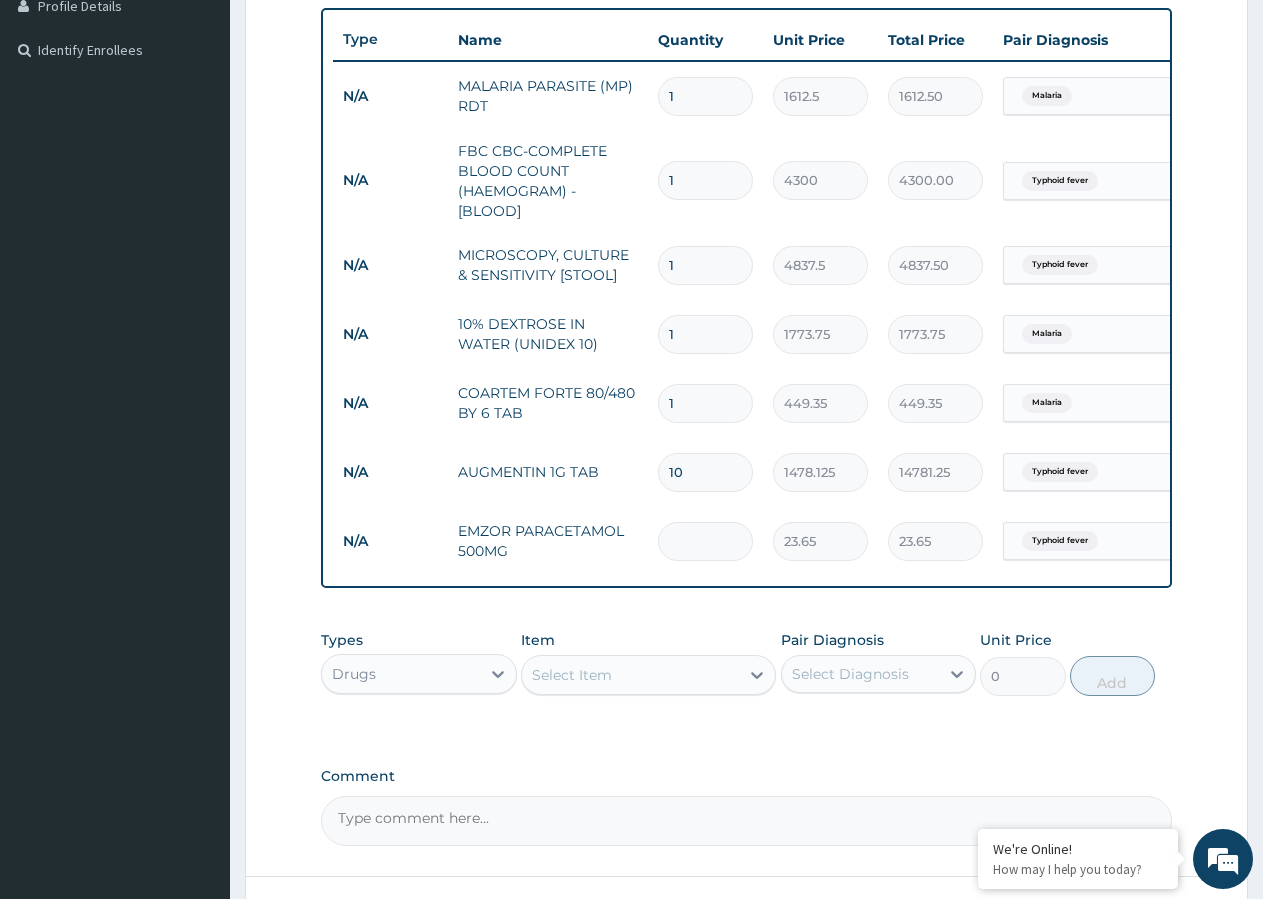 type on "0.00" 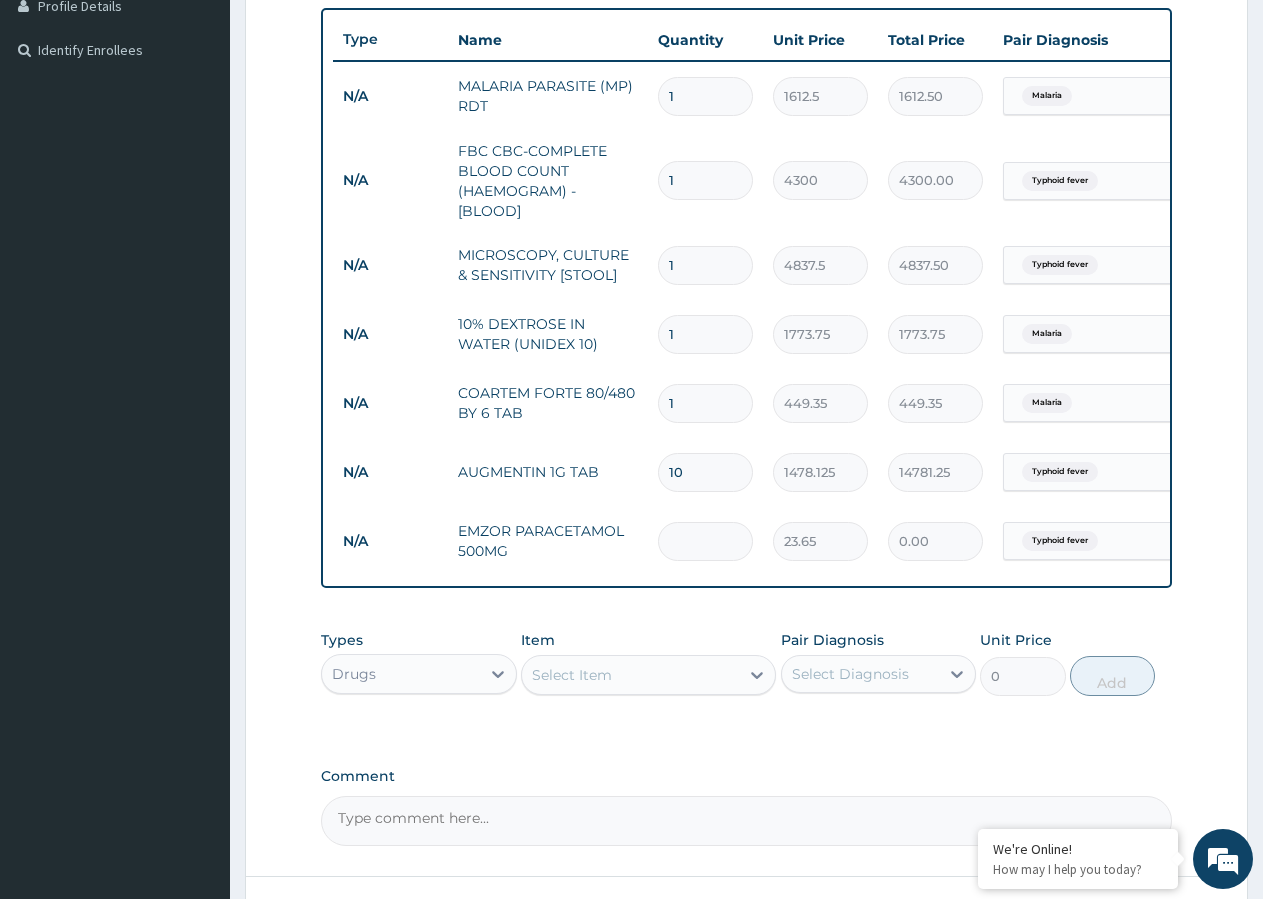 type on "2" 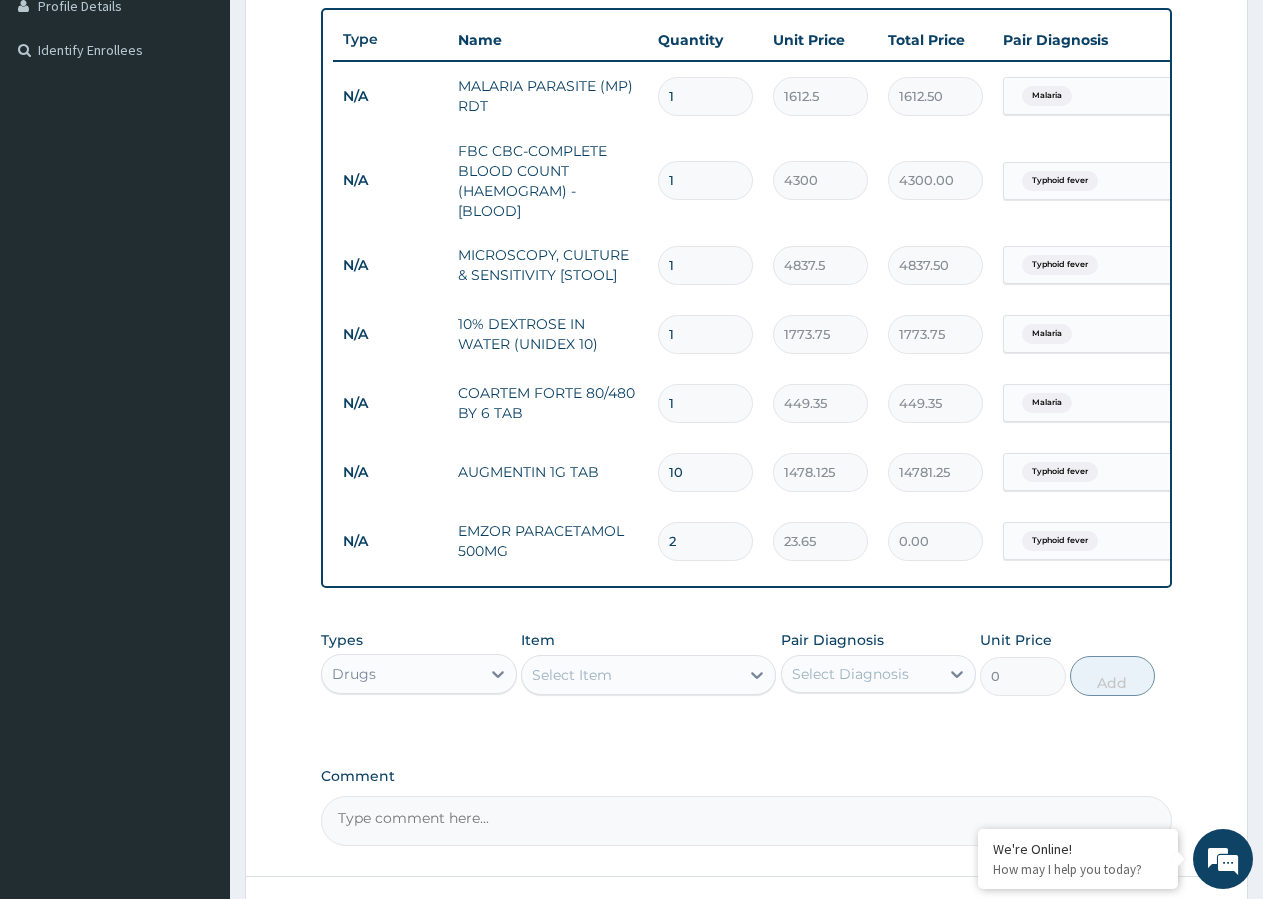 type on "47.30" 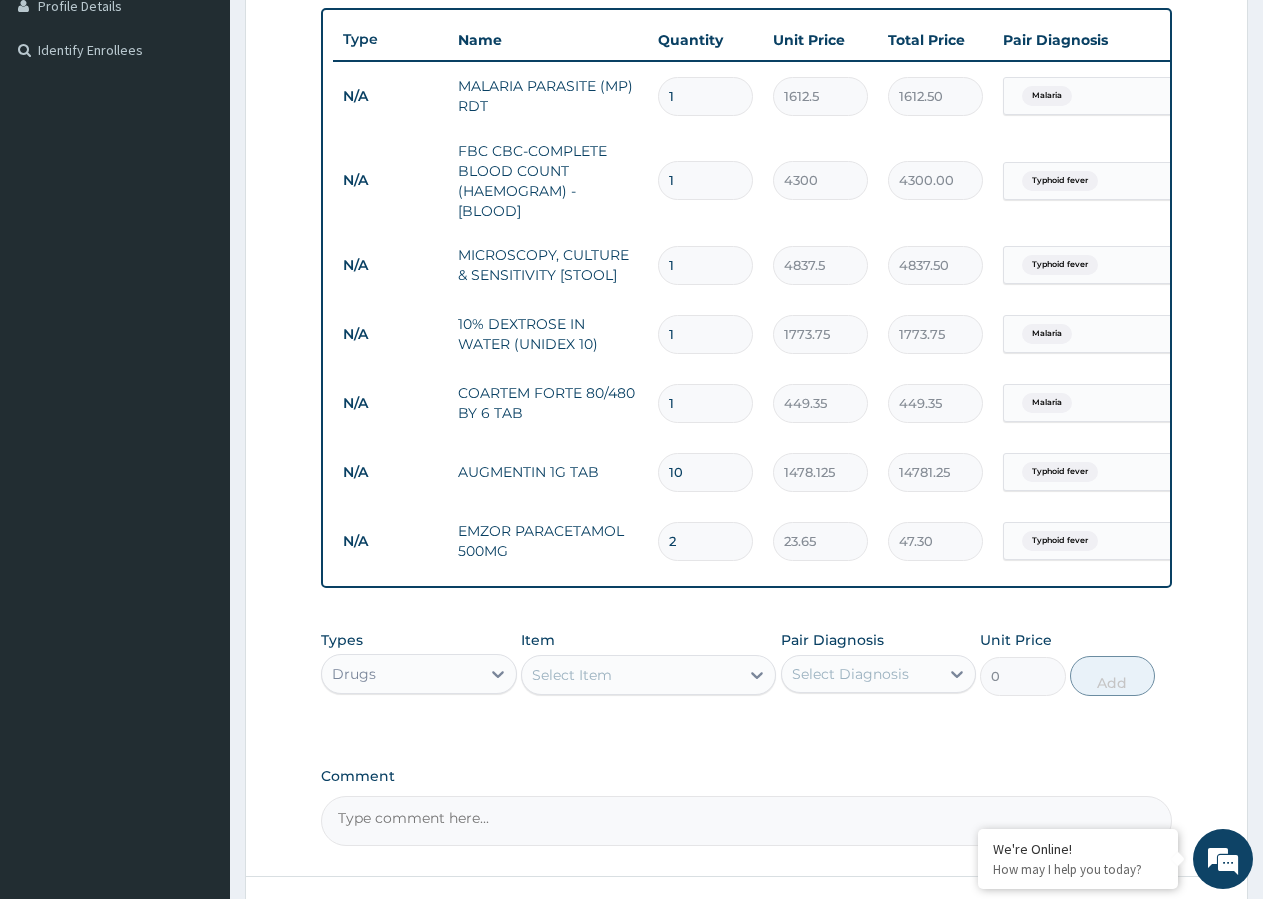 type on "20" 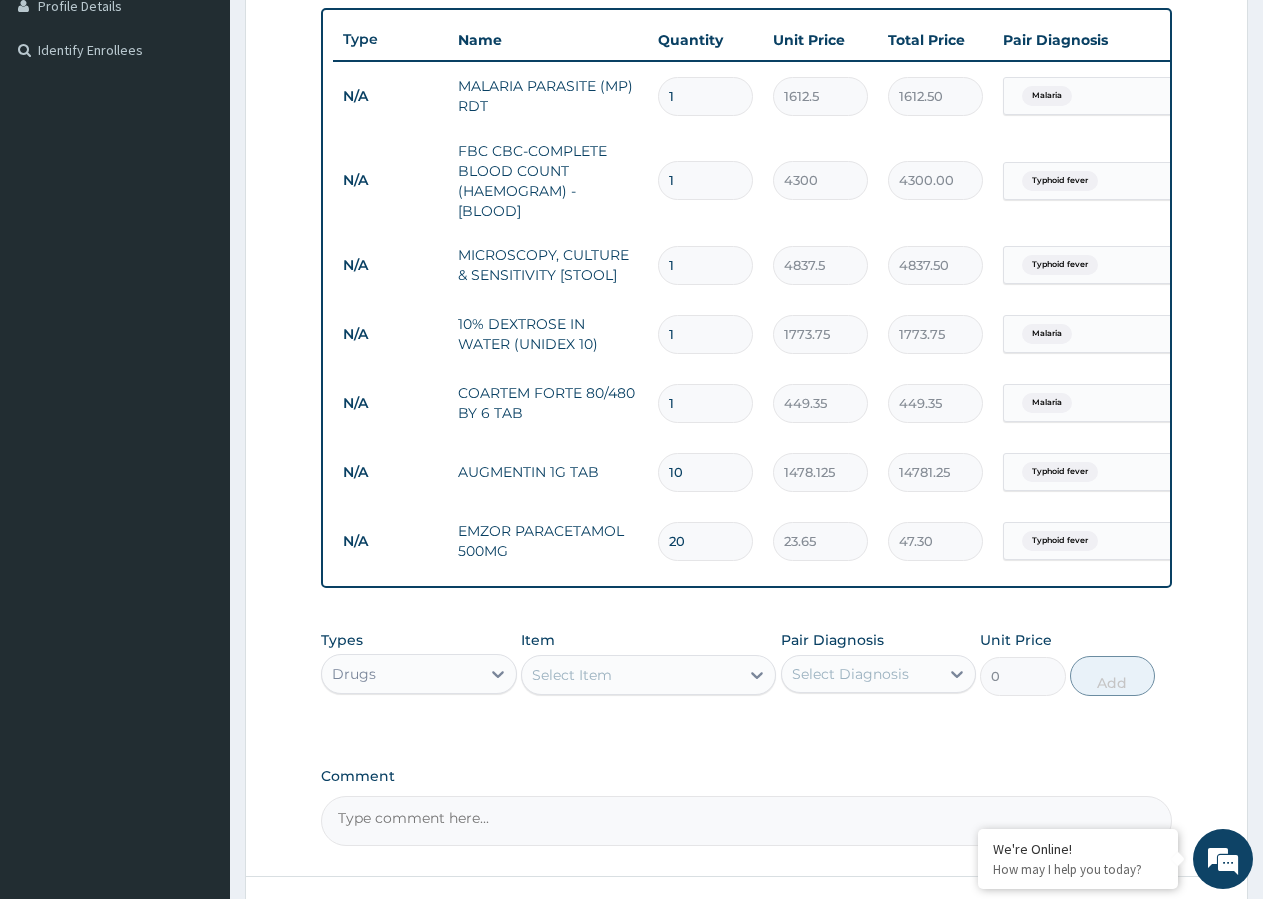 type on "473.00" 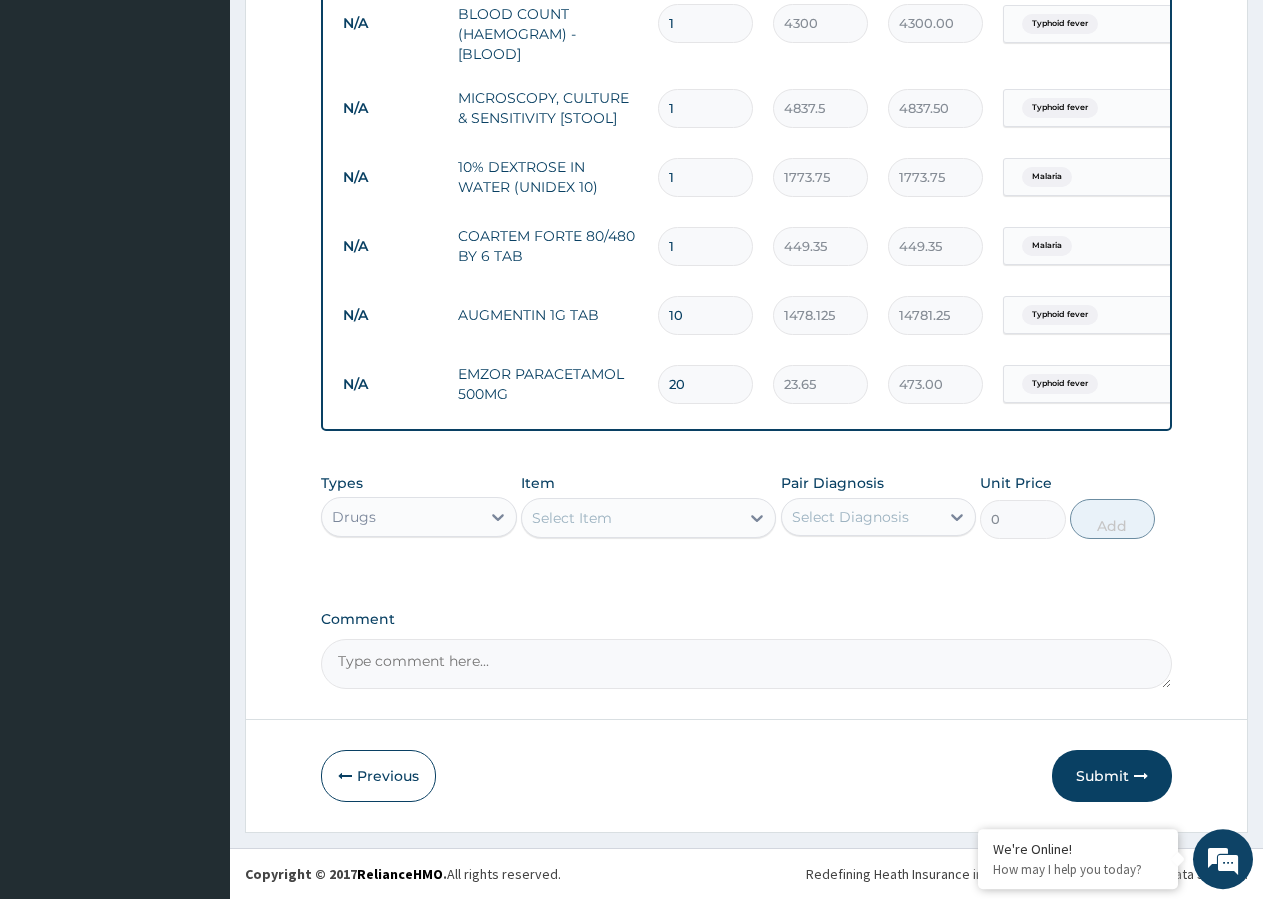 scroll, scrollTop: 694, scrollLeft: 0, axis: vertical 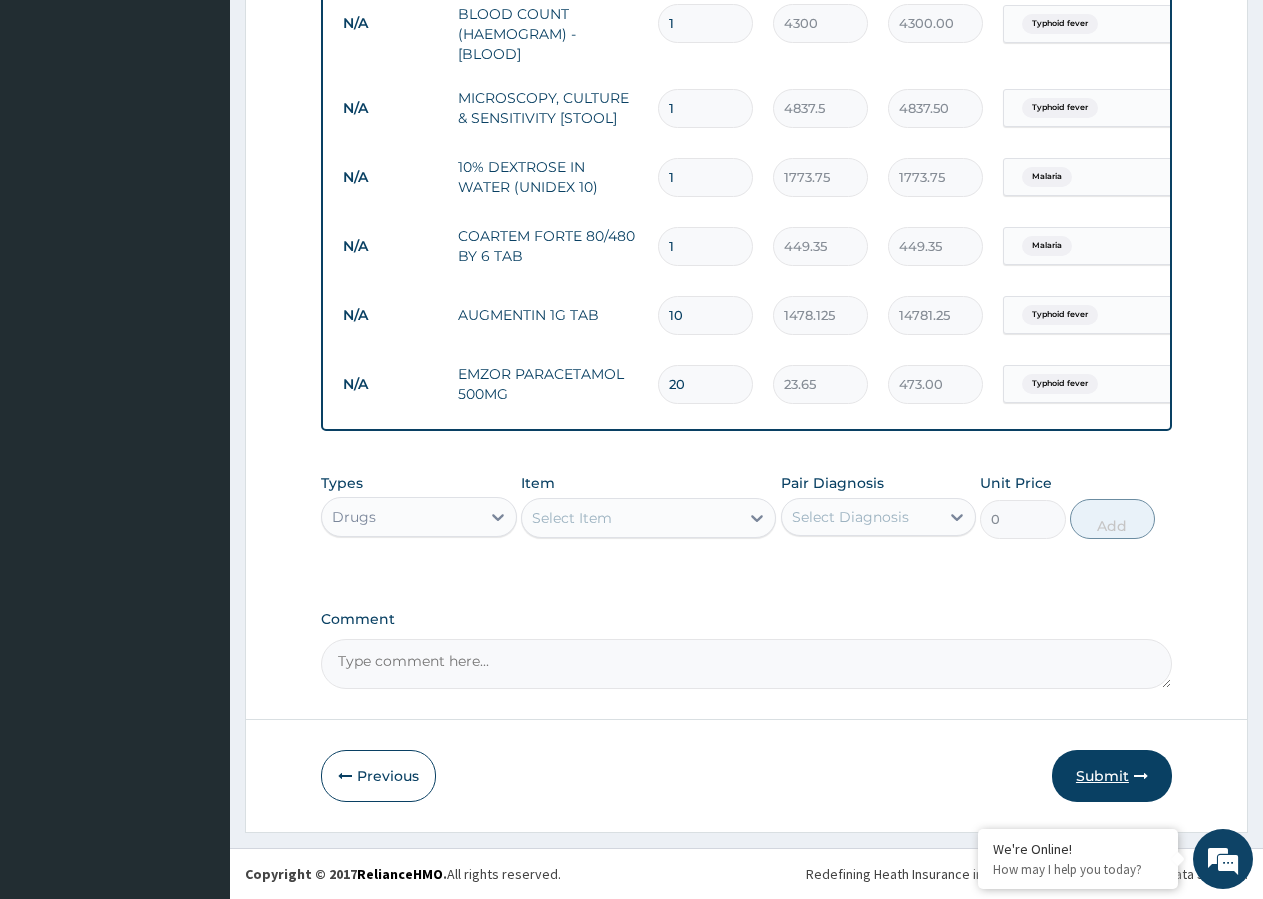 type on "20" 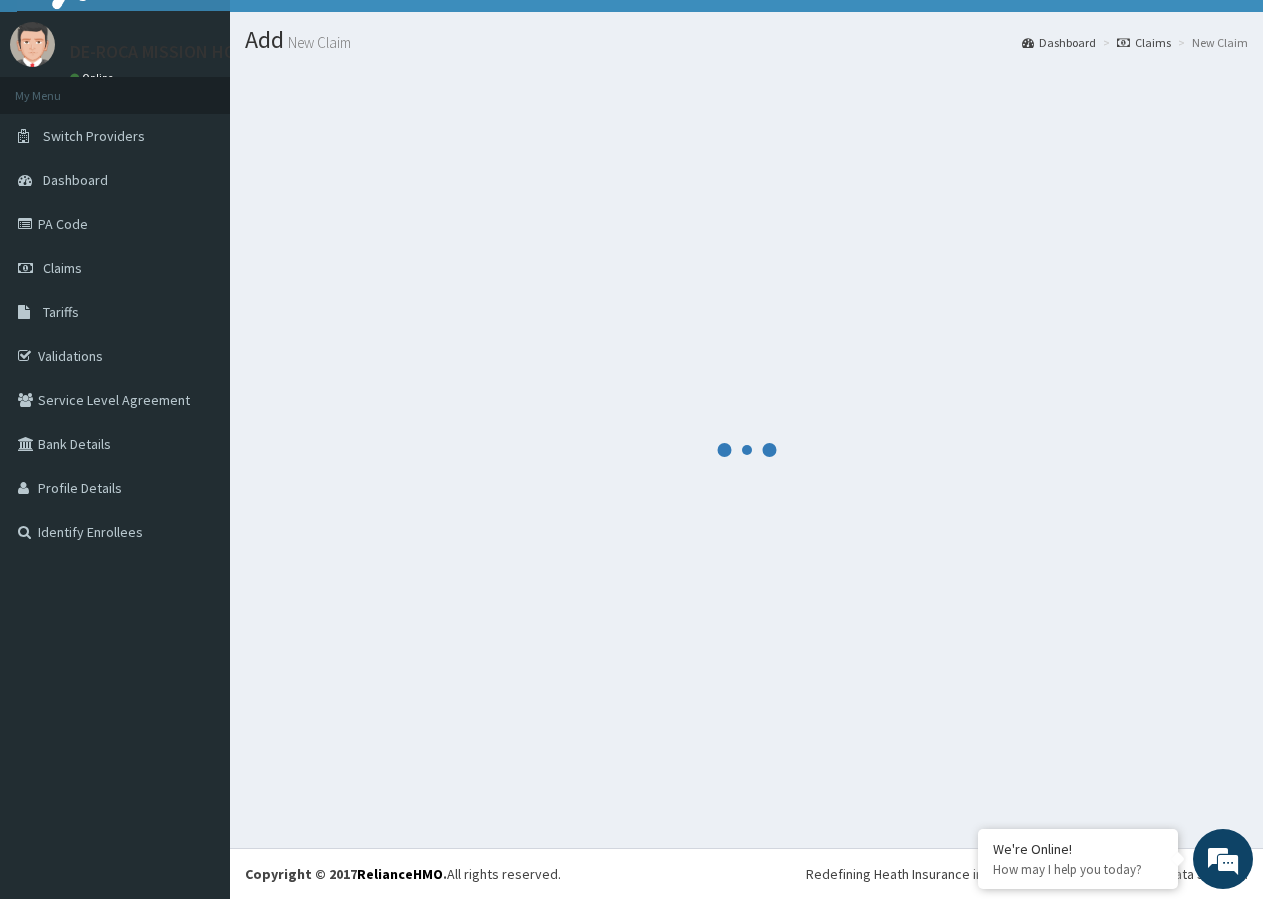 scroll, scrollTop: 38, scrollLeft: 0, axis: vertical 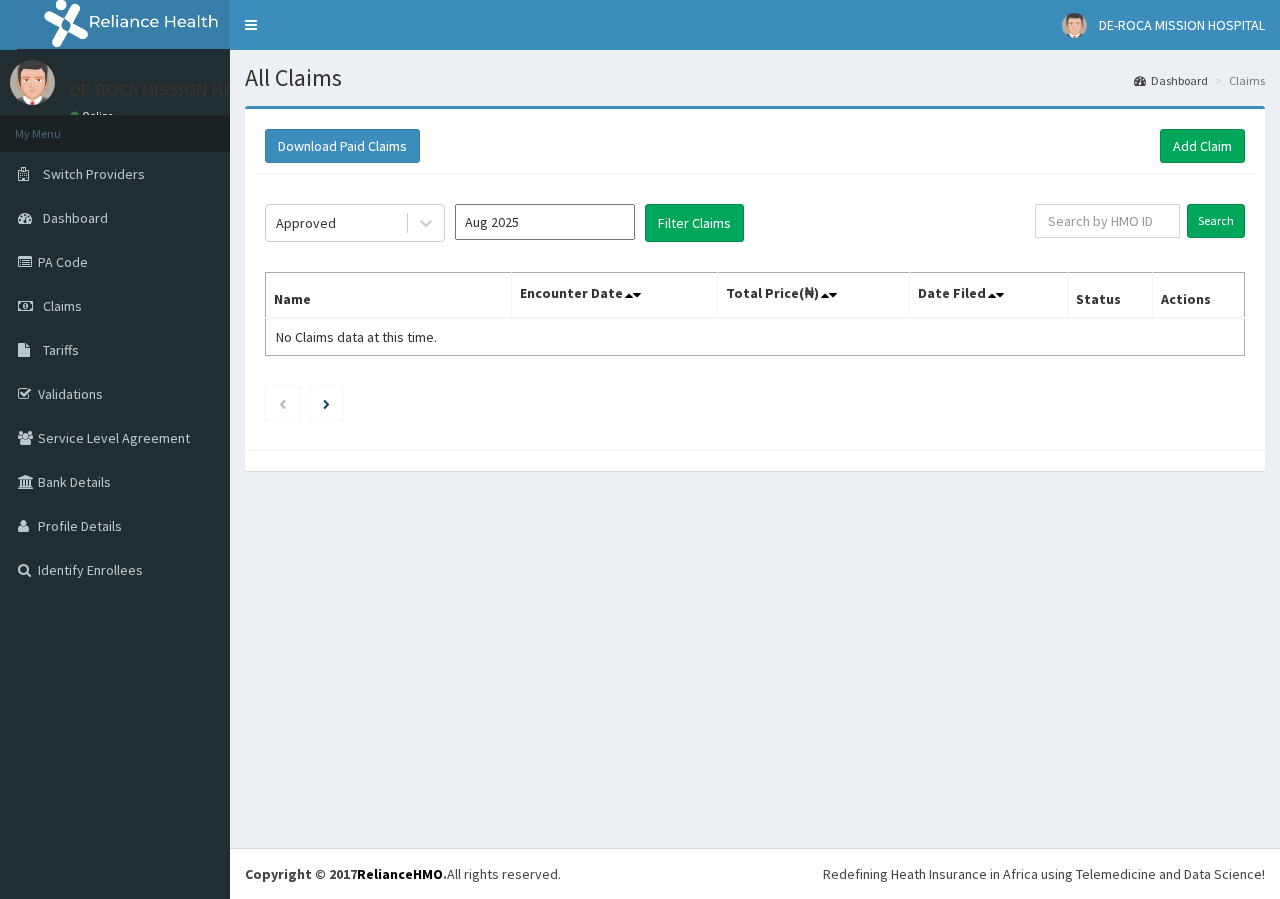 type 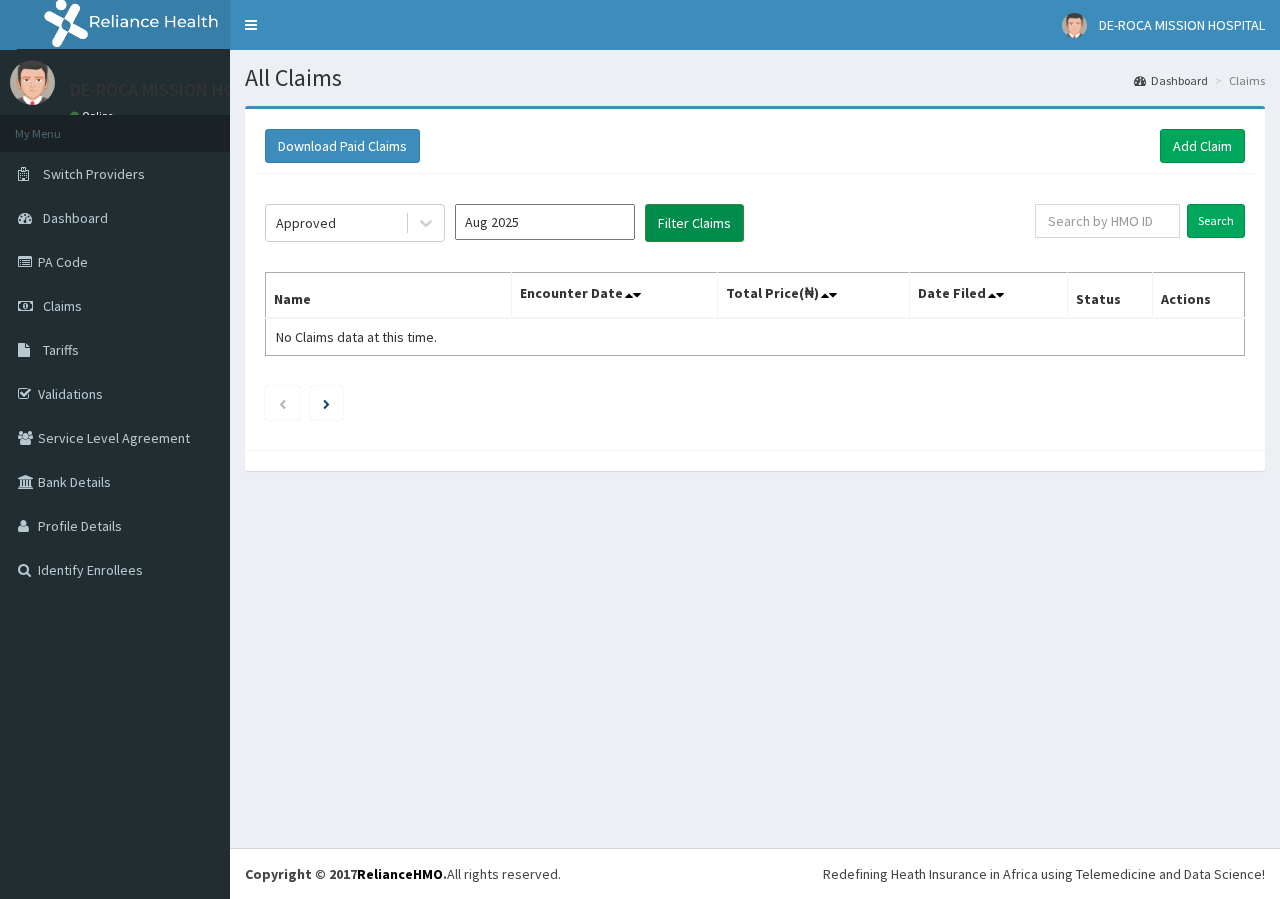 click on "Filter Claims" at bounding box center (694, 223) 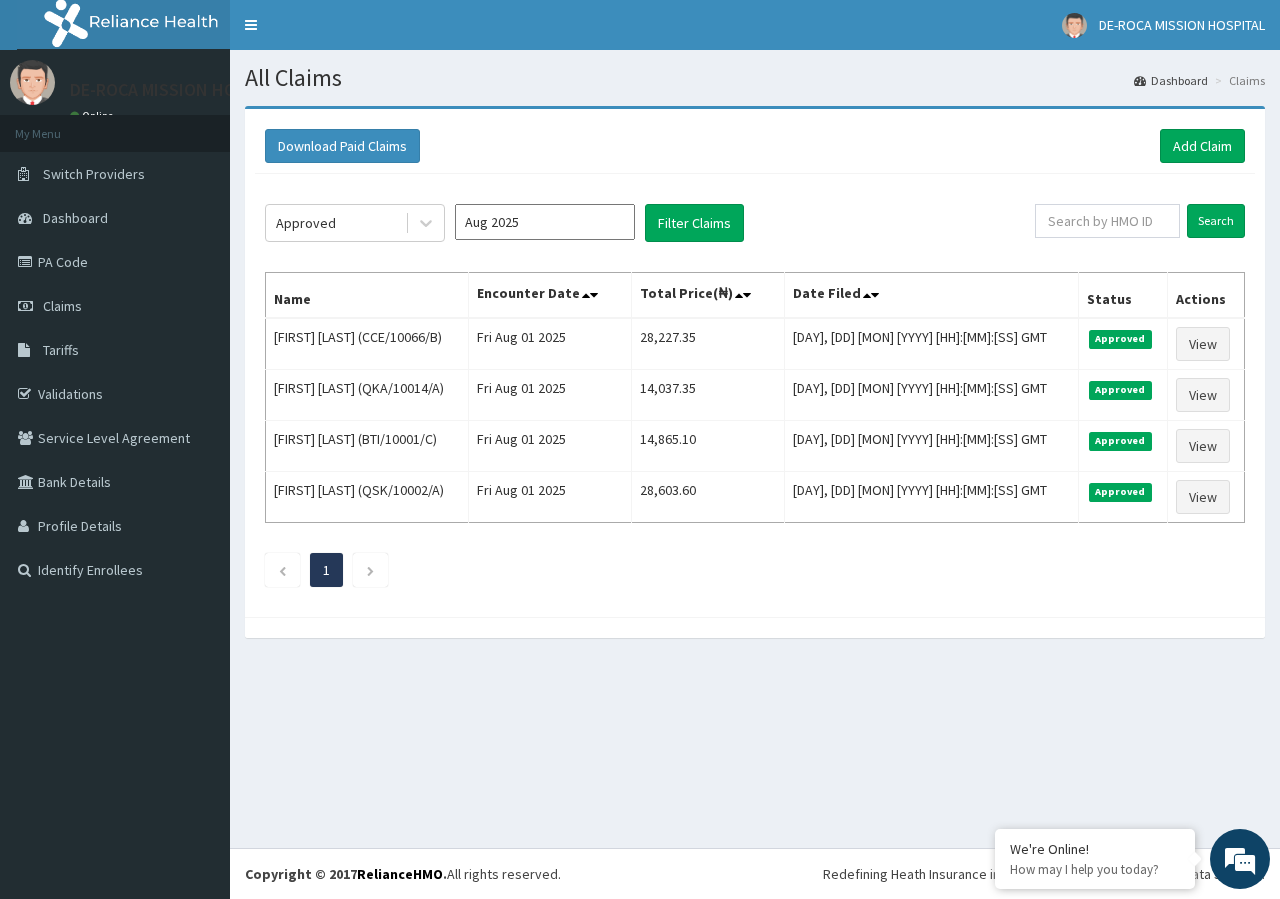 scroll, scrollTop: 0, scrollLeft: 0, axis: both 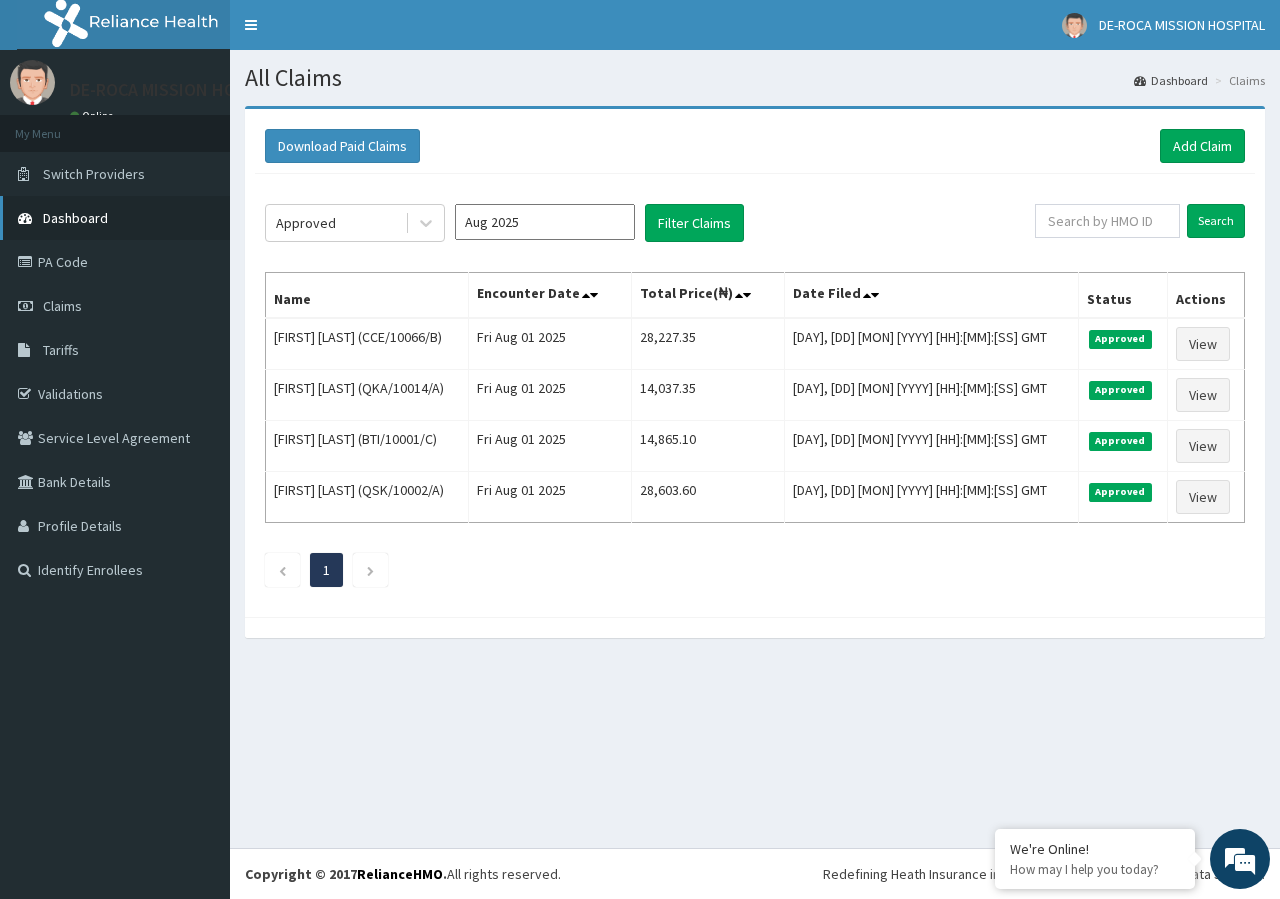 click on "Dashboard" at bounding box center [75, 218] 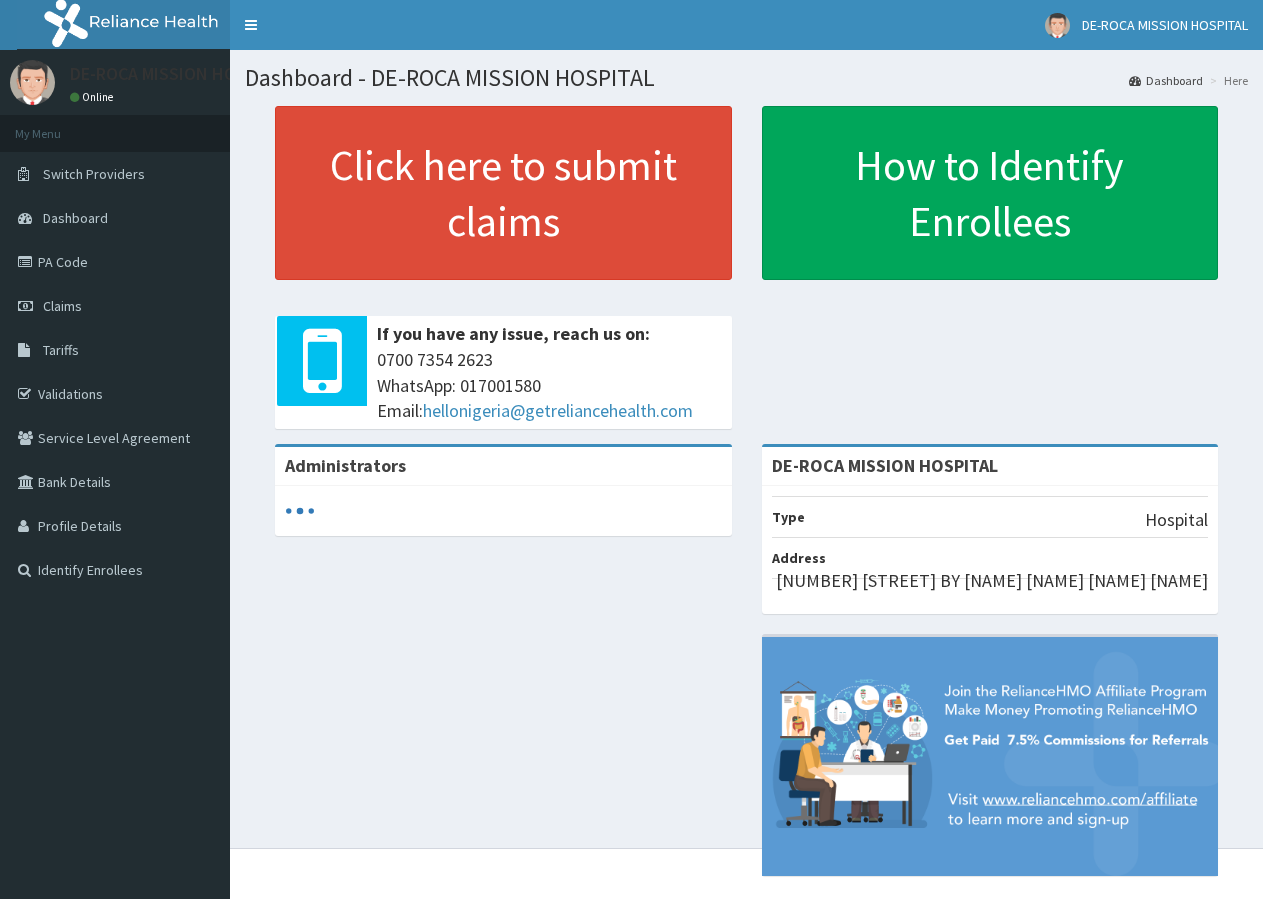scroll, scrollTop: 0, scrollLeft: 0, axis: both 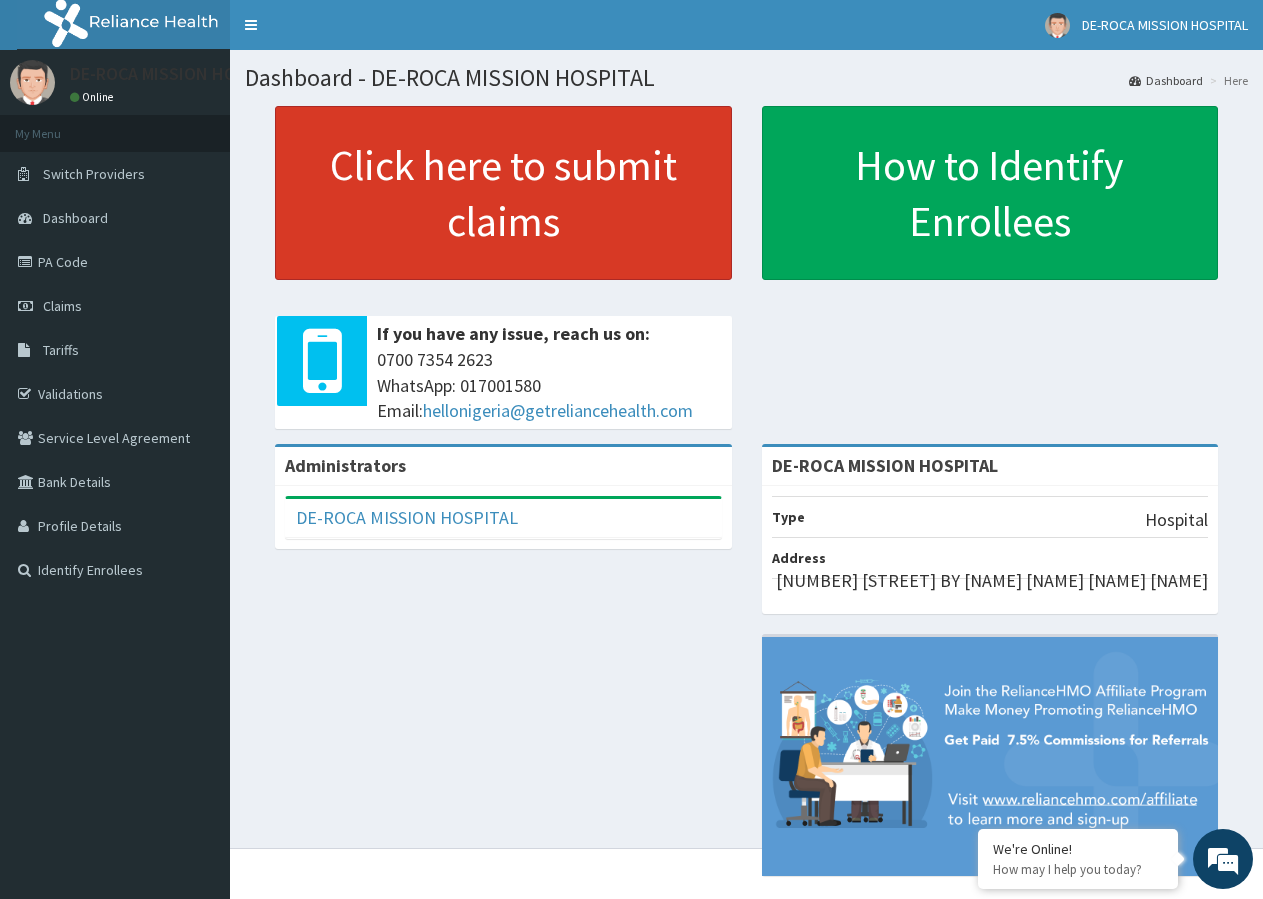 click on "Click here to submit claims" at bounding box center (503, 193) 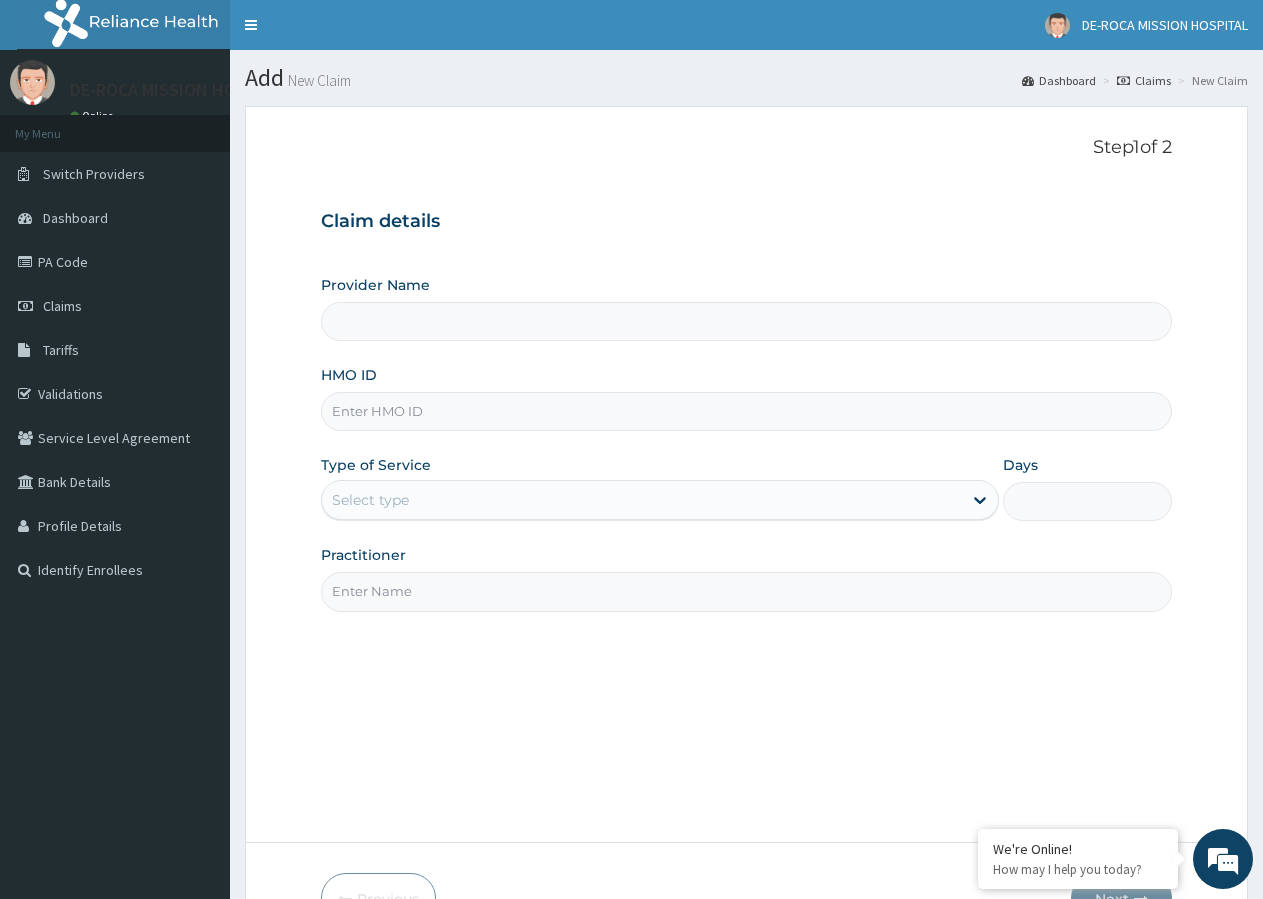 scroll, scrollTop: 0, scrollLeft: 0, axis: both 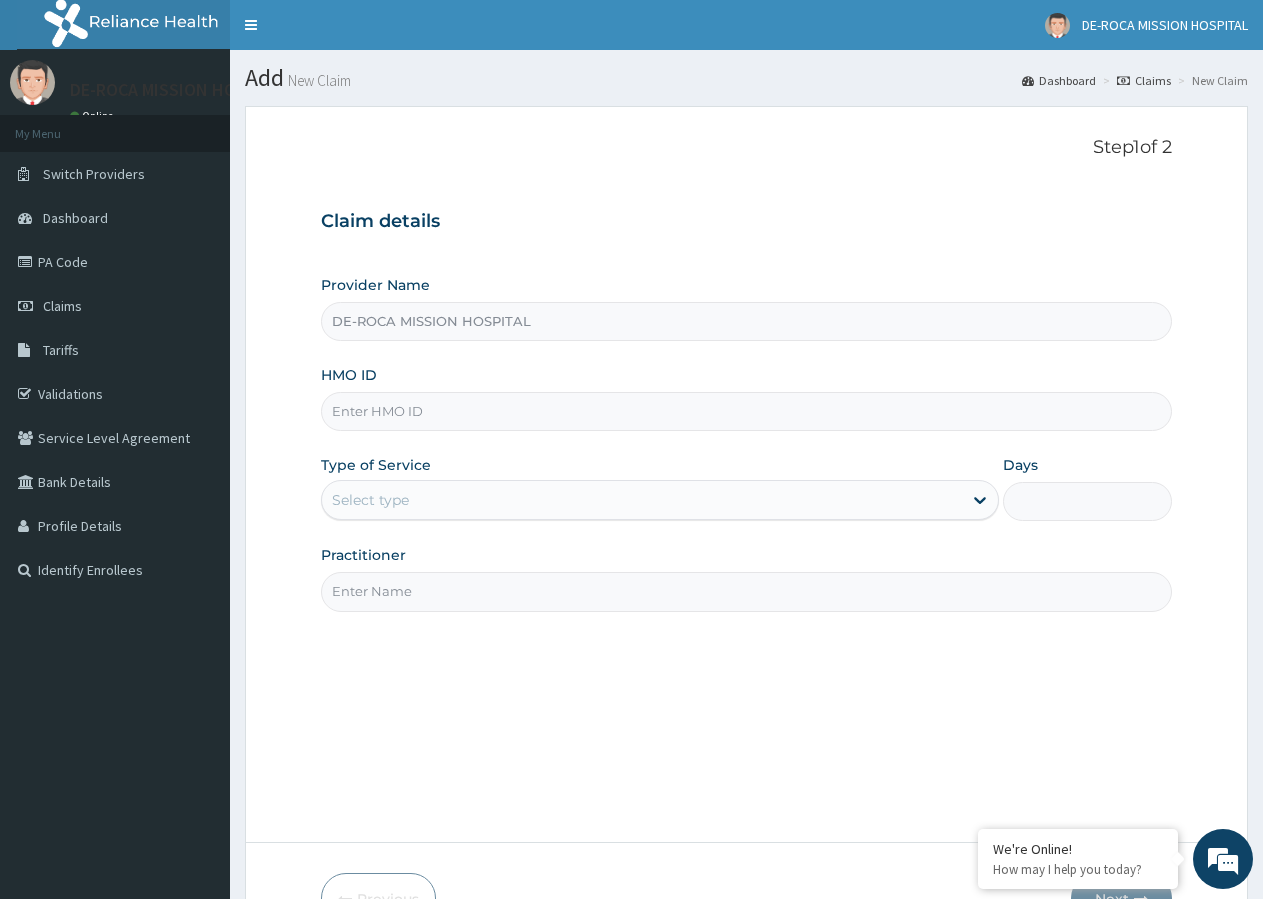 click on "DE-ROCA MISSION HOSPITAL" at bounding box center [746, 321] 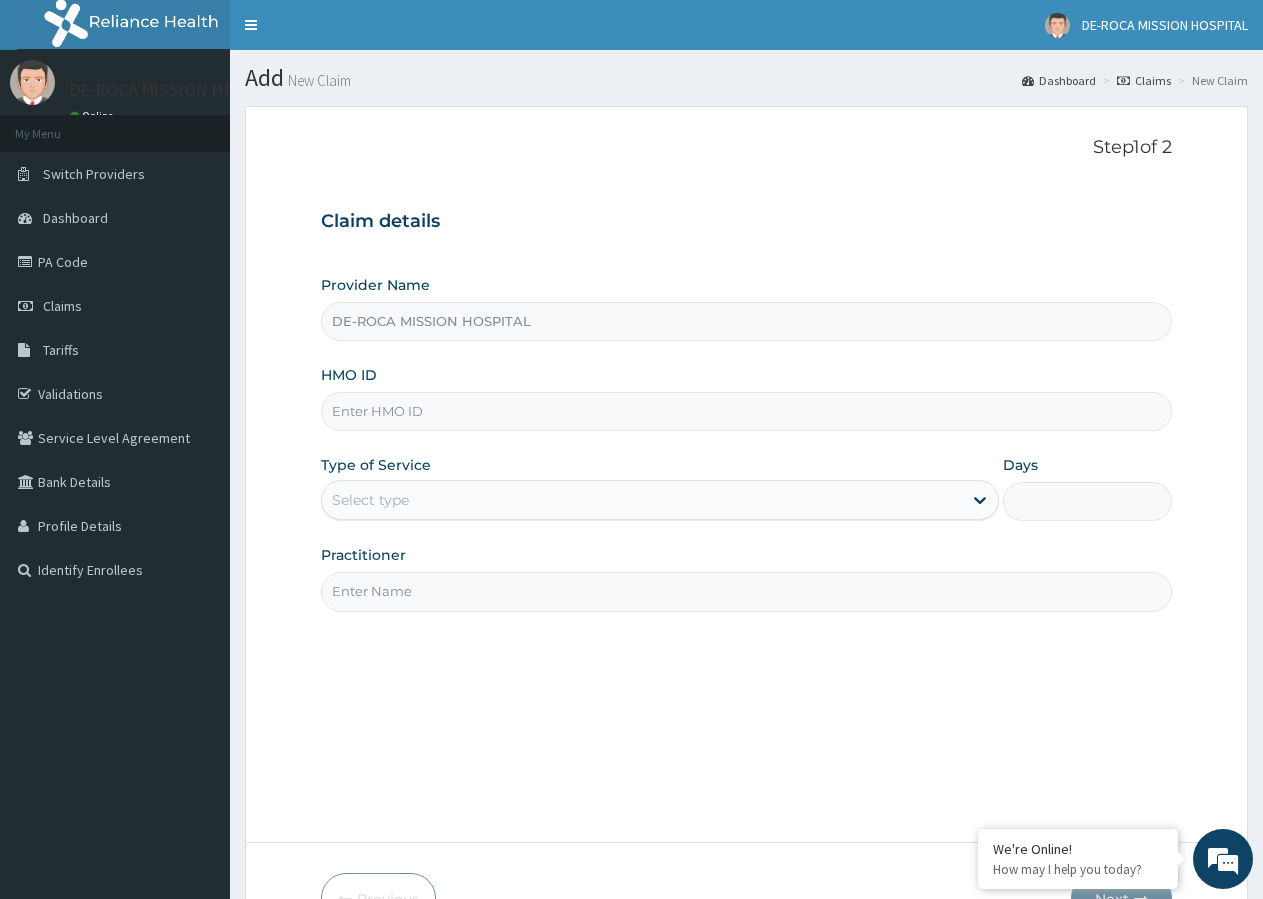 click on "HMO ID" at bounding box center (746, 411) 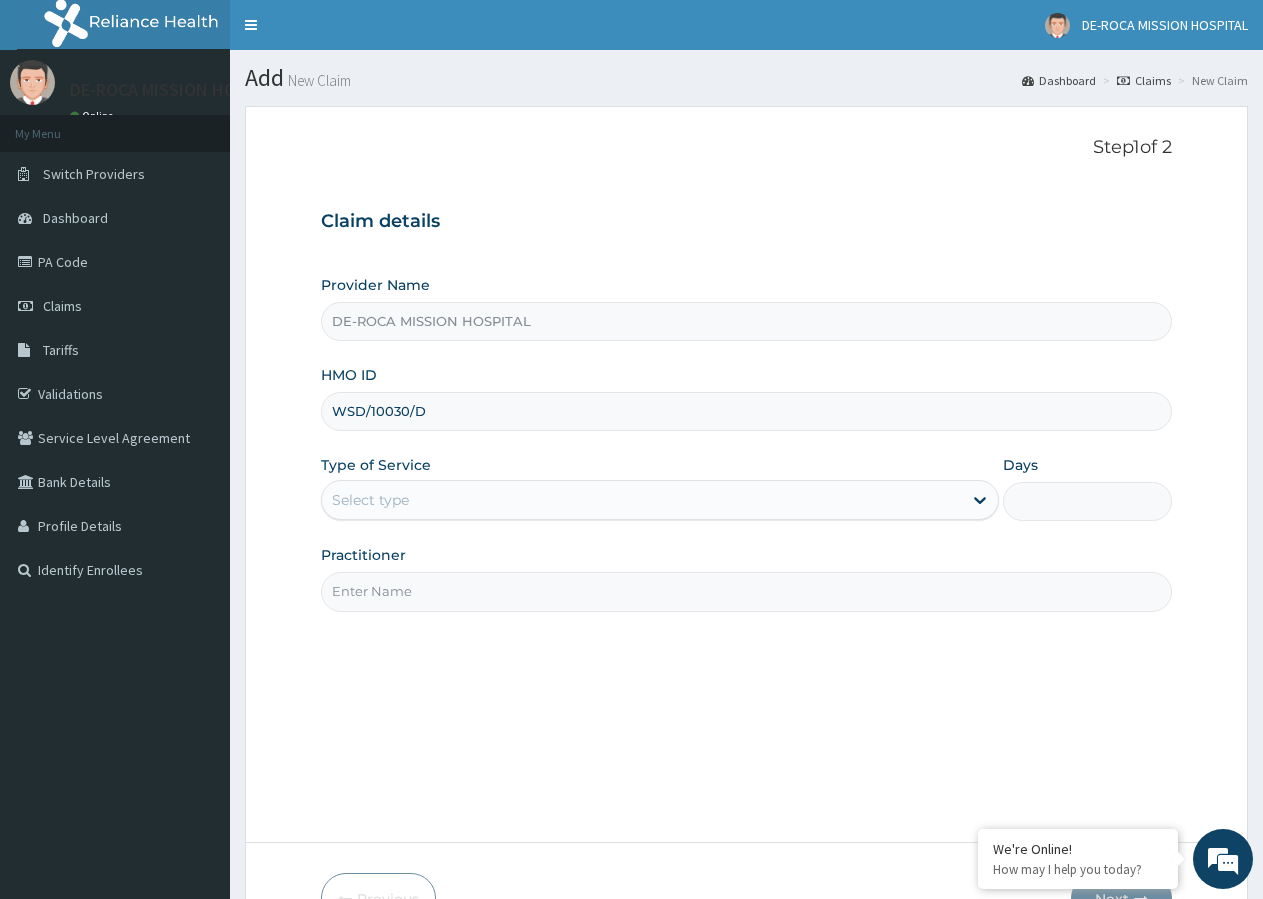 type on "WSD/10030/D" 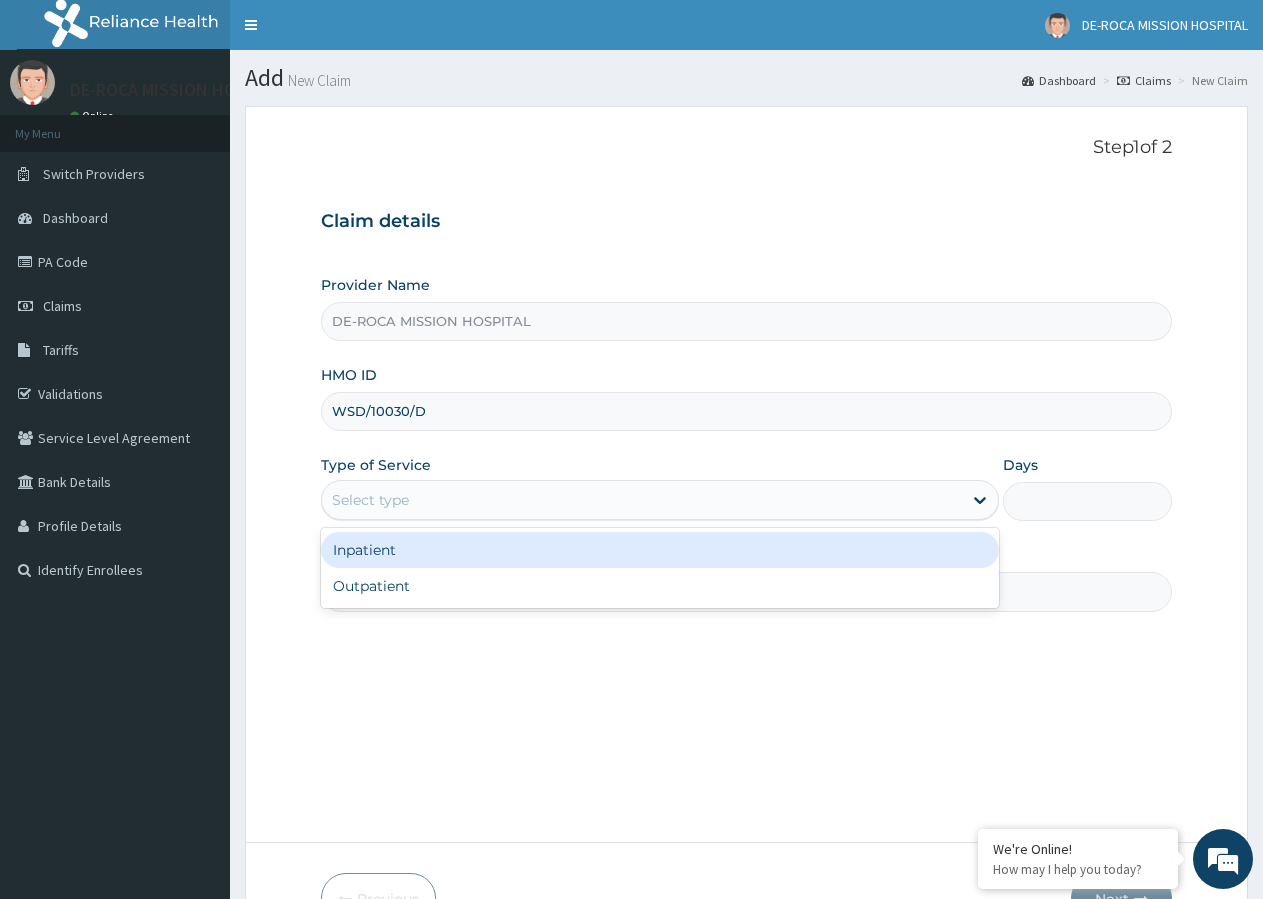 click on "Select type" at bounding box center [370, 500] 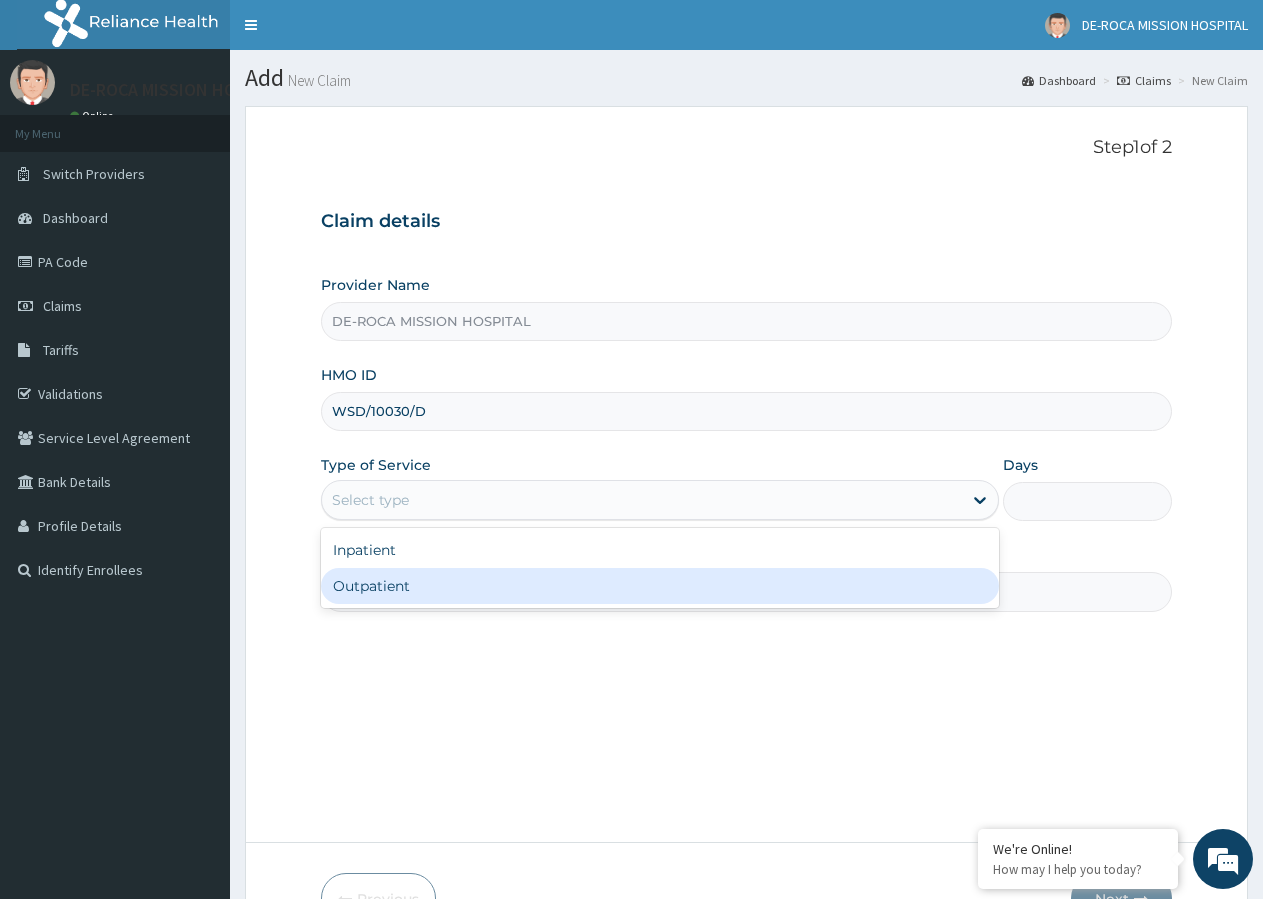click on "Outpatient" at bounding box center [659, 586] 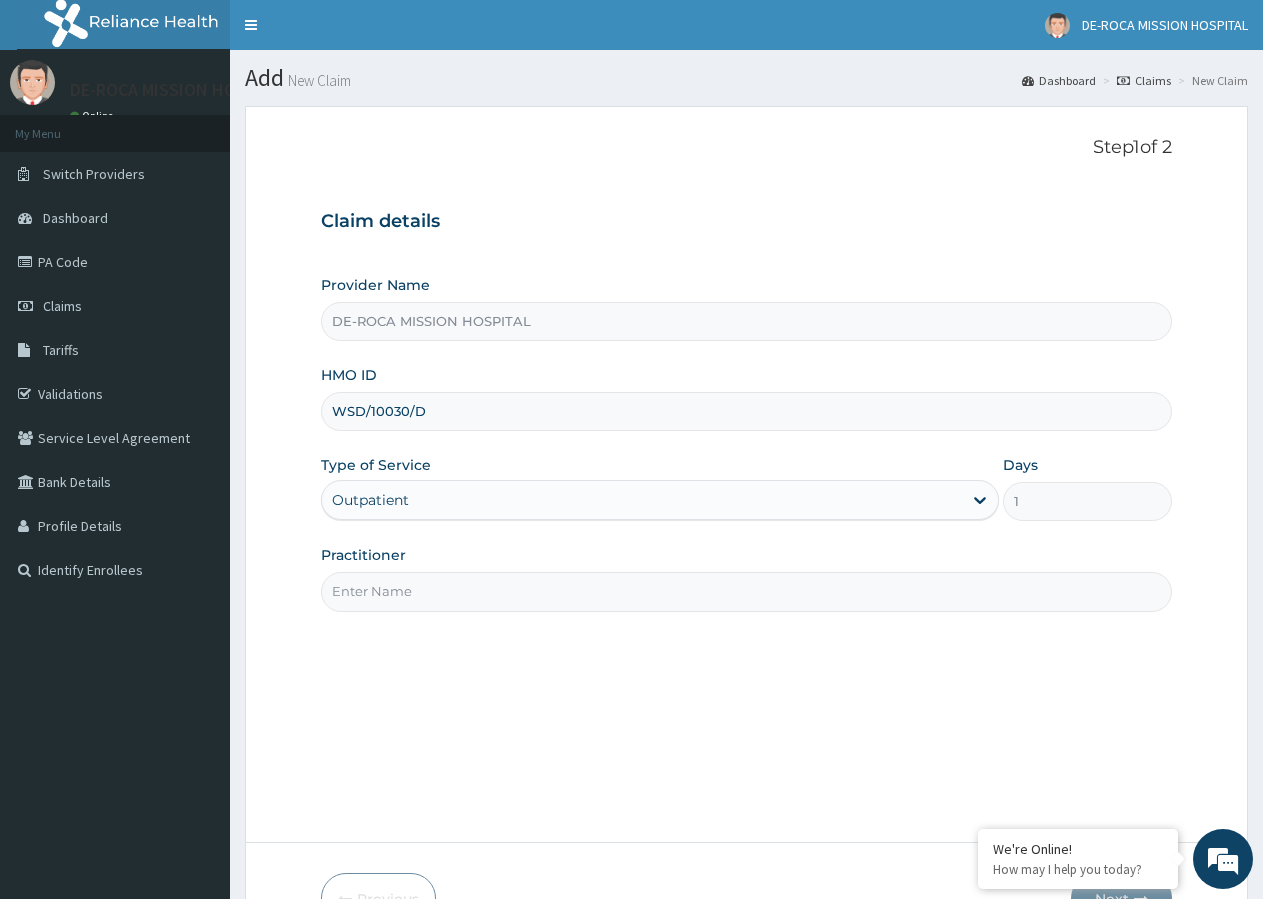click on "Practitioner" at bounding box center [746, 591] 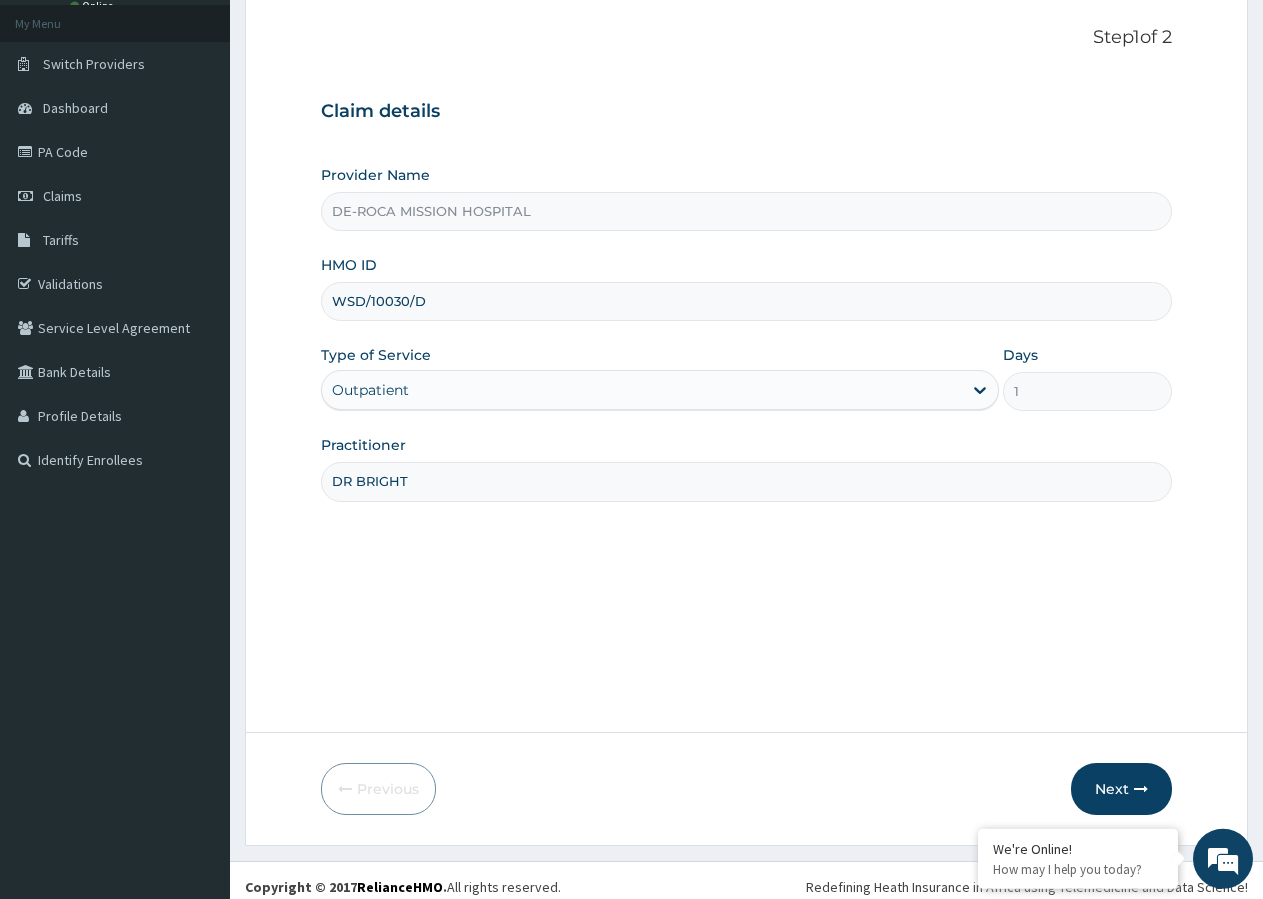 scroll, scrollTop: 123, scrollLeft: 0, axis: vertical 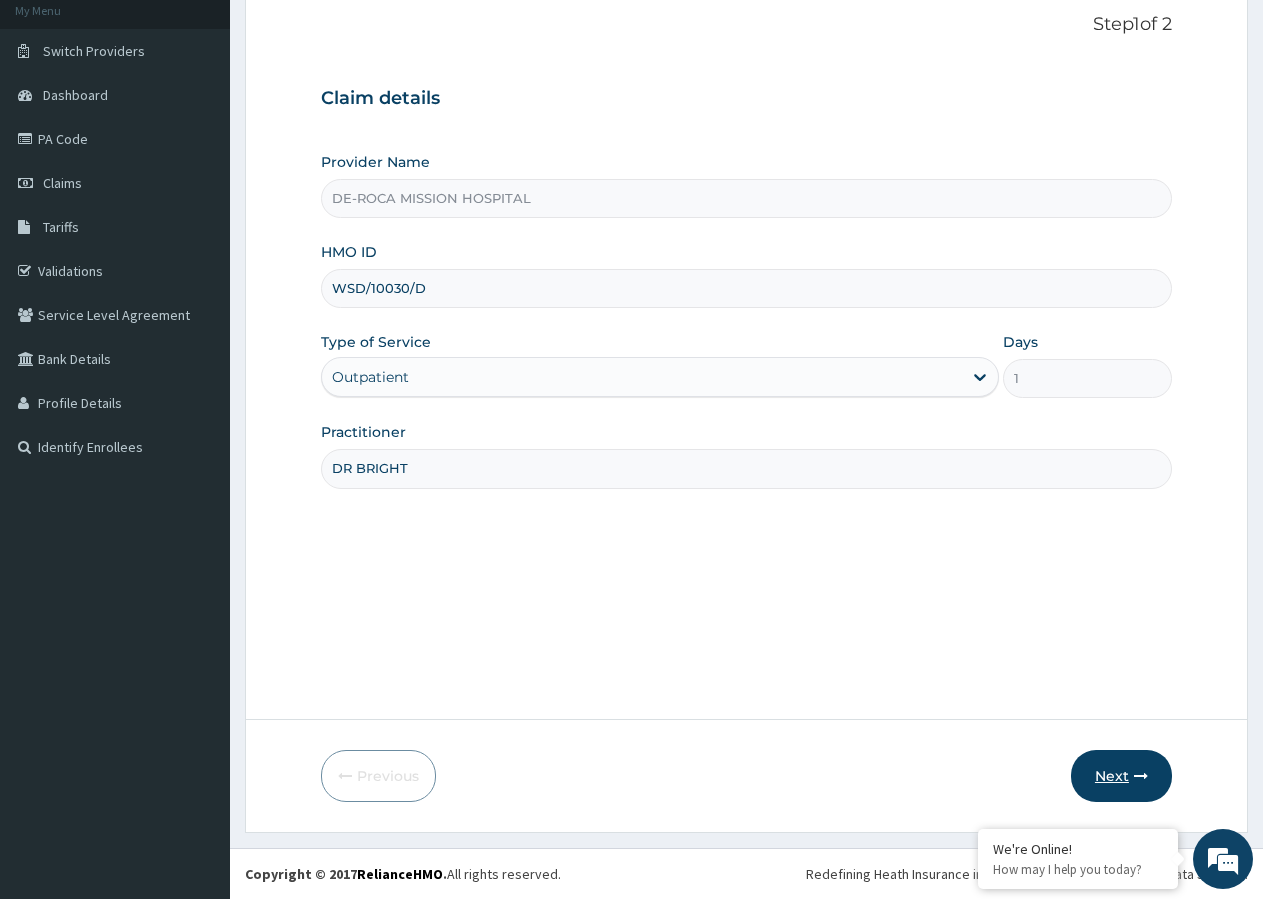 type on "DR BRIGHT" 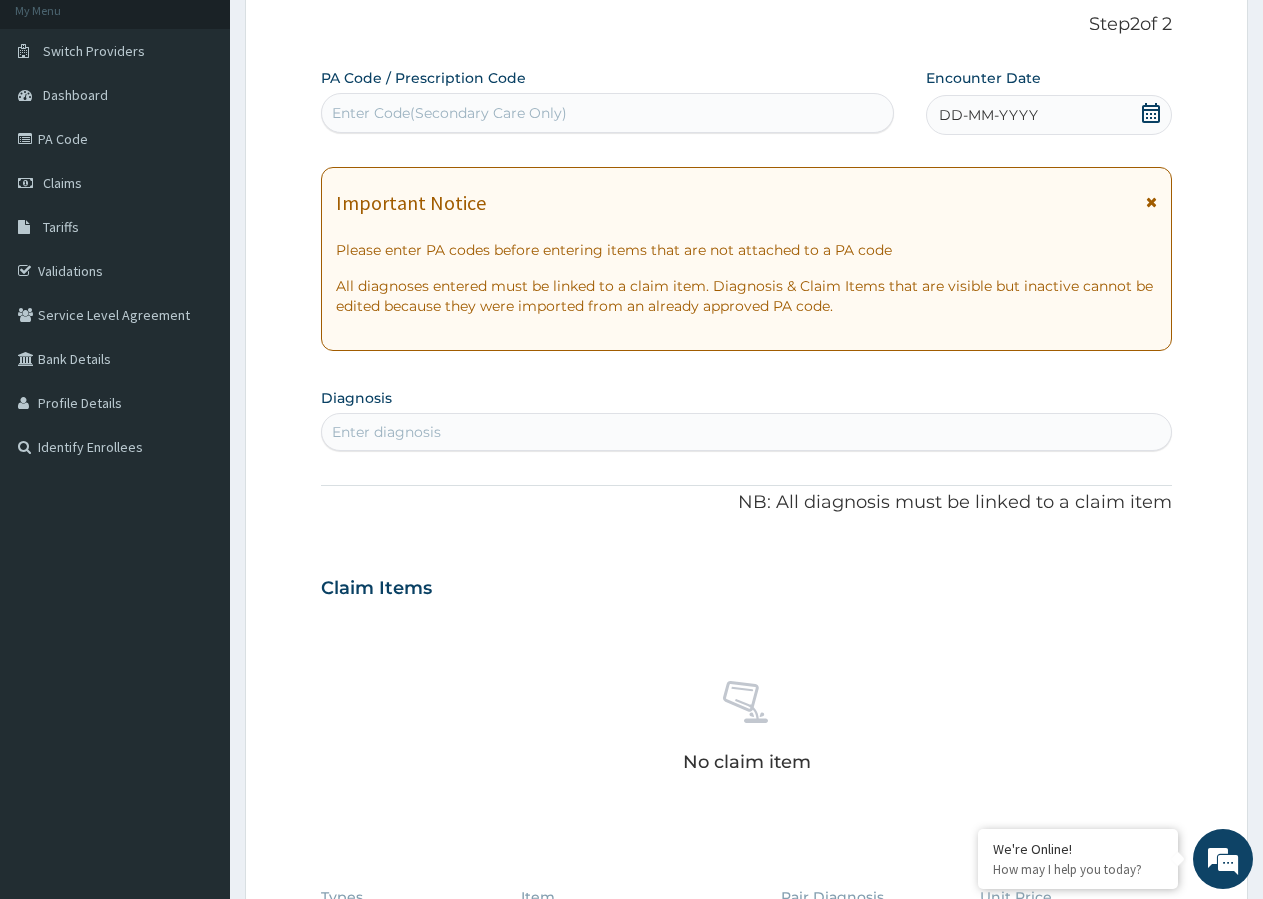 click on "DD-MM-YYYY" at bounding box center [988, 115] 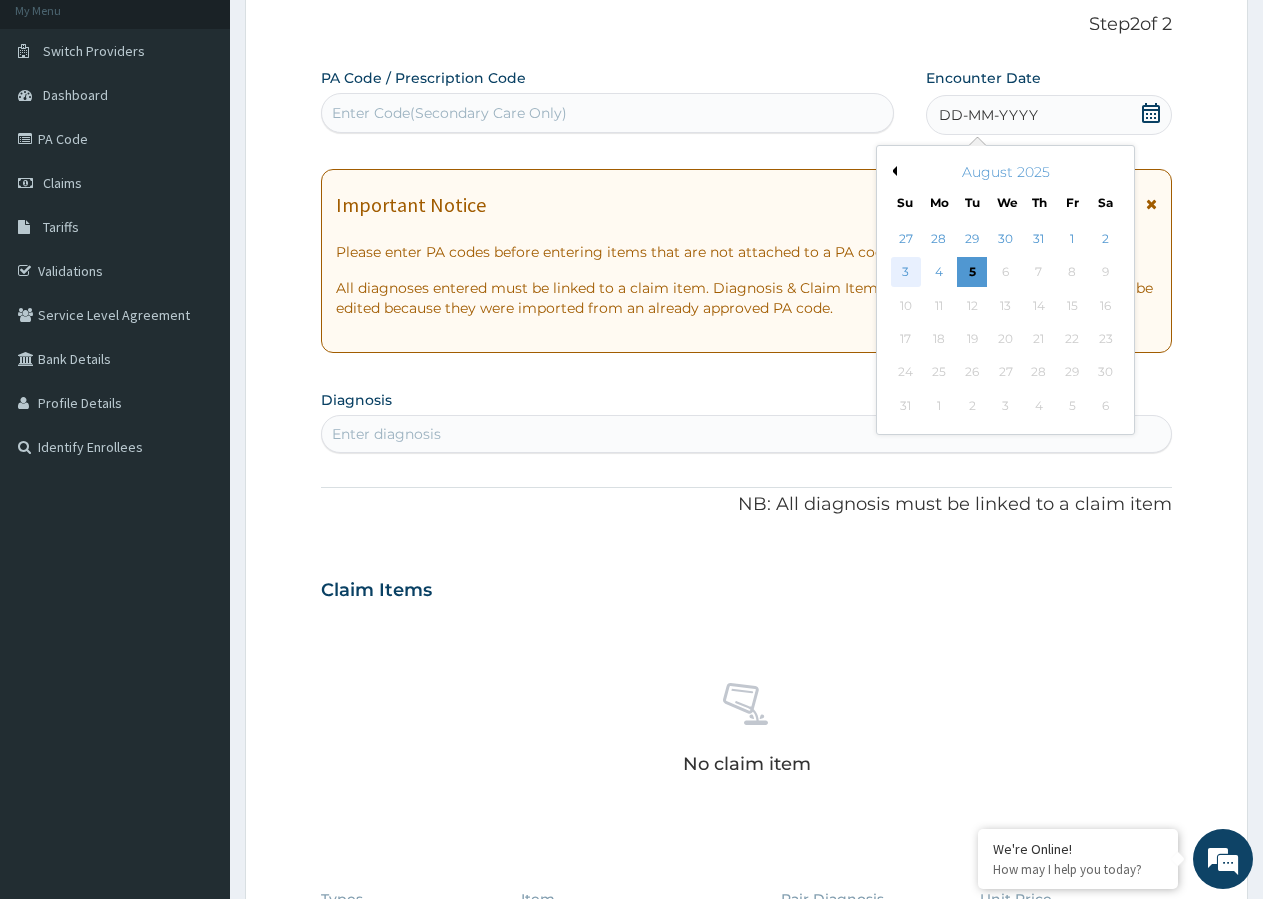 click on "3" at bounding box center [906, 273] 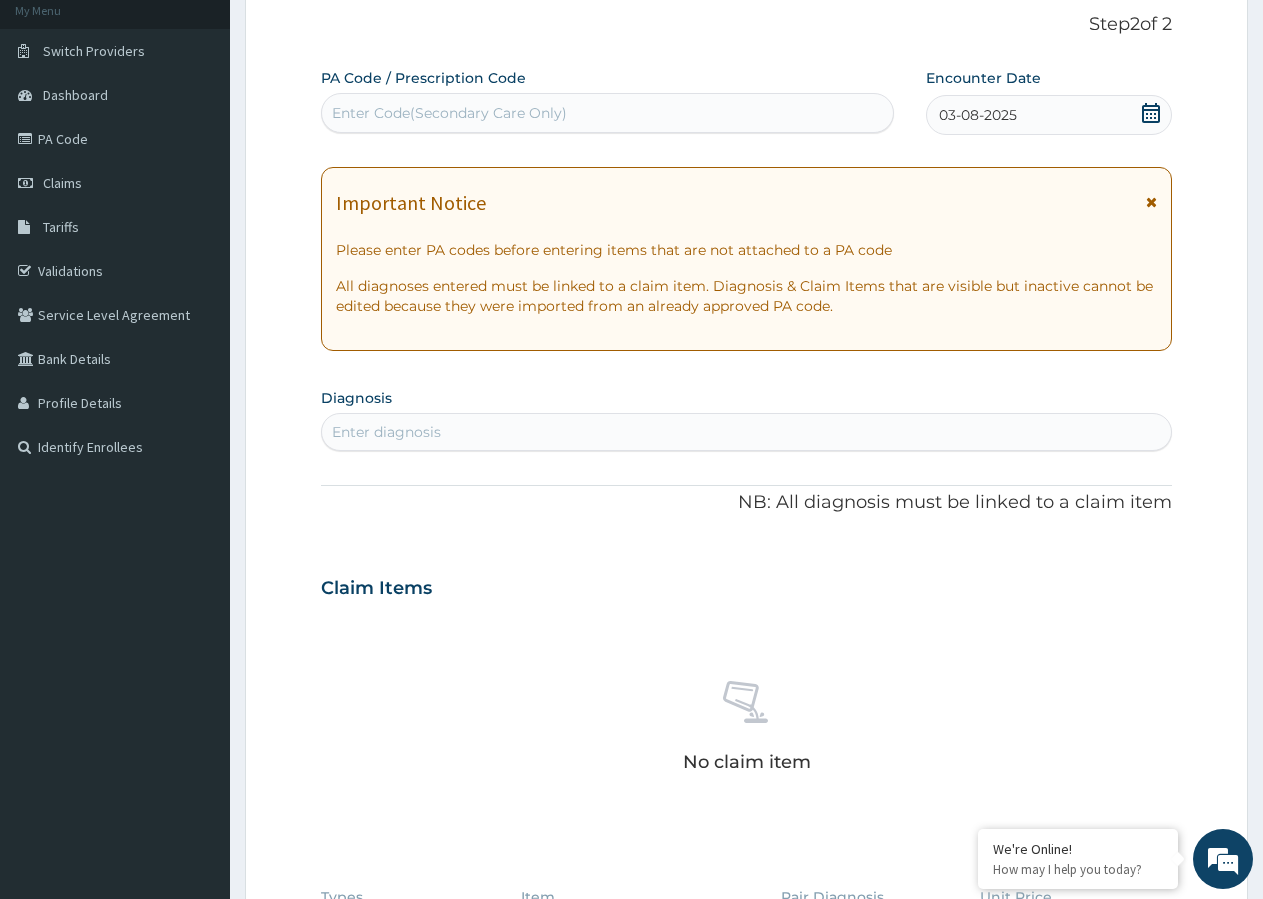 click at bounding box center (1151, 202) 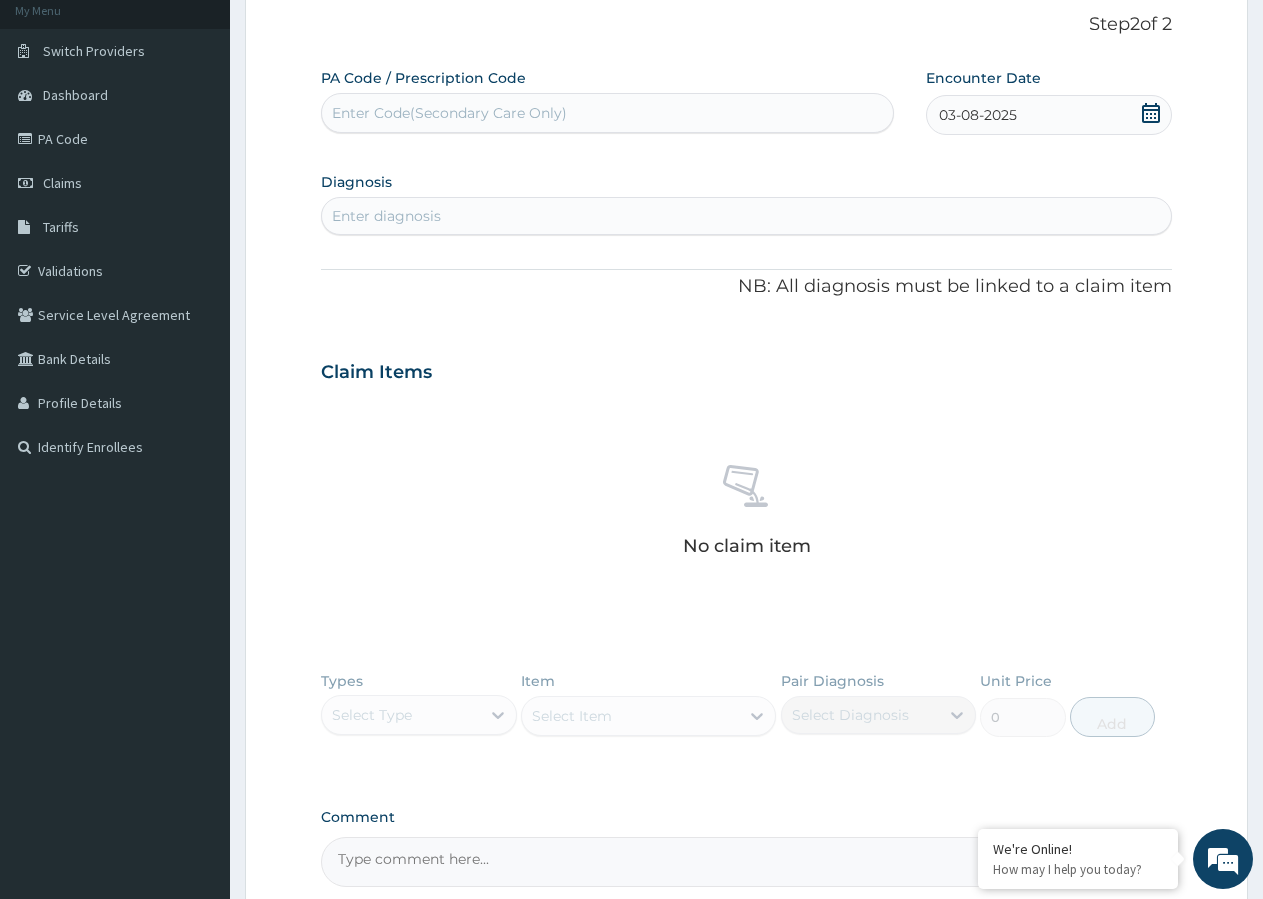 click on "Enter diagnosis" at bounding box center (746, 216) 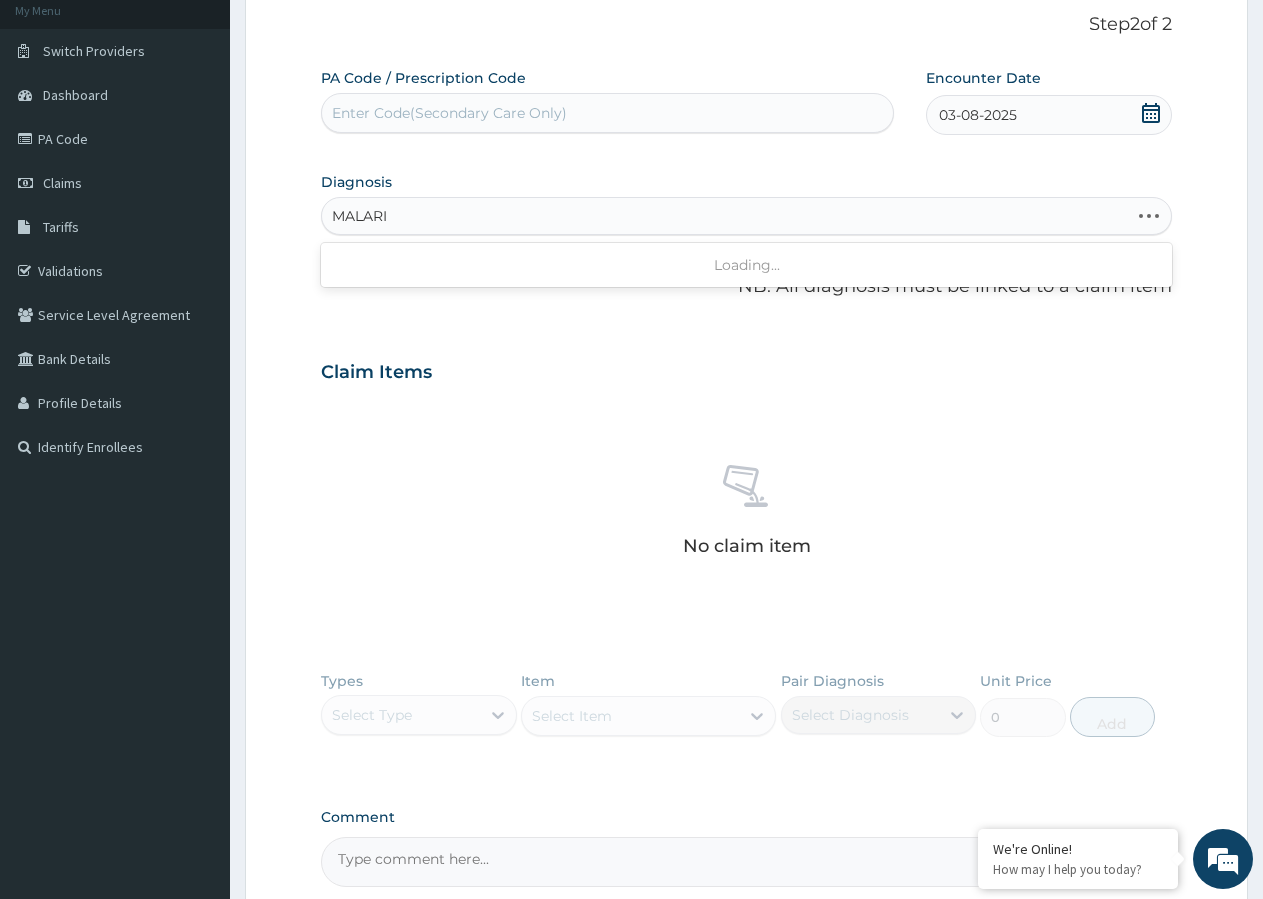 type on "MALARIA" 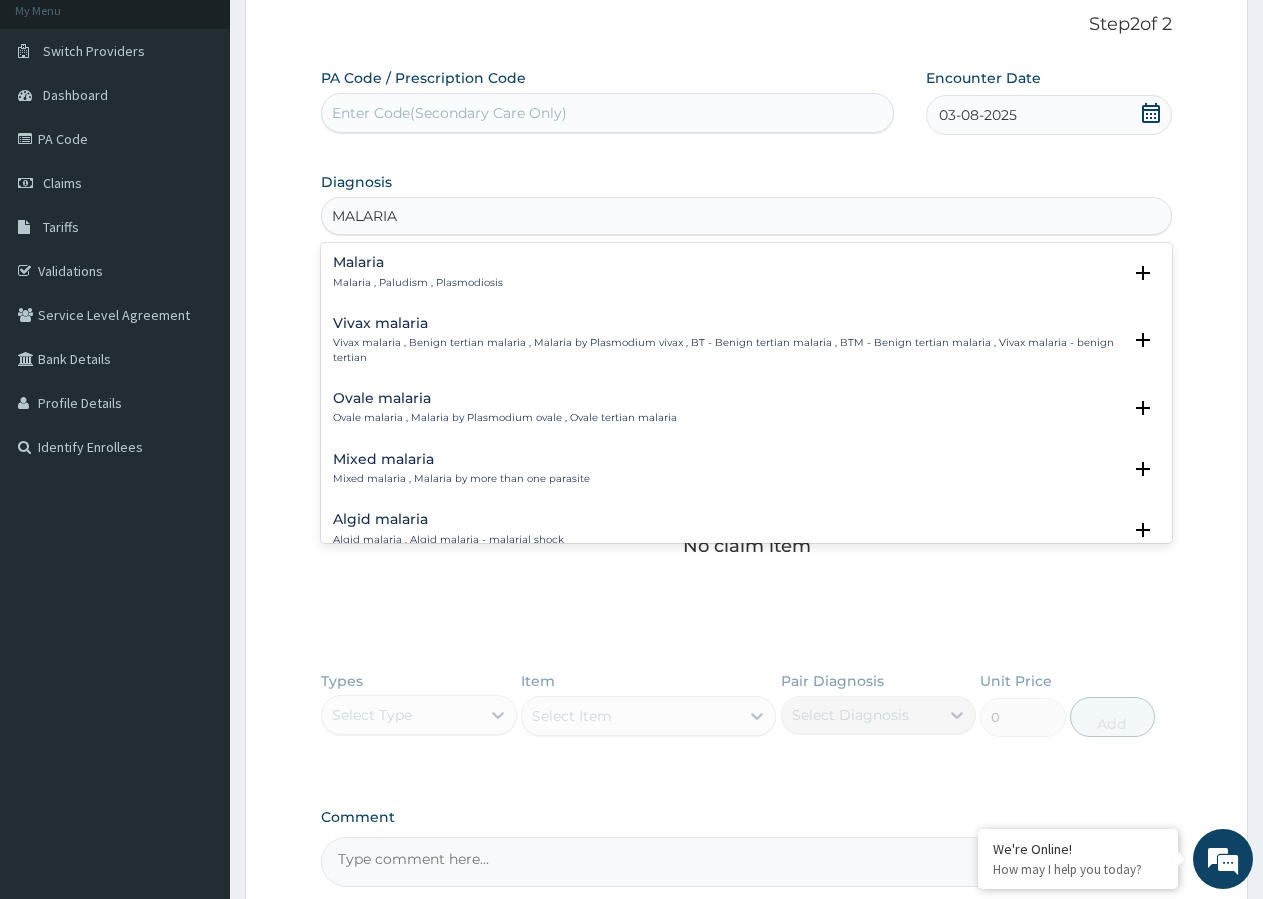 click on "Malaria , Paludism , Plasmodiosis" at bounding box center [418, 283] 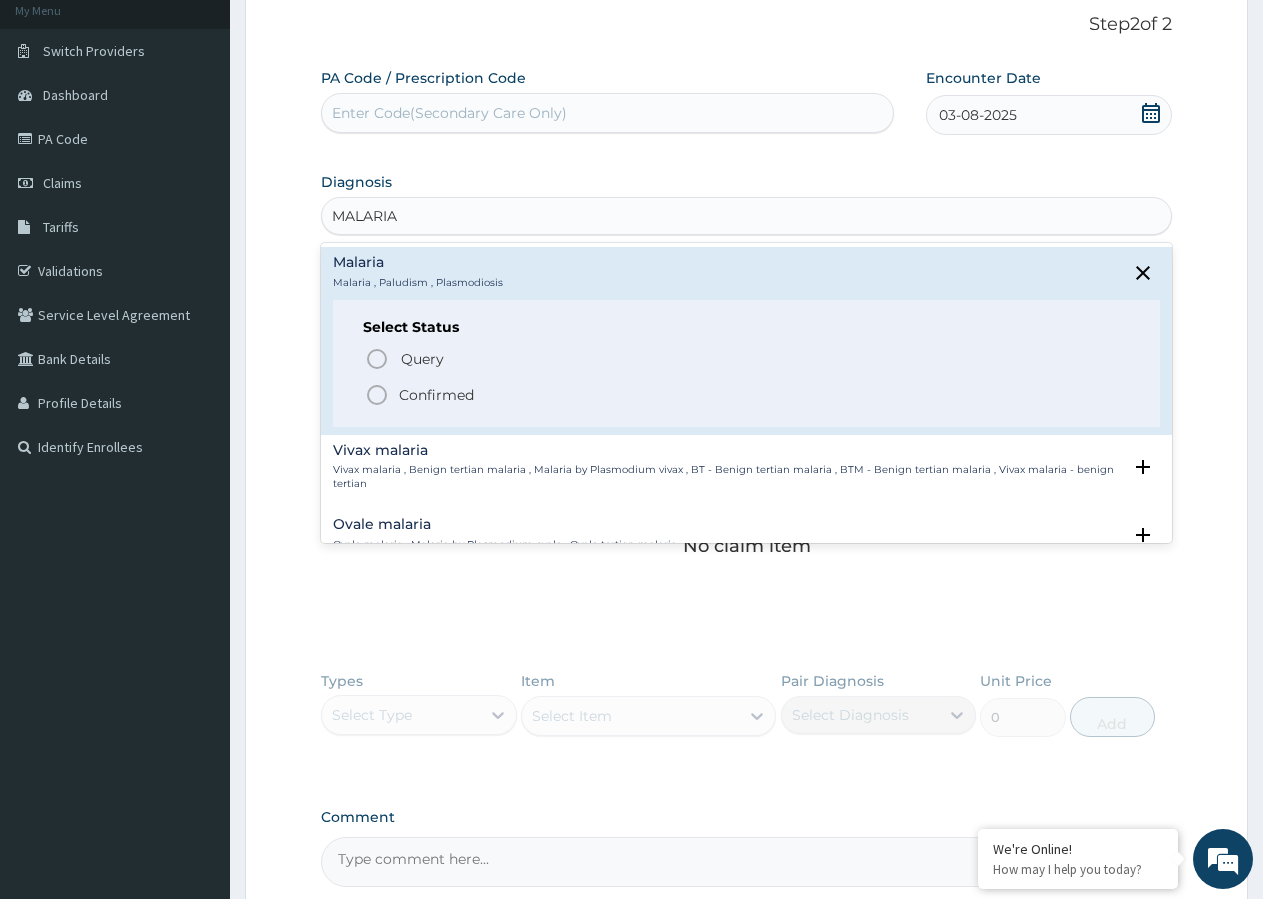 click 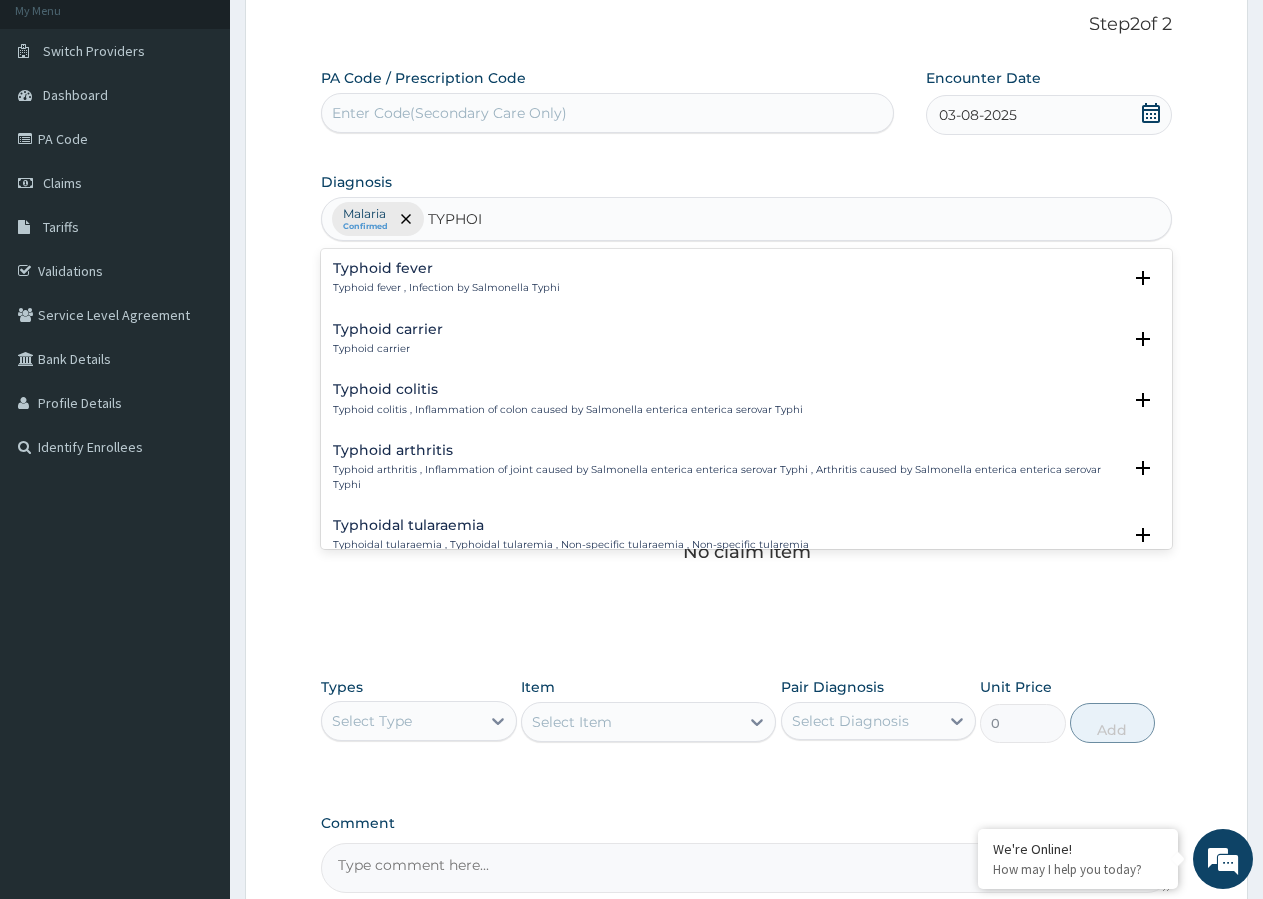 type on "TYPHOID" 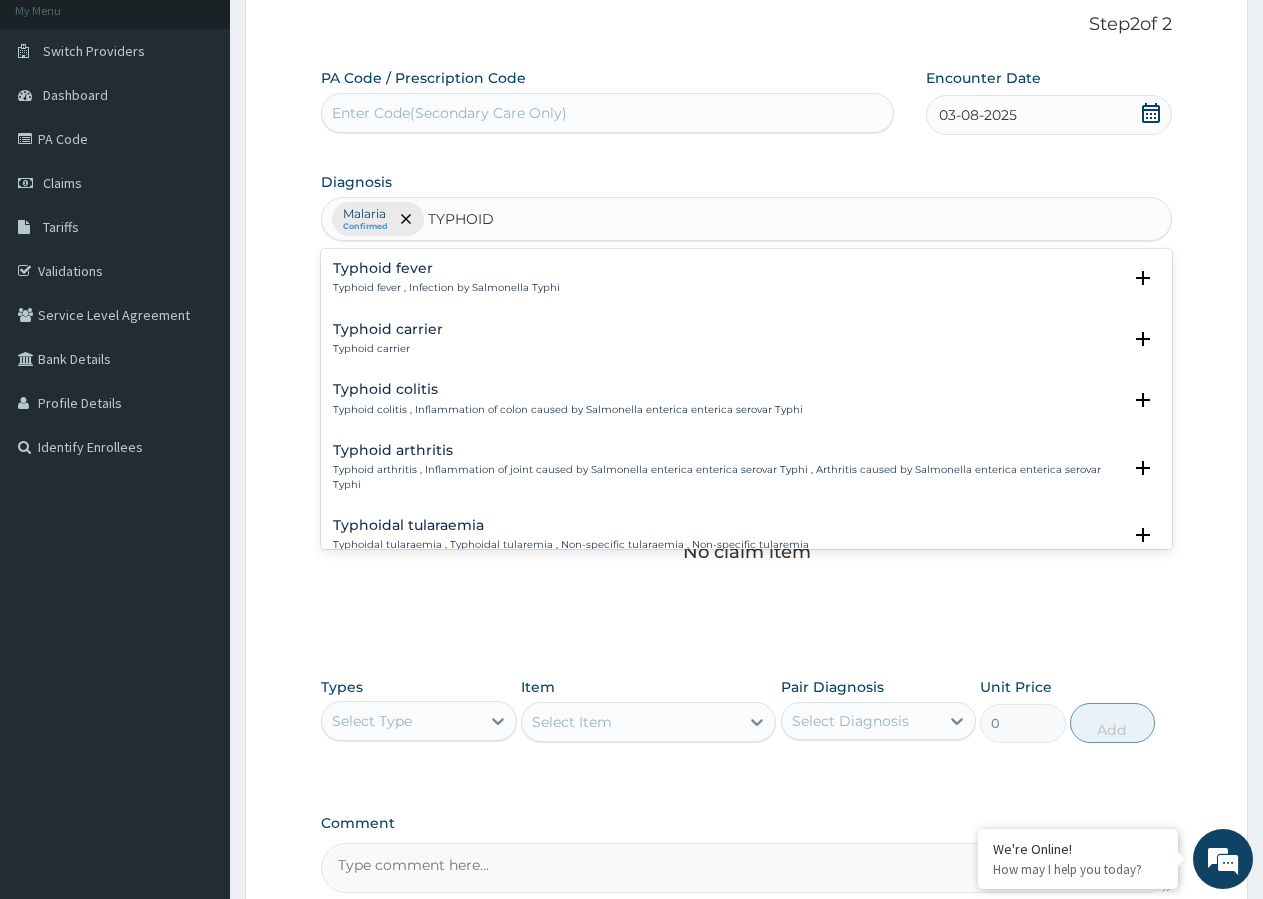 click on "Typhoid fever , Infection by Salmonella Typhi" at bounding box center (446, 288) 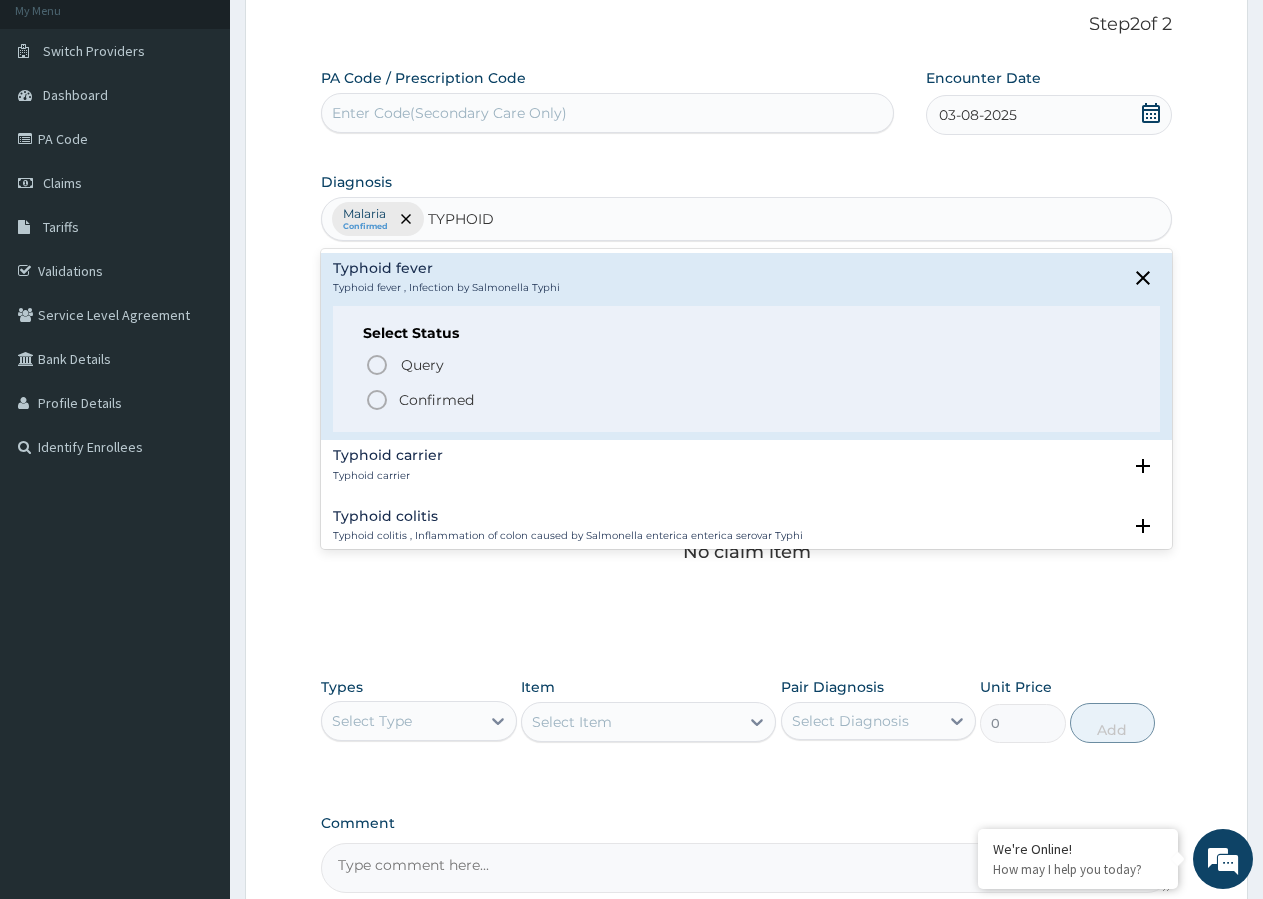 click 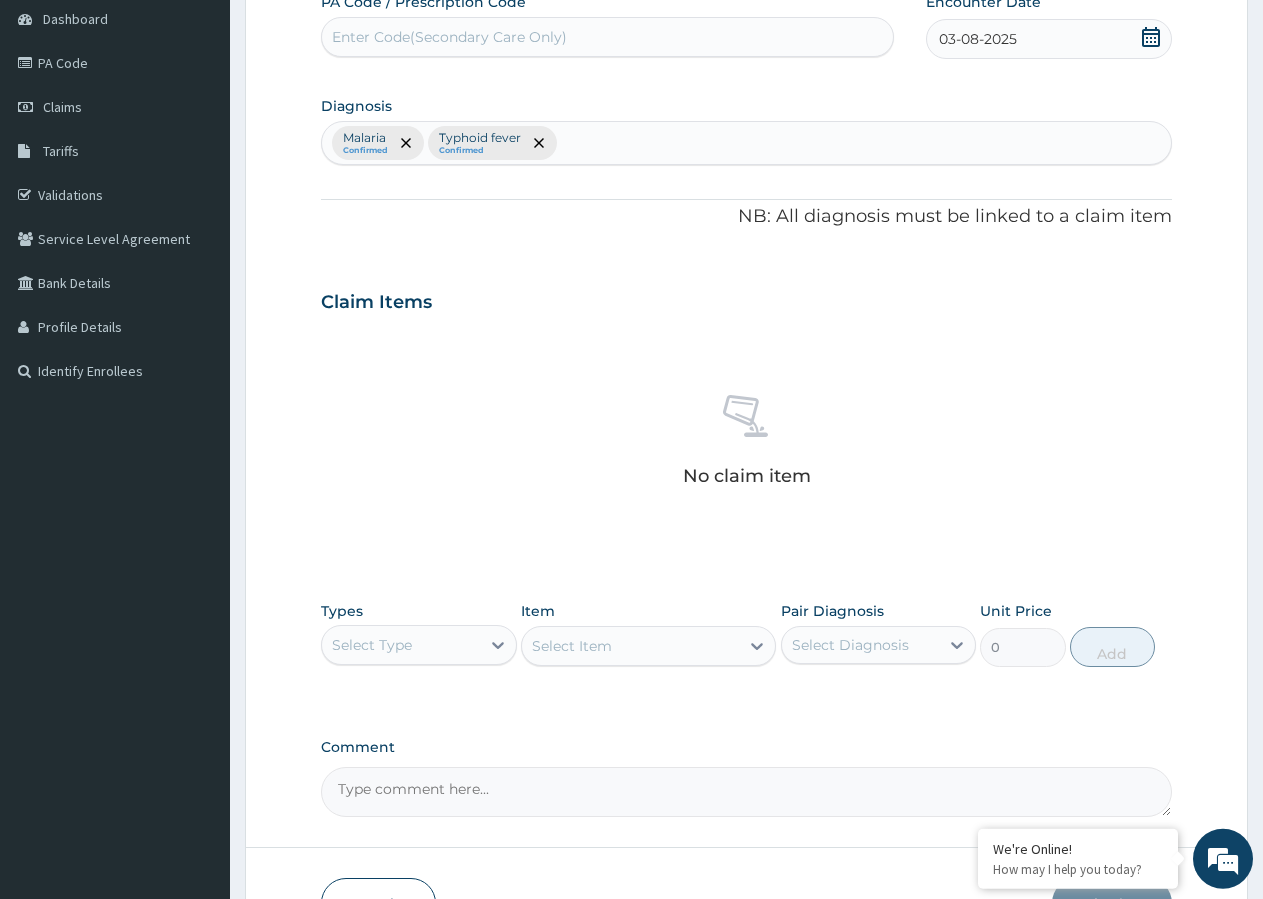 scroll, scrollTop: 225, scrollLeft: 0, axis: vertical 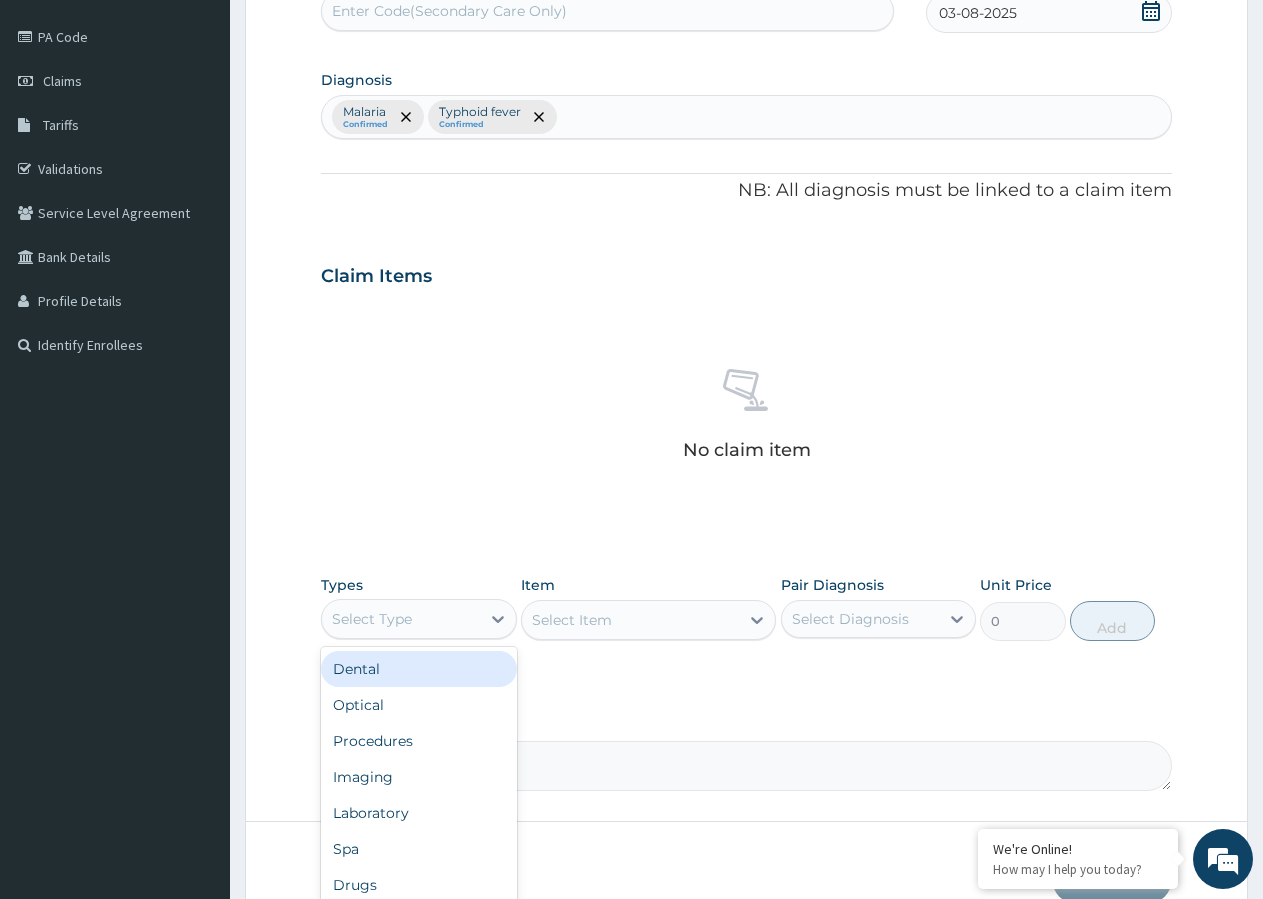 click on "Select Type" at bounding box center [401, 619] 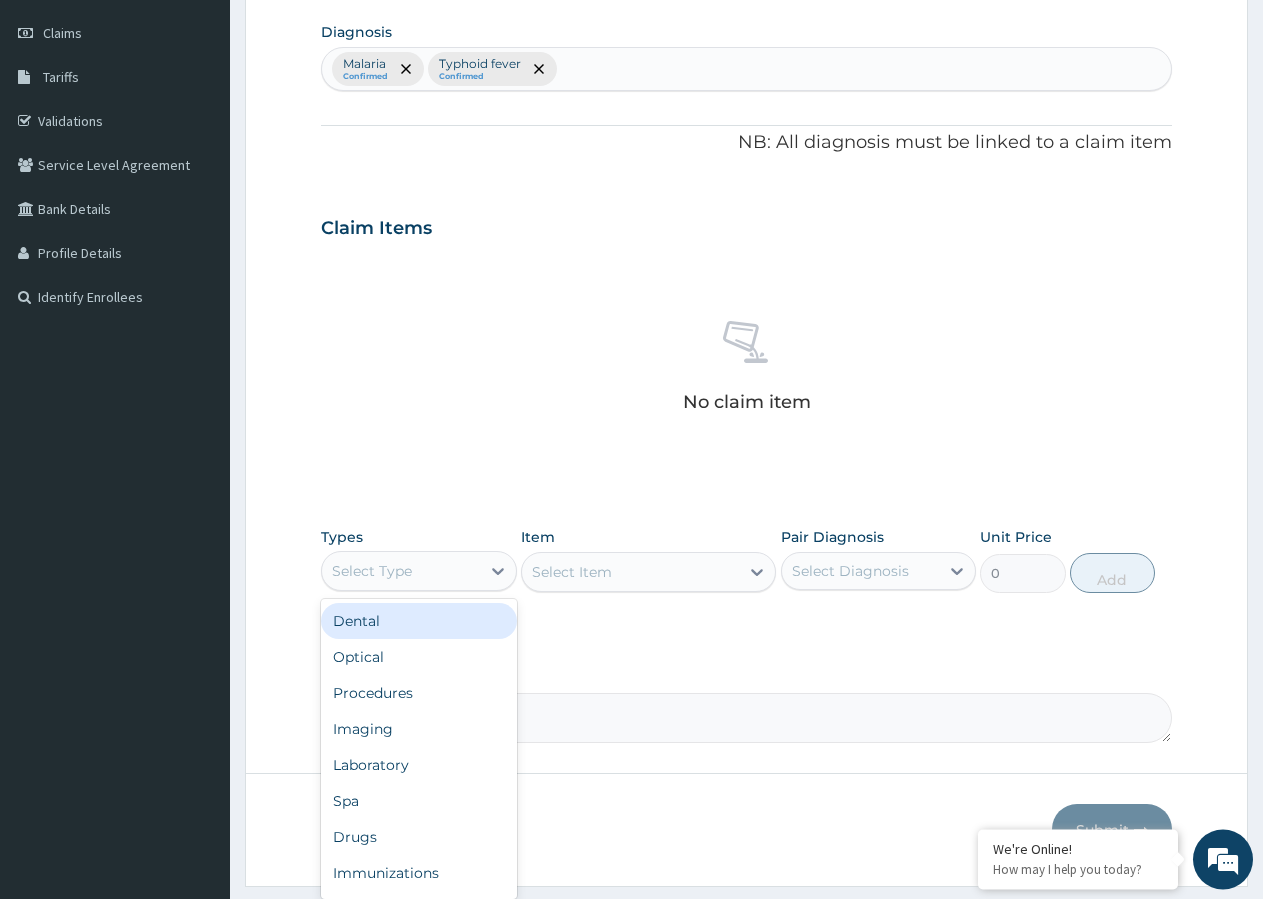 scroll, scrollTop: 327, scrollLeft: 0, axis: vertical 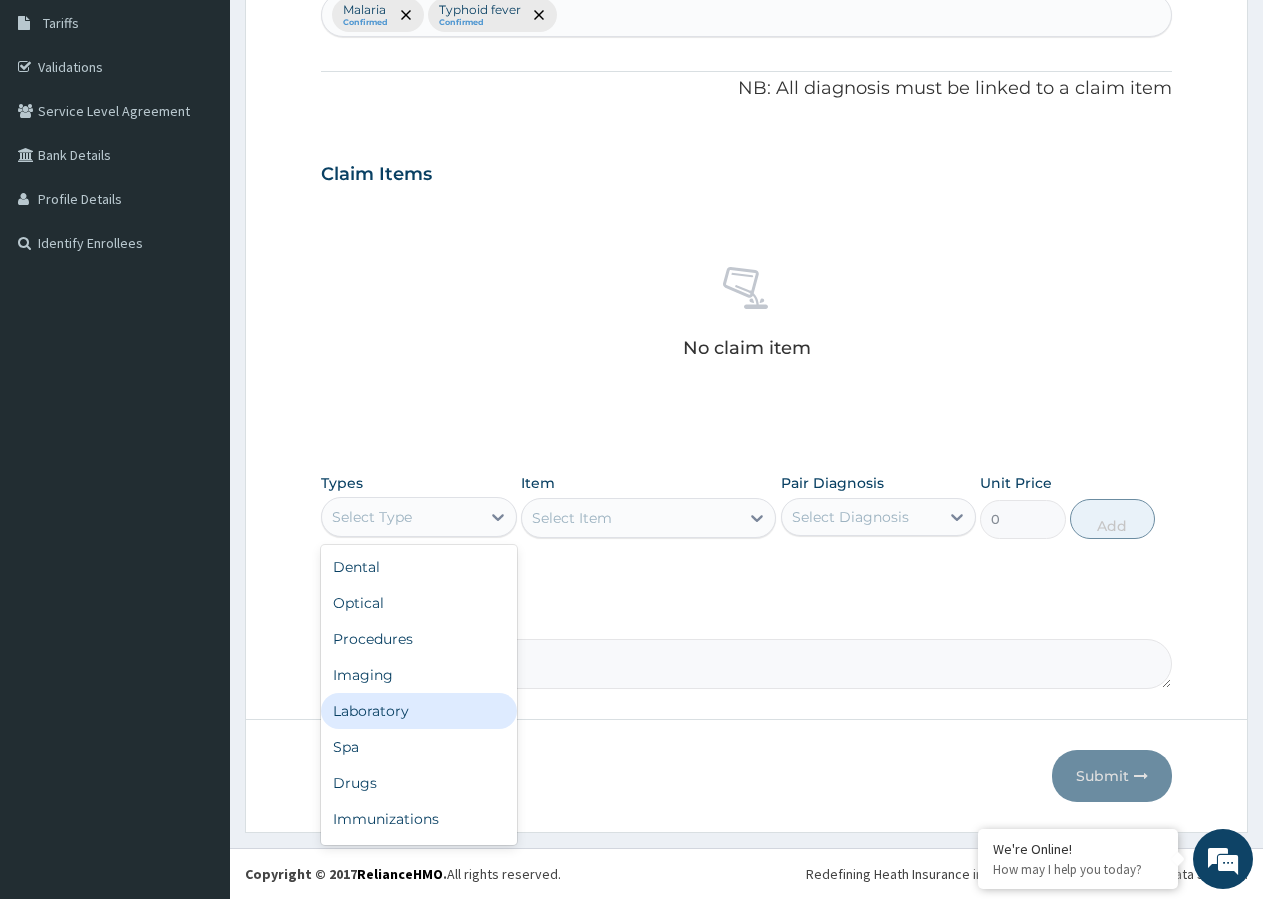 click on "Laboratory" at bounding box center [419, 711] 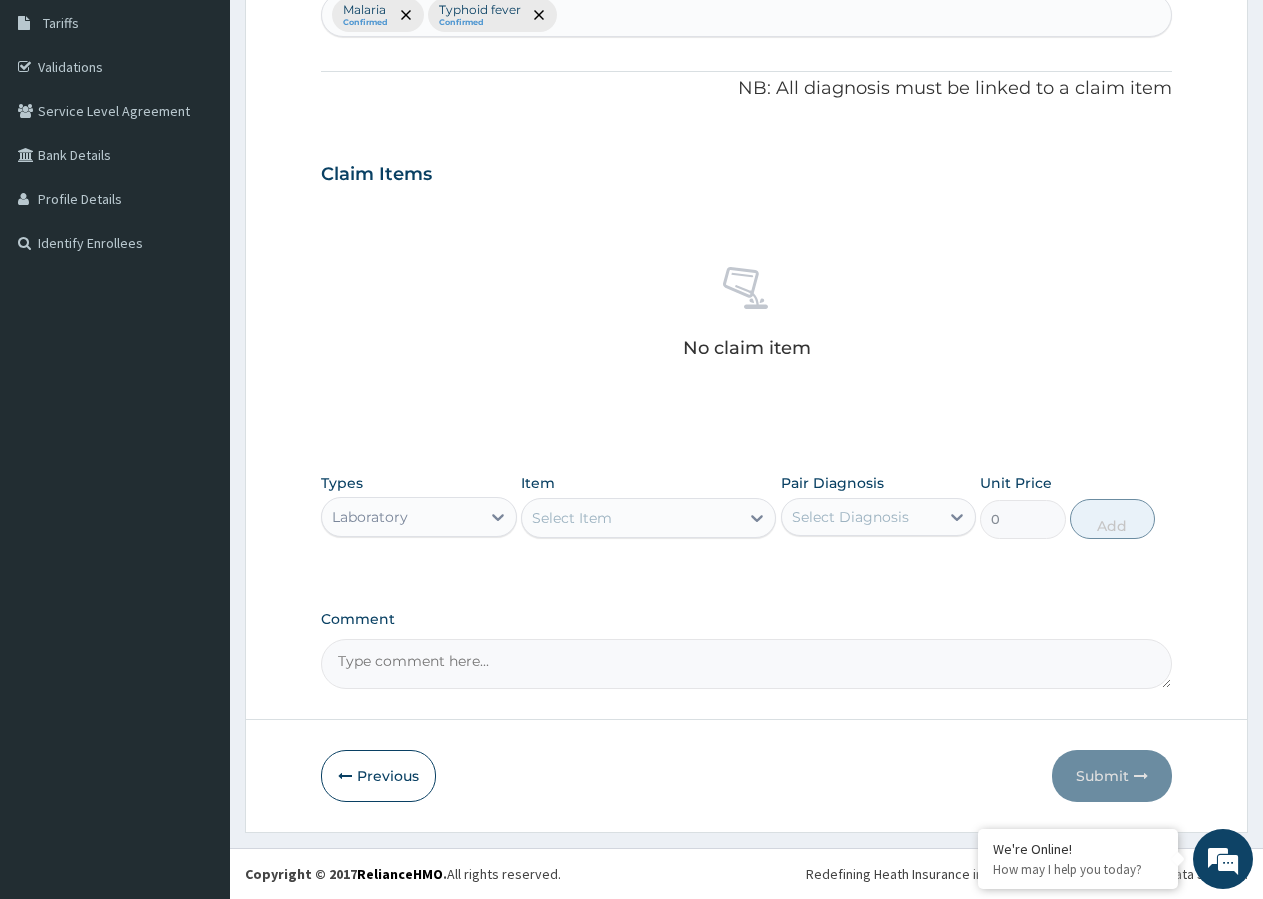 click on "Select Item" at bounding box center (572, 518) 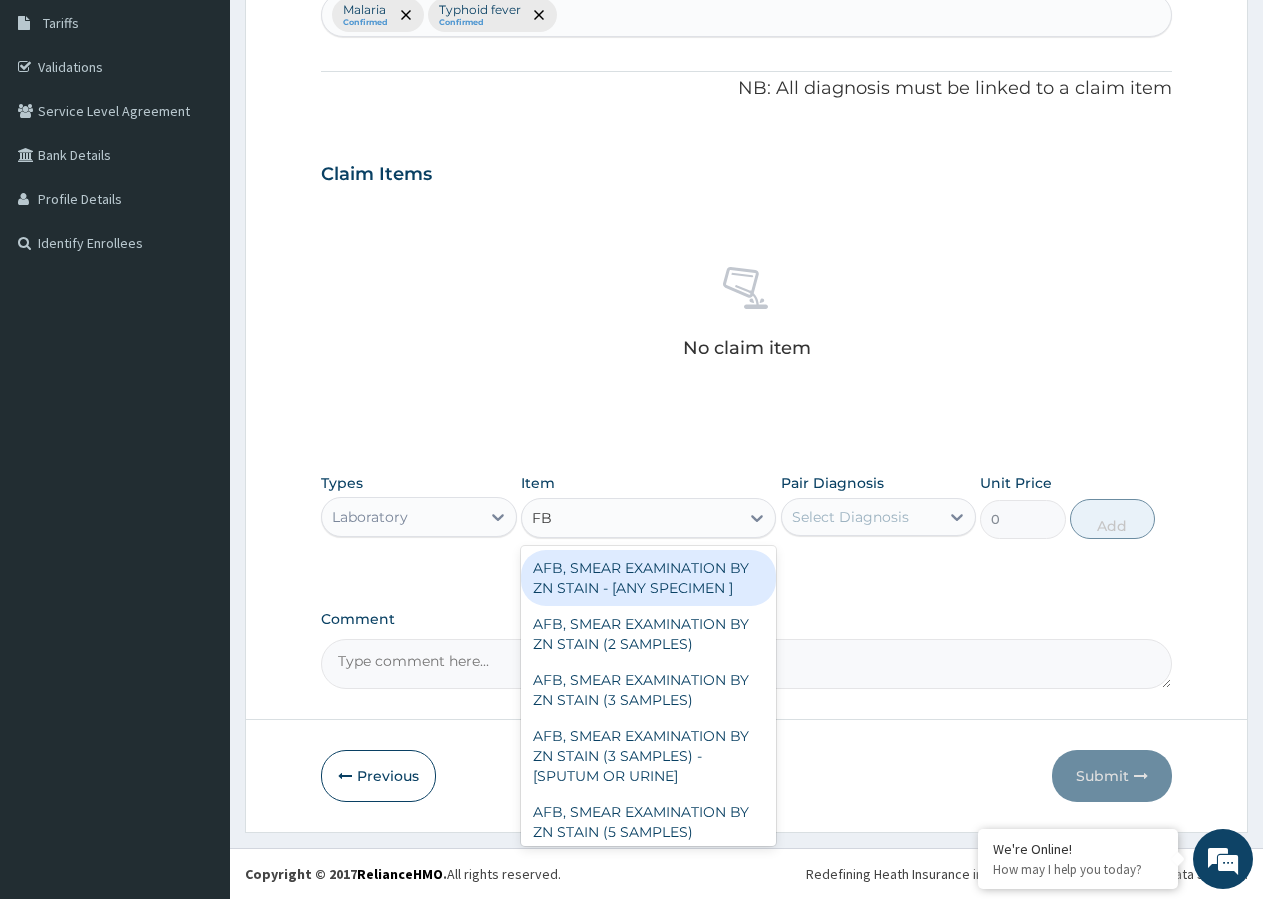 type on "FBC" 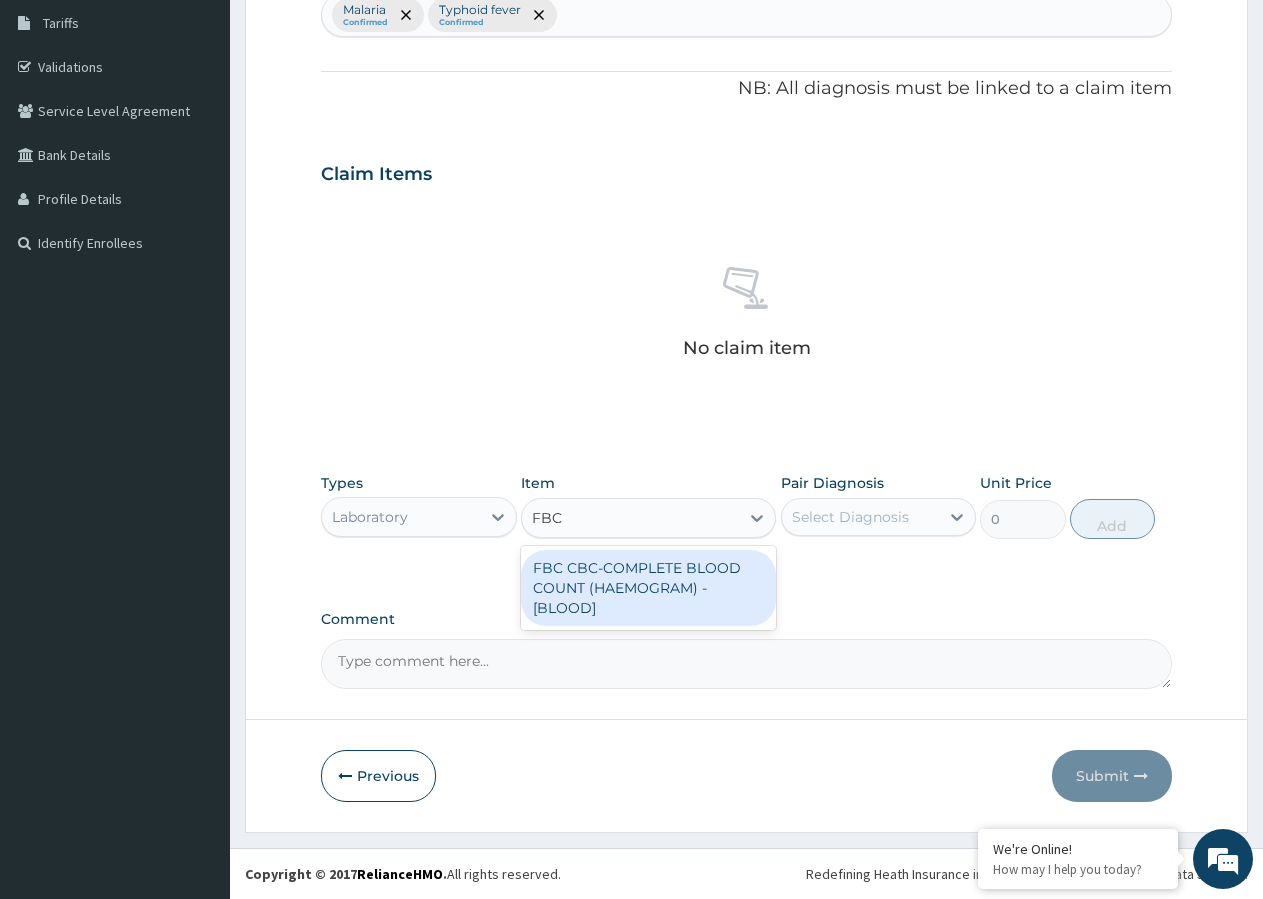 click on "FBC CBC-COMPLETE BLOOD COUNT (HAEMOGRAM) - [BLOOD]" at bounding box center [648, 588] 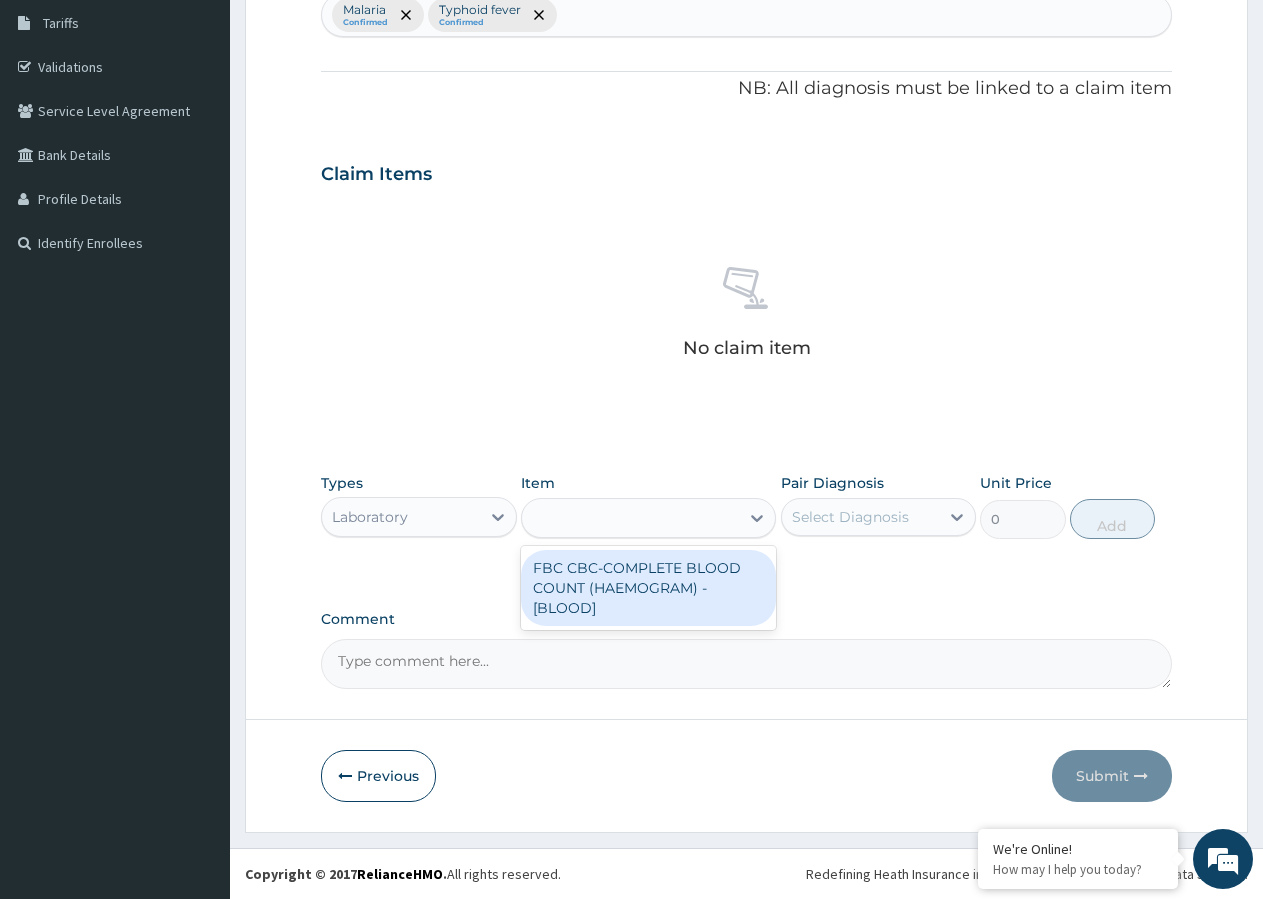 type on "4300" 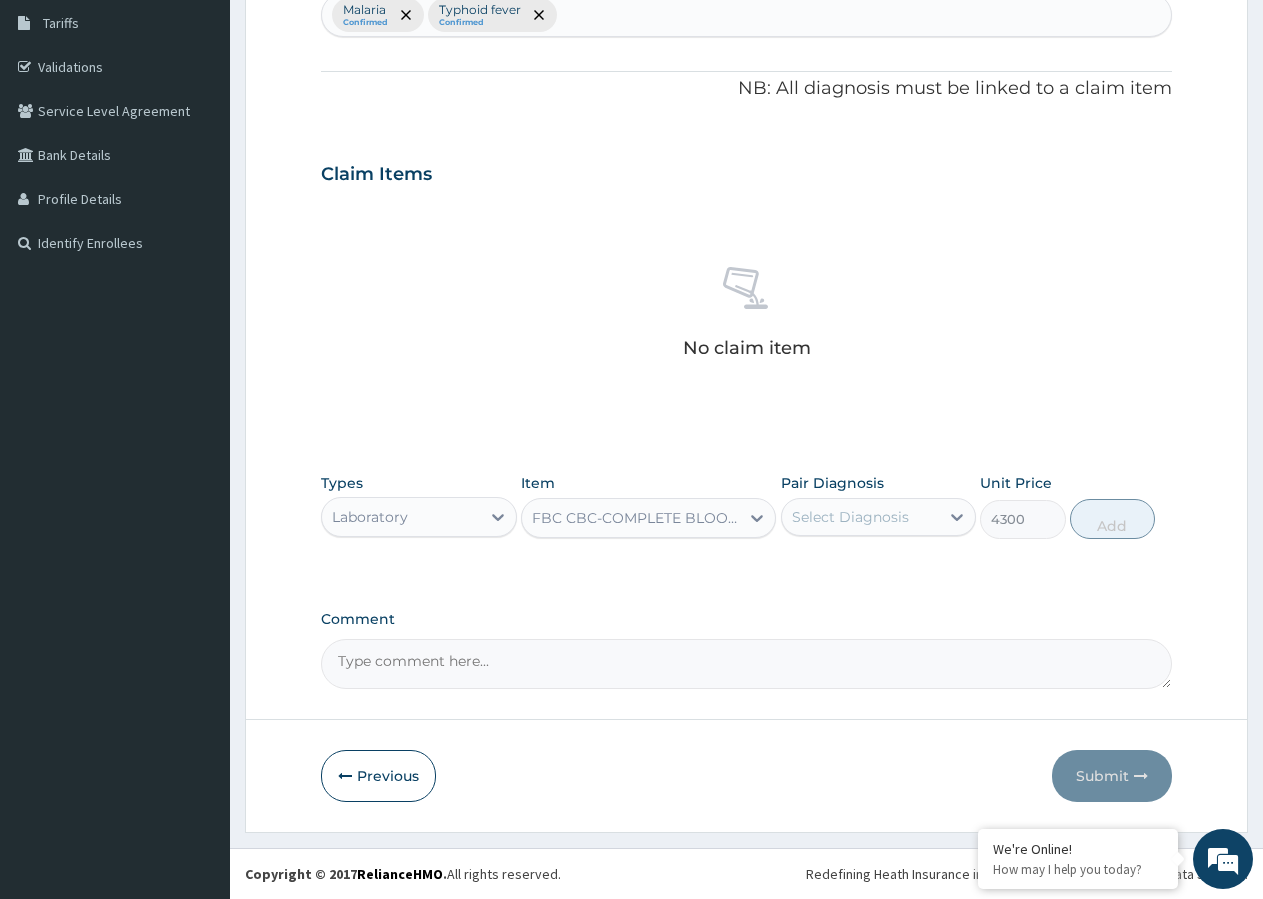 click on "Select Diagnosis" at bounding box center (850, 517) 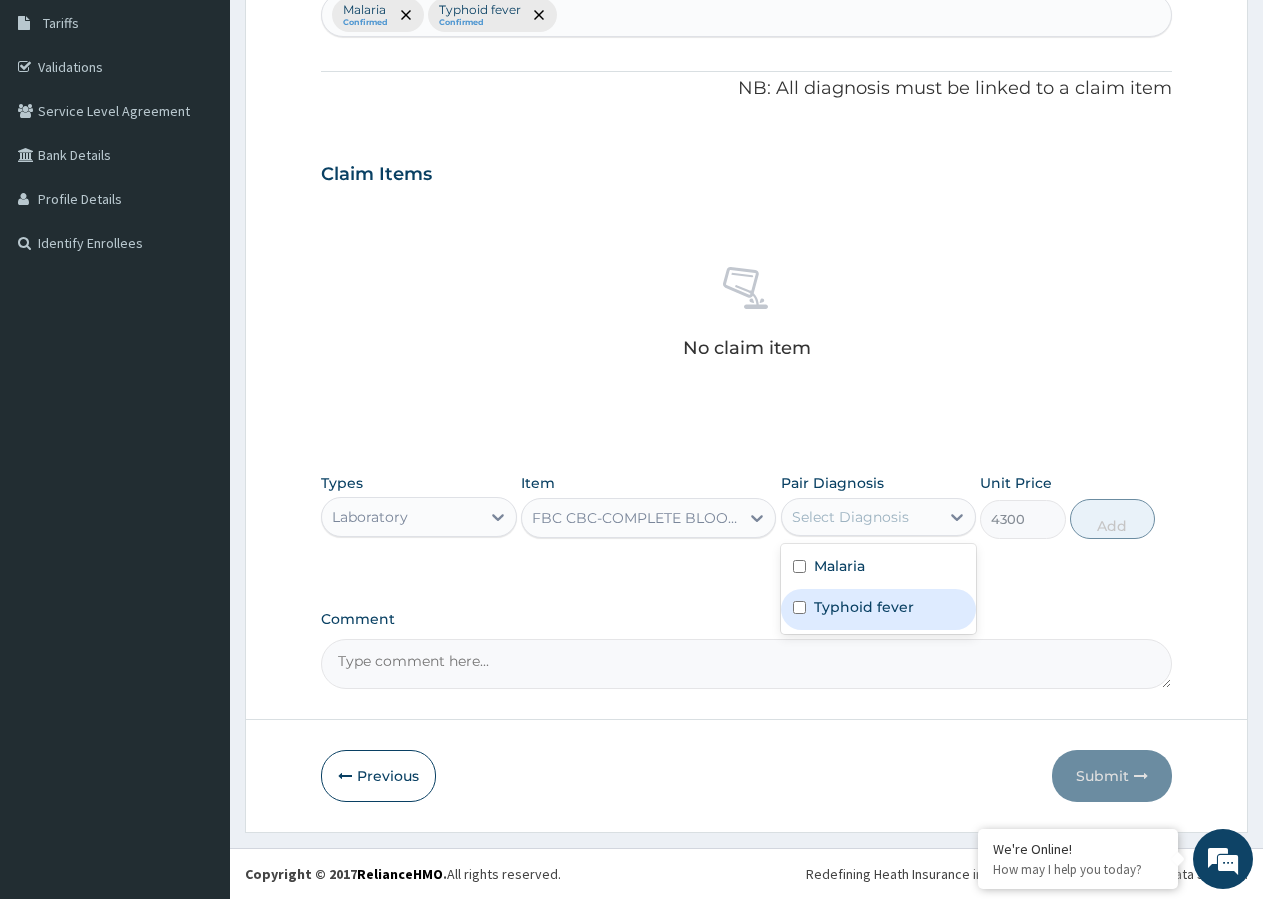 click at bounding box center (799, 607) 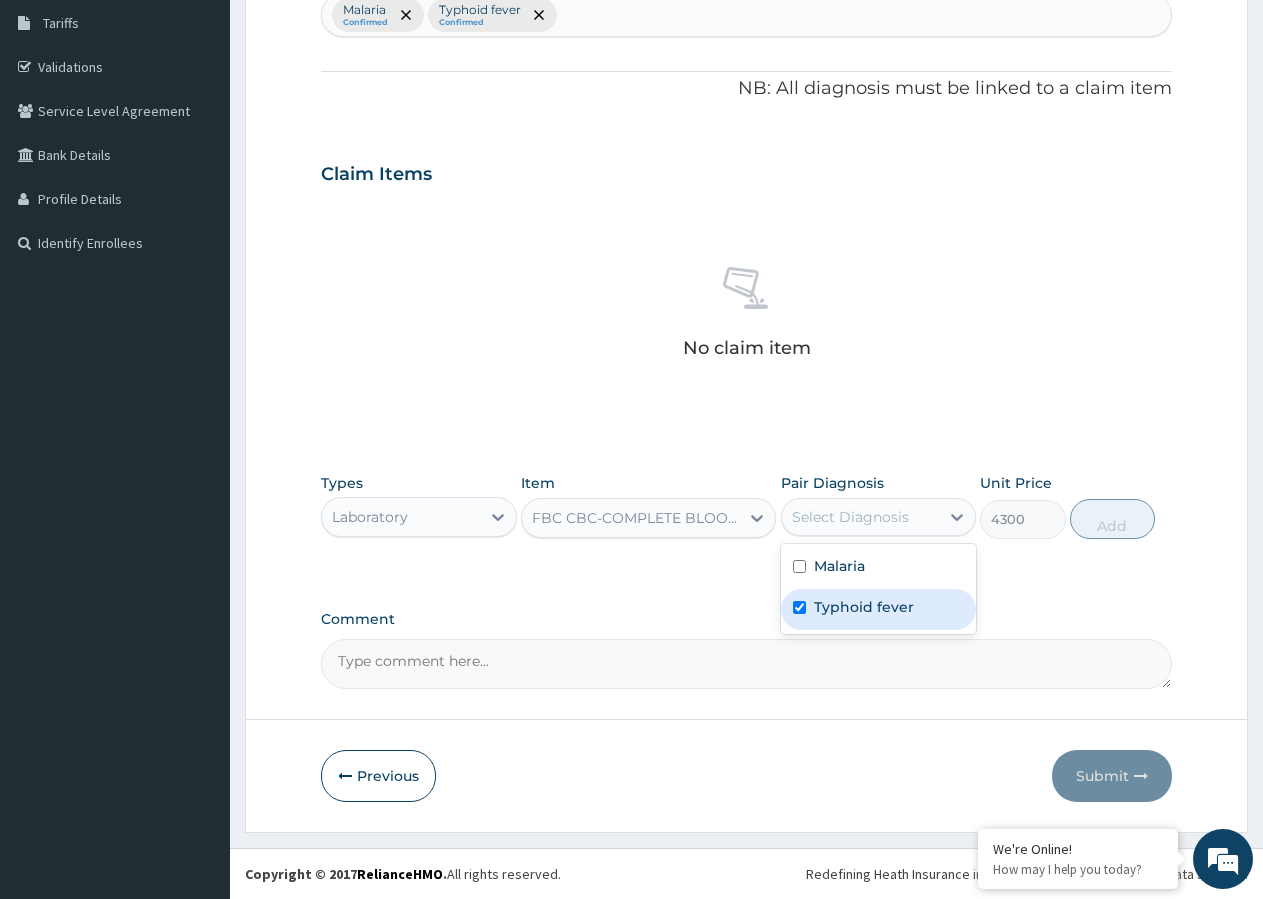 checkbox on "true" 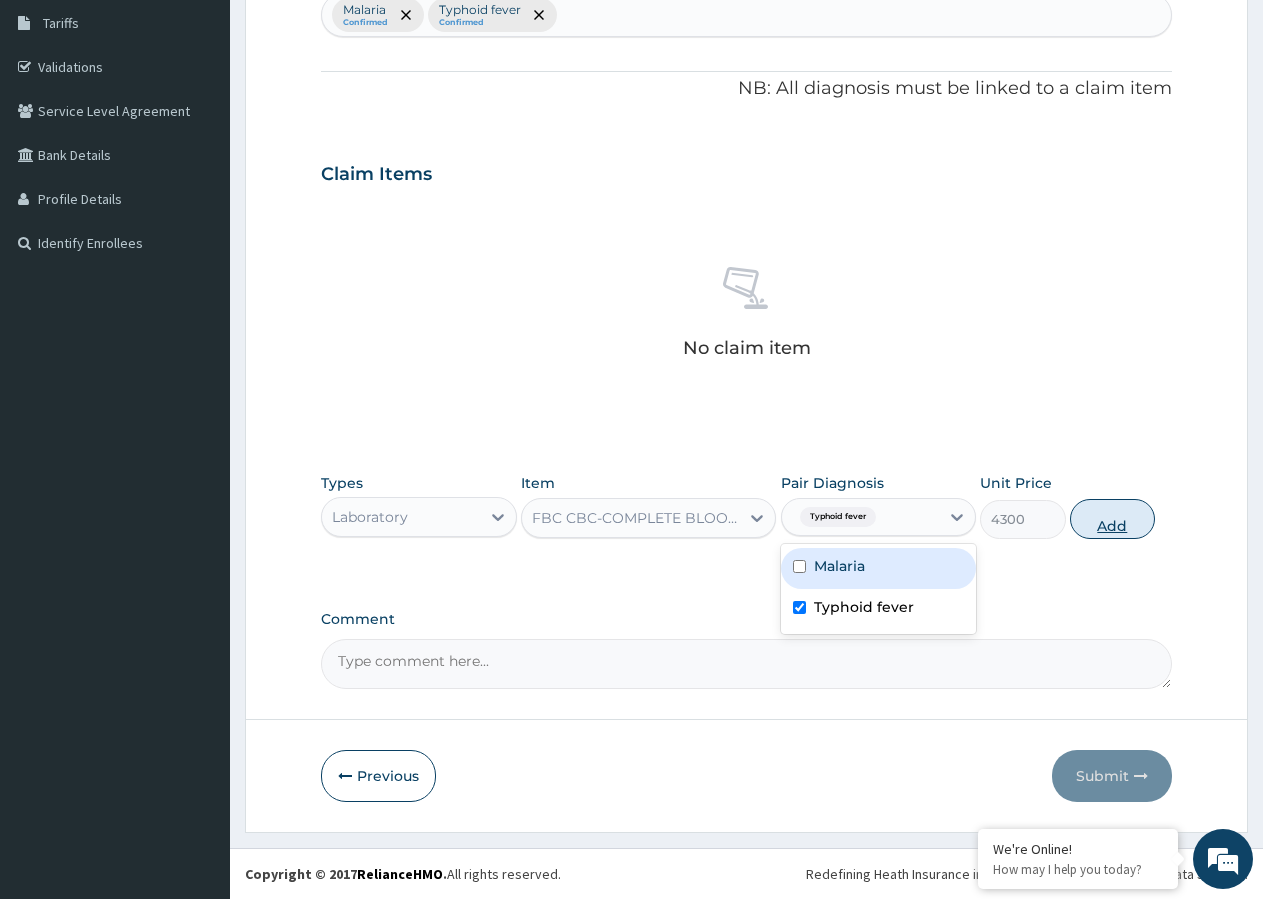 type 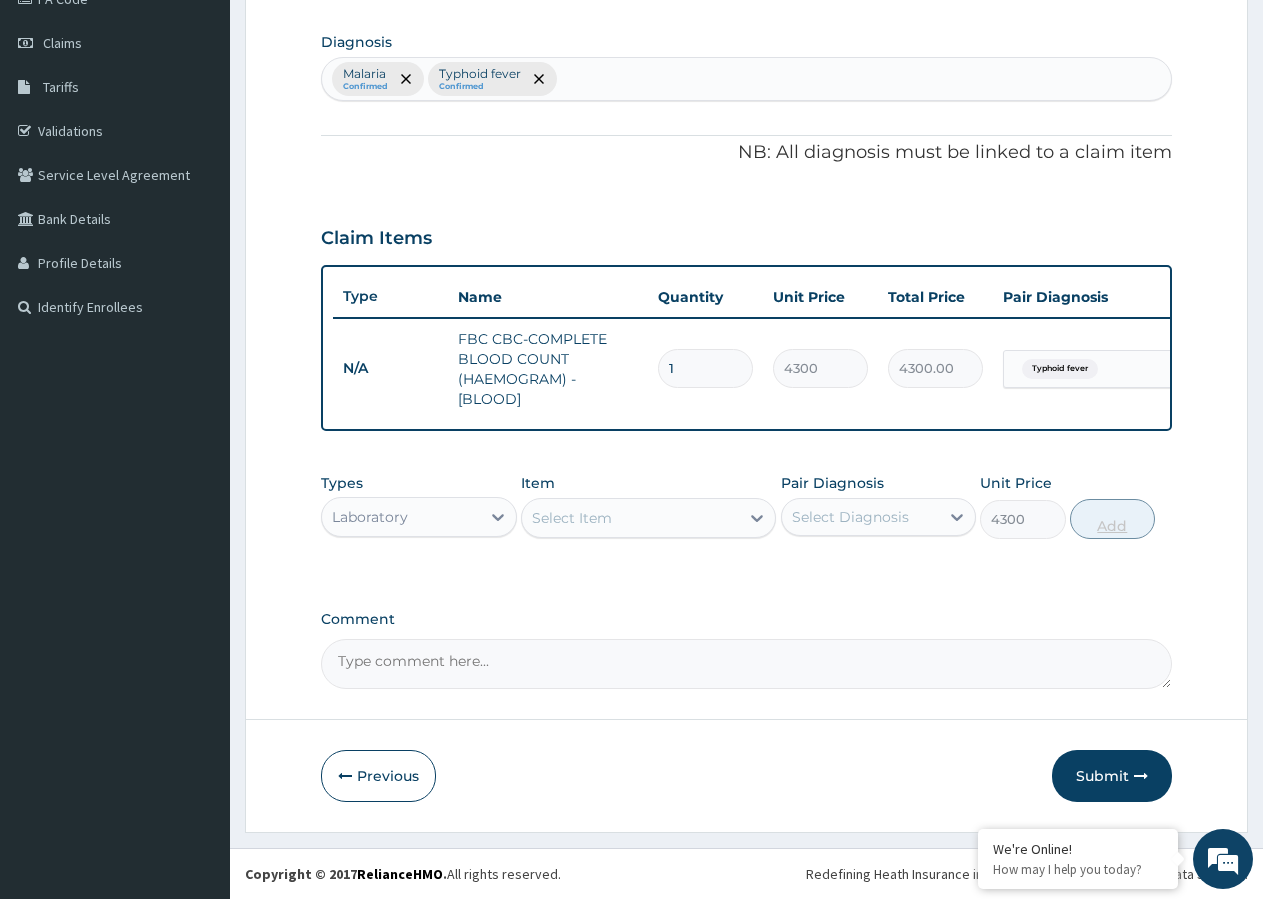 type on "0" 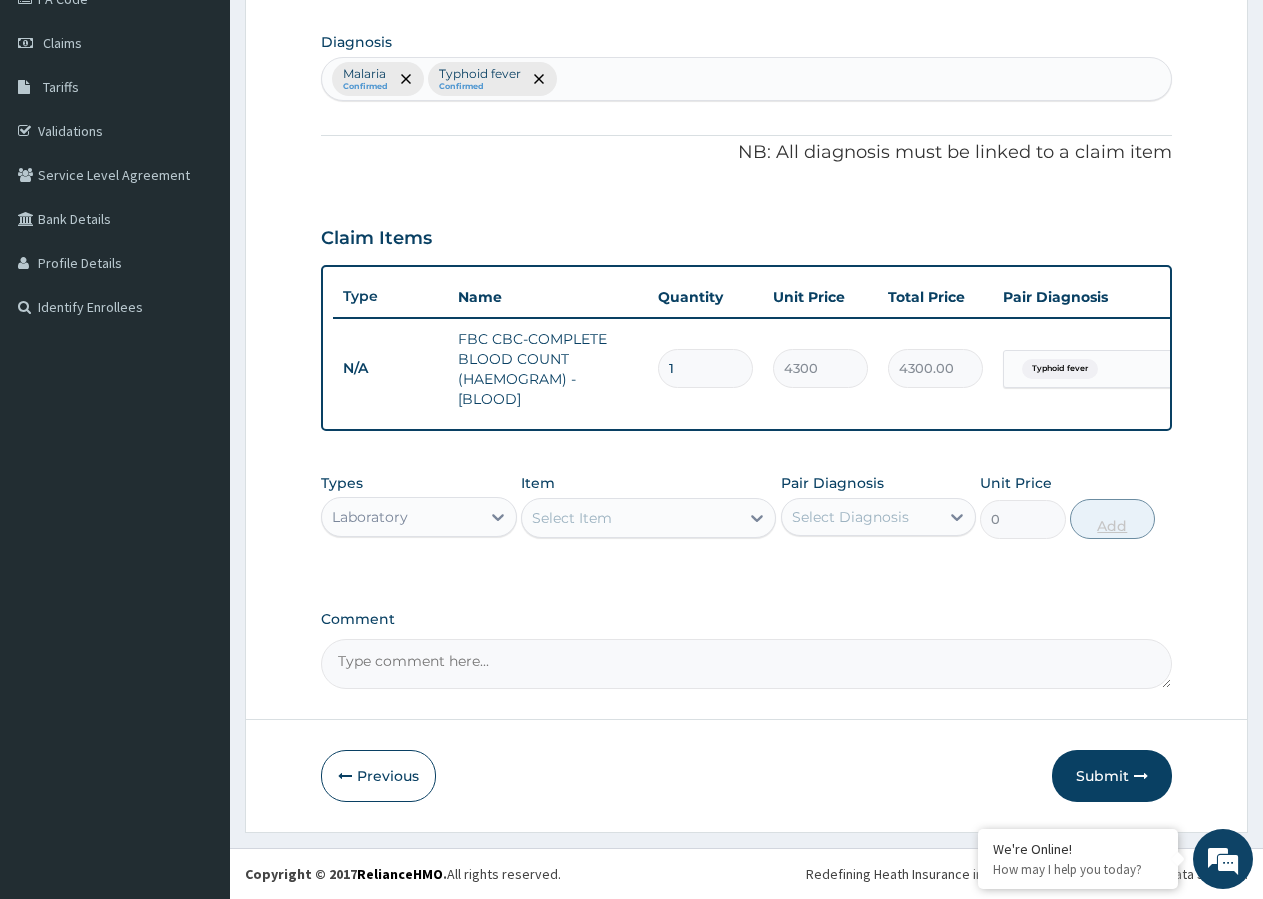 scroll, scrollTop: 280, scrollLeft: 0, axis: vertical 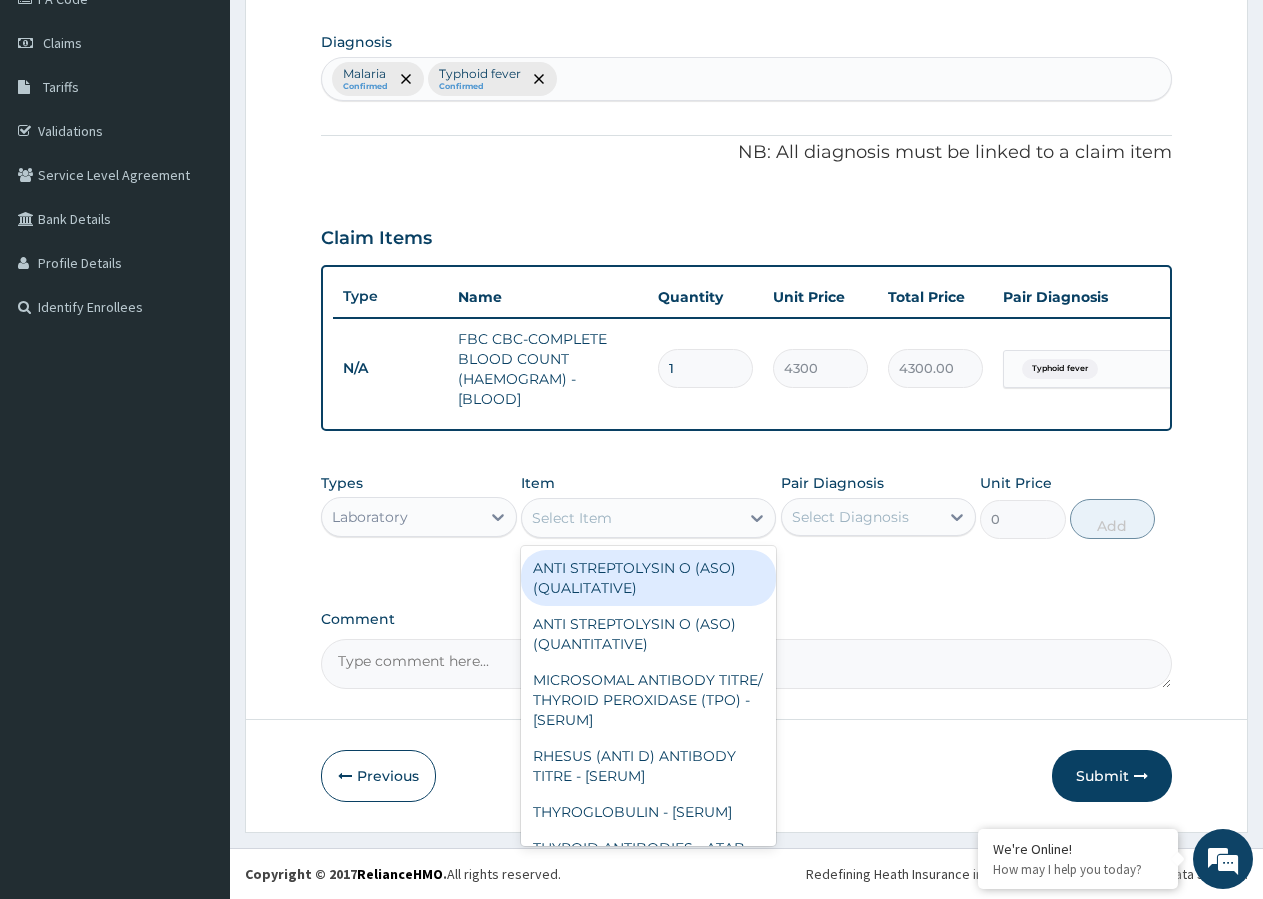 click on "Select Item" at bounding box center (630, 518) 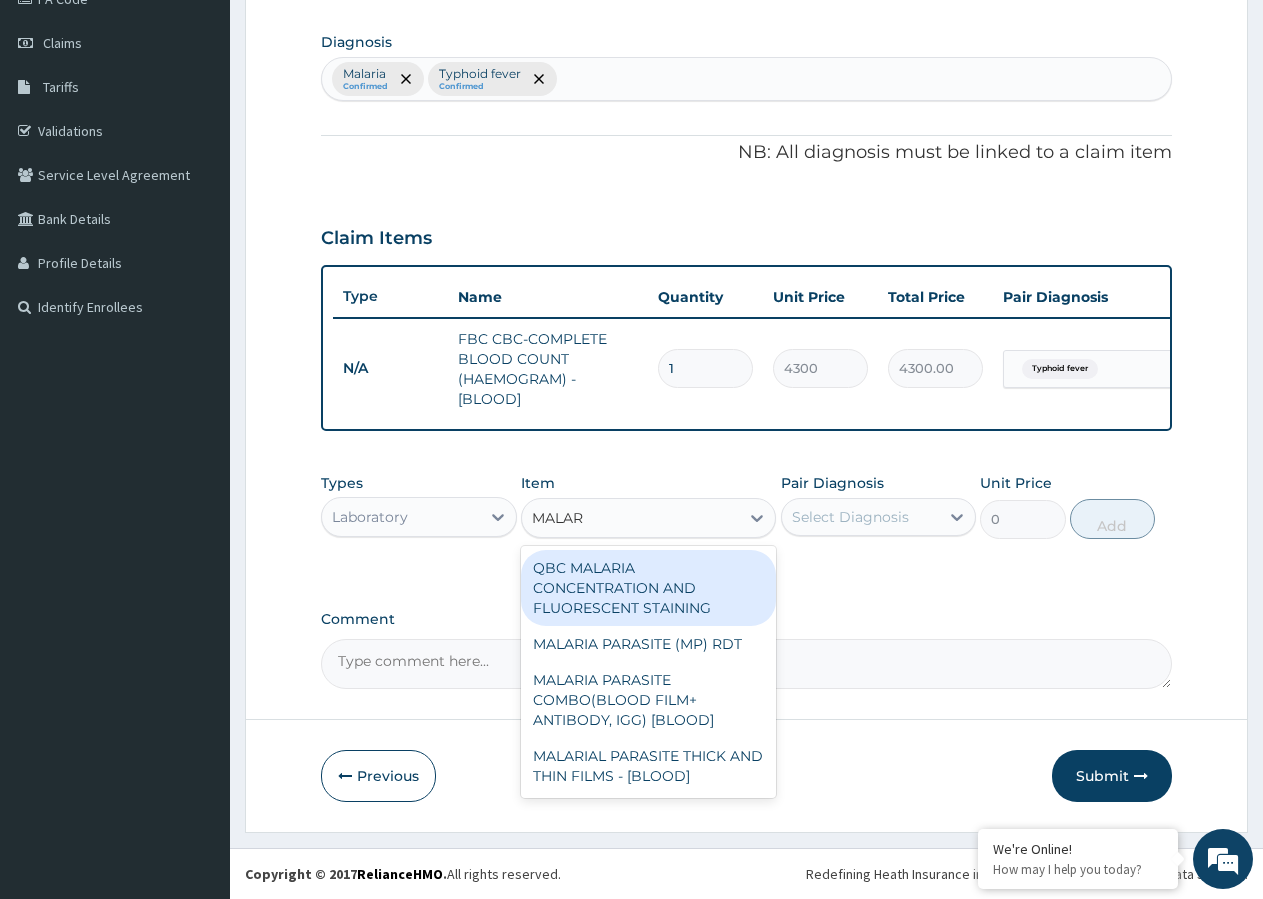 type on "MALARI" 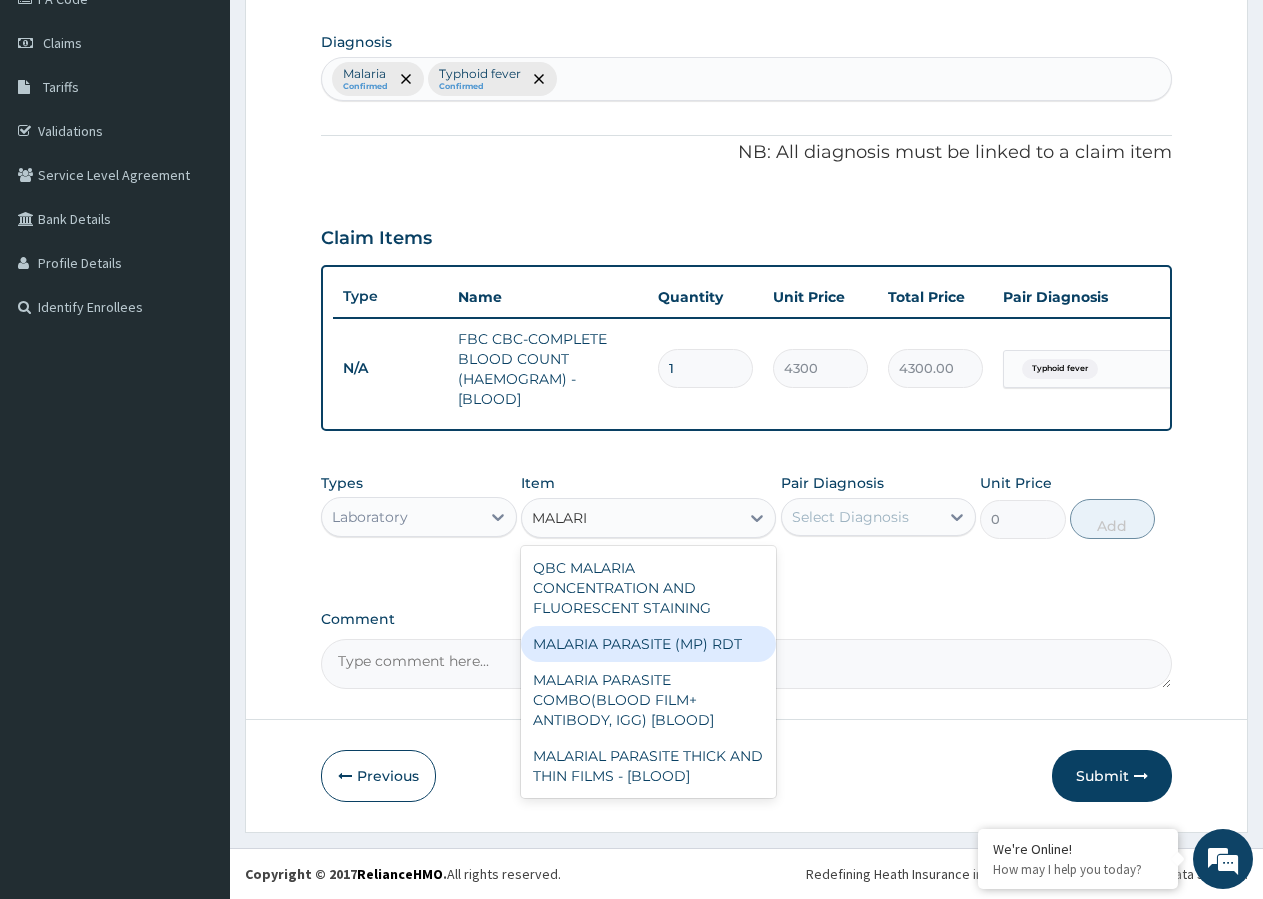 click on "MALARIA PARASITE (MP) RDT" at bounding box center [648, 644] 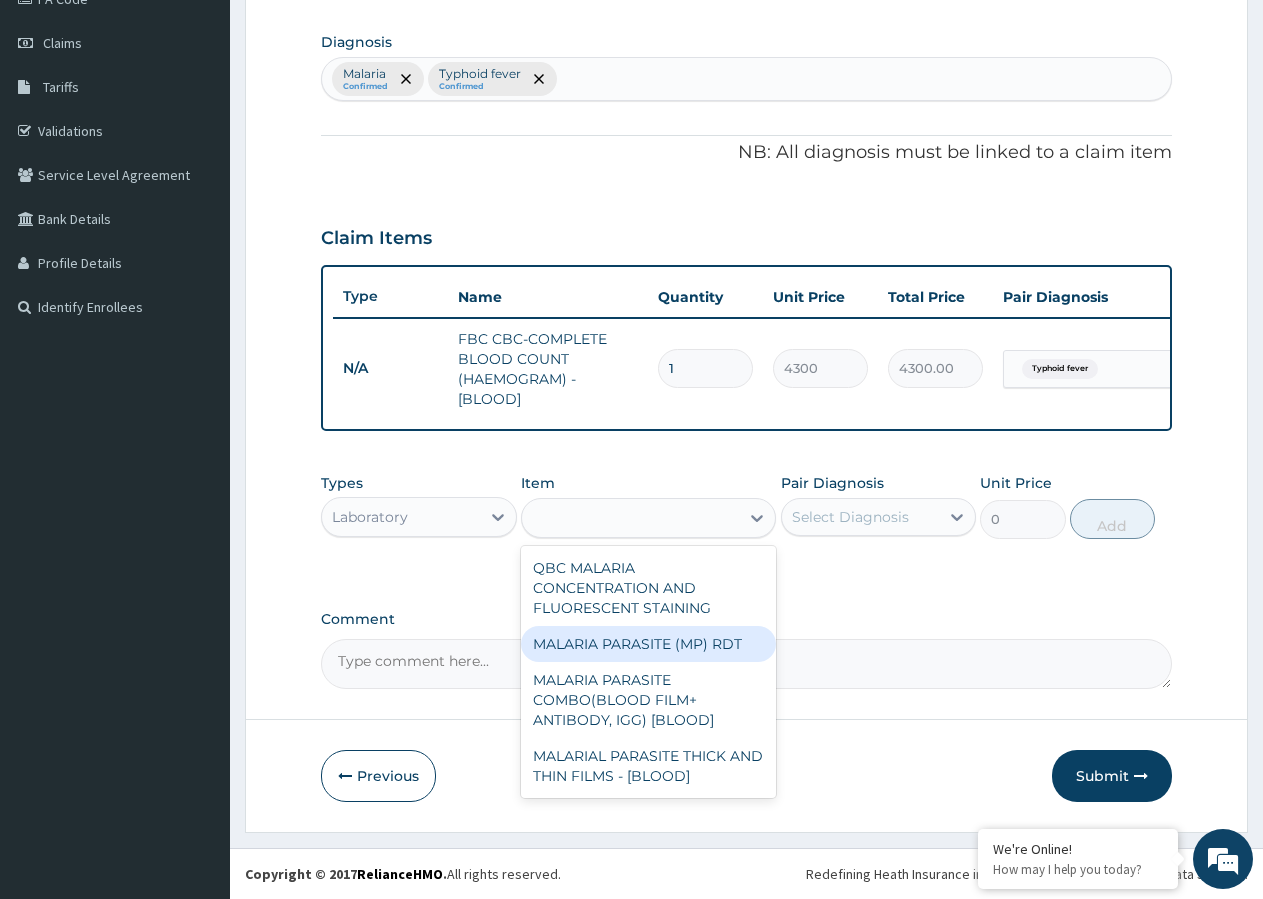 type on "1612.5" 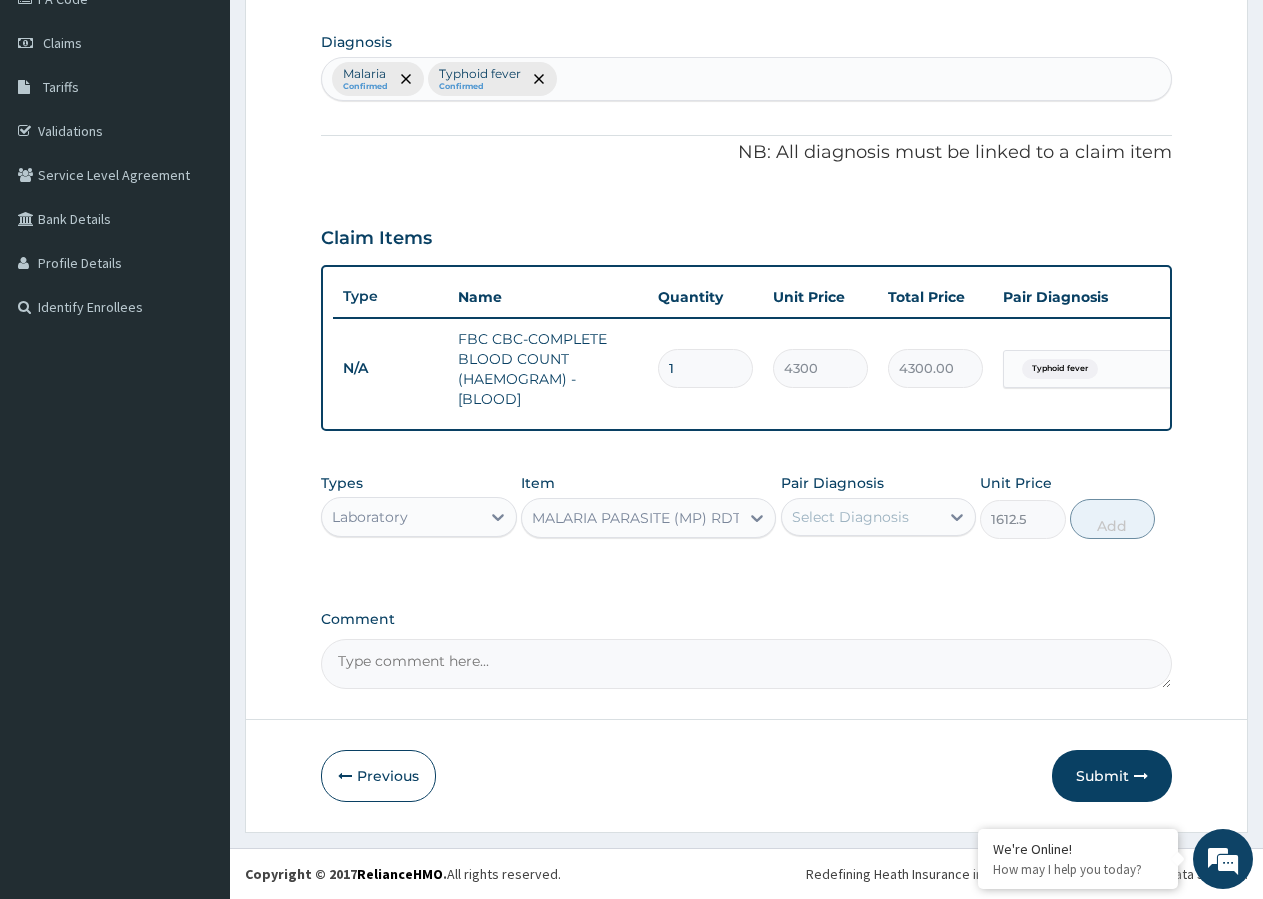 click on "Select Diagnosis" at bounding box center (850, 517) 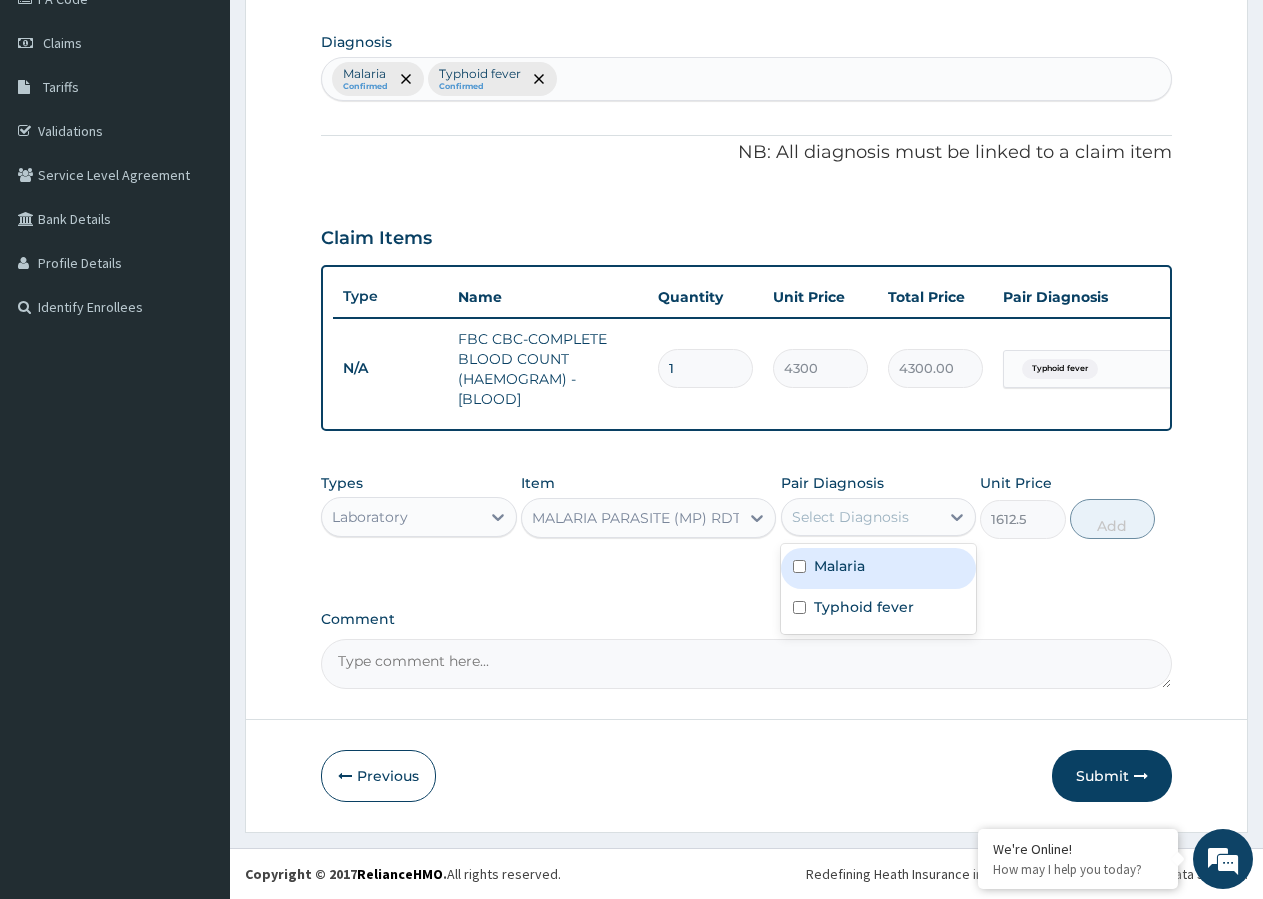 click at bounding box center (799, 566) 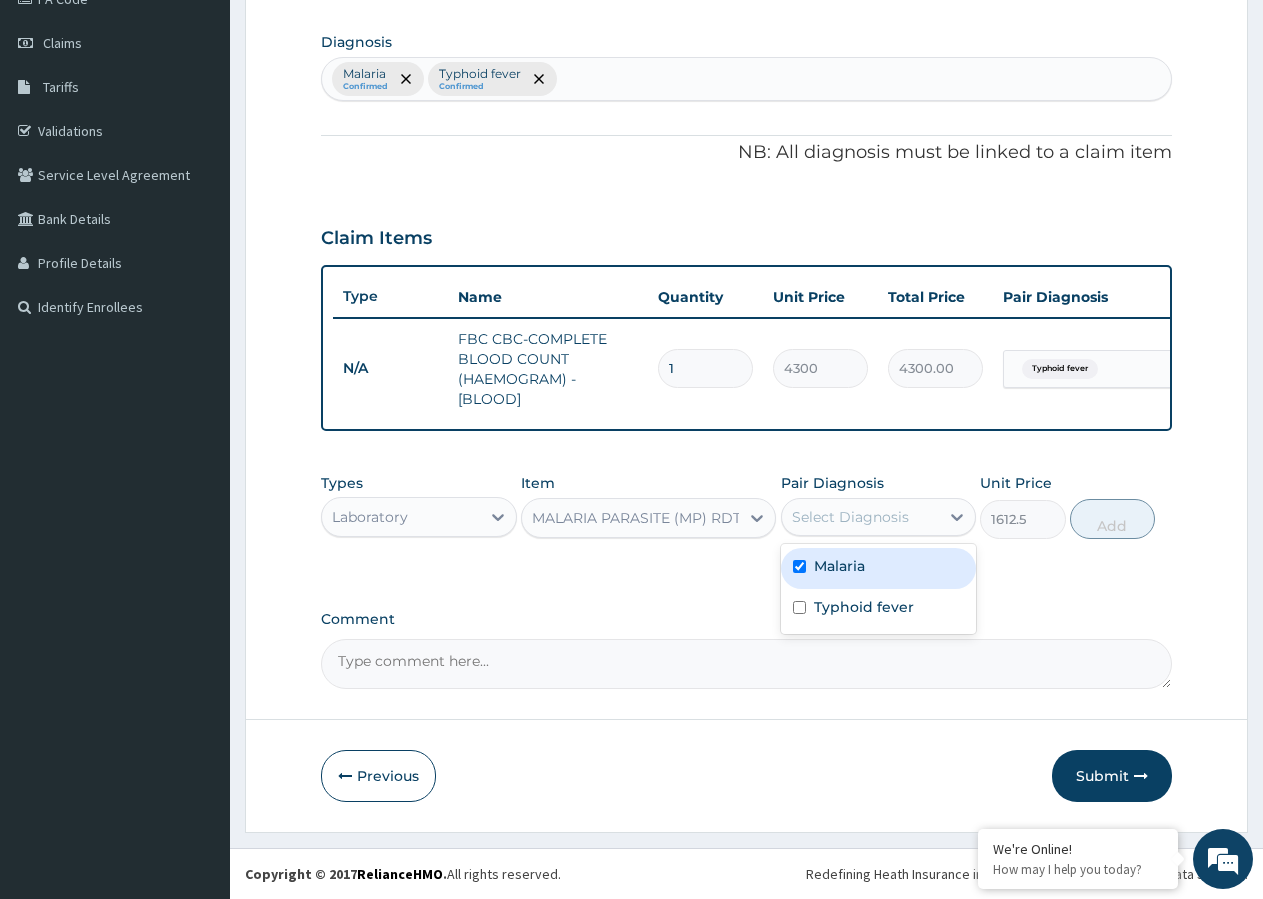 checkbox on "true" 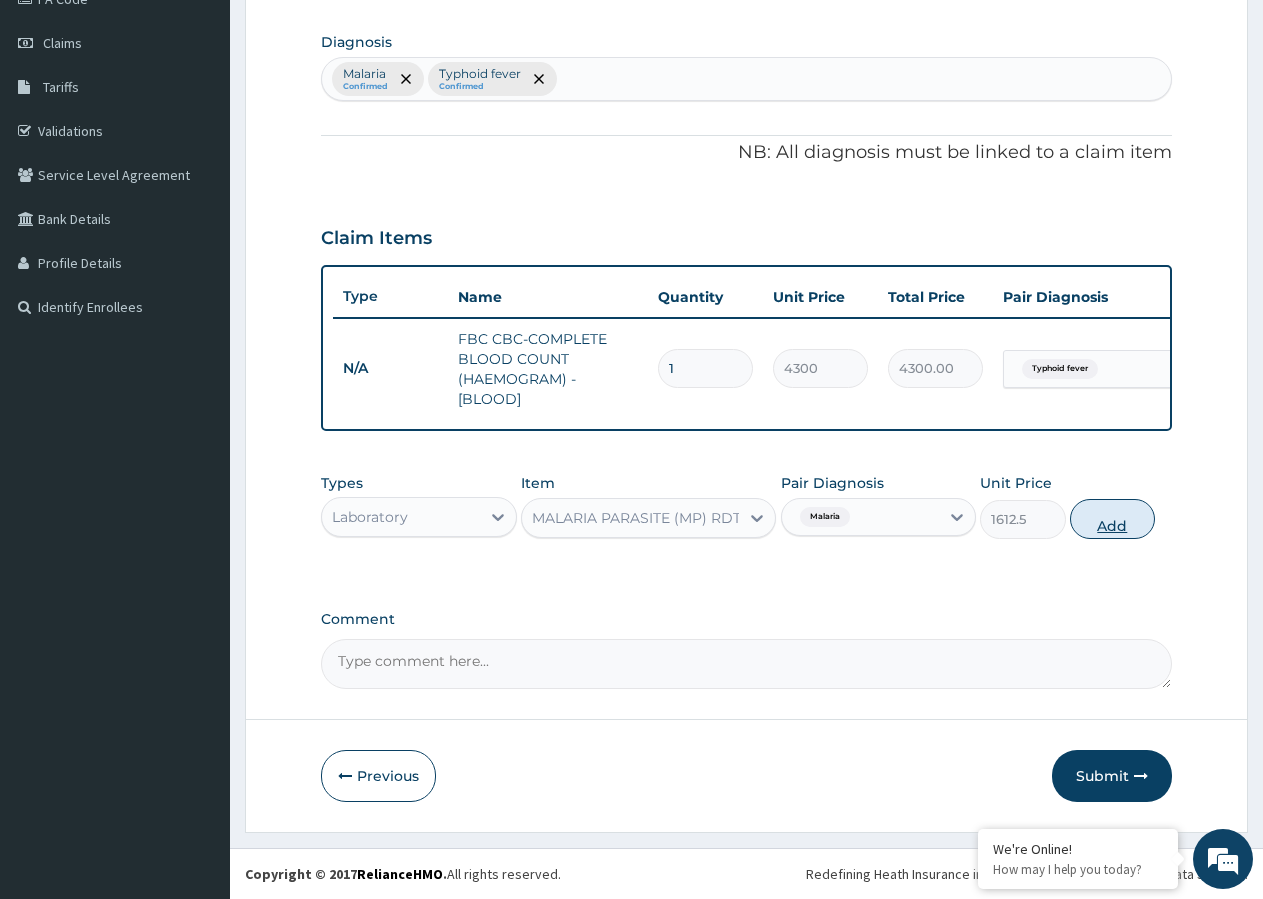 click on "Add" at bounding box center [1112, 519] 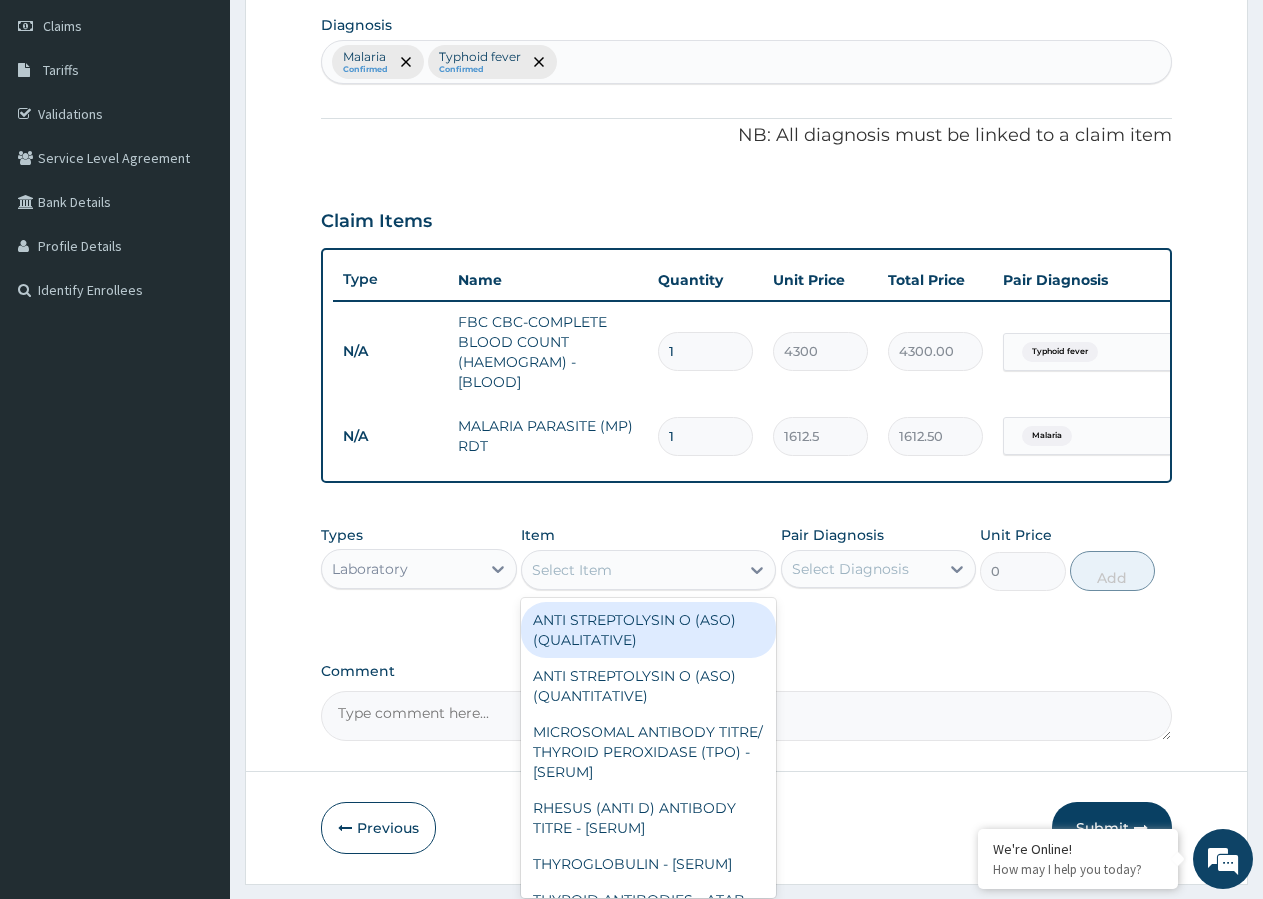 click on "Select Item" at bounding box center (630, 570) 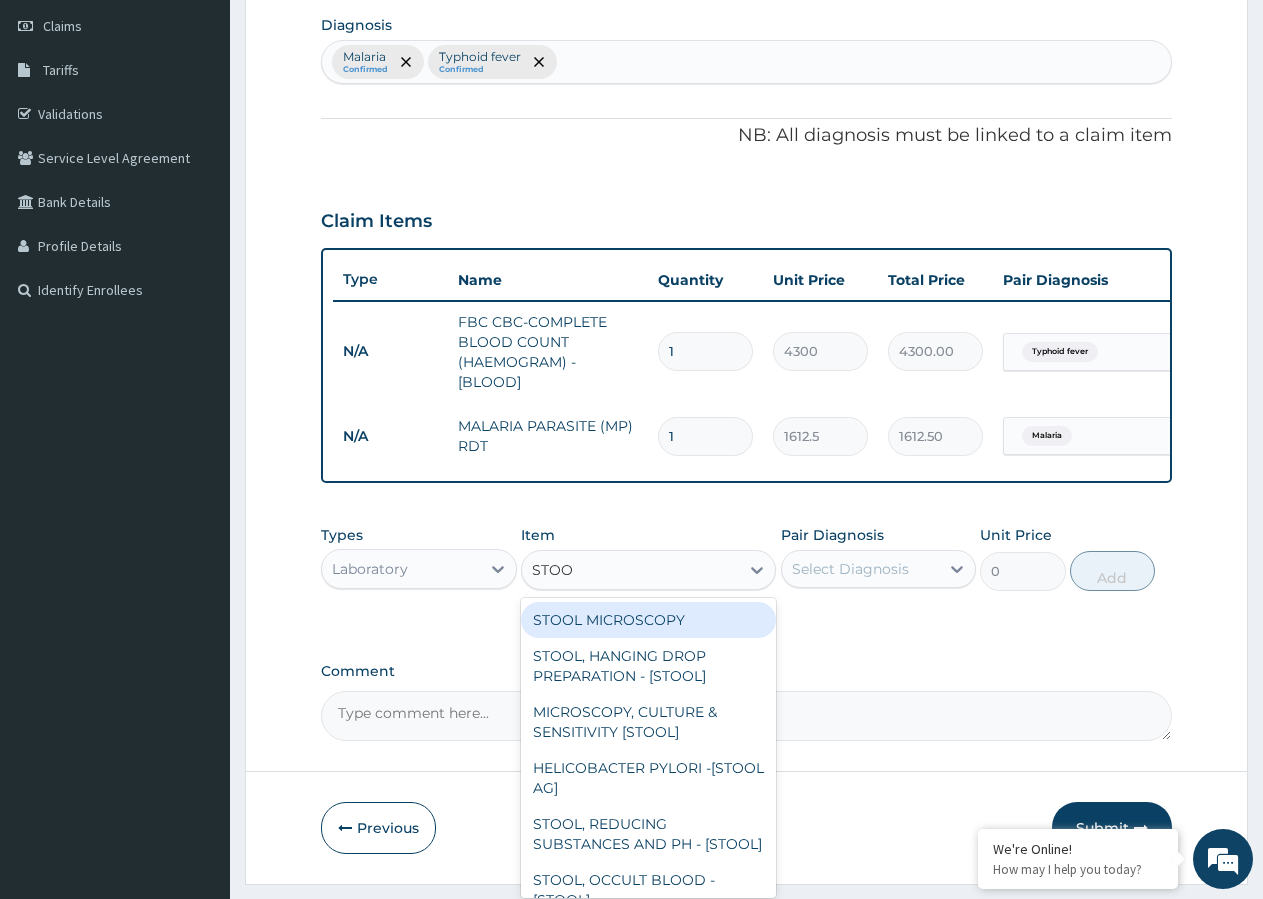 type on "STOOL" 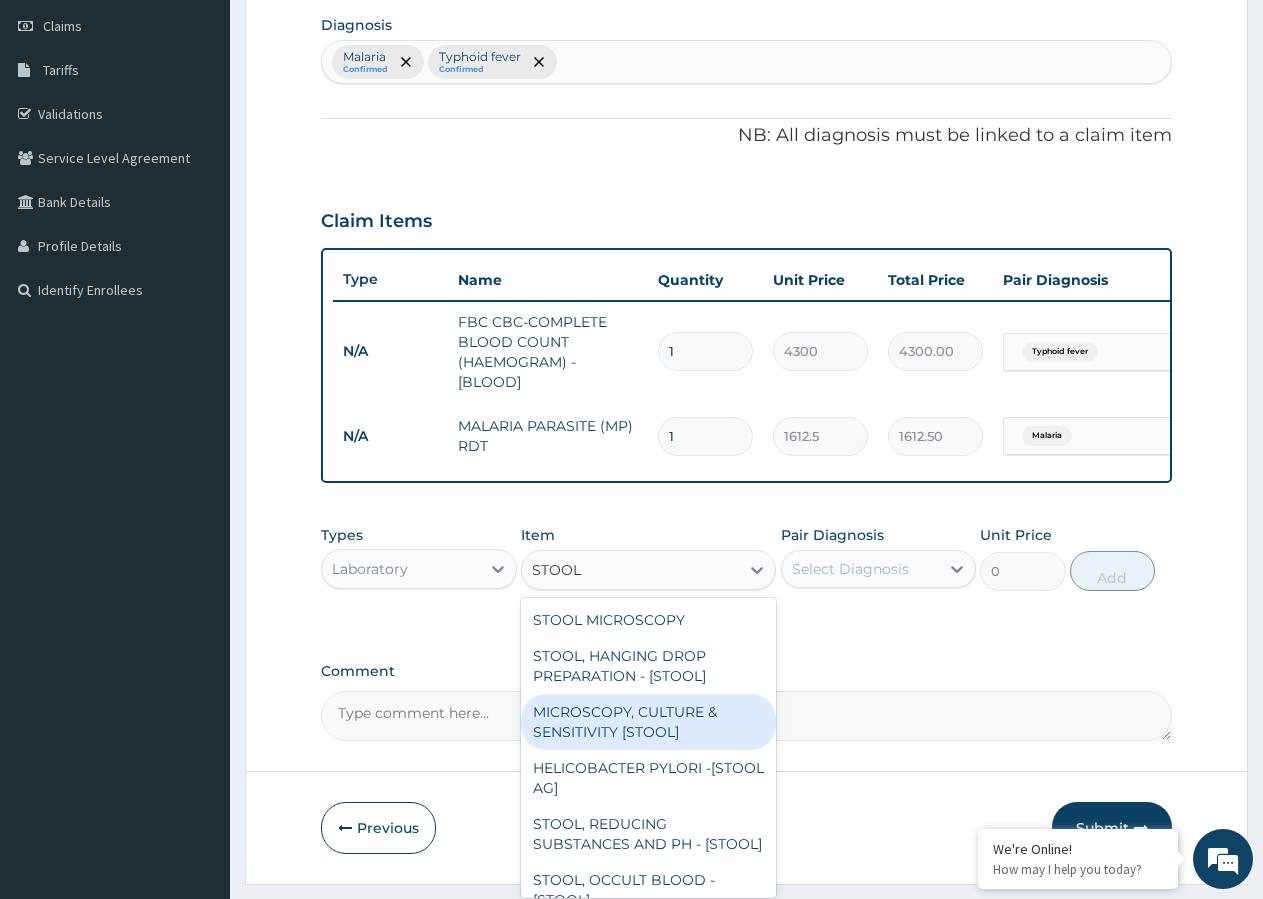 click on "MICROSCOPY, CULTURE & SENSITIVITY [STOOL]" at bounding box center (648, 722) 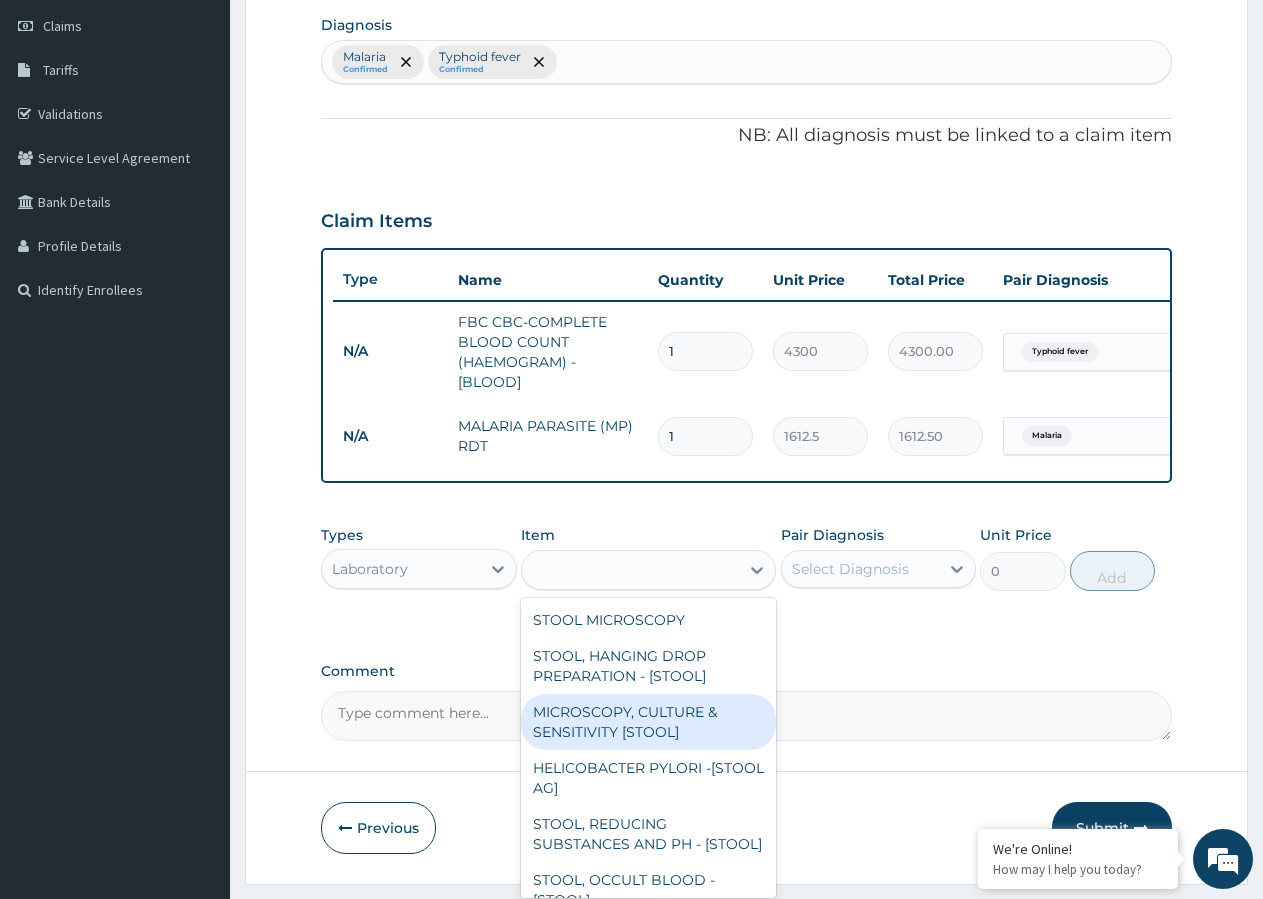 type on "4837.5" 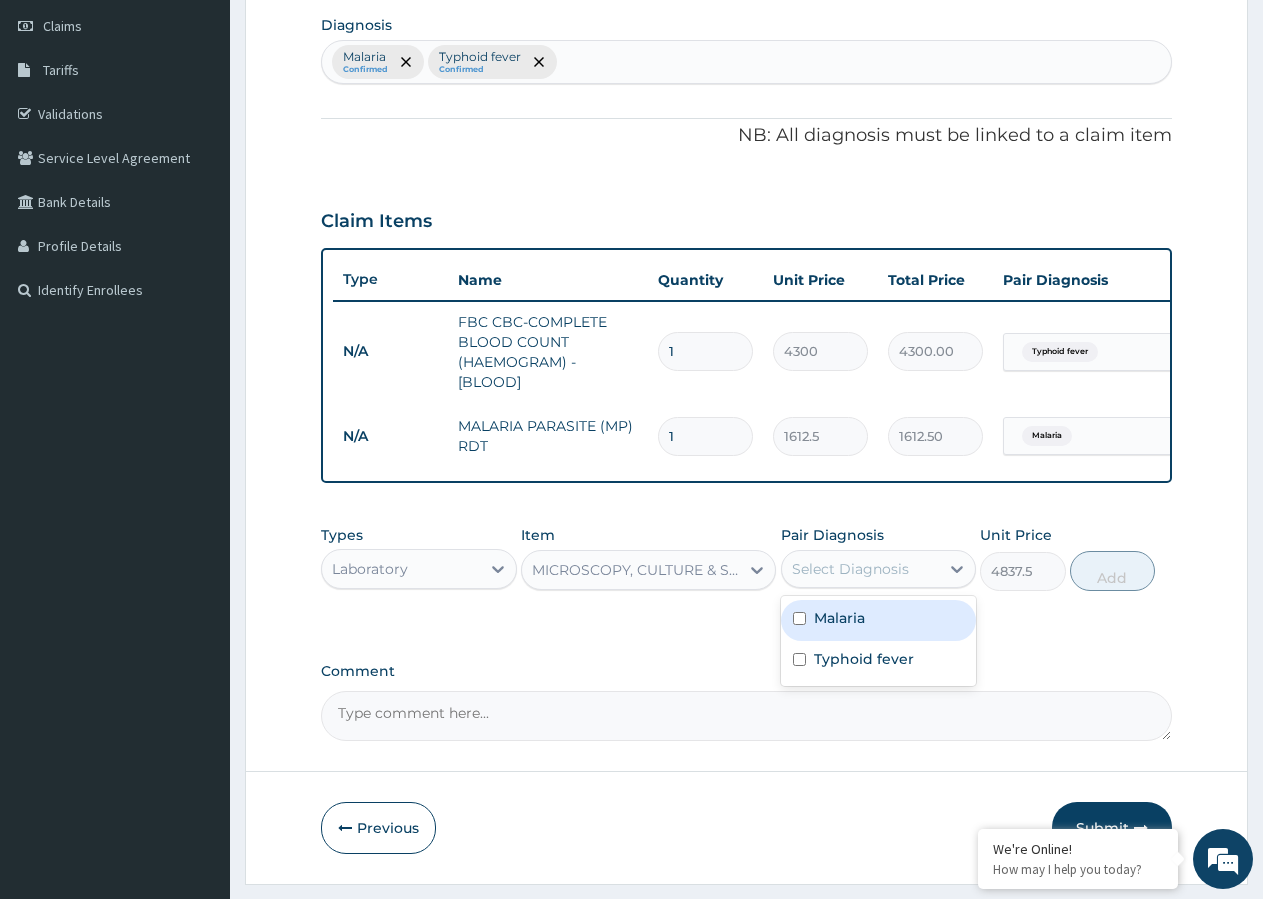 click on "Select Diagnosis" at bounding box center (850, 569) 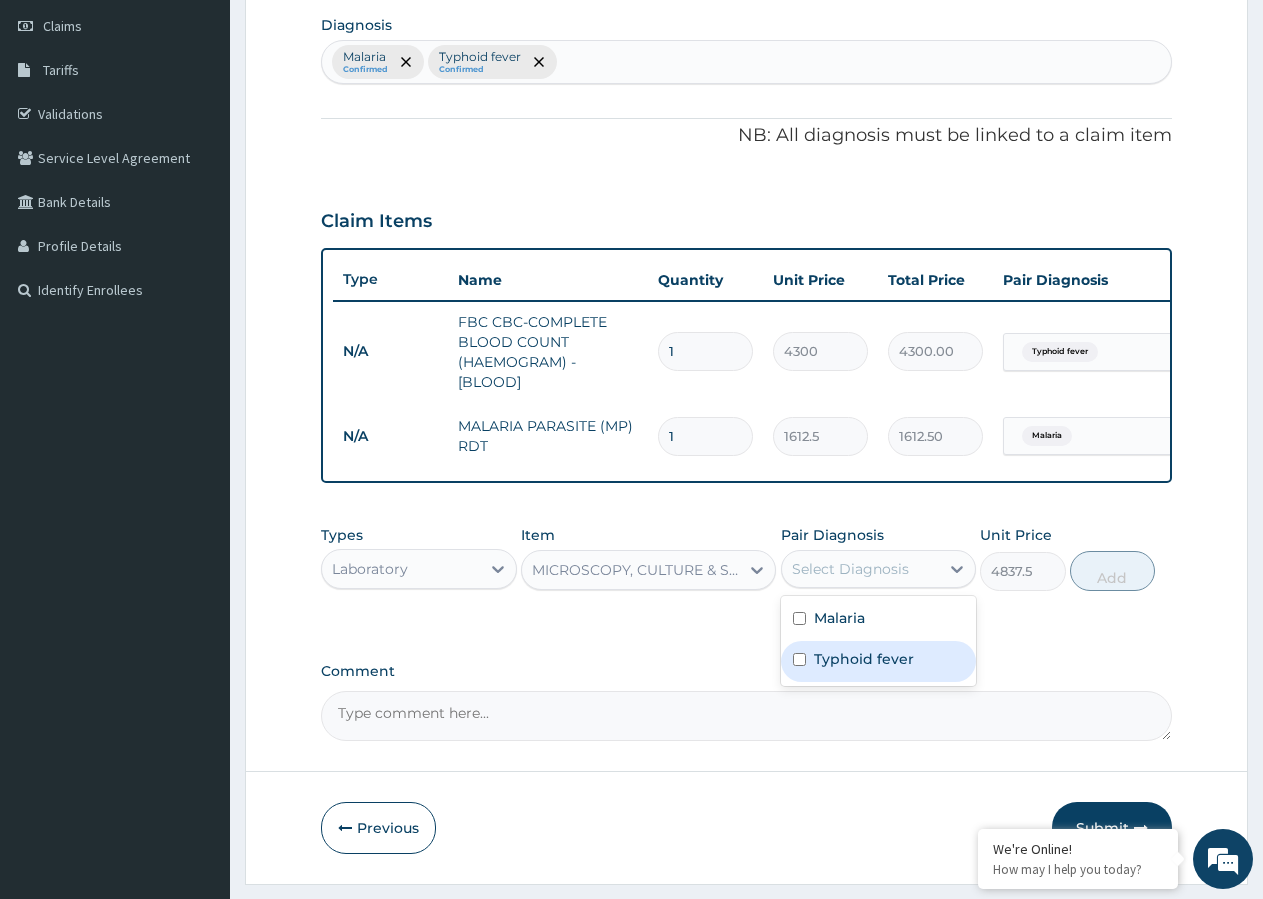 click at bounding box center [799, 659] 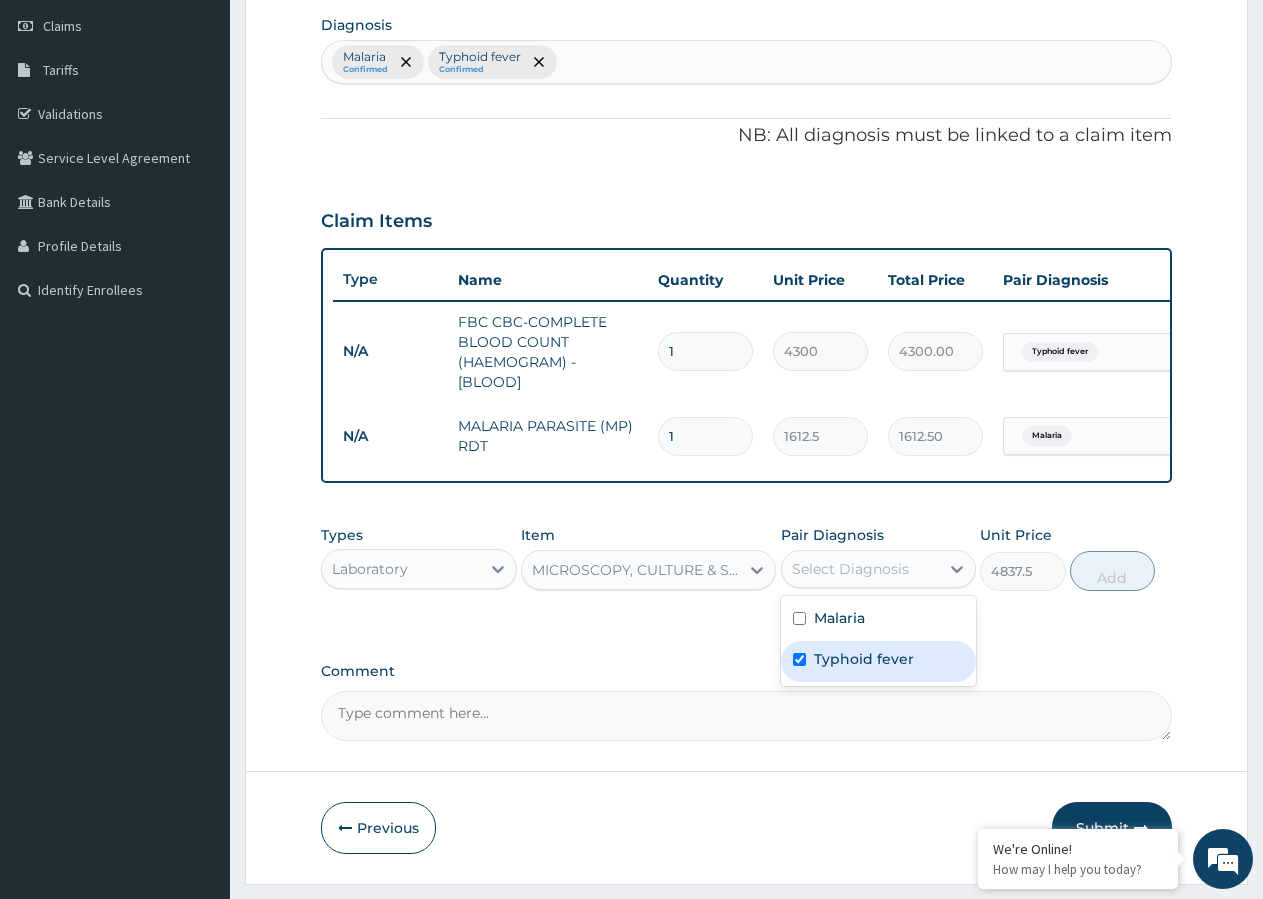 checkbox on "true" 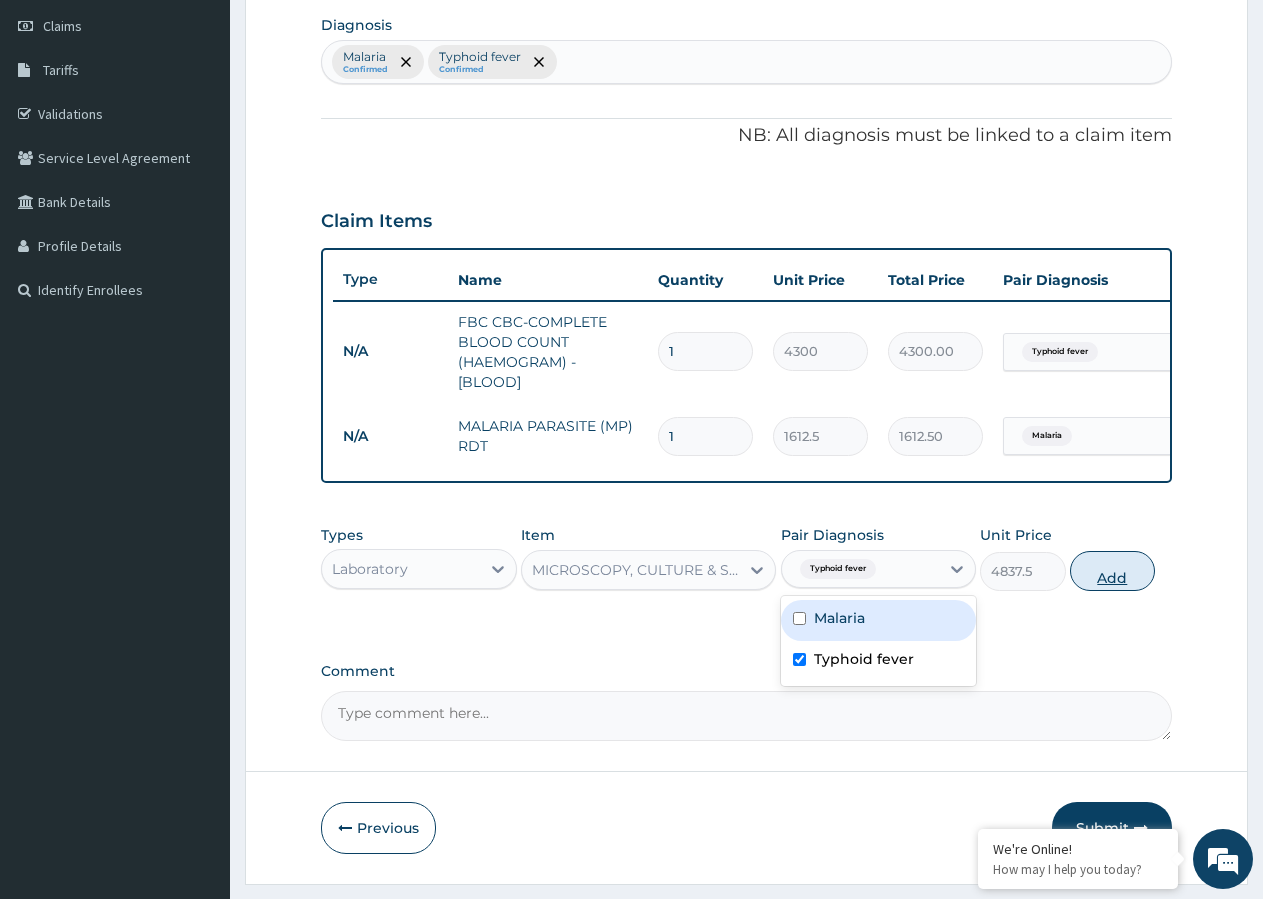 click on "Add" at bounding box center (1112, 571) 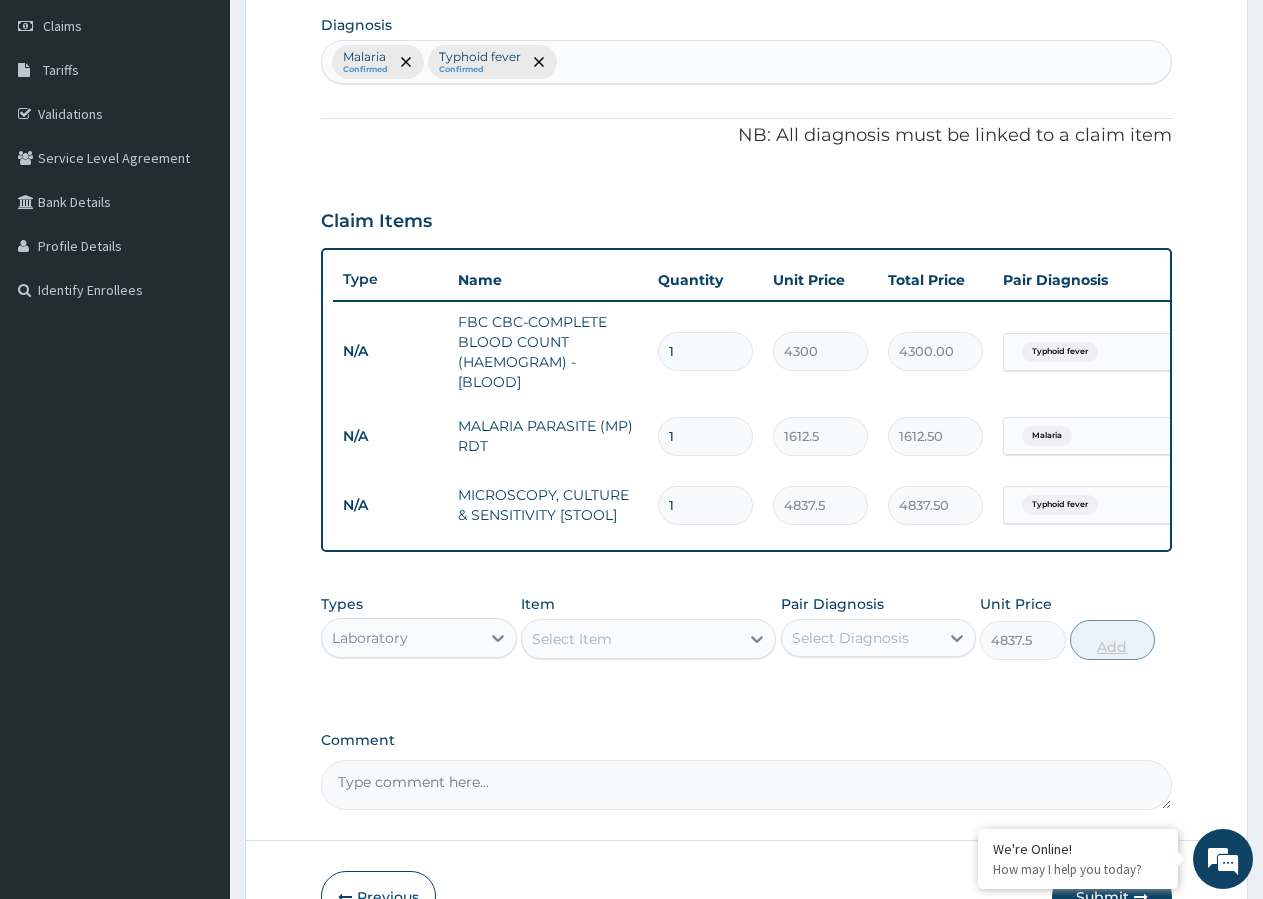 type on "0" 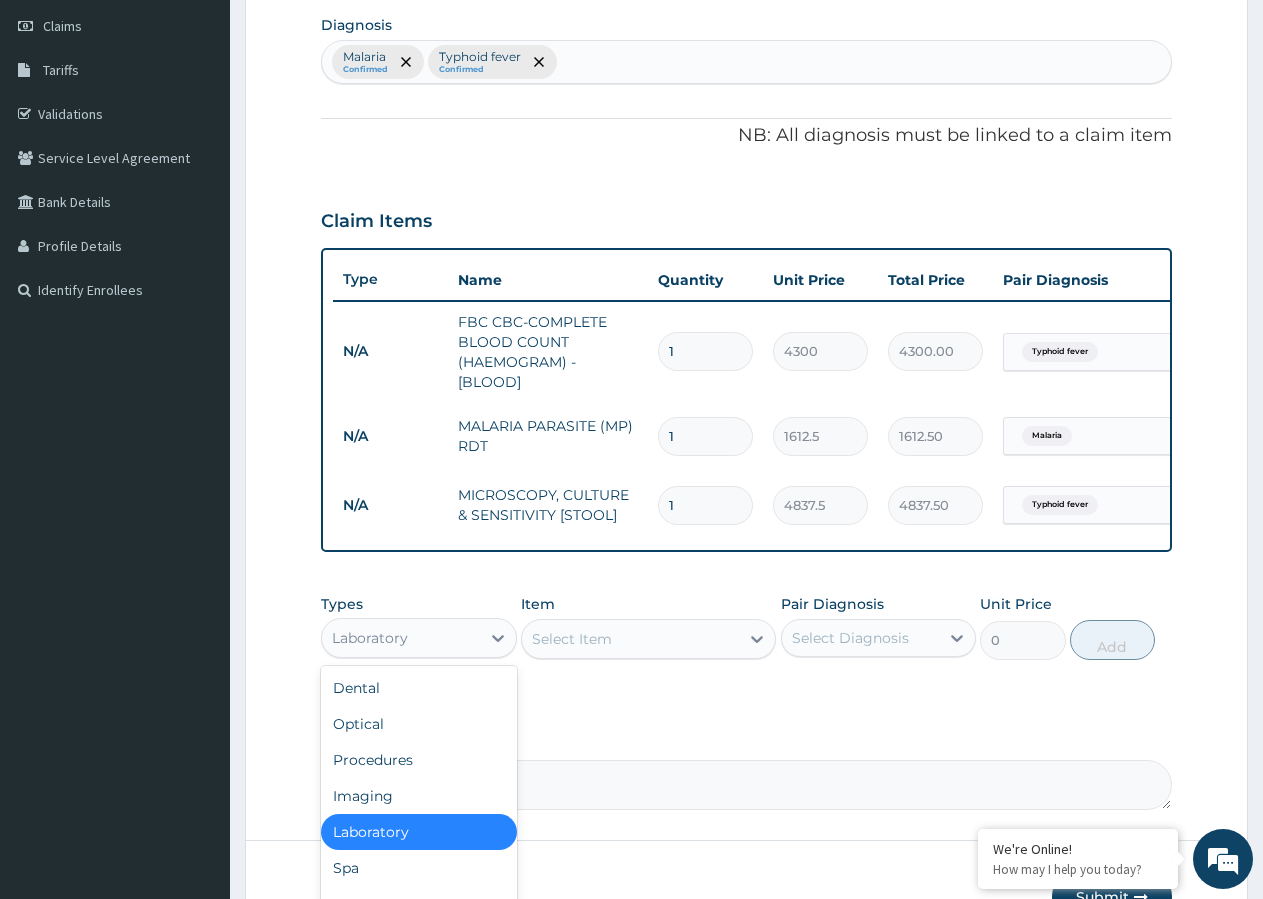 click on "Laboratory" at bounding box center [401, 638] 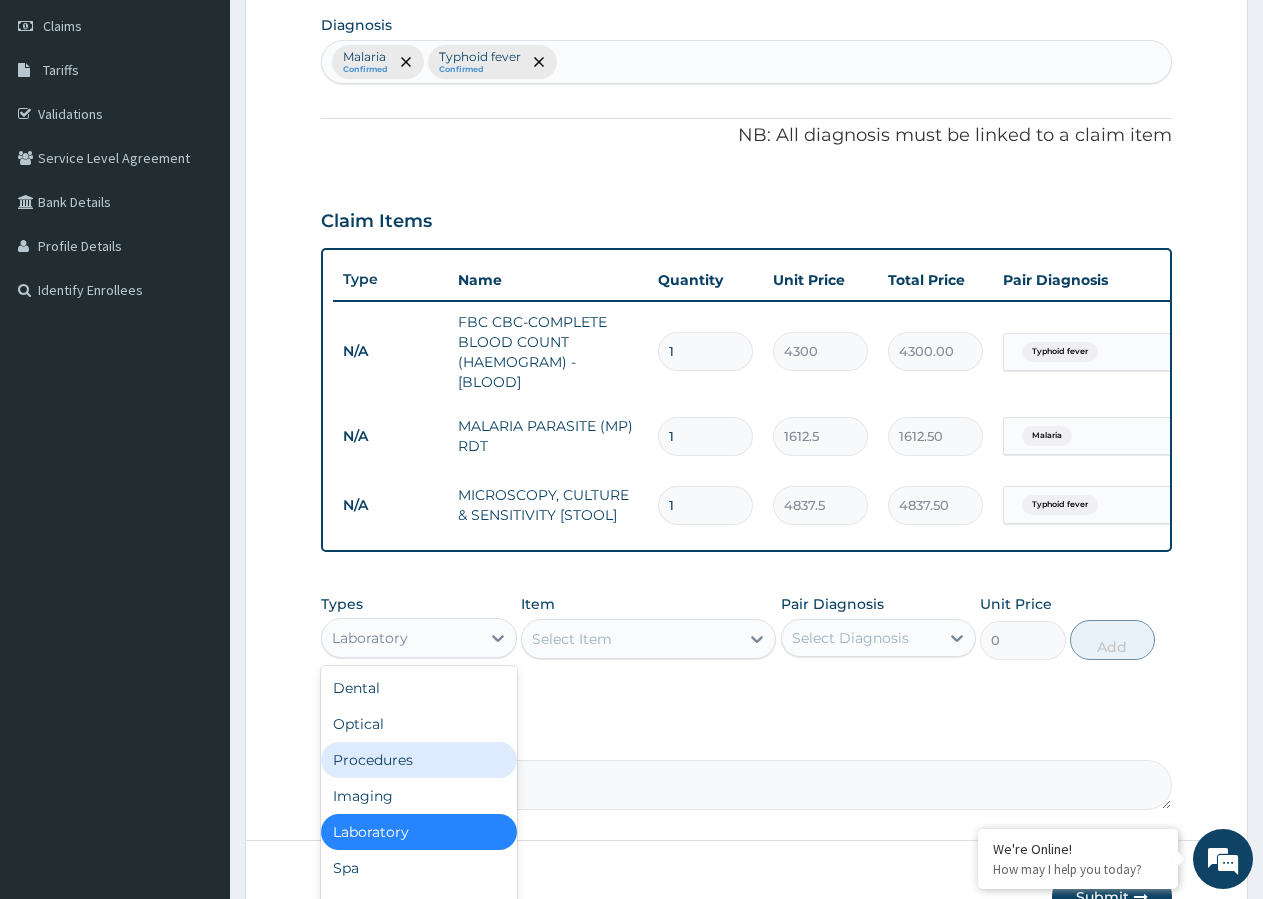 scroll, scrollTop: 68, scrollLeft: 0, axis: vertical 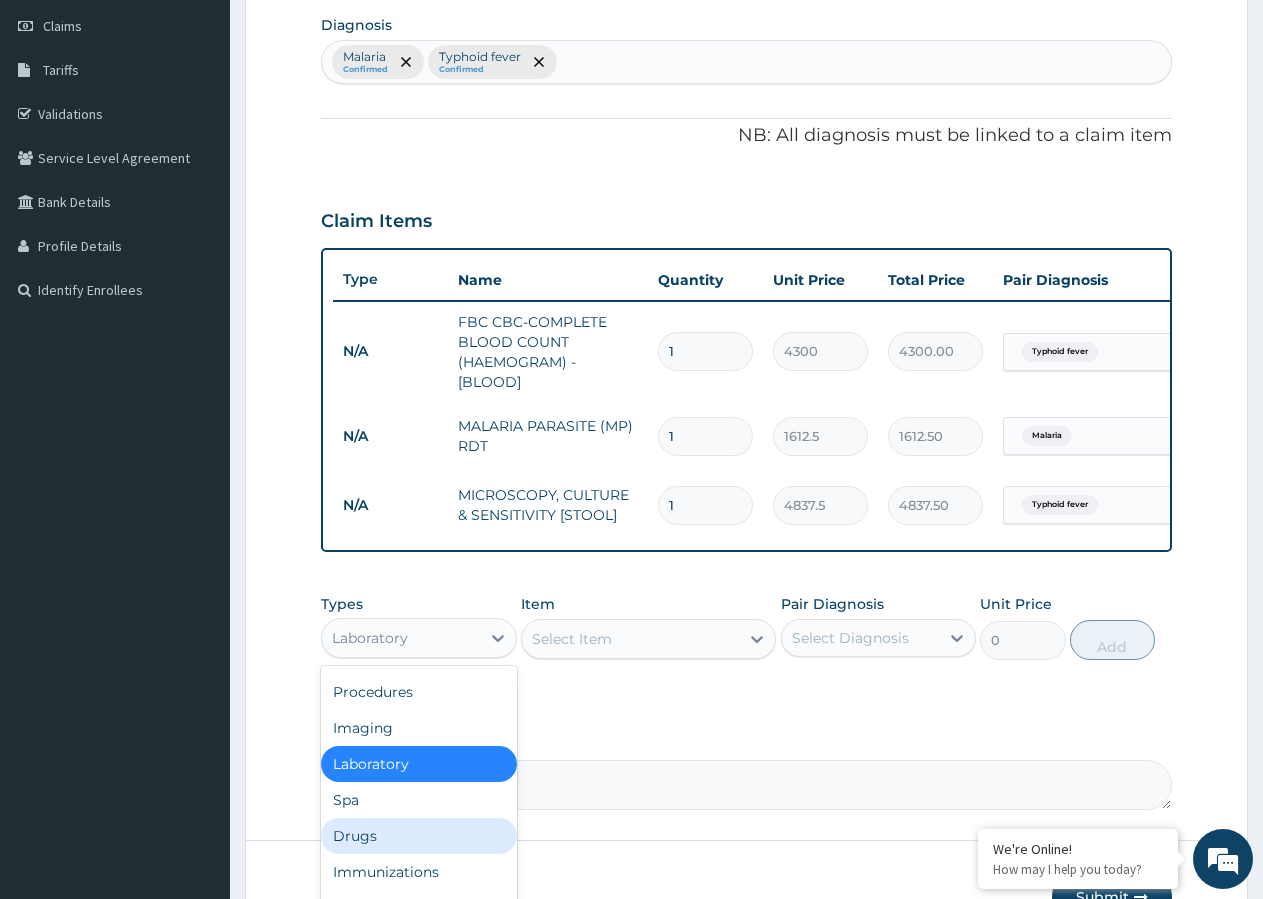 click on "Drugs" at bounding box center (419, 836) 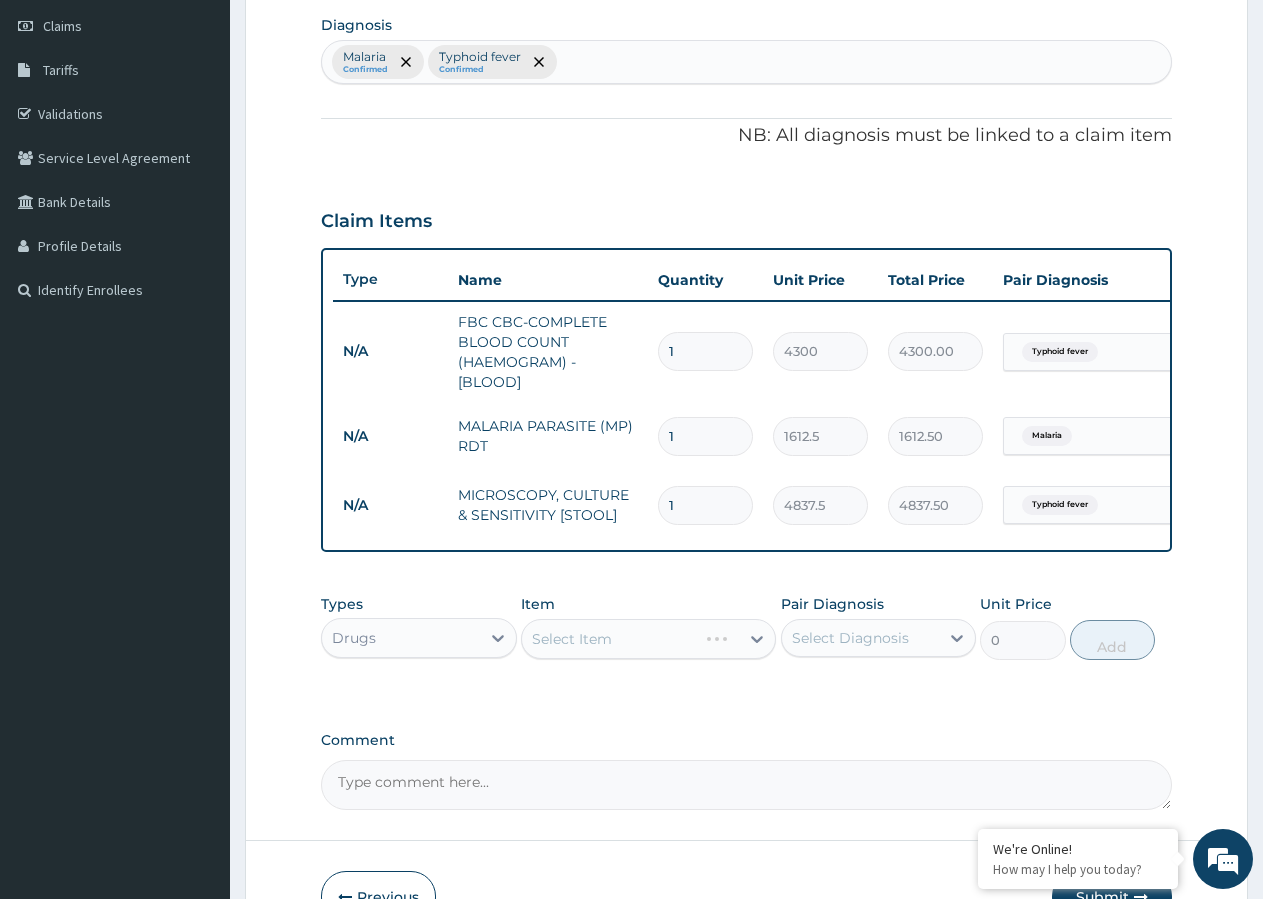 click on "Select Item" at bounding box center [648, 639] 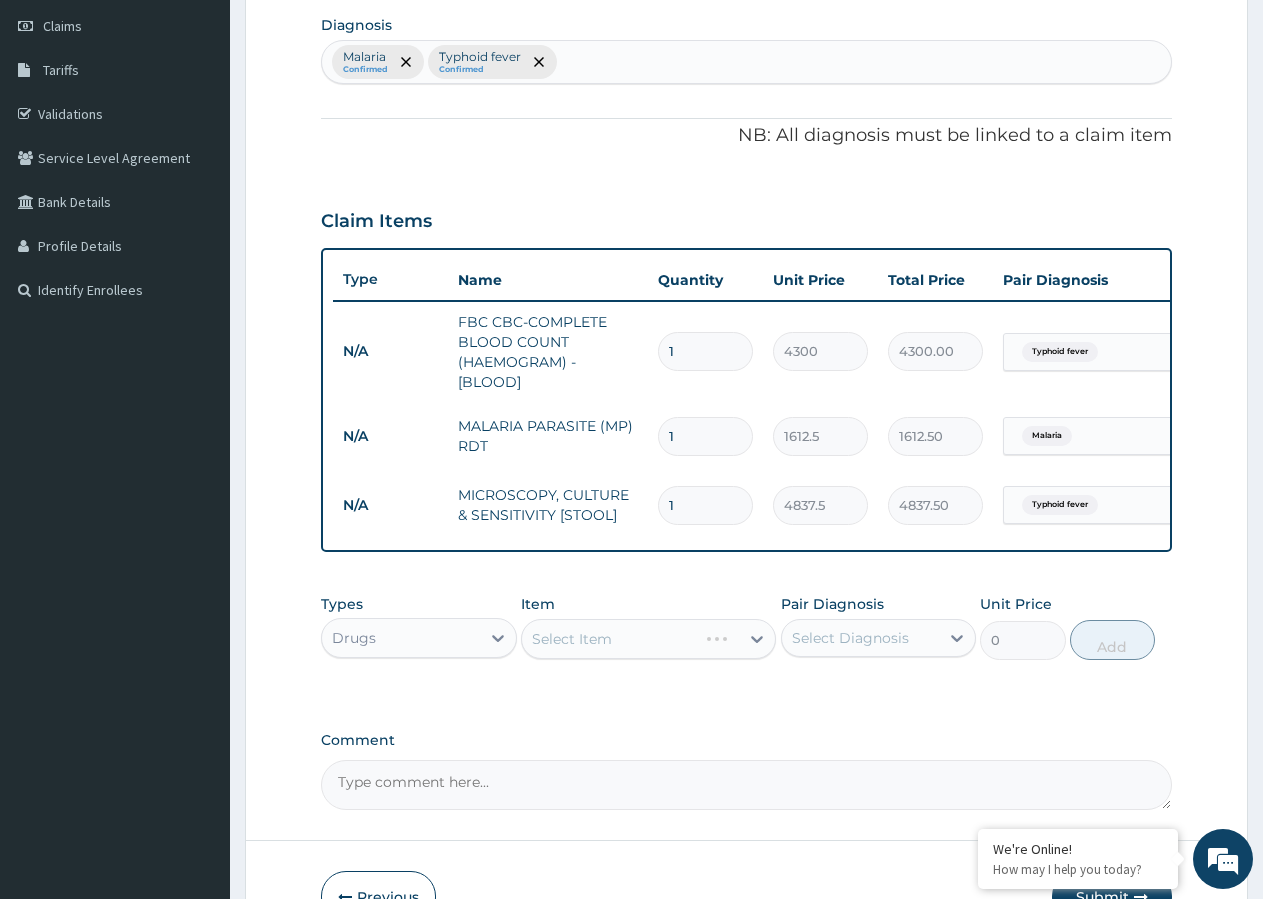 click on "Select Item" at bounding box center [648, 639] 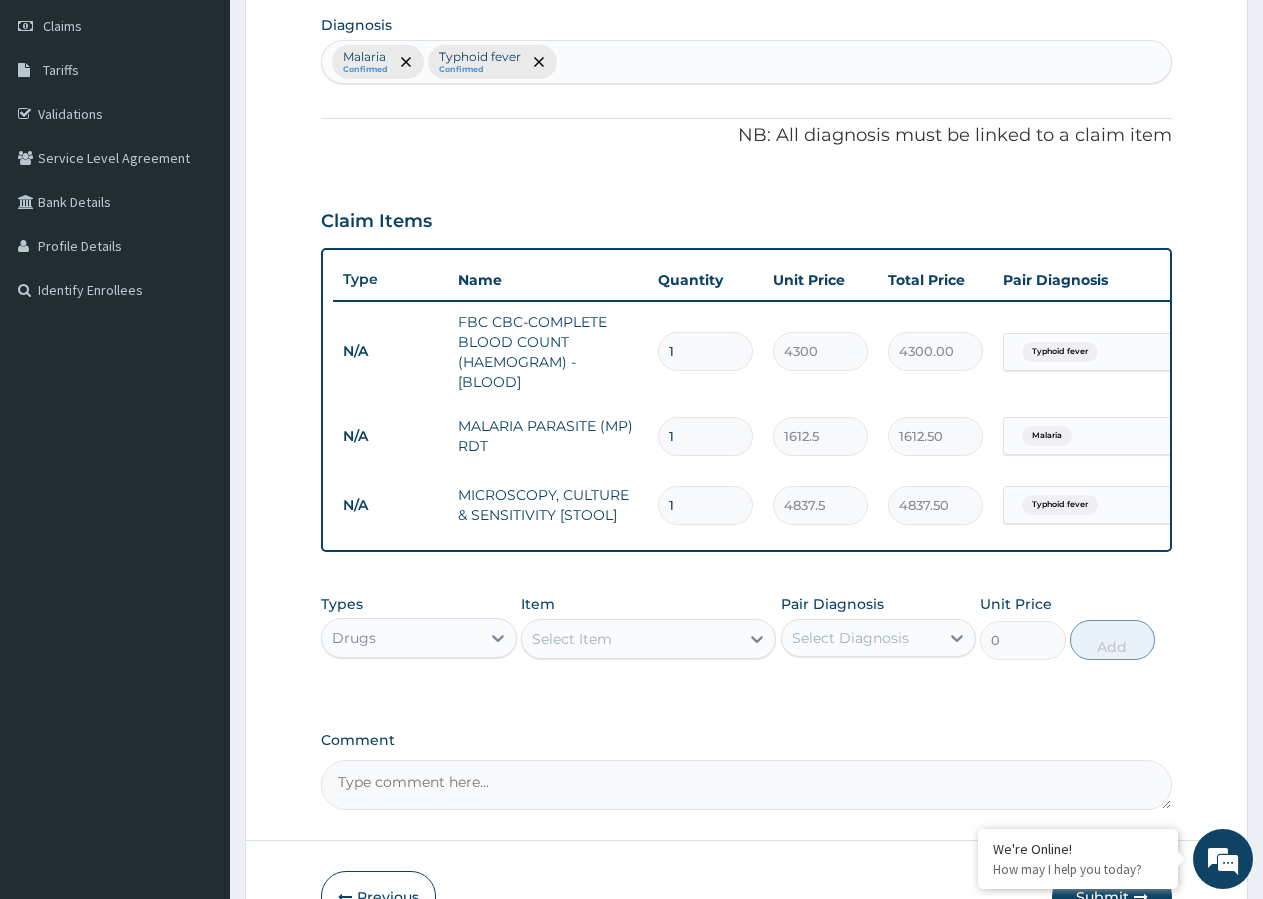 click on "Select Item" at bounding box center [630, 639] 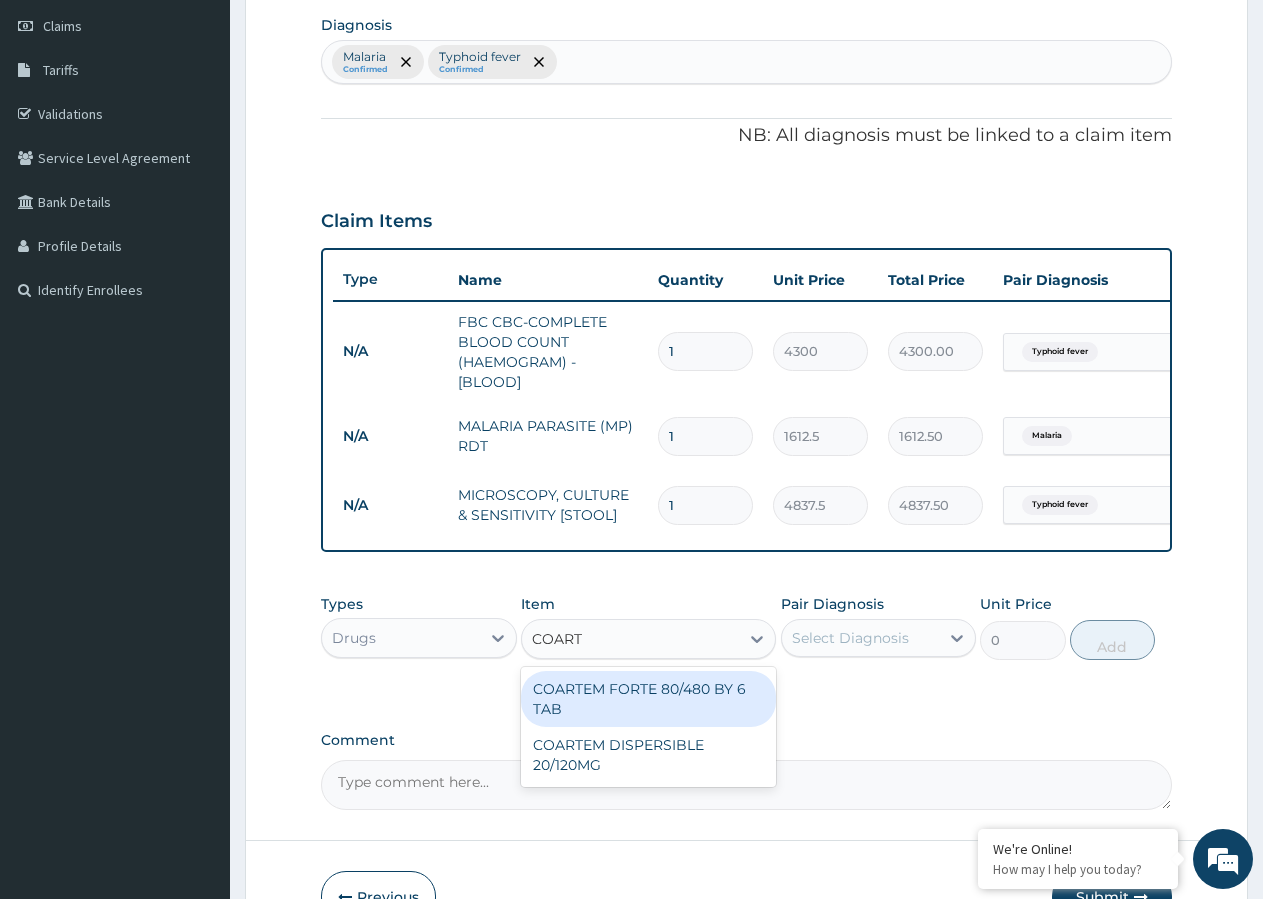 type on "COARTE" 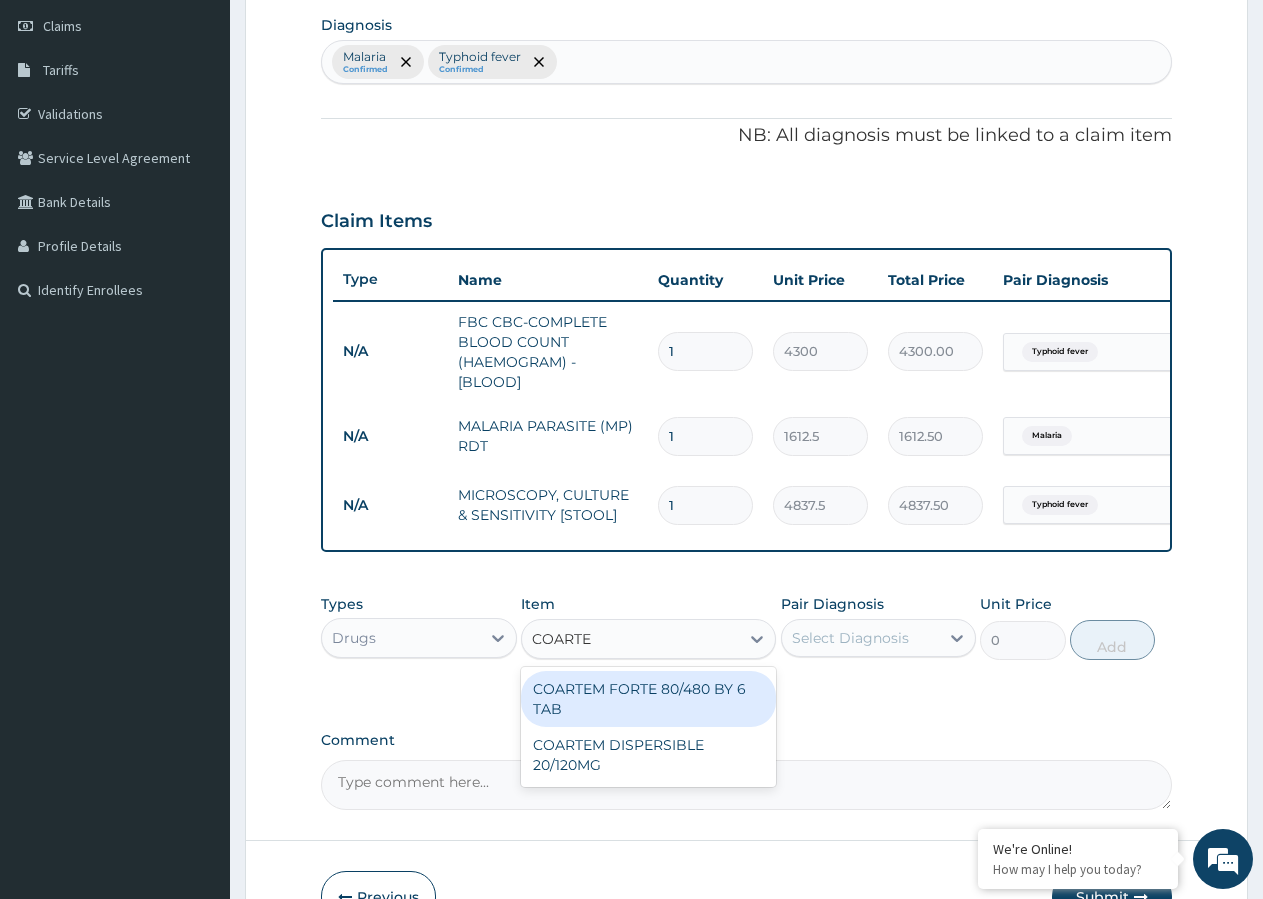 click on "COARTEM FORTE 80/480 BY 6 TAB" at bounding box center [648, 699] 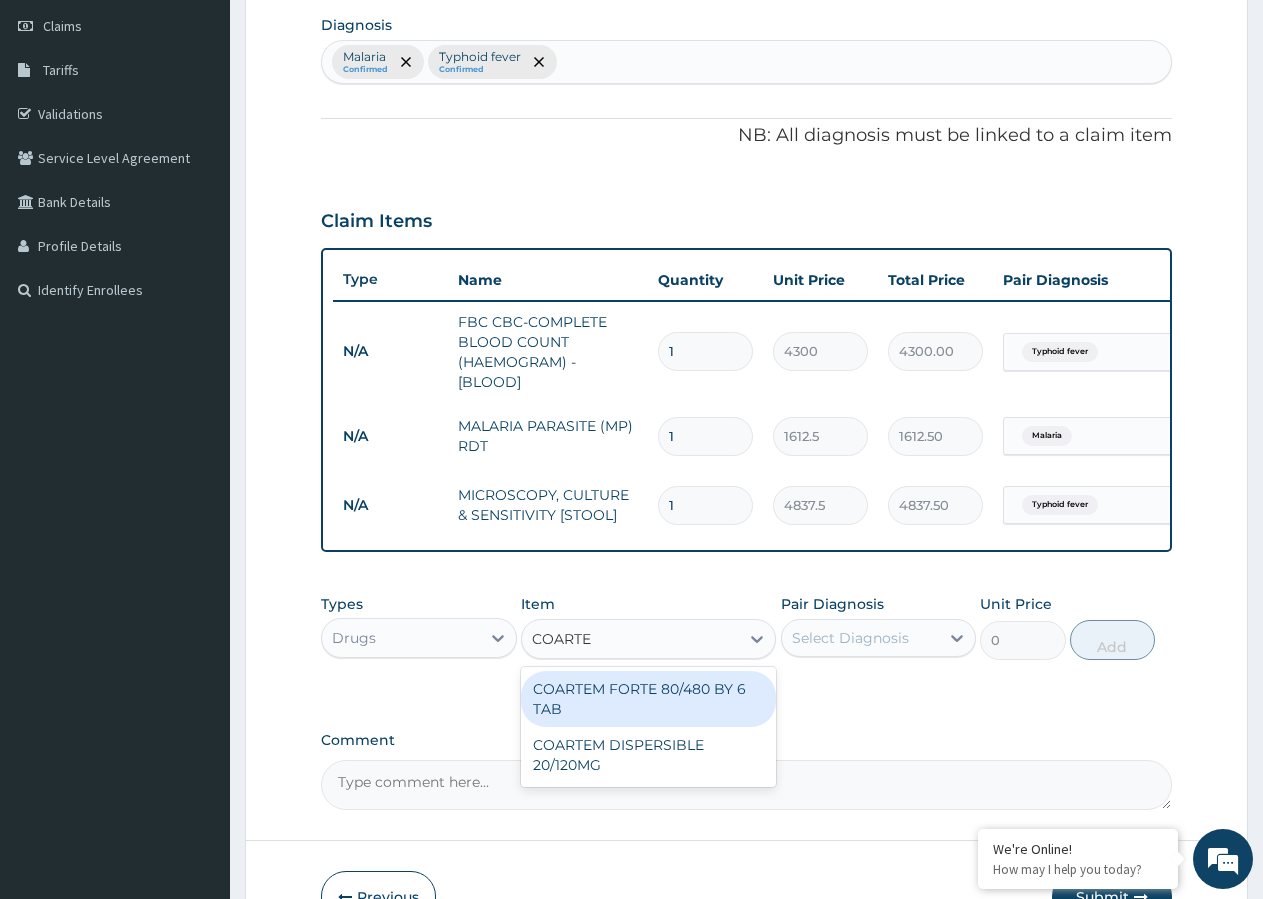 type 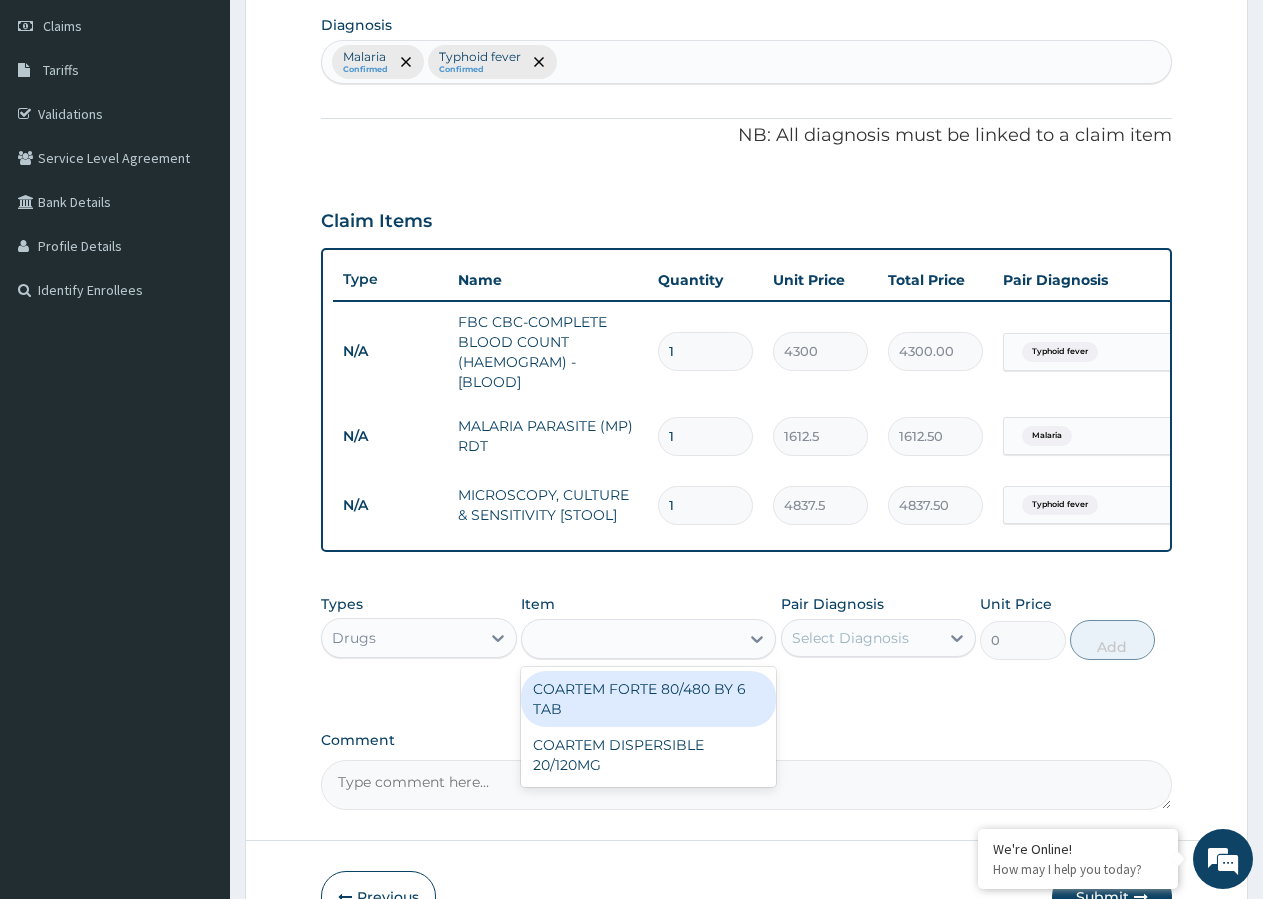 type on "449.35" 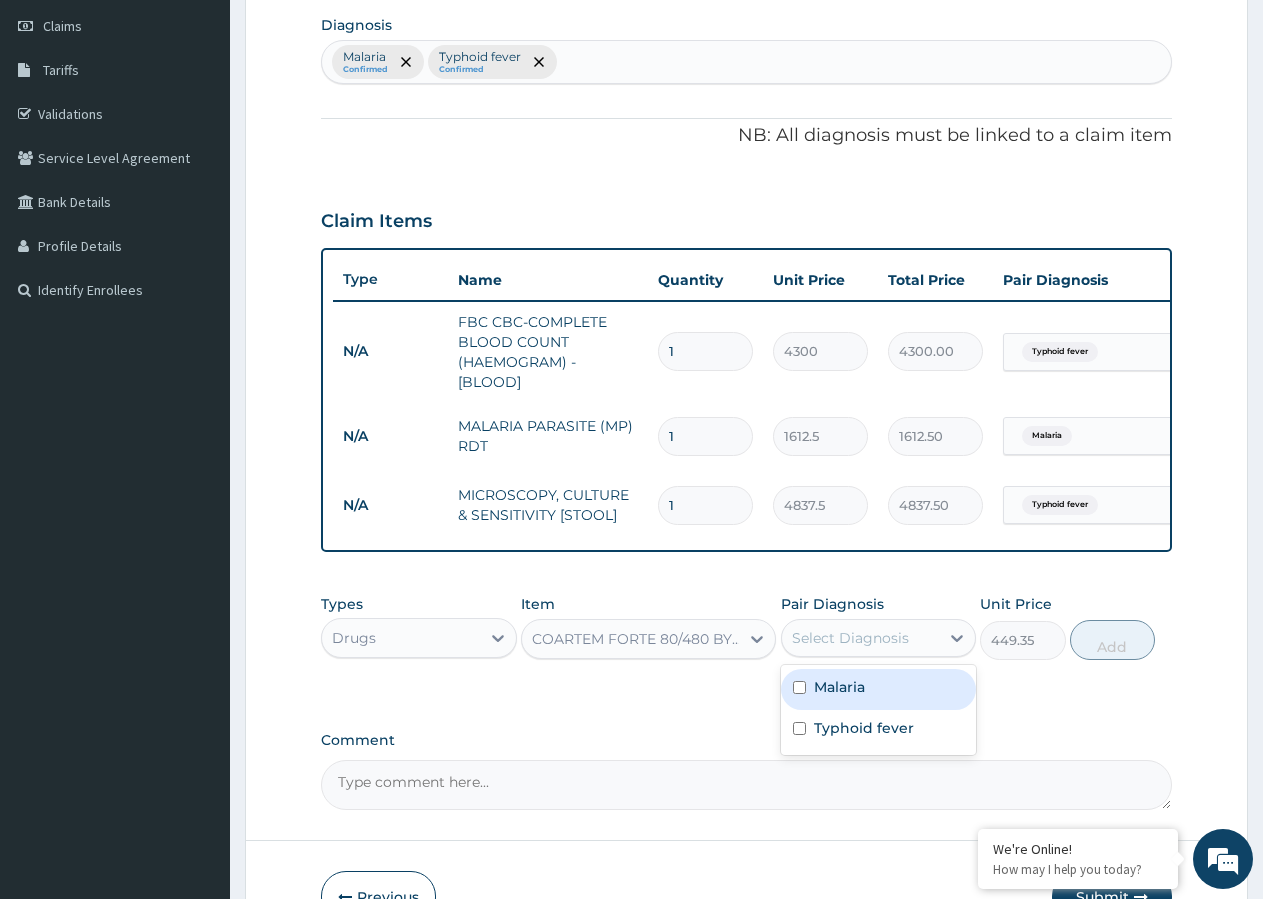 click on "Select Diagnosis" at bounding box center [850, 638] 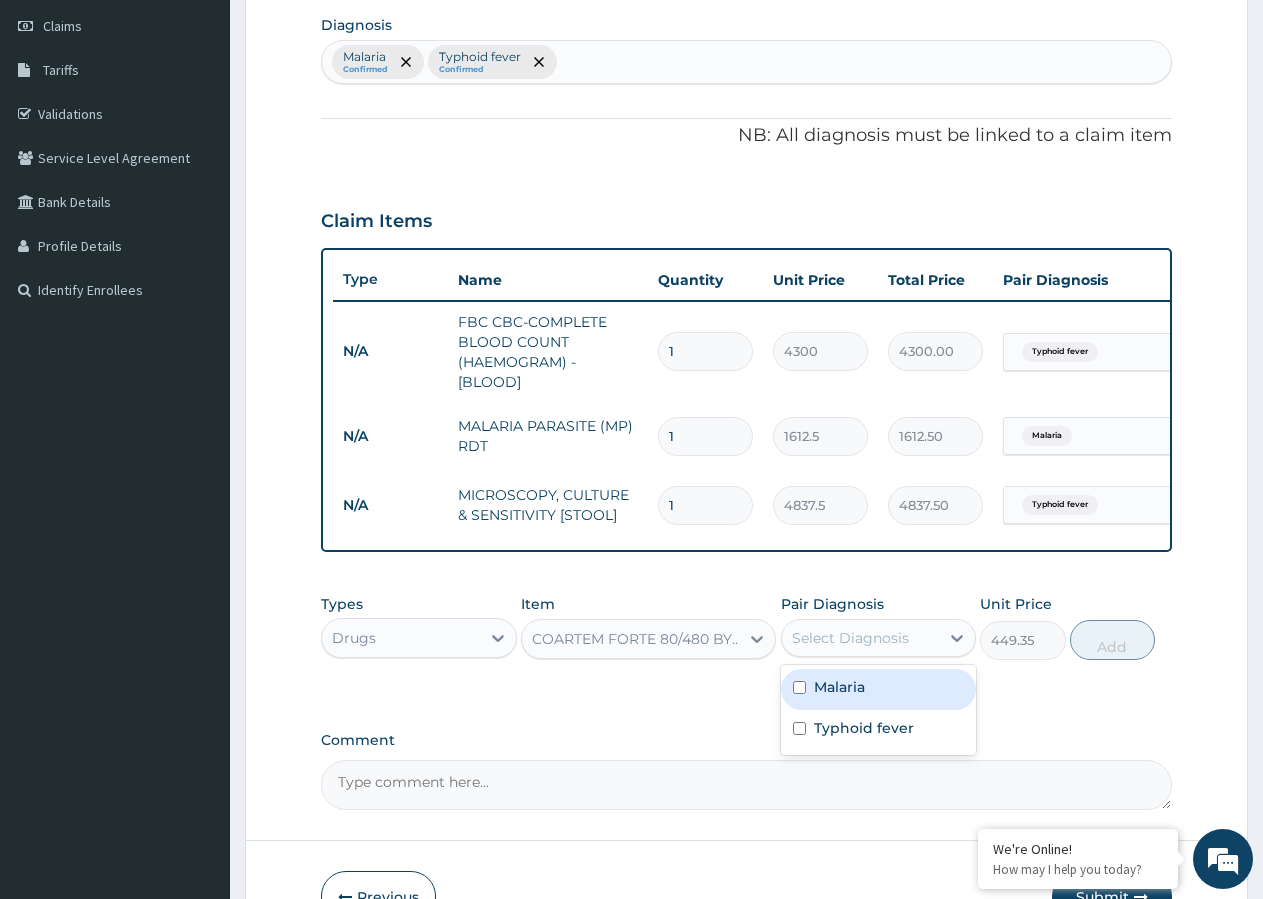 click at bounding box center [799, 687] 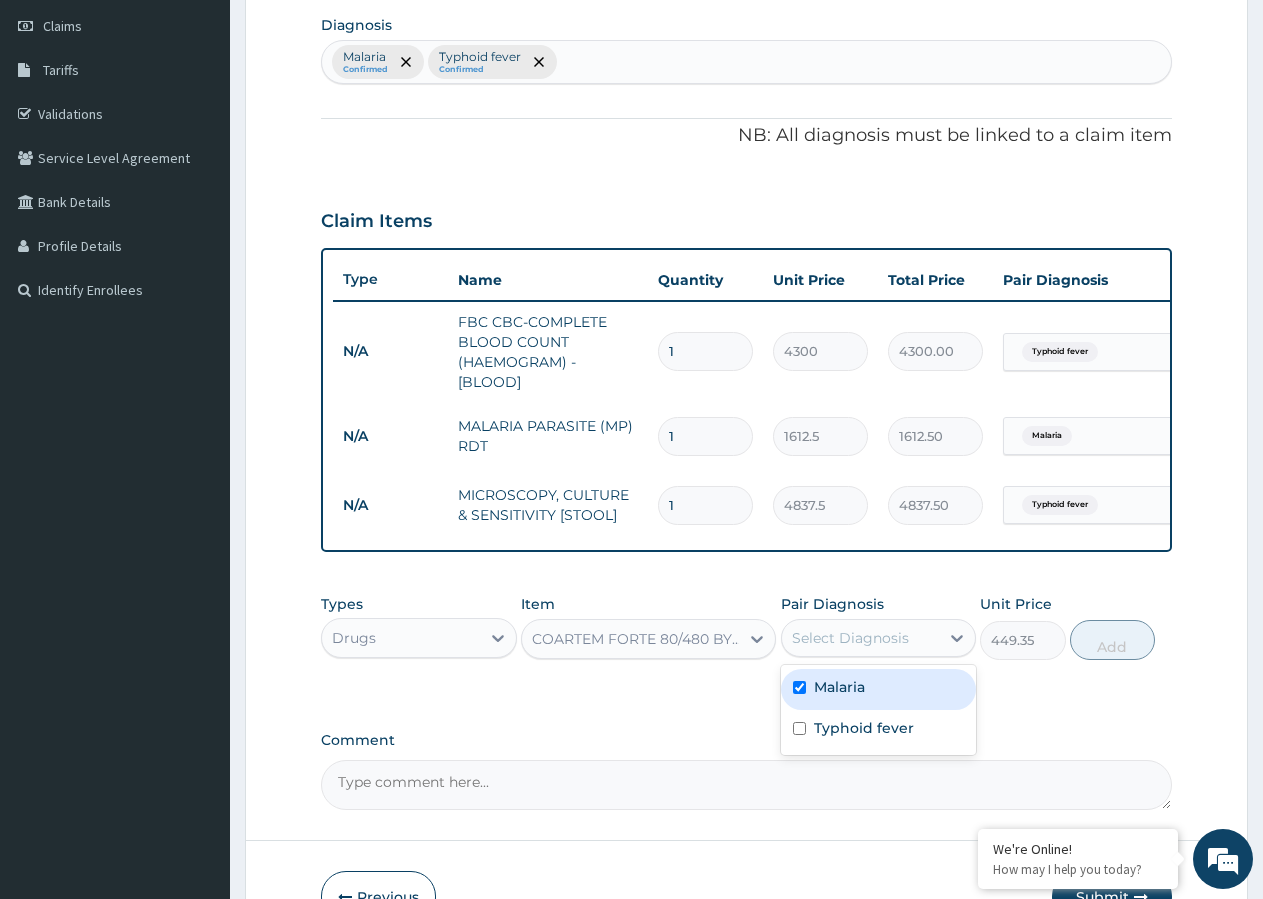 checkbox on "true" 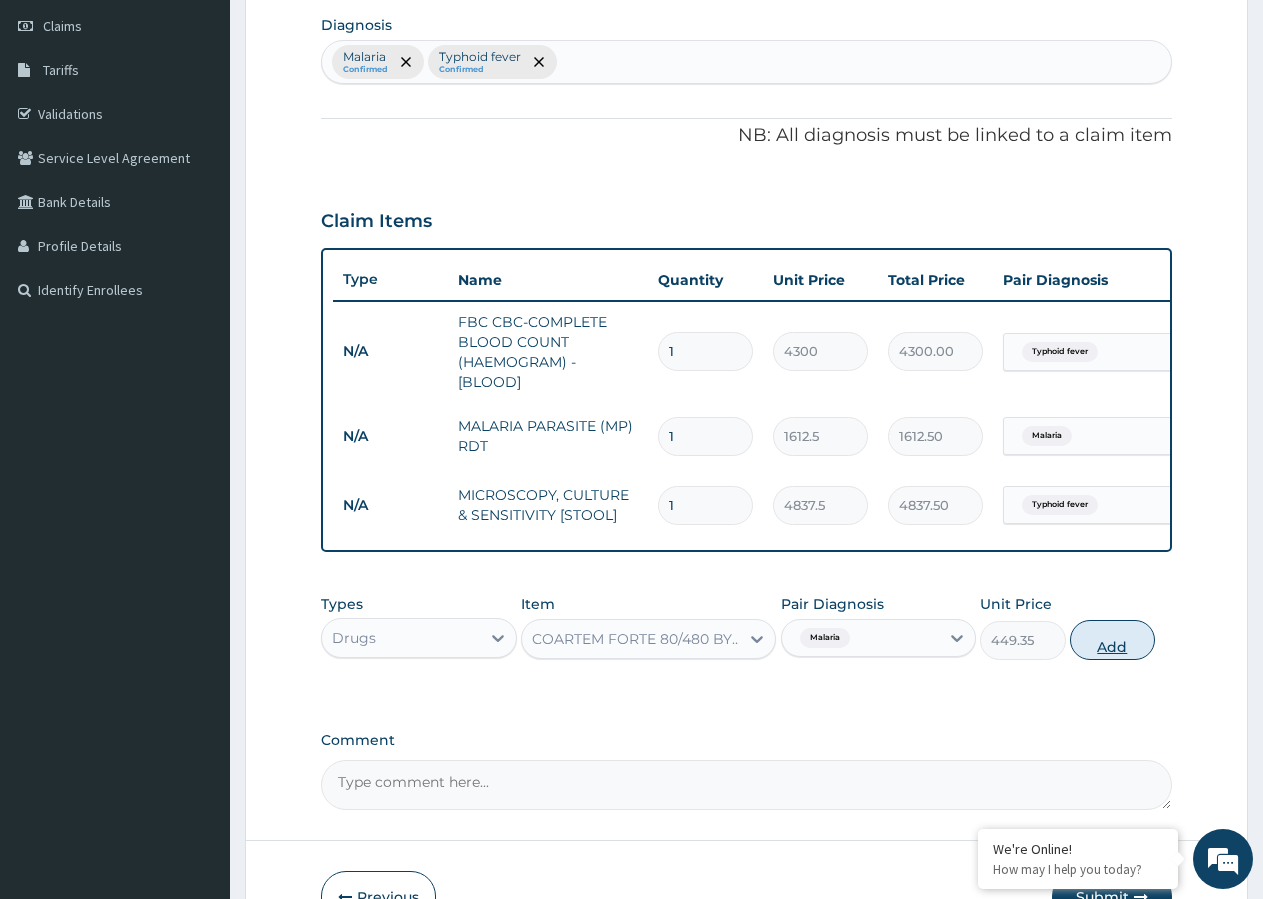 click on "Add" at bounding box center (1112, 640) 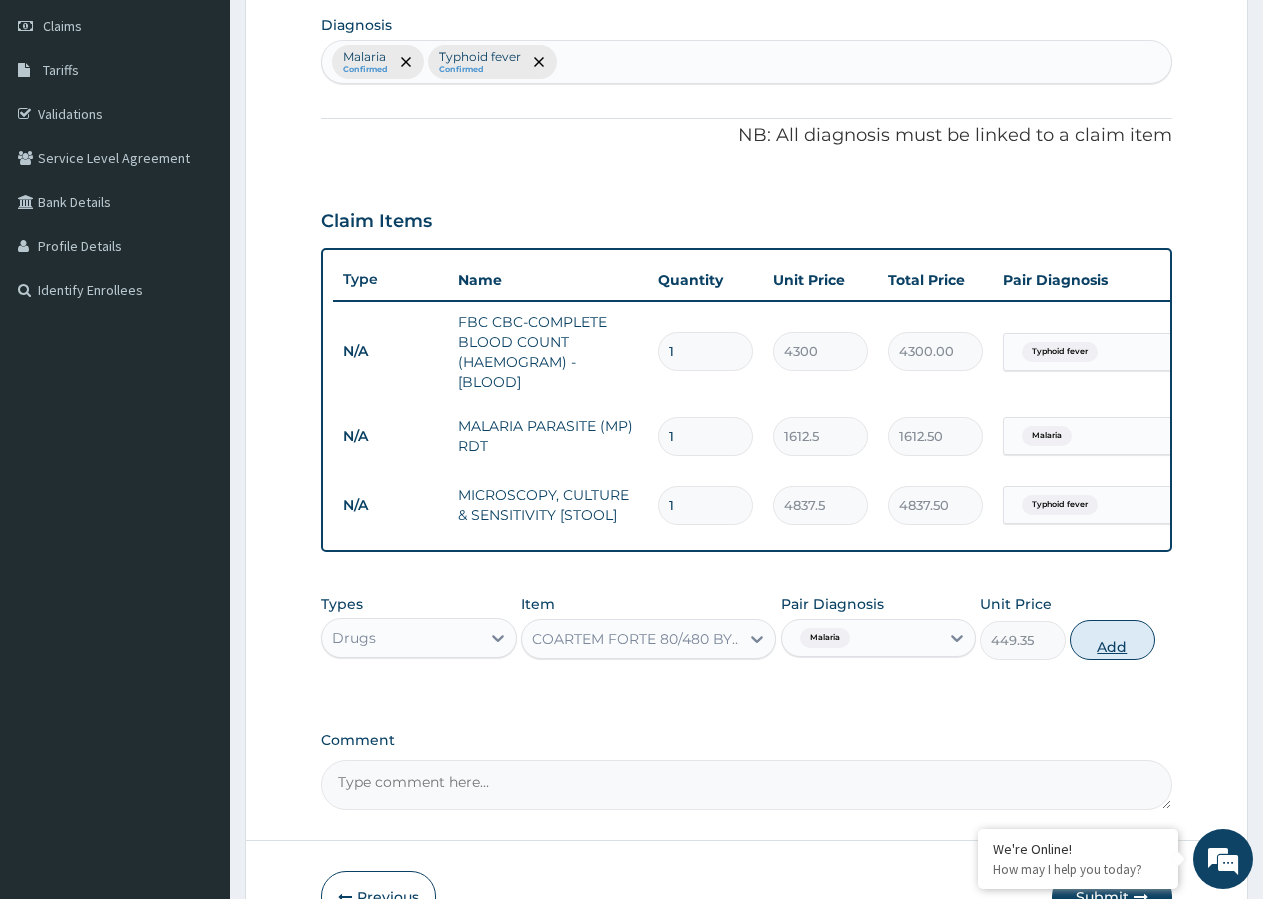 type on "0" 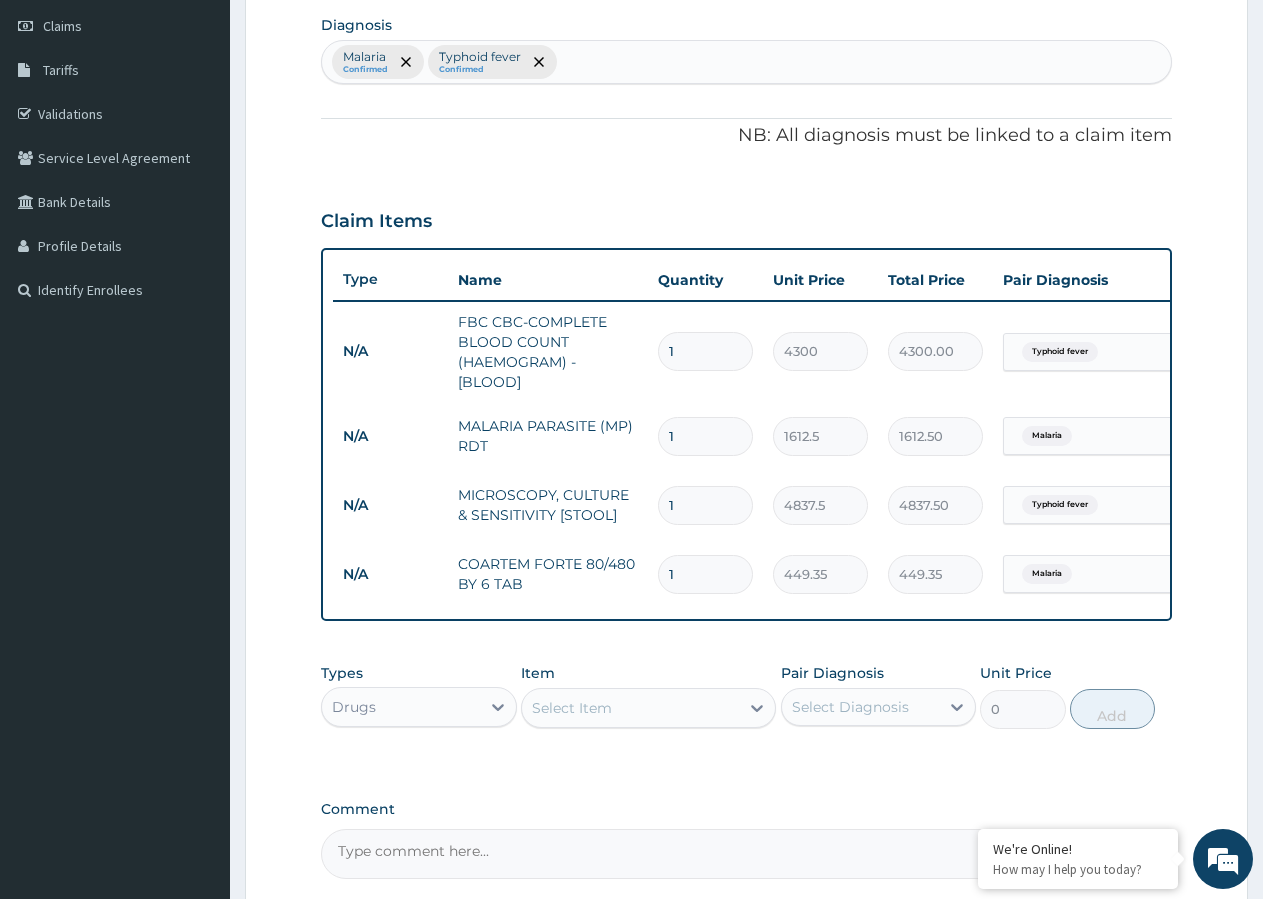 click on "Select Item" at bounding box center (648, 708) 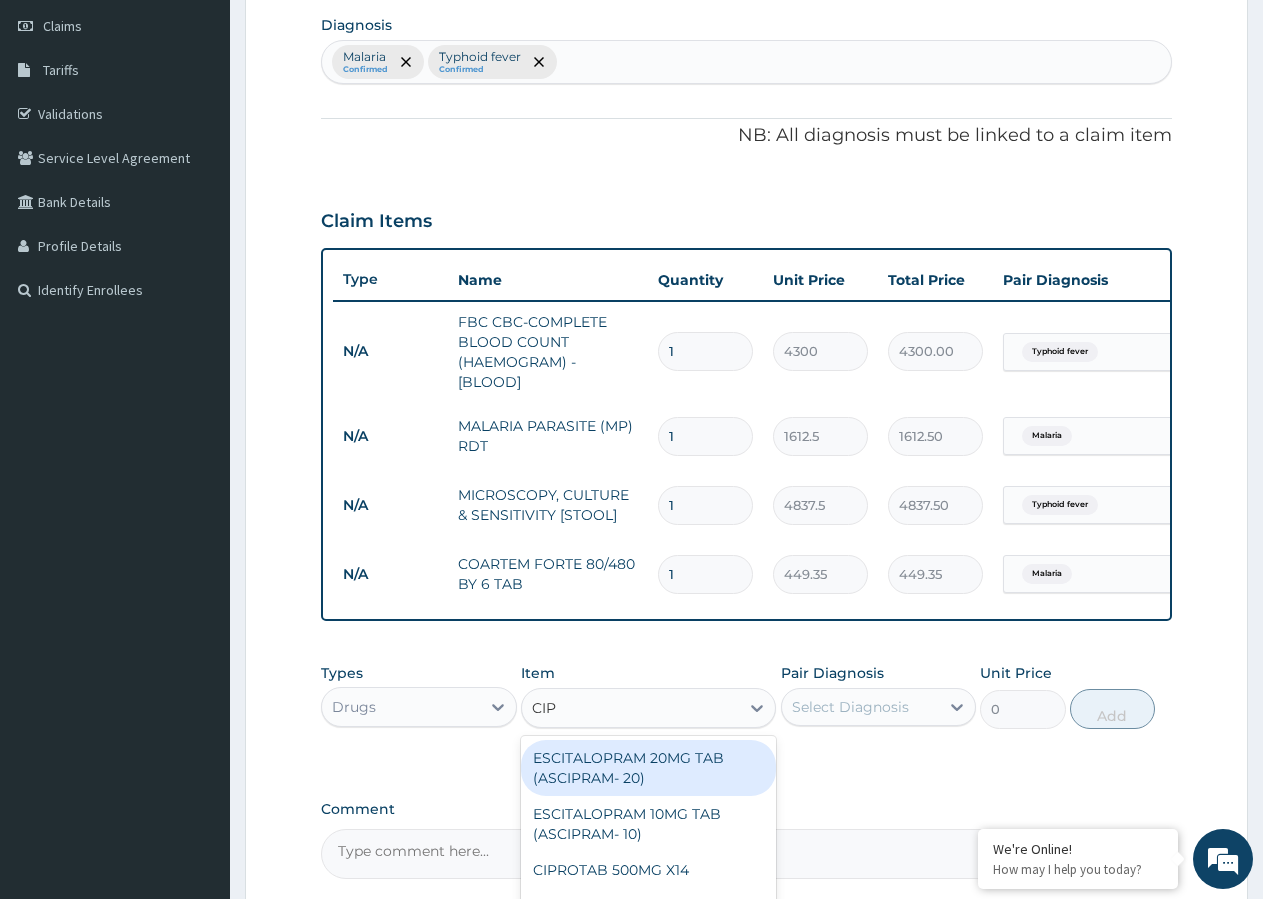 type on "CIPR" 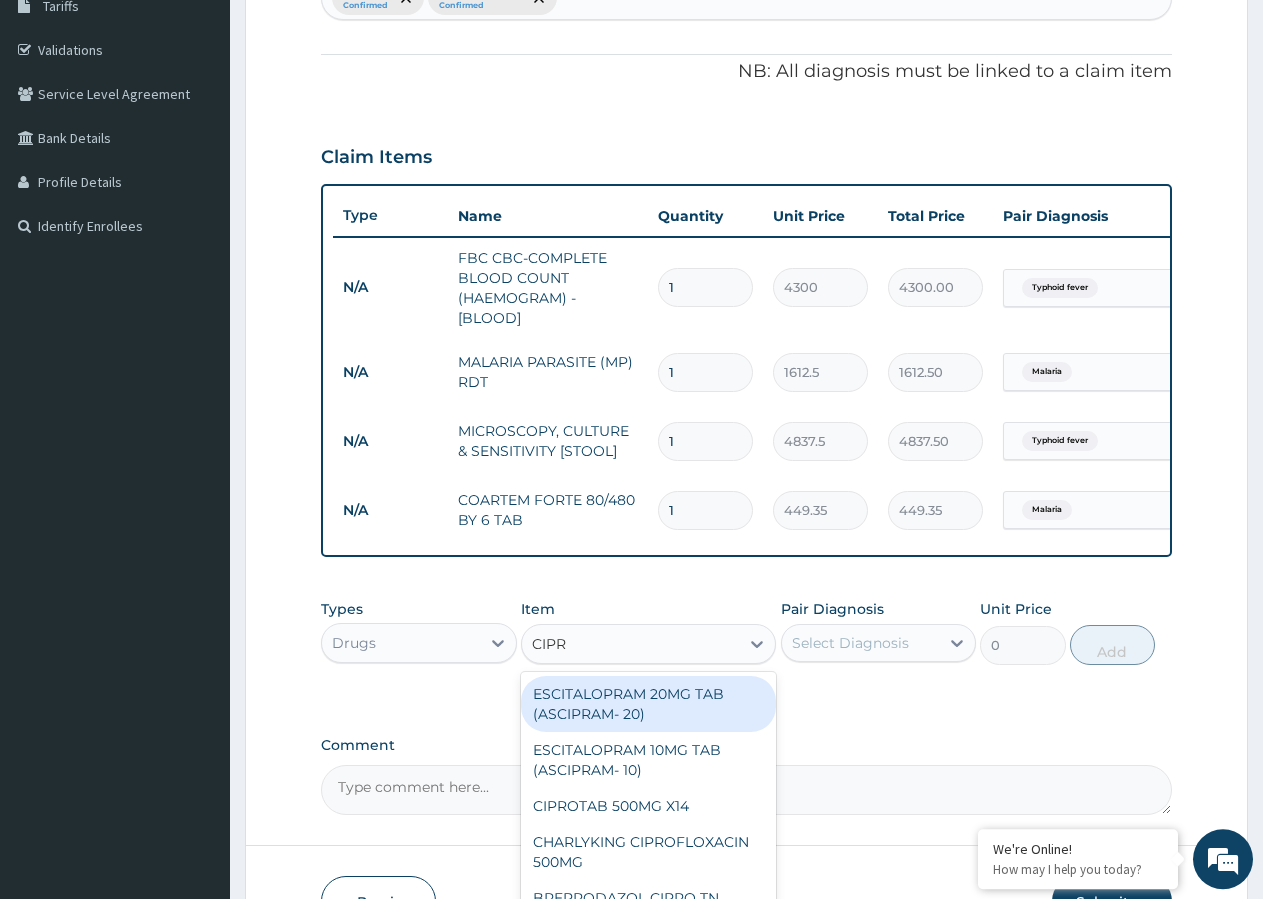 scroll, scrollTop: 382, scrollLeft: 0, axis: vertical 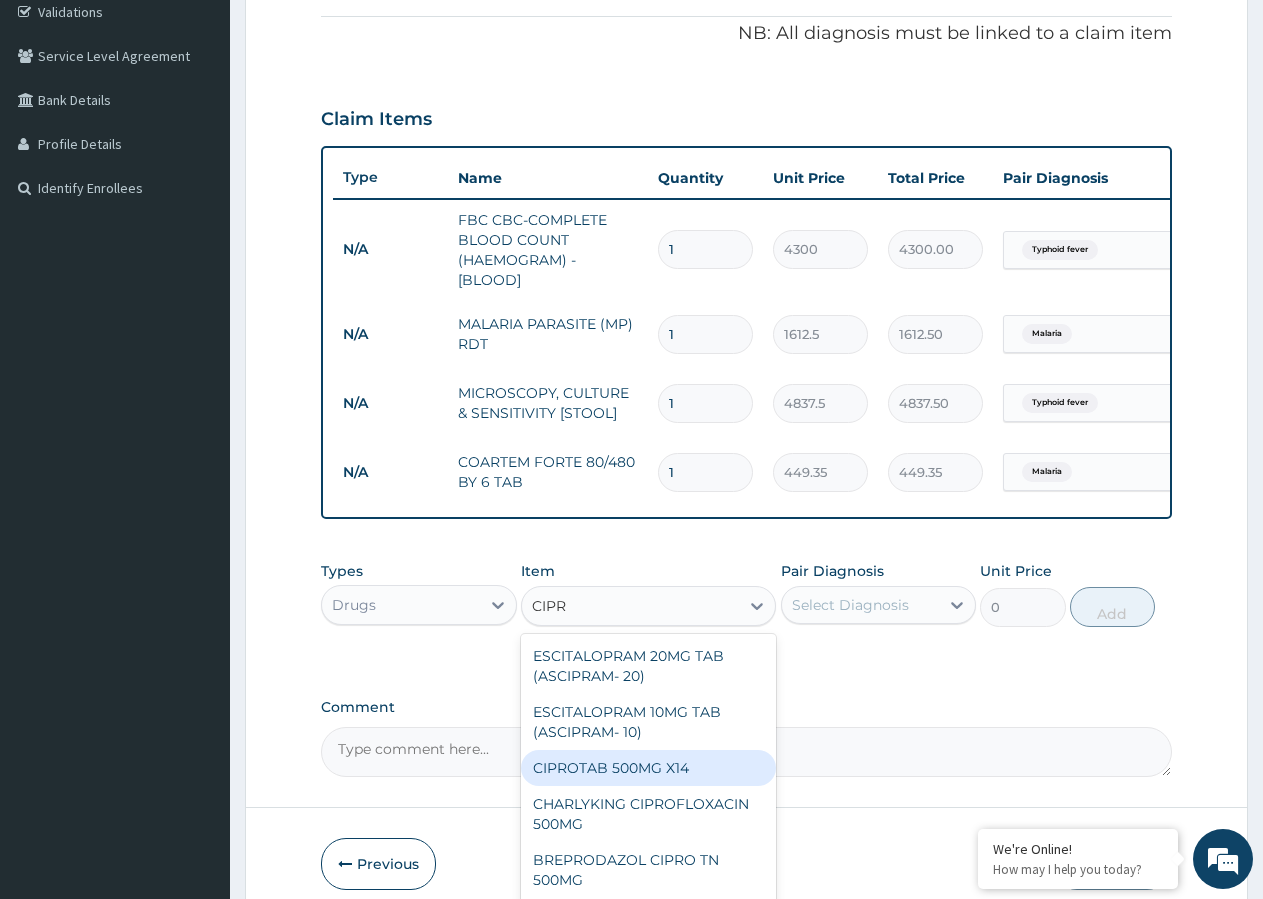 click on "CIPROTAB 500MG X14" at bounding box center (648, 768) 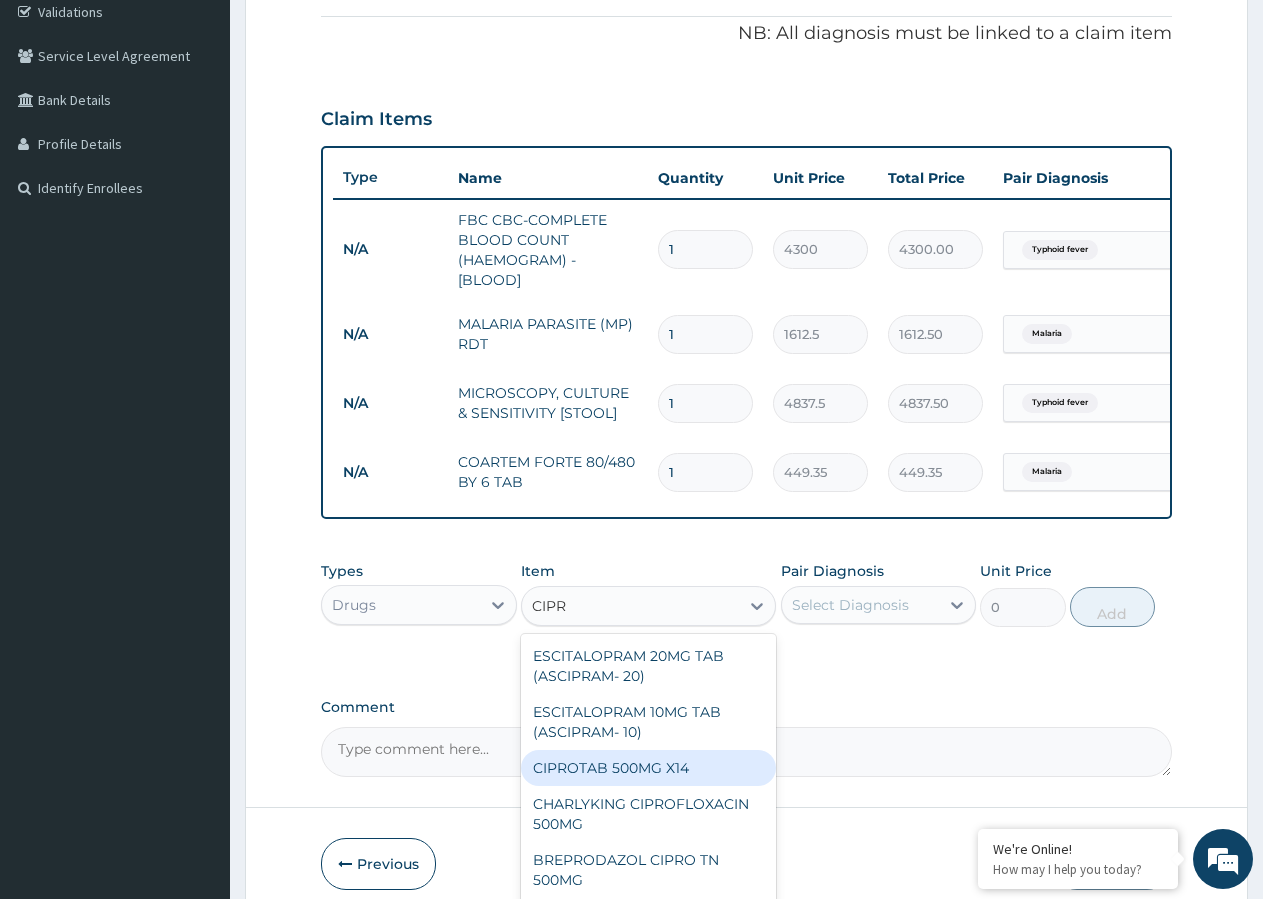 type 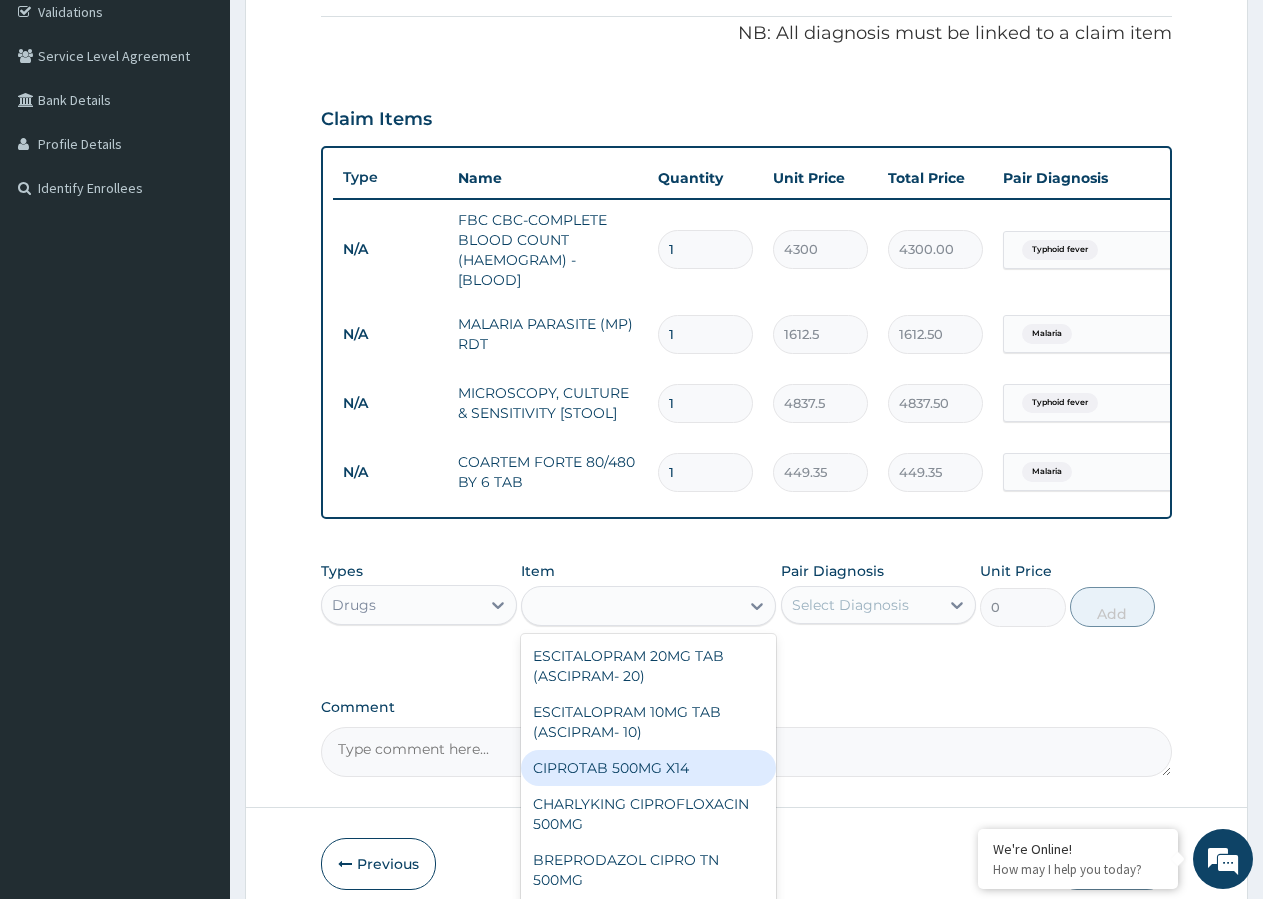 type on "319.275" 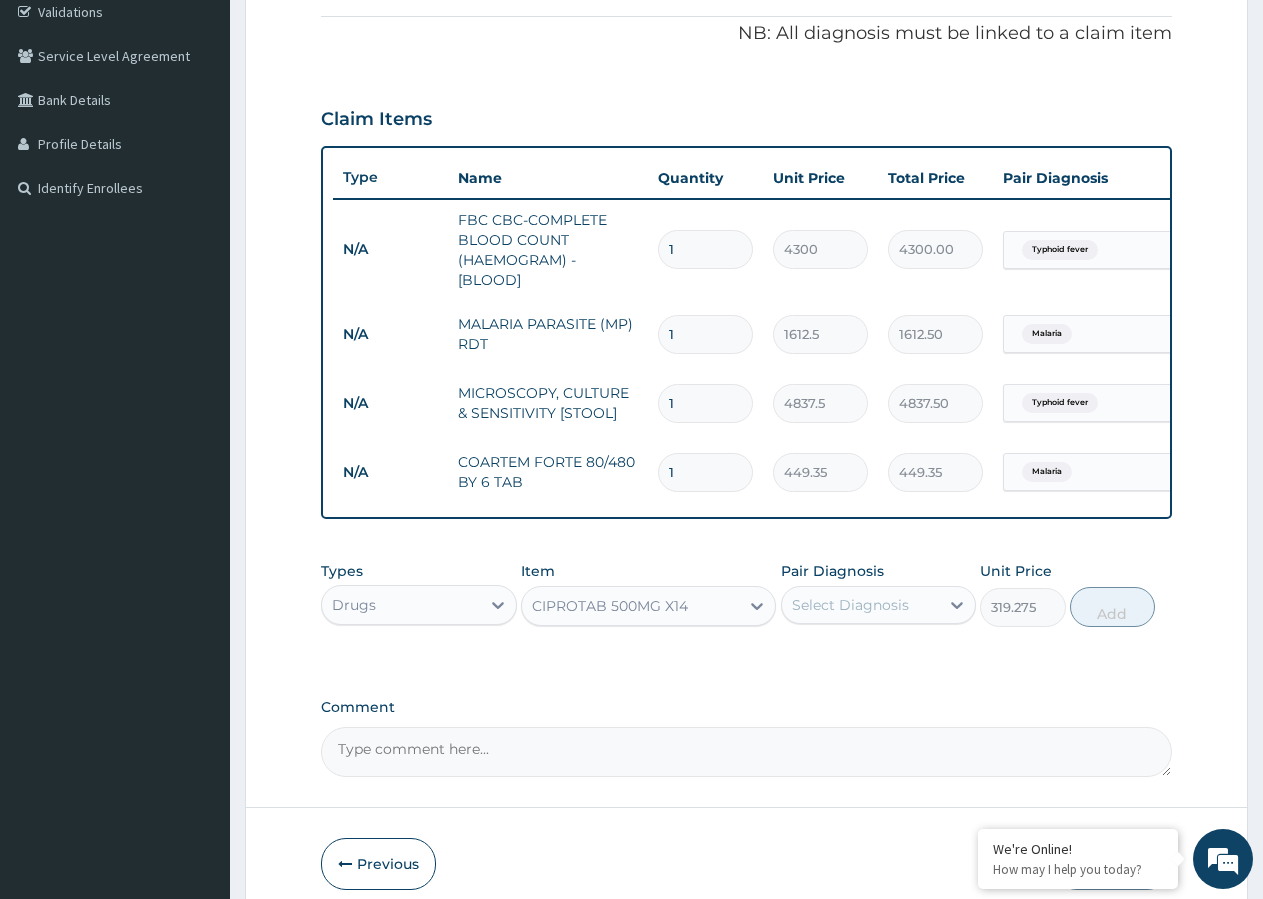 click on "Select Diagnosis" at bounding box center (850, 605) 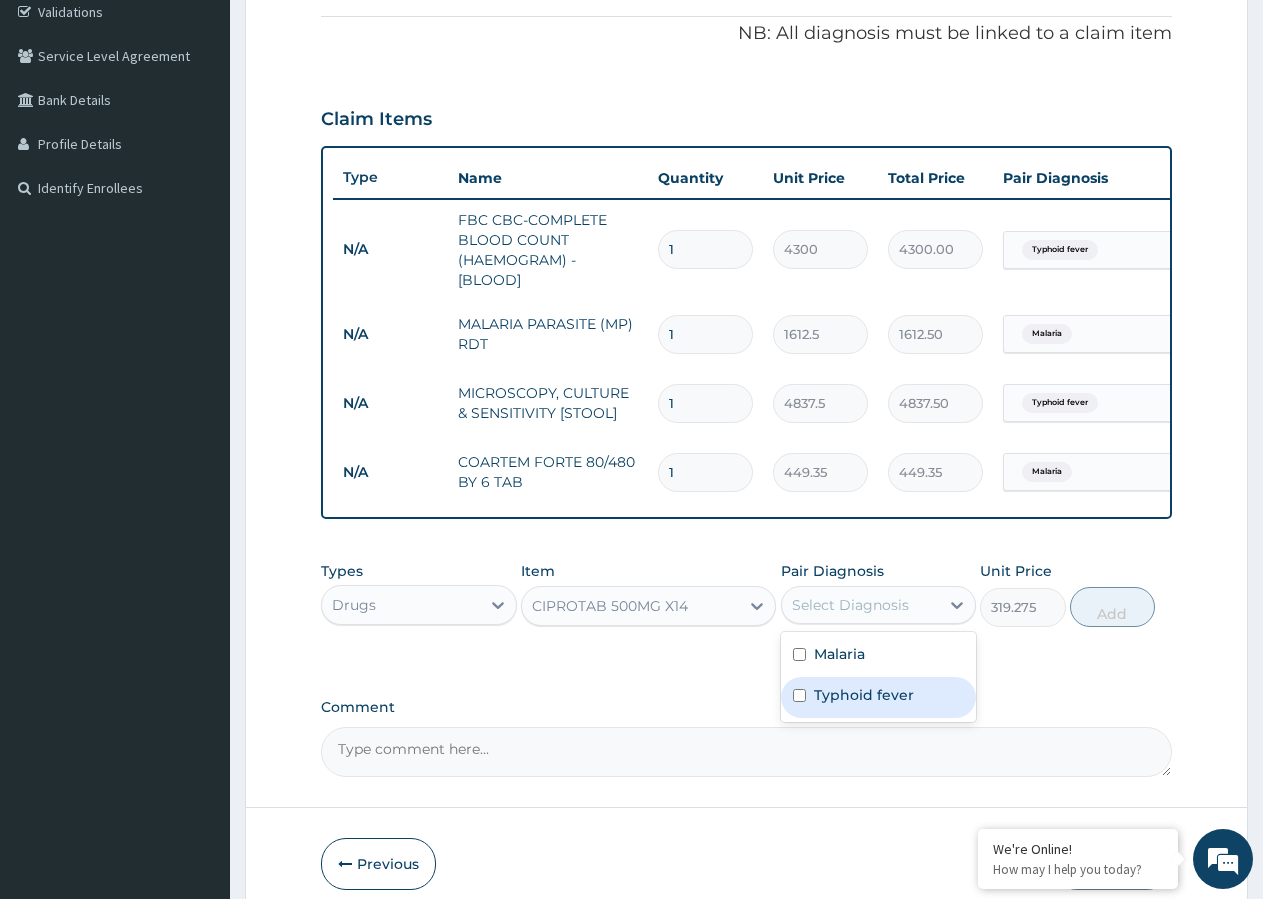 click at bounding box center (799, 695) 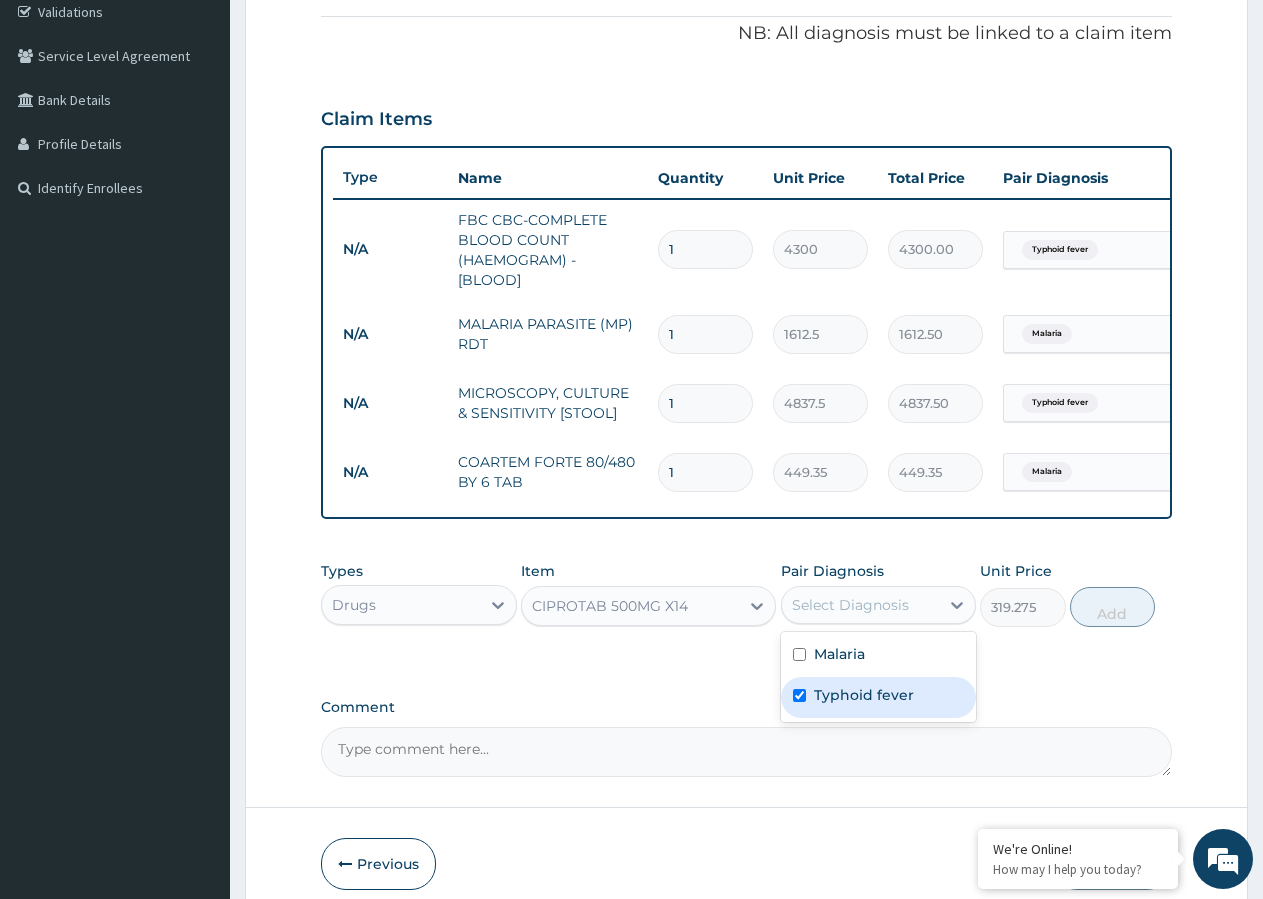 checkbox on "true" 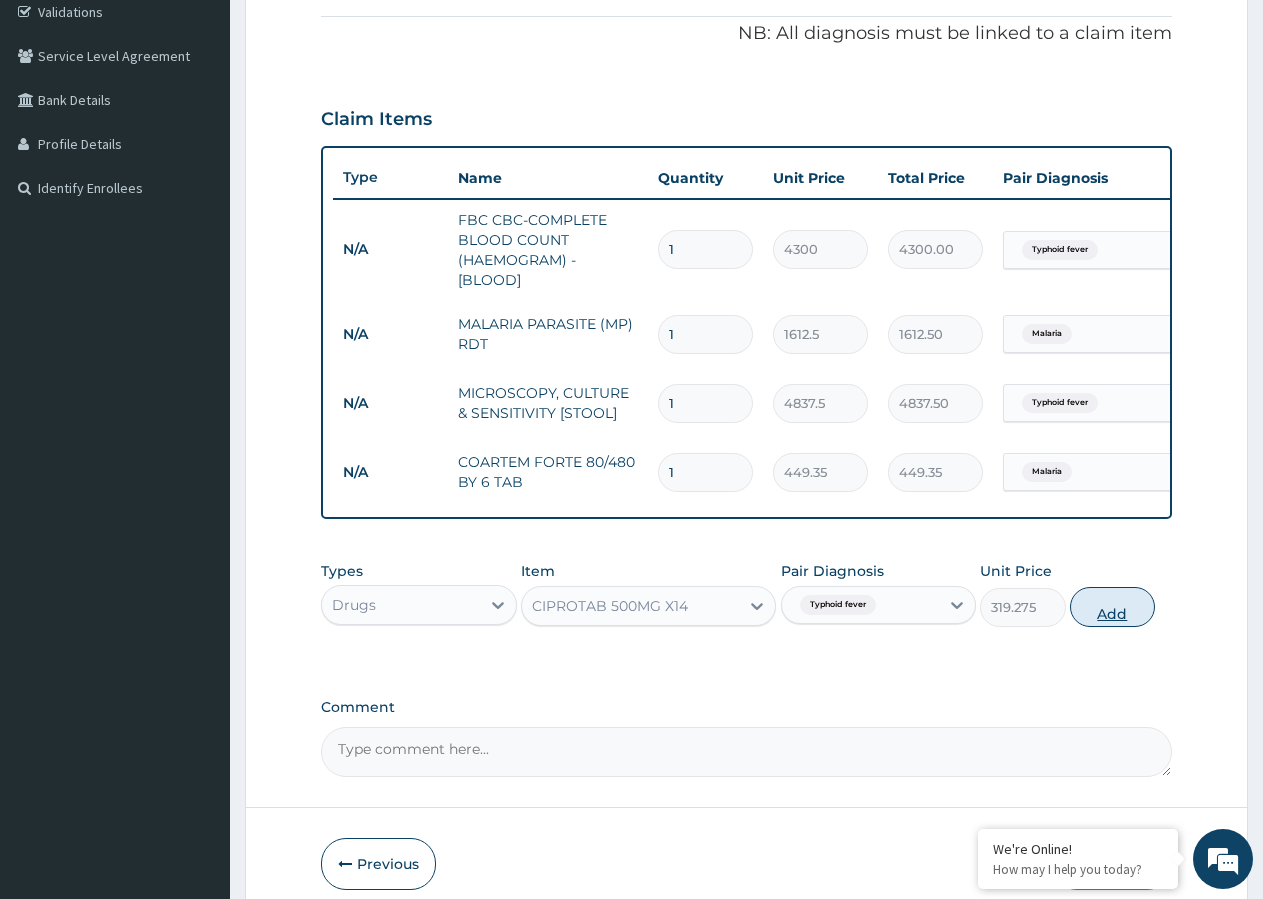 click on "Add" at bounding box center (1112, 607) 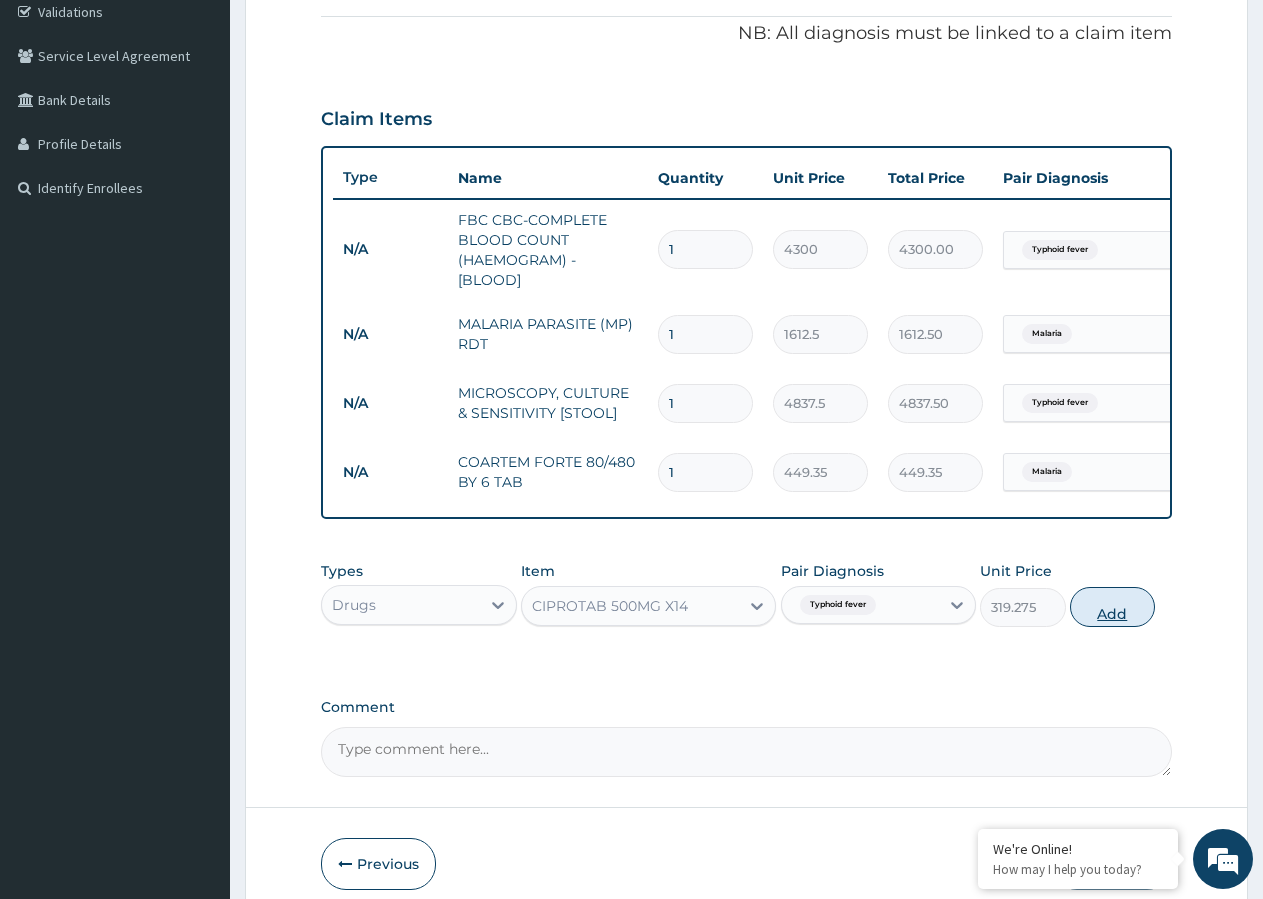 type on "0" 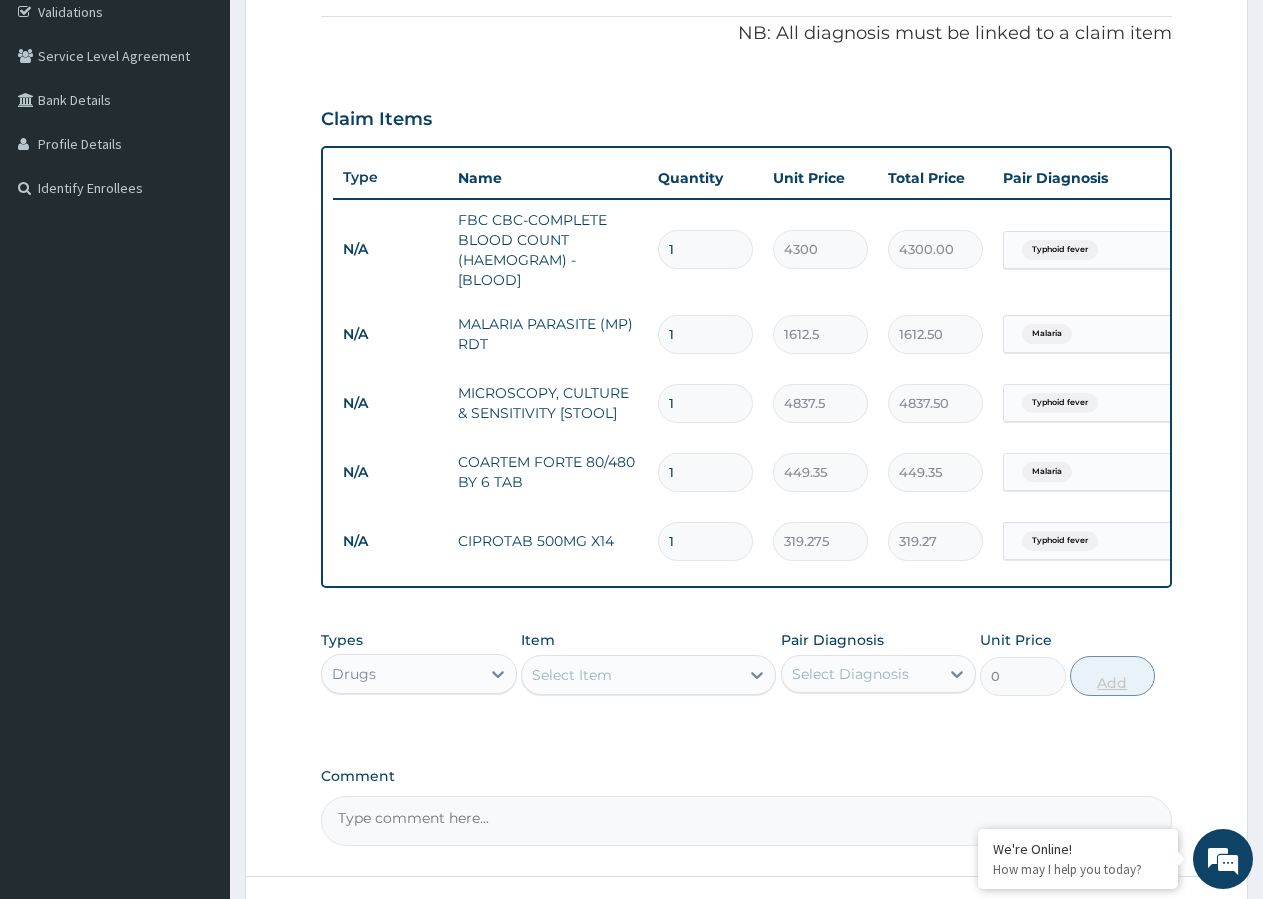 type on "10" 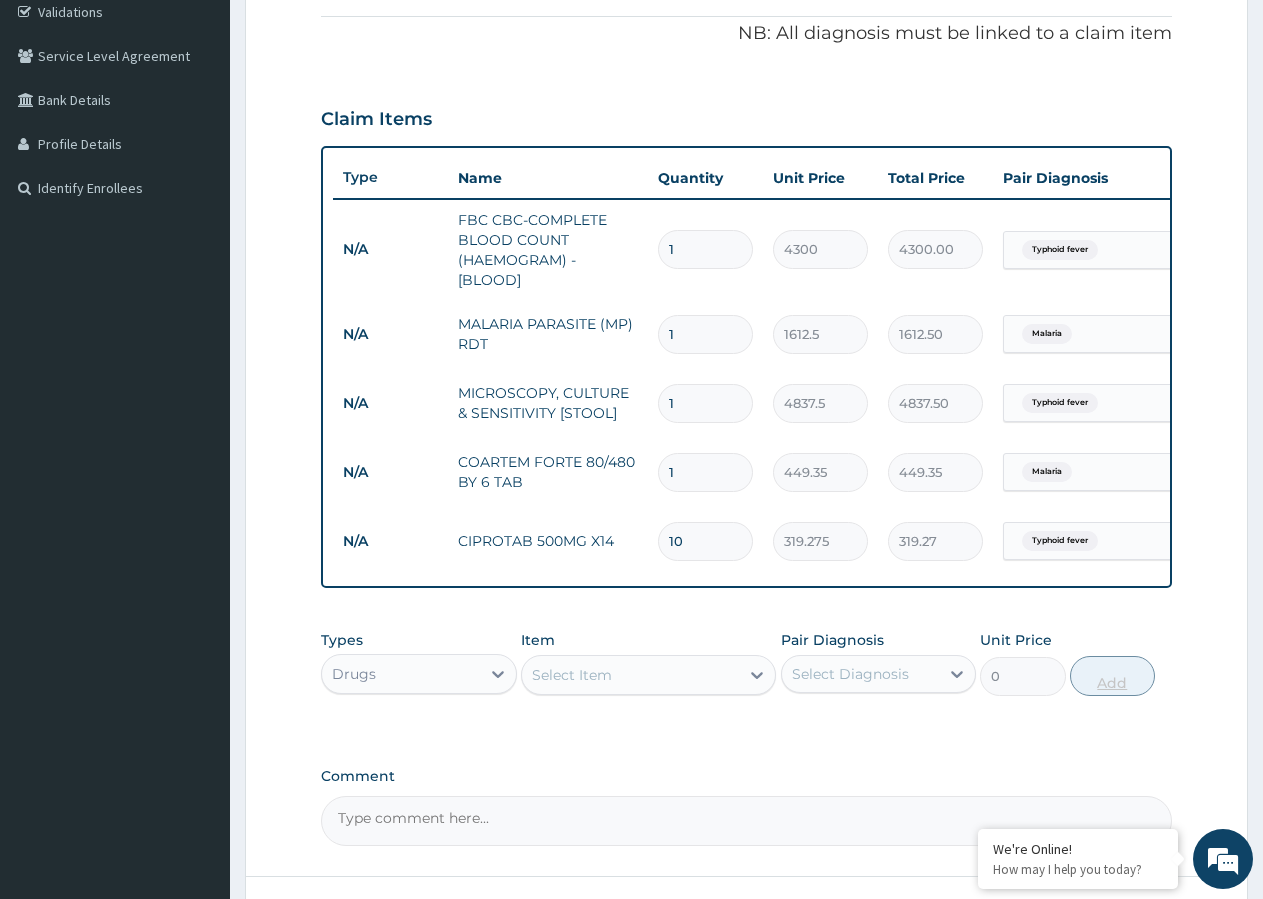 type on "3192.75" 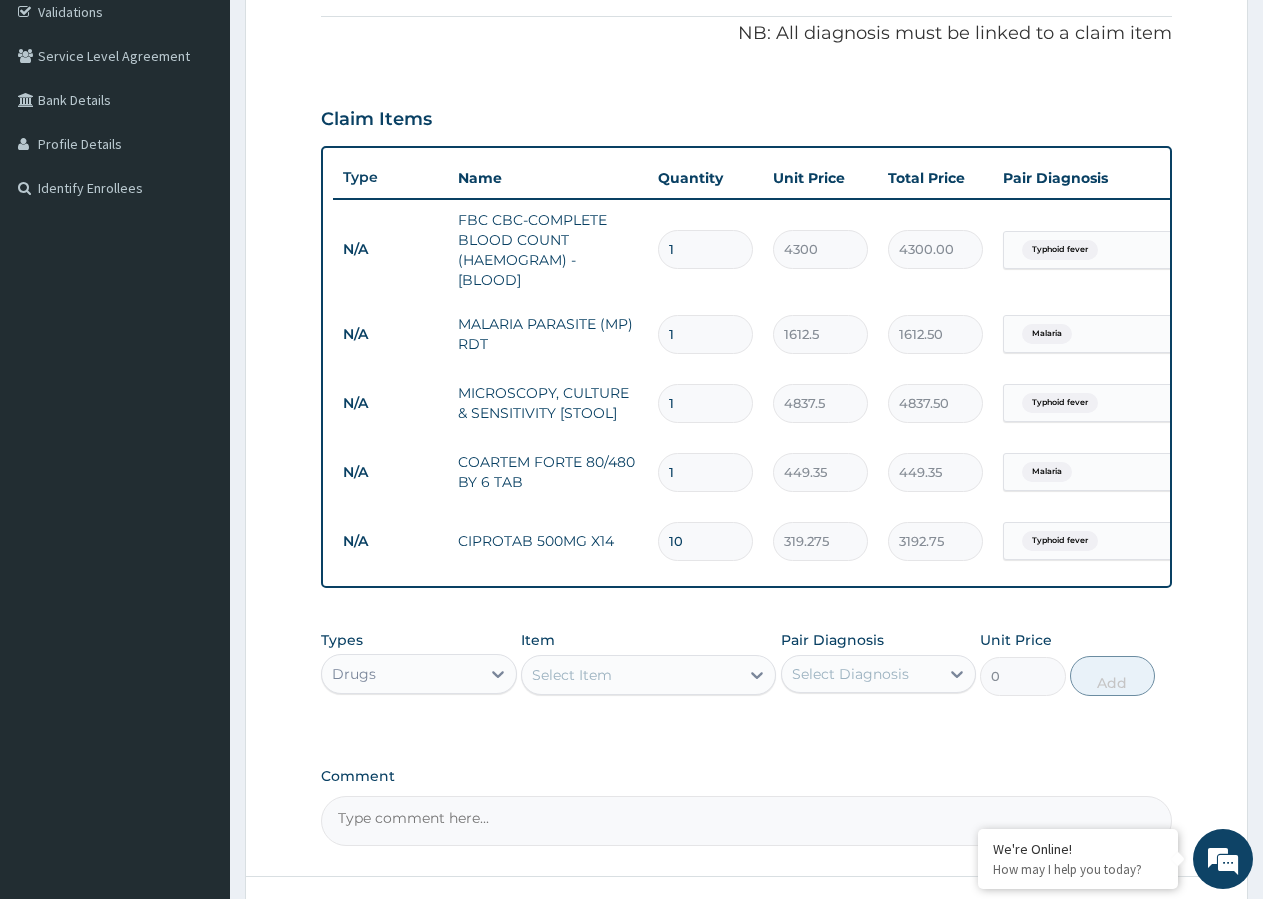 type on "10" 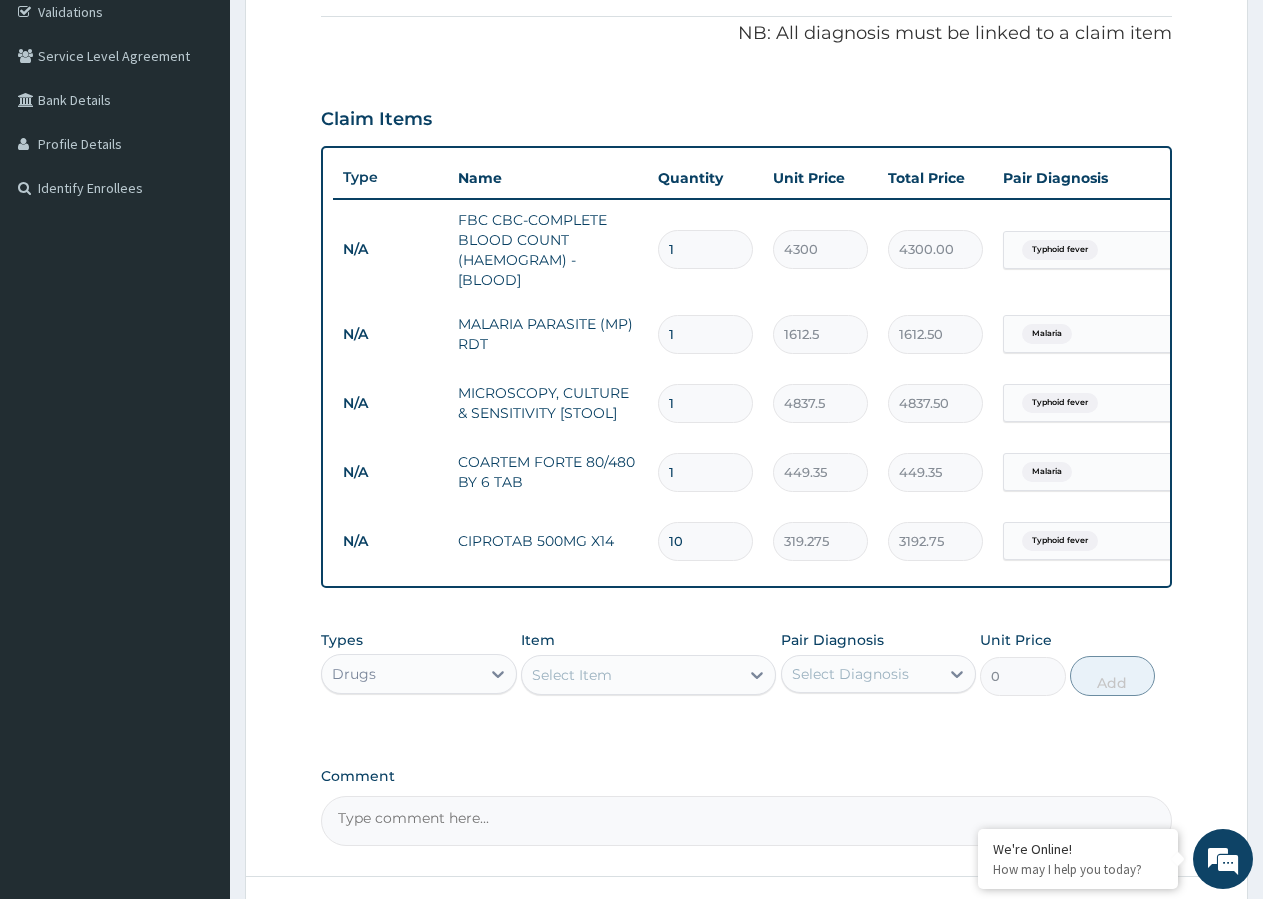 click on "Select Item" at bounding box center (572, 675) 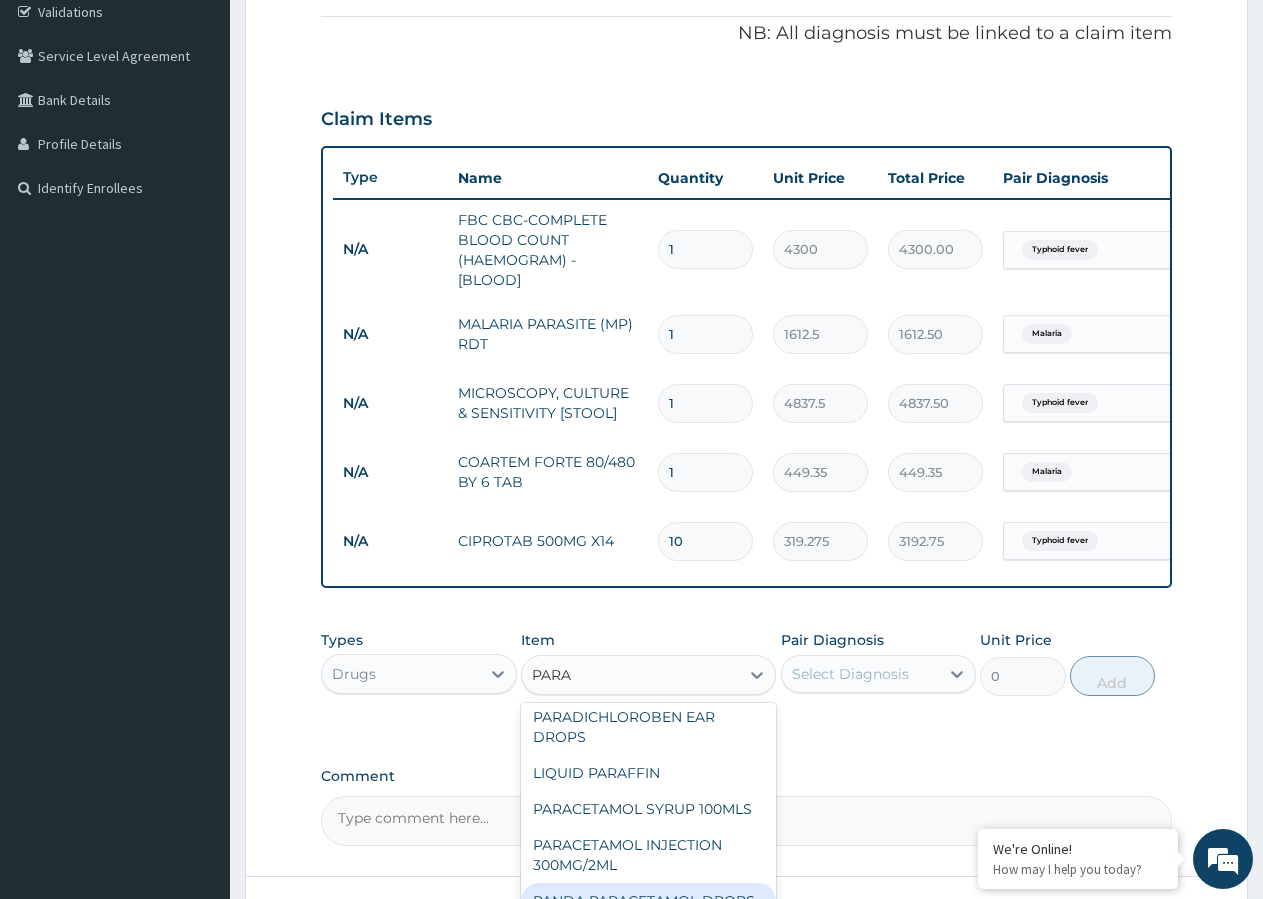 scroll, scrollTop: 136, scrollLeft: 0, axis: vertical 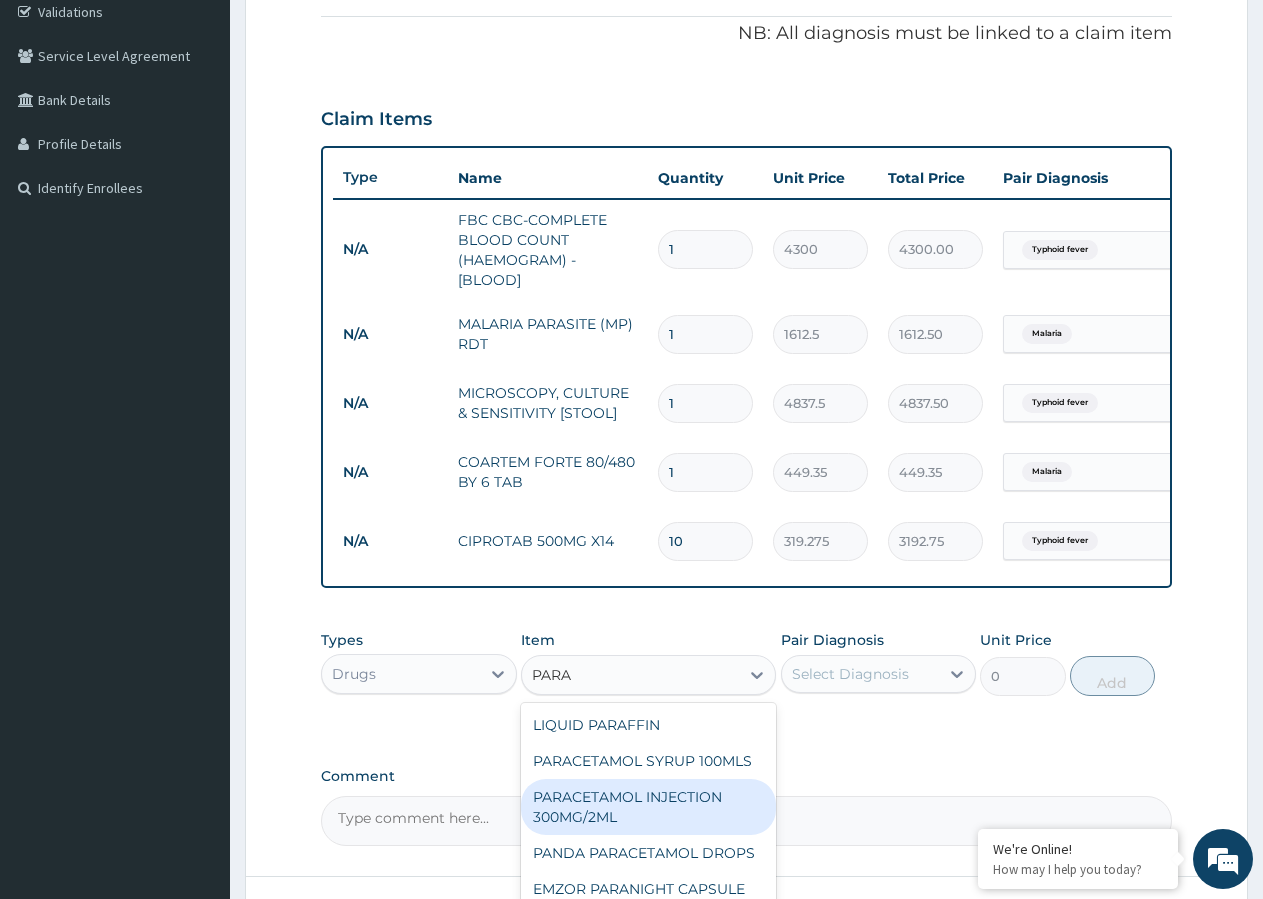 type on "PARAC" 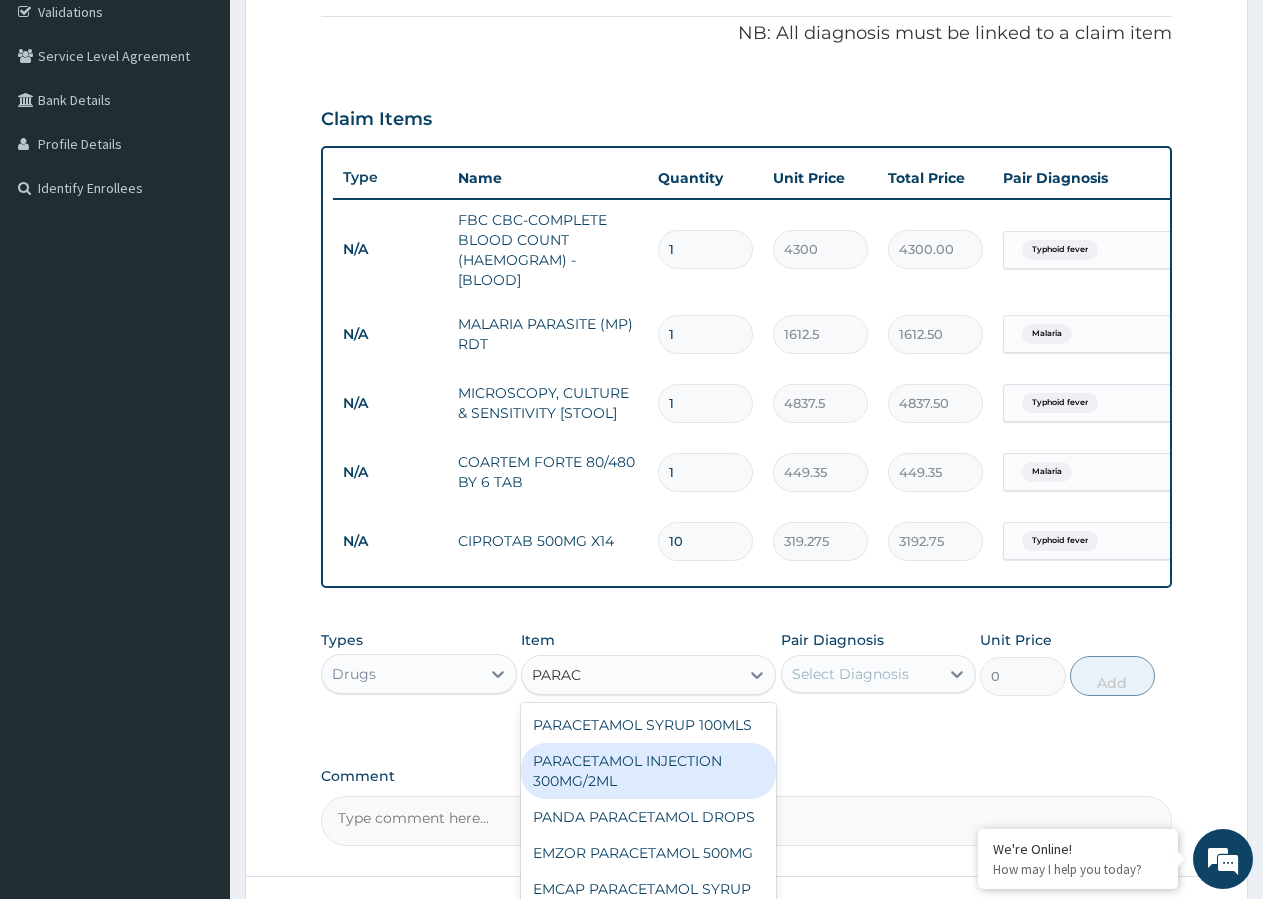 scroll, scrollTop: 0, scrollLeft: 0, axis: both 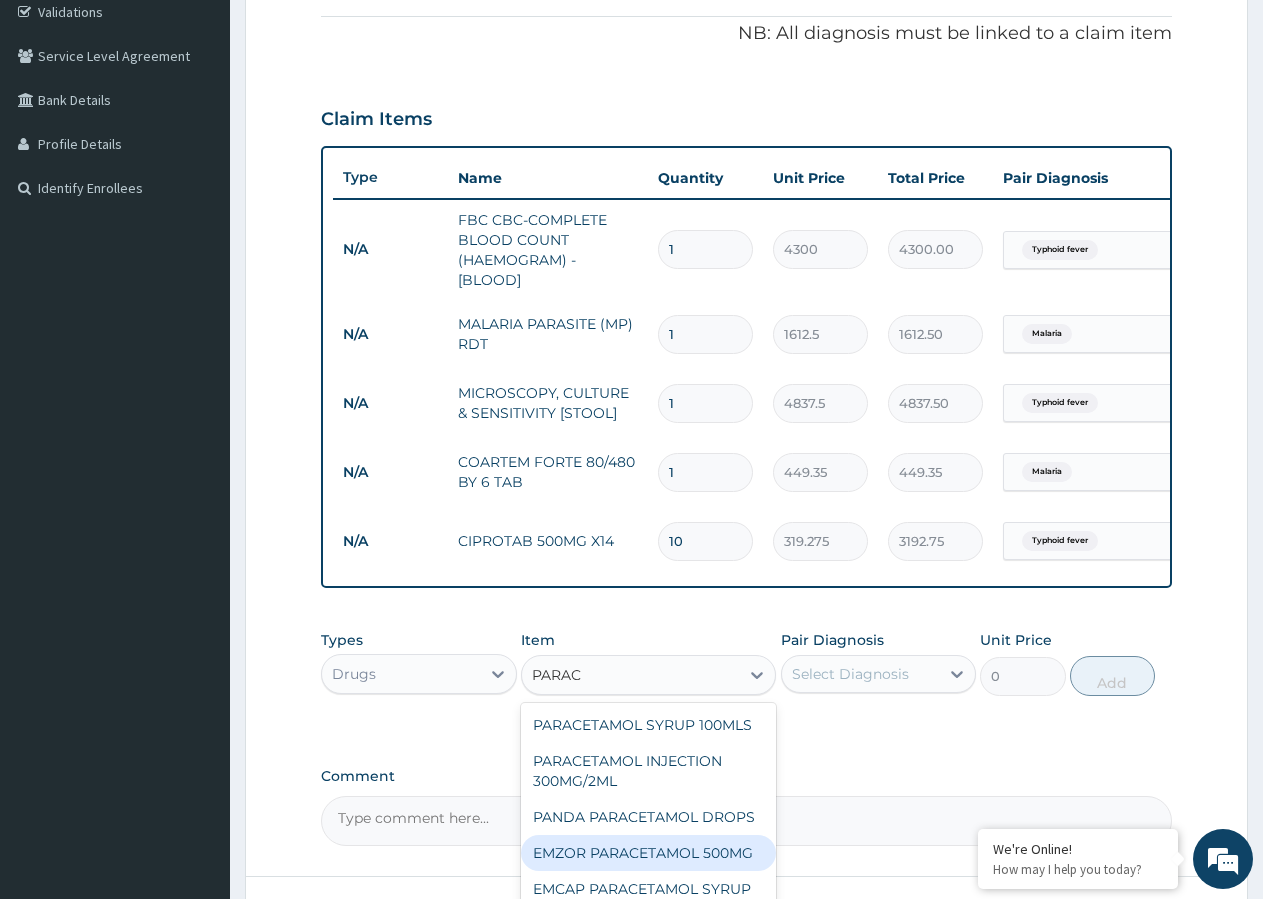 click on "EMZOR PARACETAMOL 500MG" at bounding box center [648, 853] 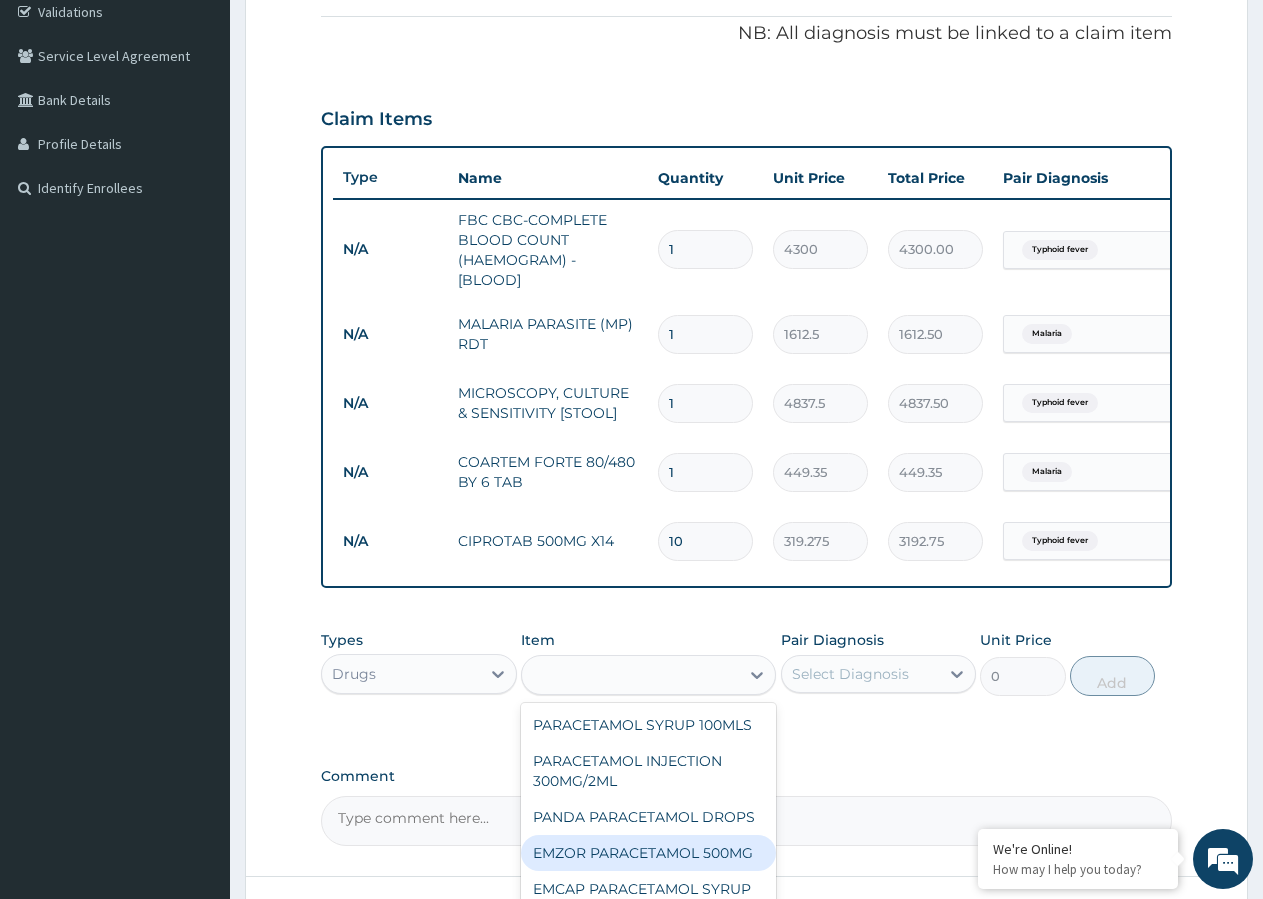 type on "23.65" 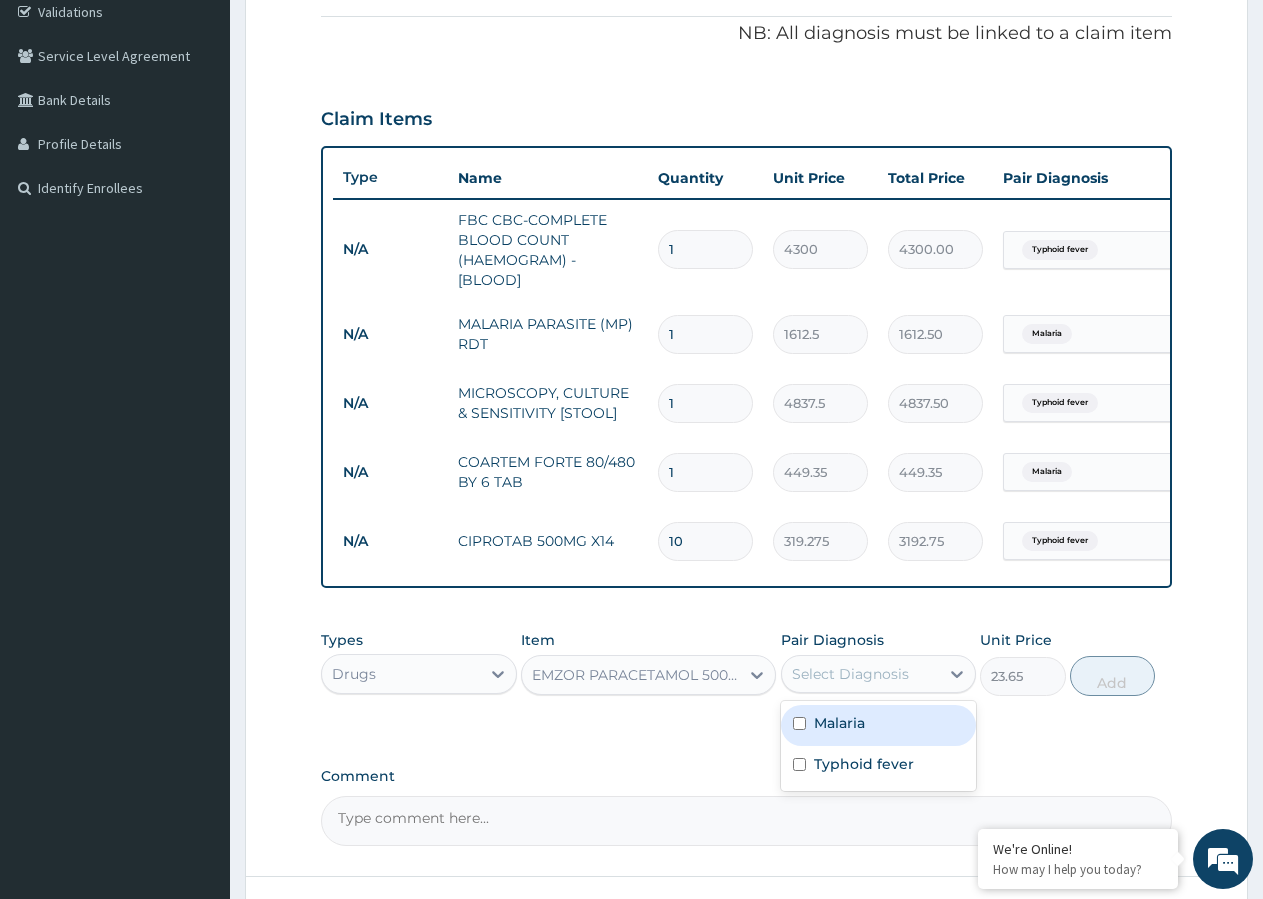 click on "Select Diagnosis" at bounding box center [850, 674] 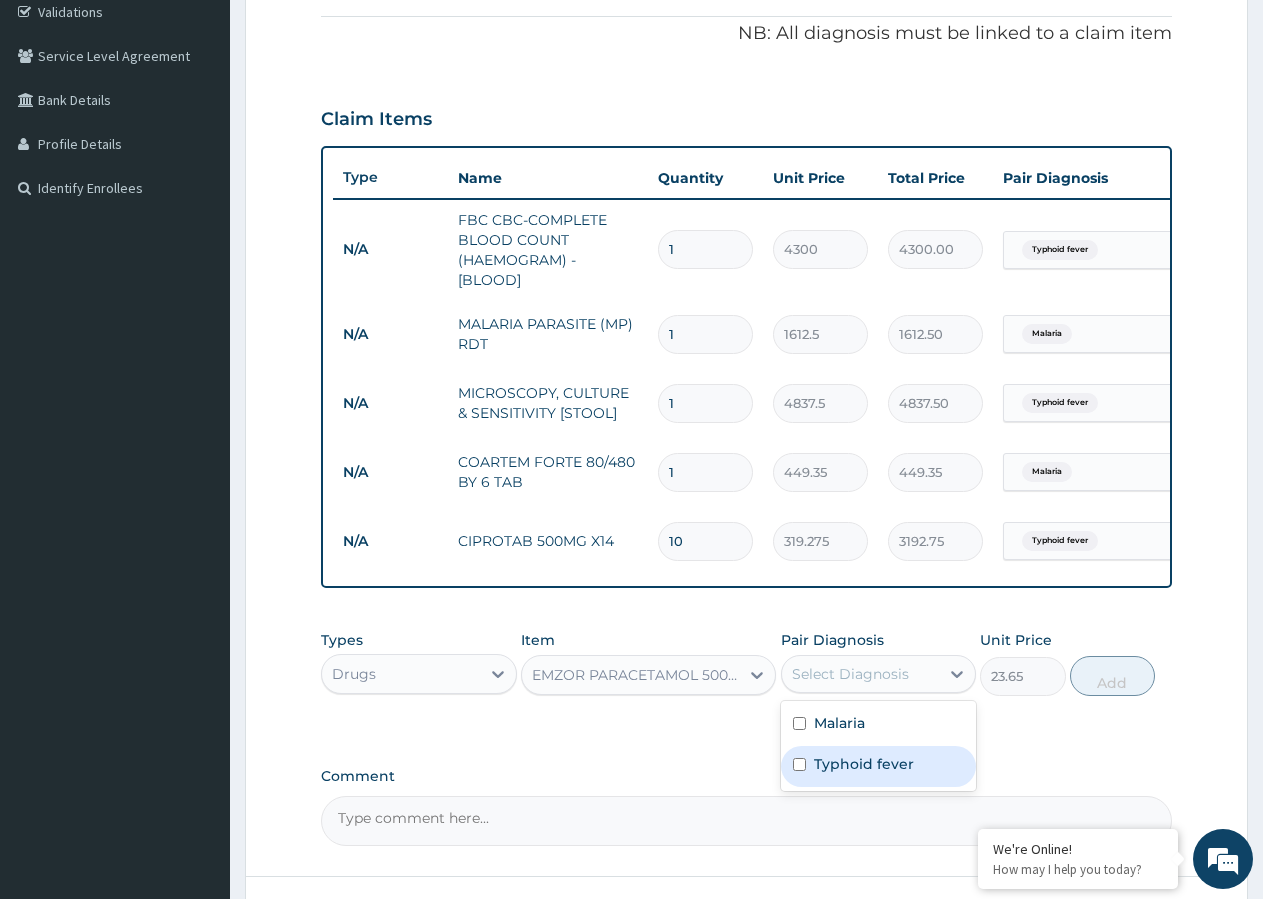 click at bounding box center [799, 764] 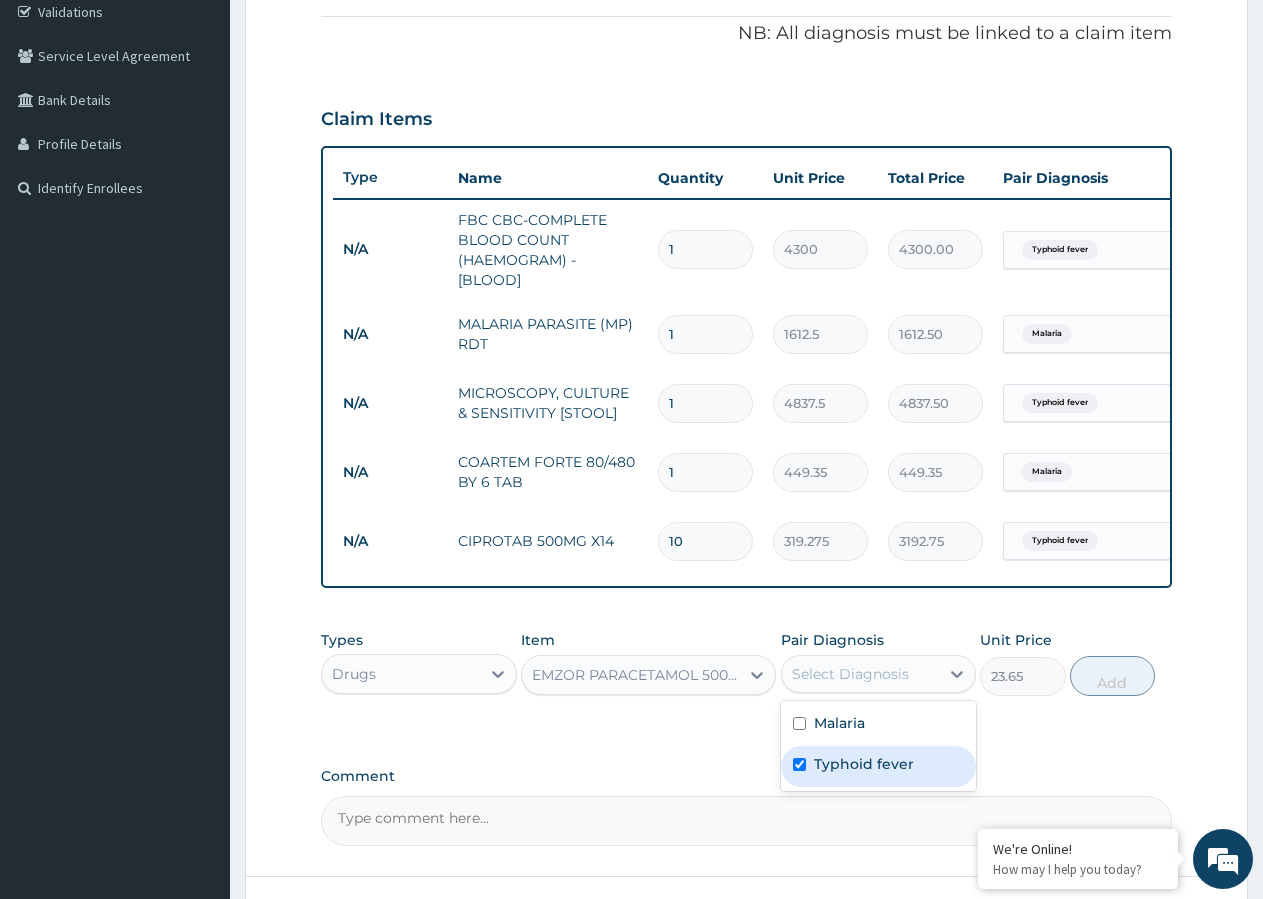 checkbox on "true" 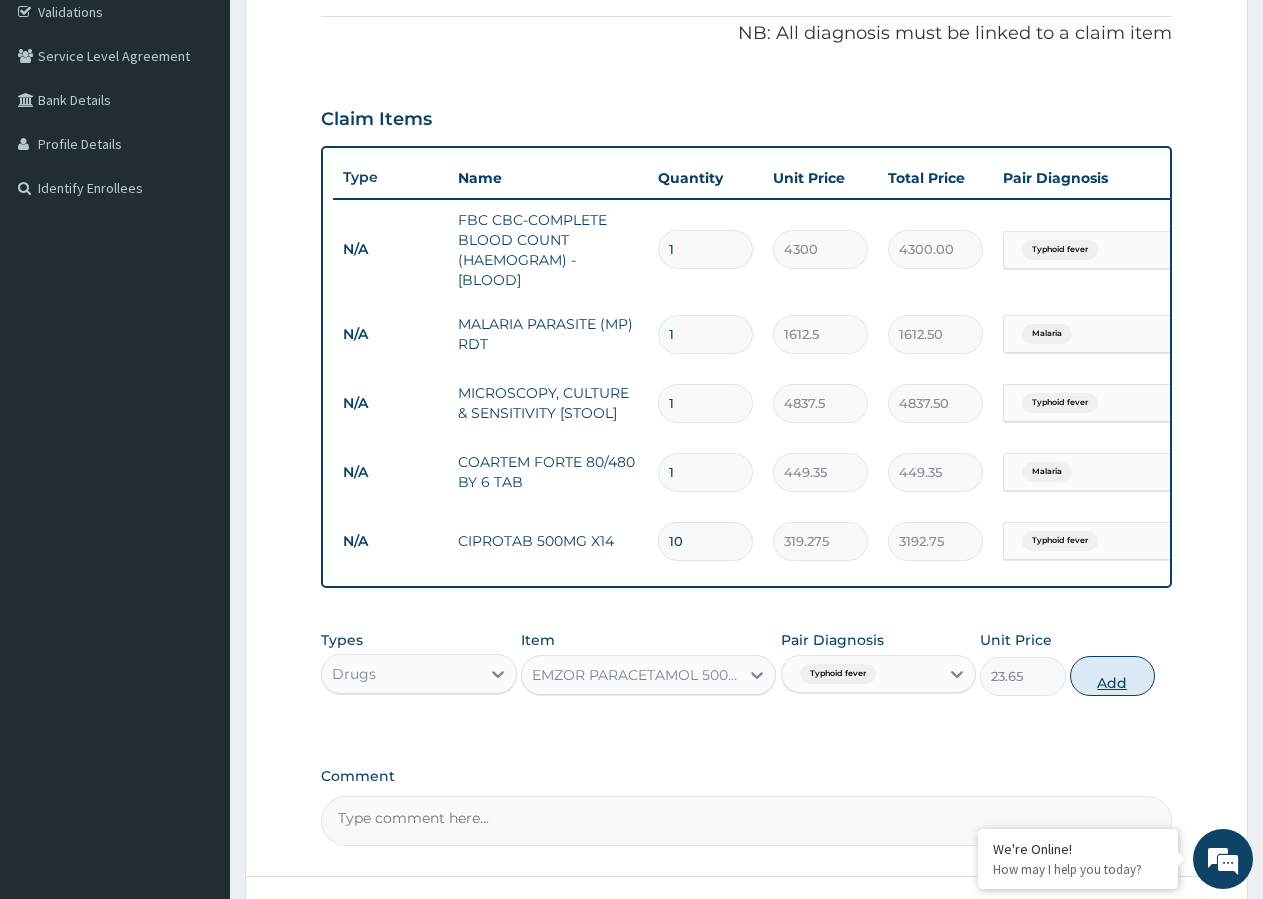 click on "Add" at bounding box center [1112, 676] 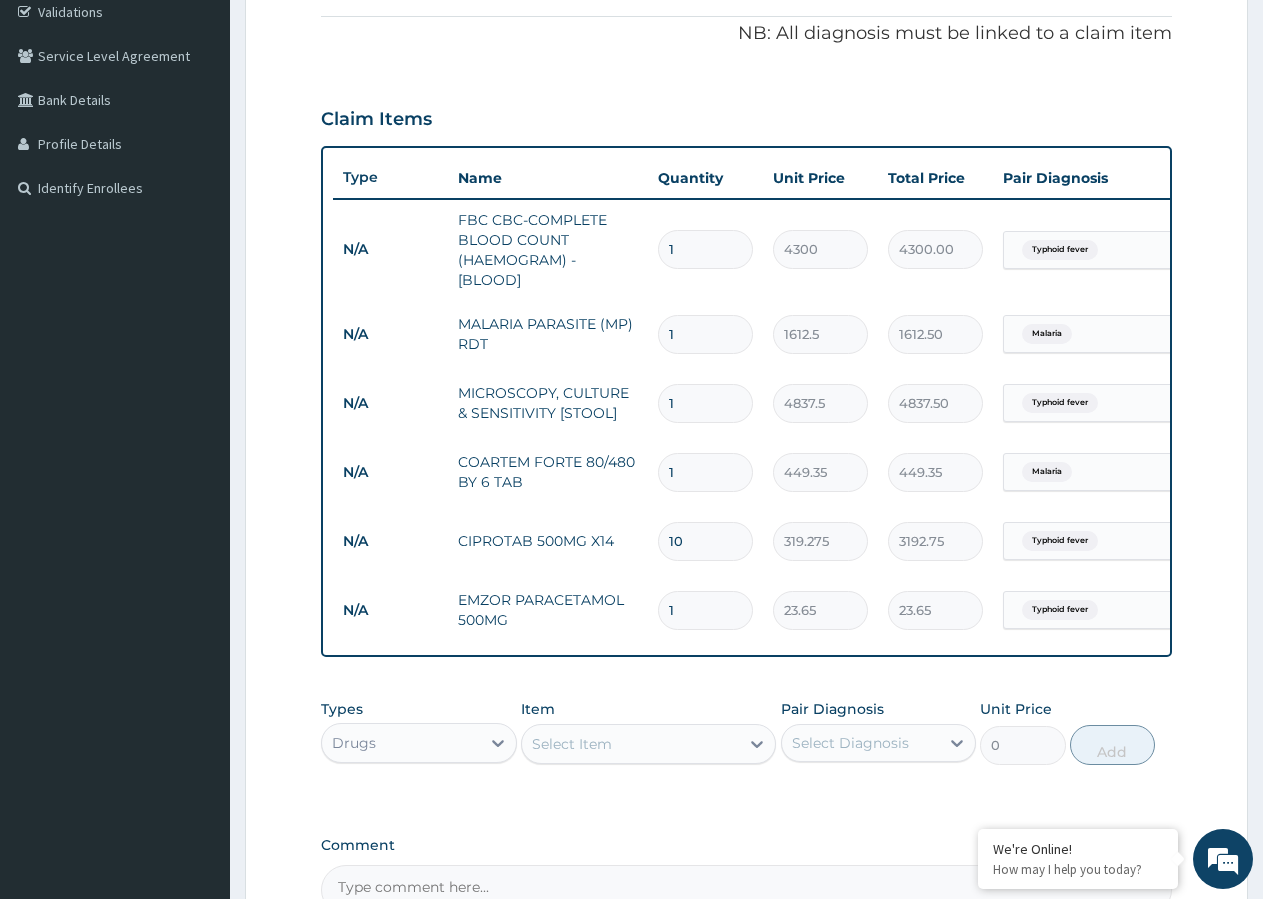 type 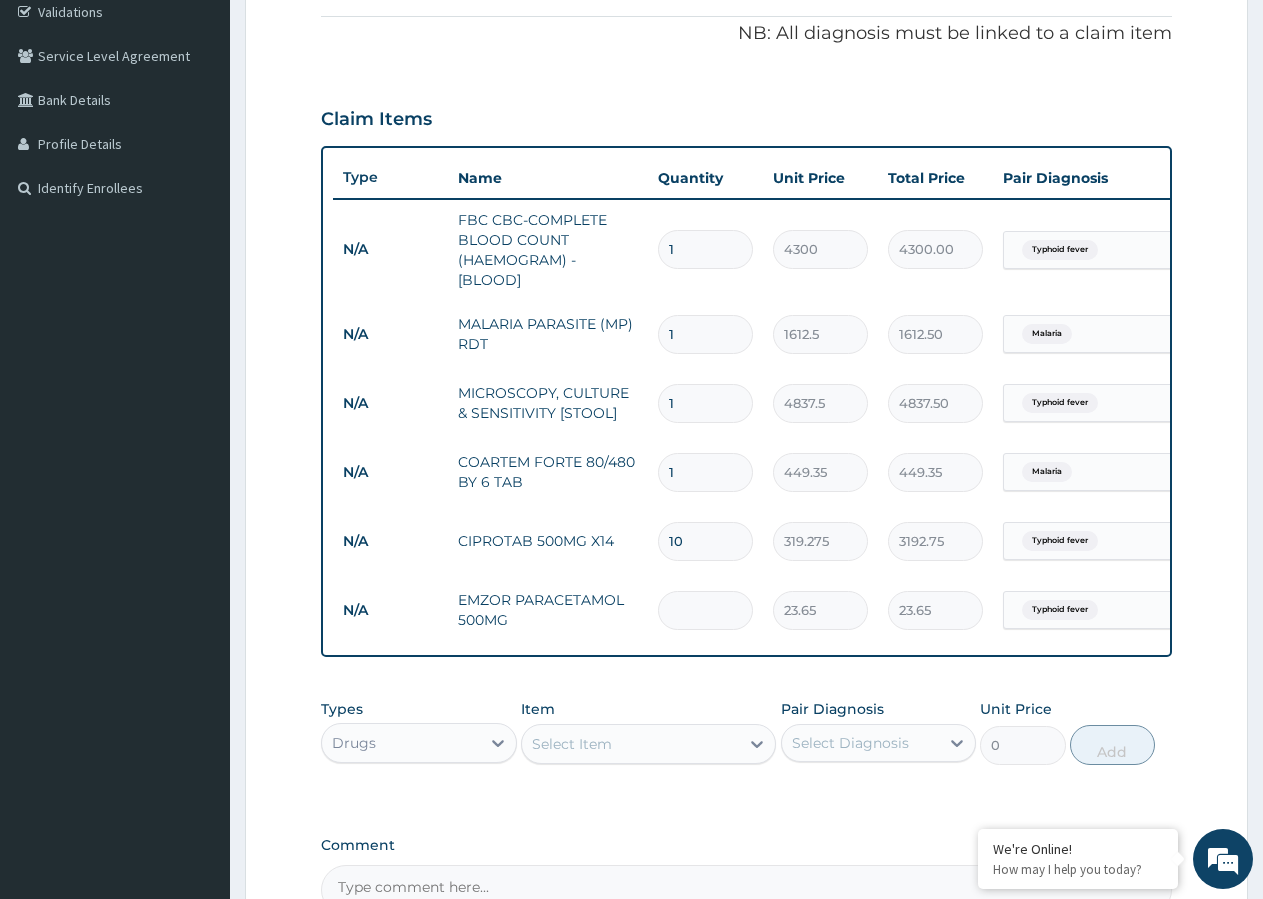 type on "0.00" 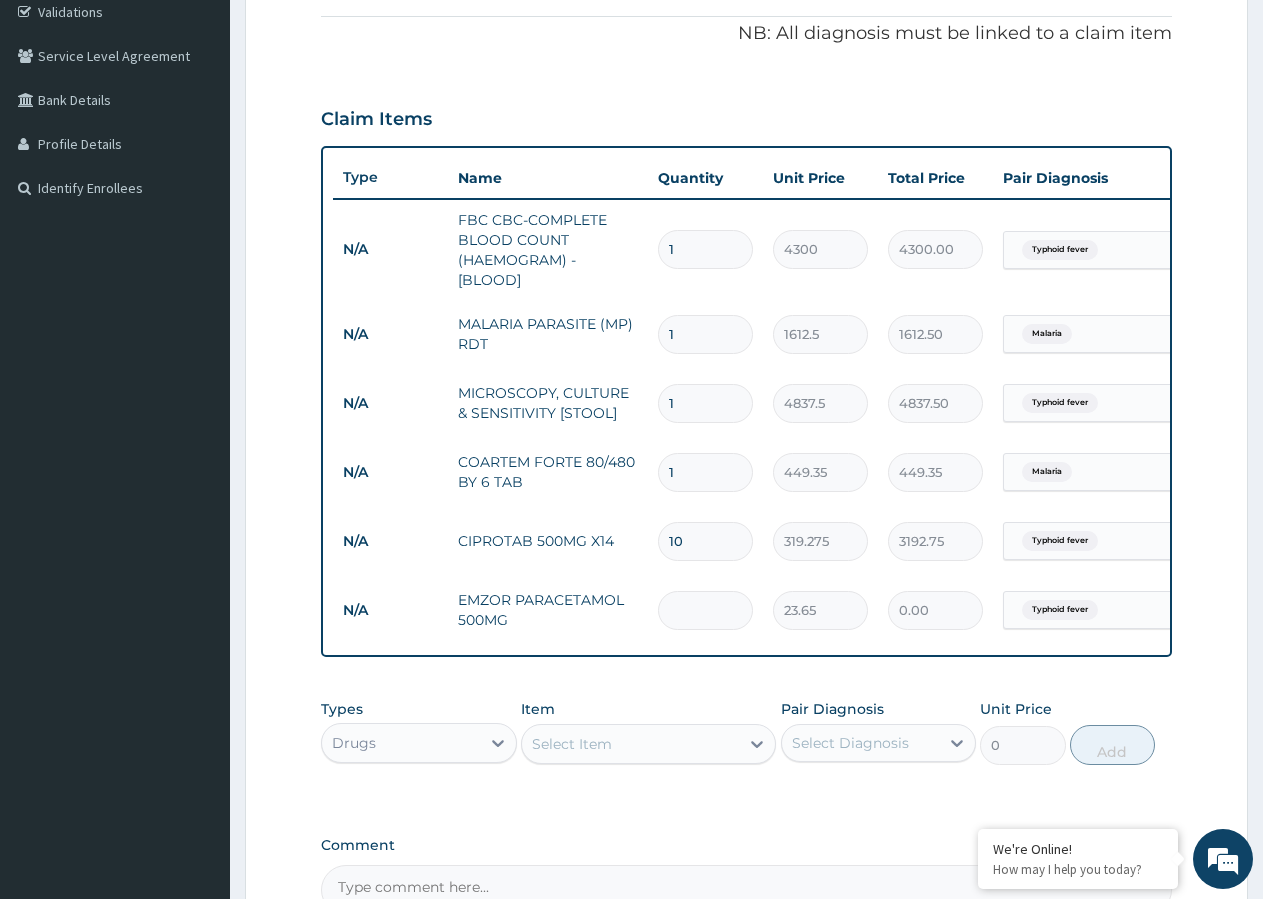 type on "2" 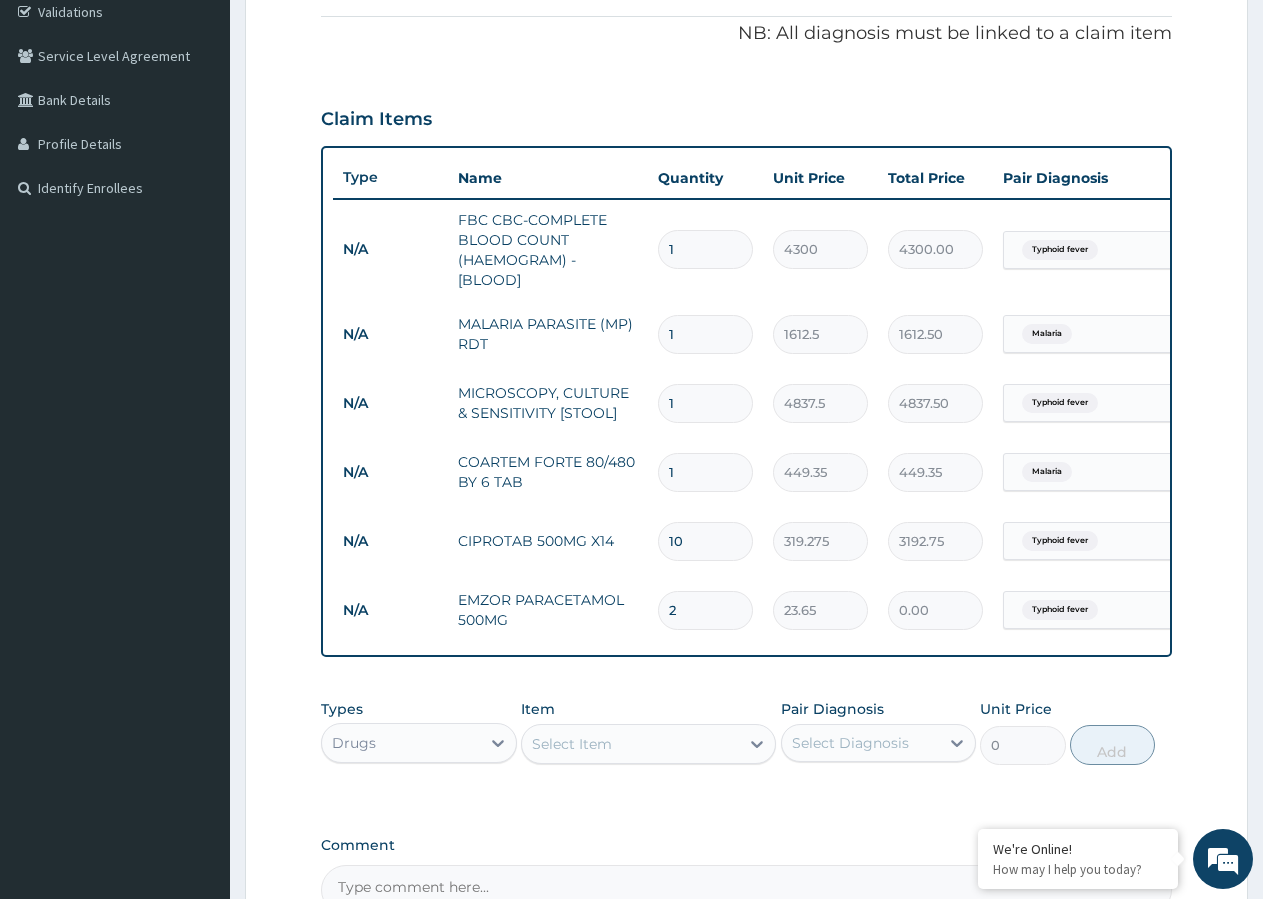 type on "47.30" 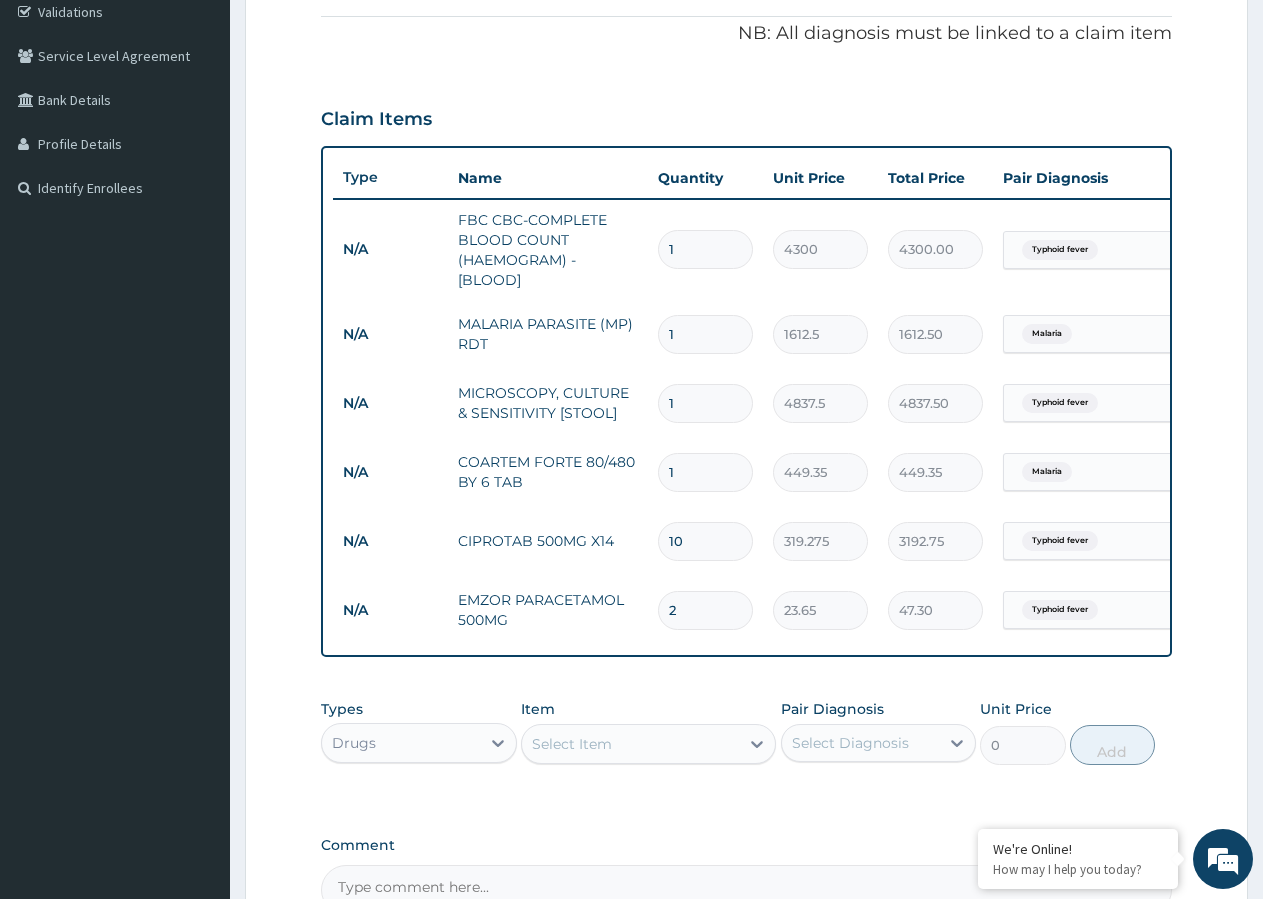 type on "20" 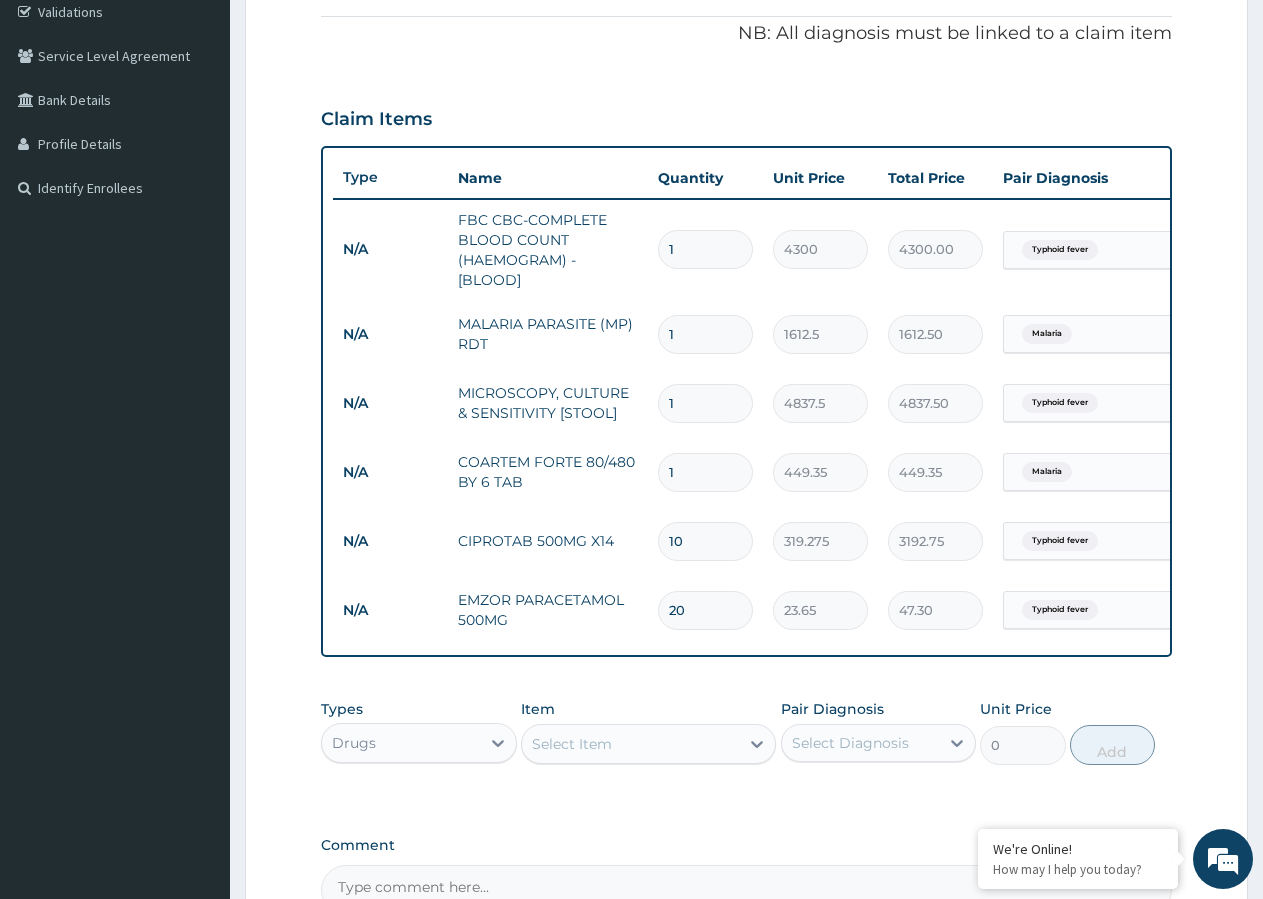 type on "473.00" 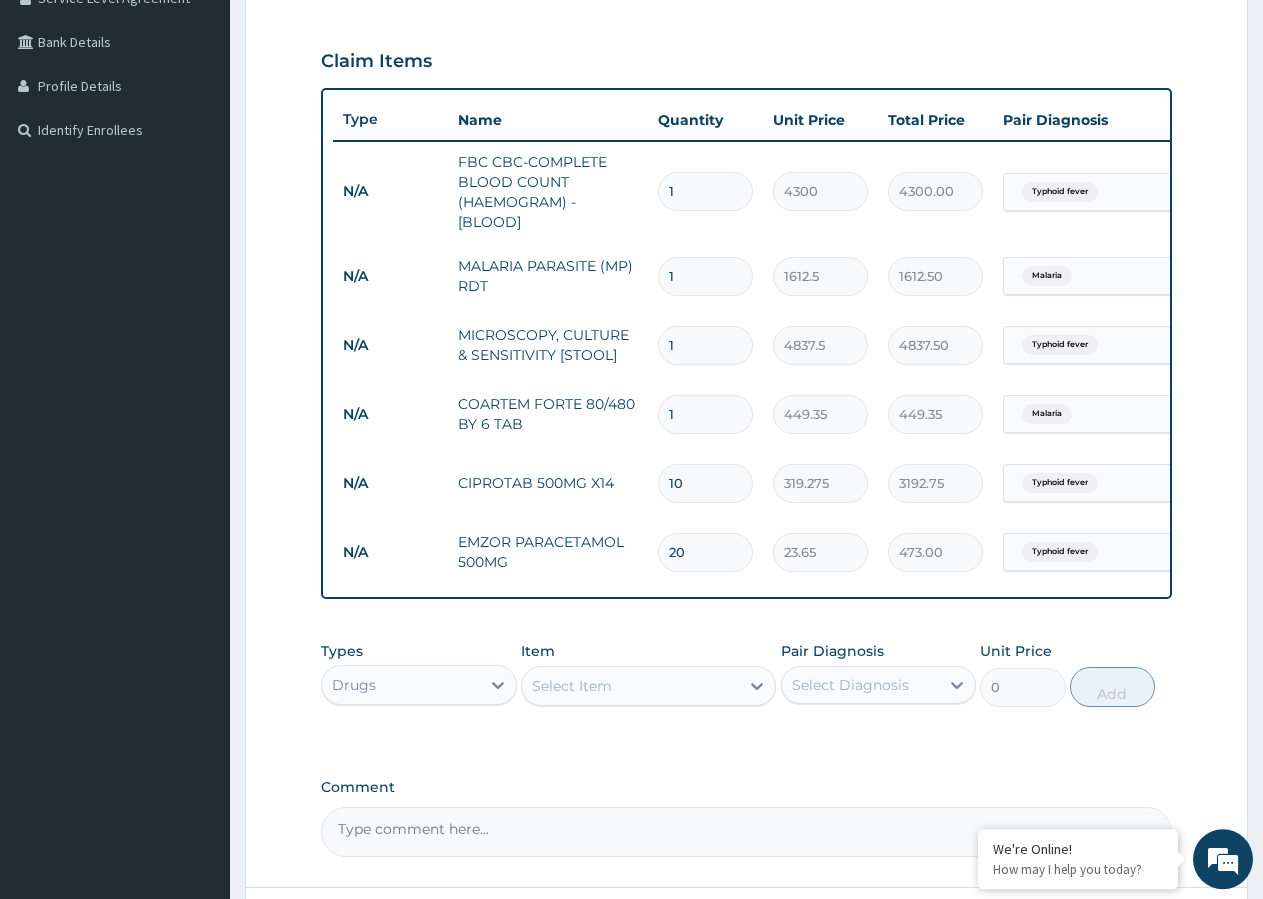 scroll, scrollTop: 625, scrollLeft: 0, axis: vertical 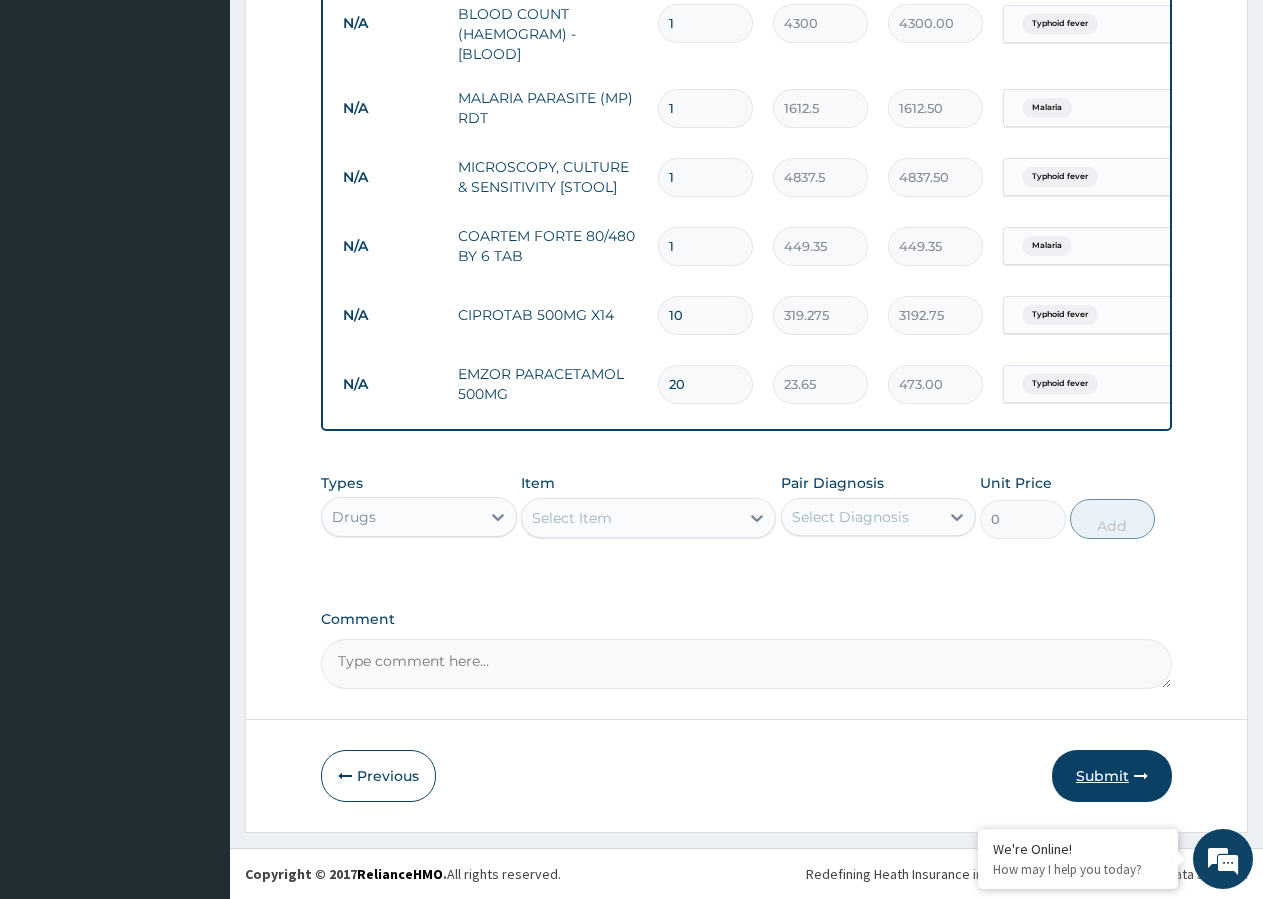 type on "20" 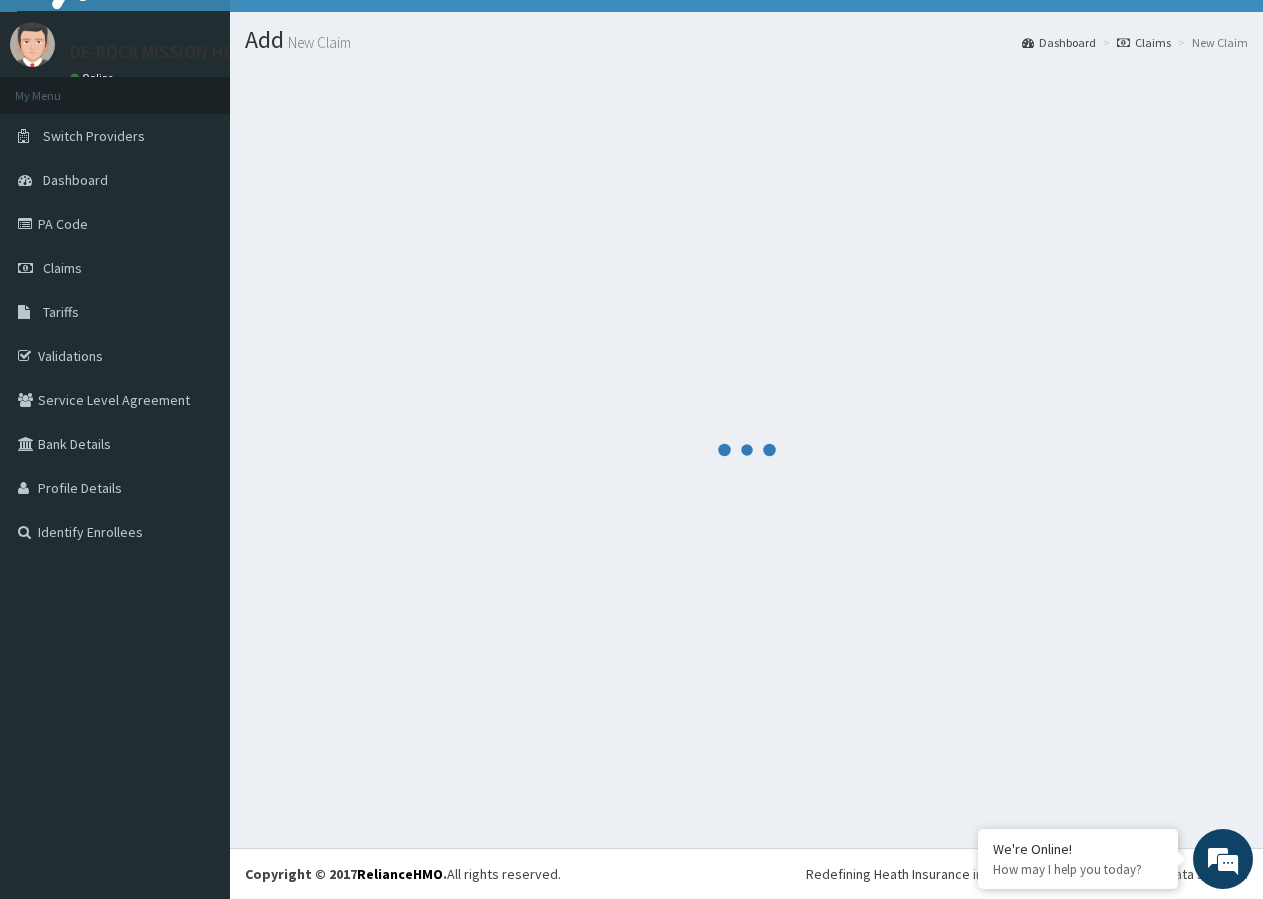 scroll, scrollTop: 38, scrollLeft: 0, axis: vertical 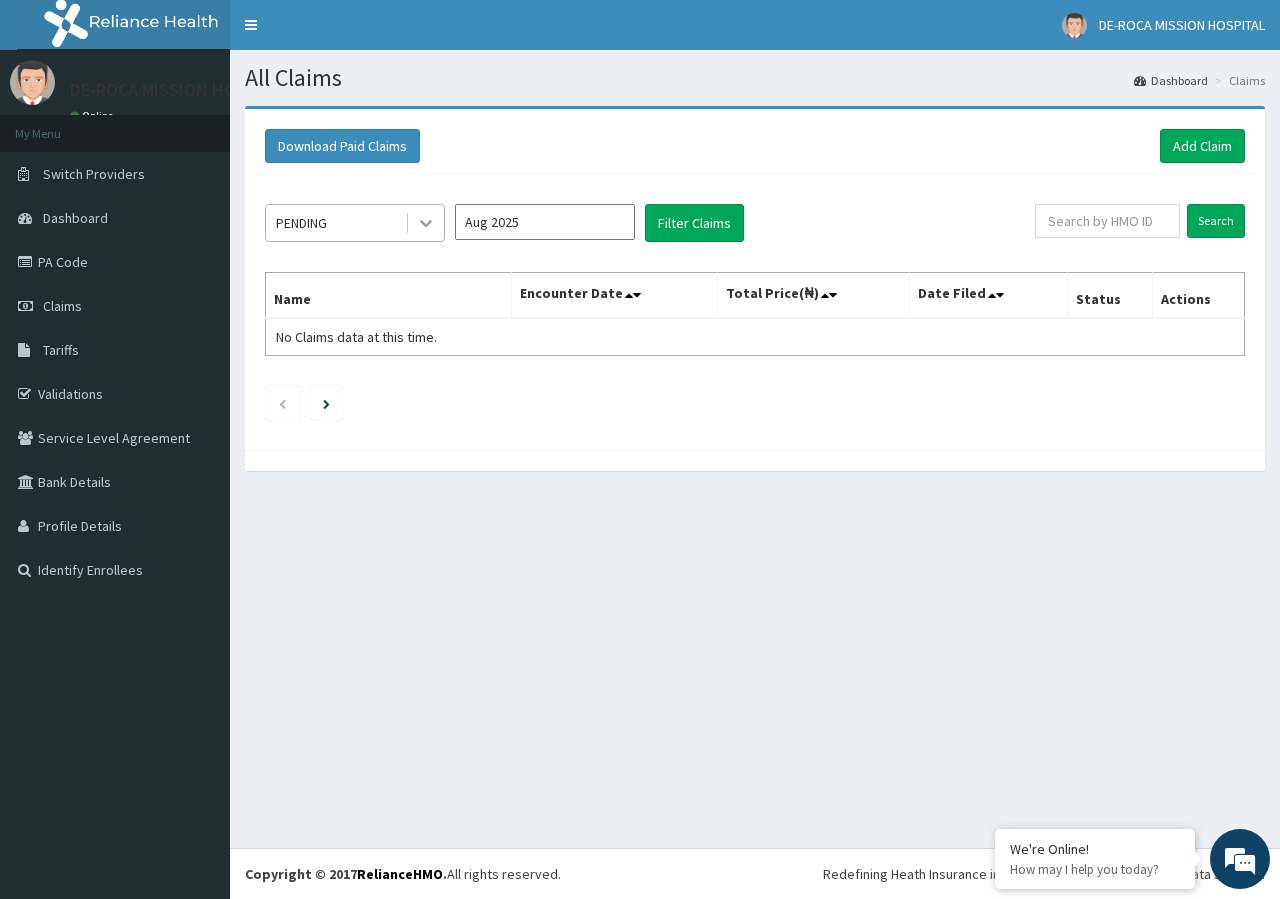 click 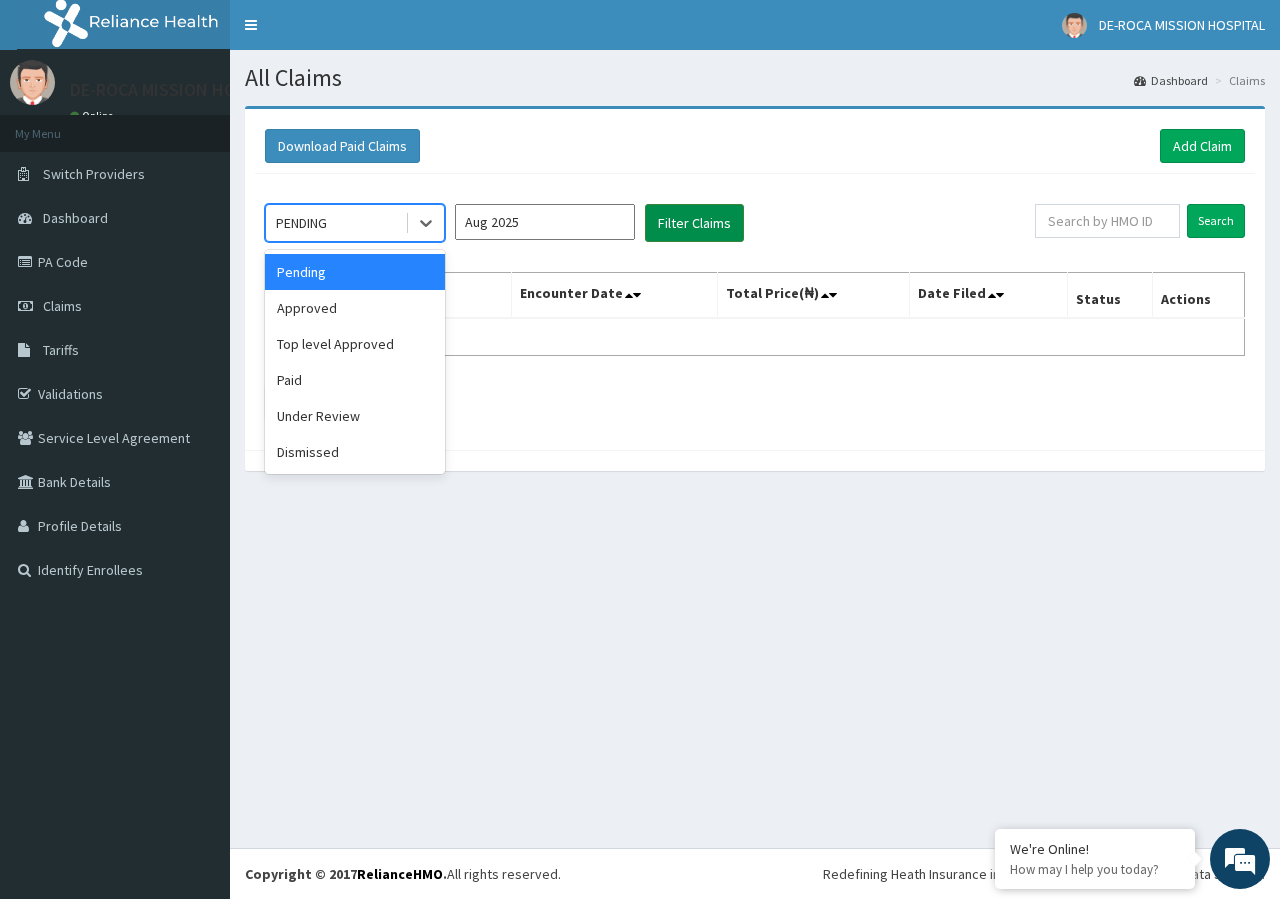 type 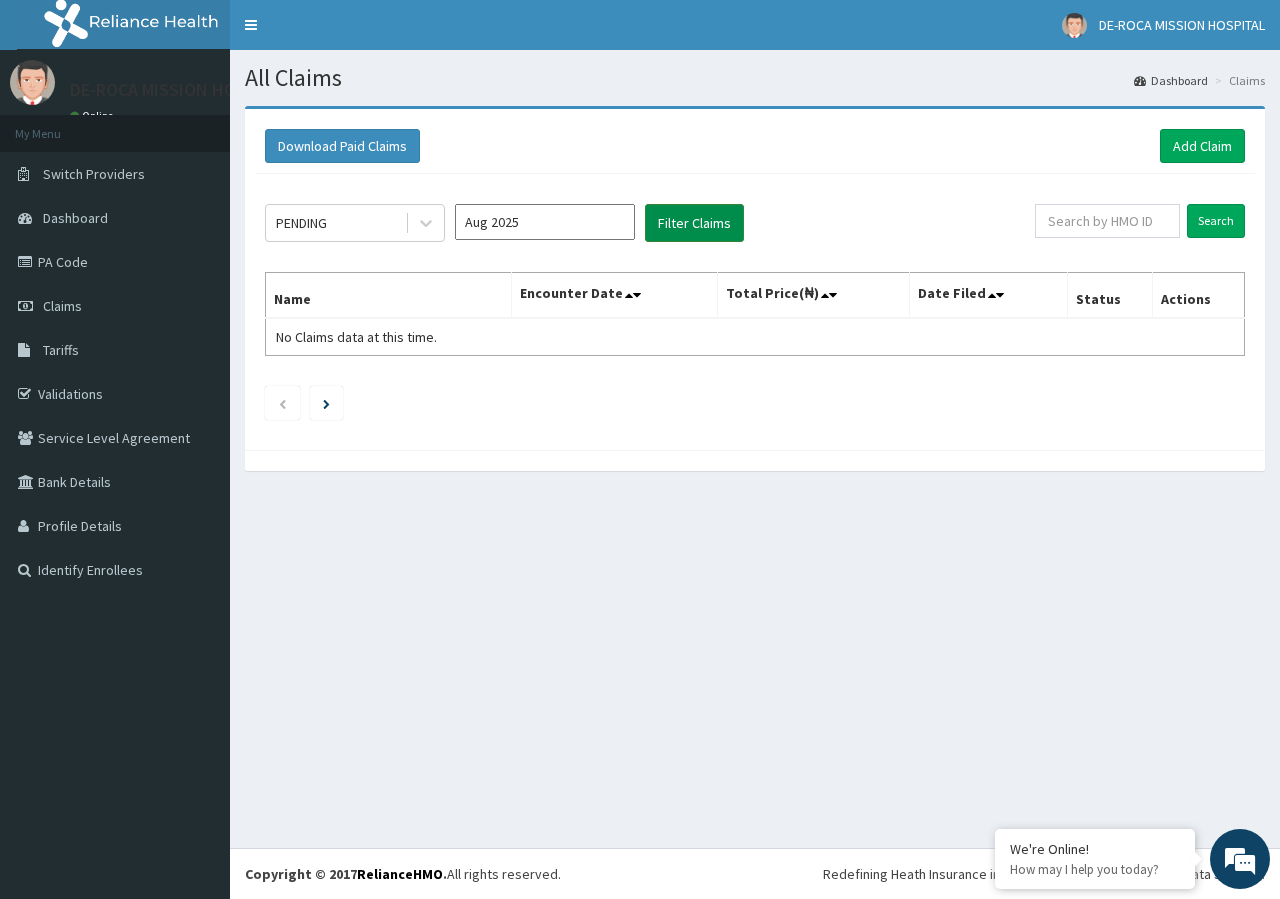 click on "Filter Claims" at bounding box center (694, 223) 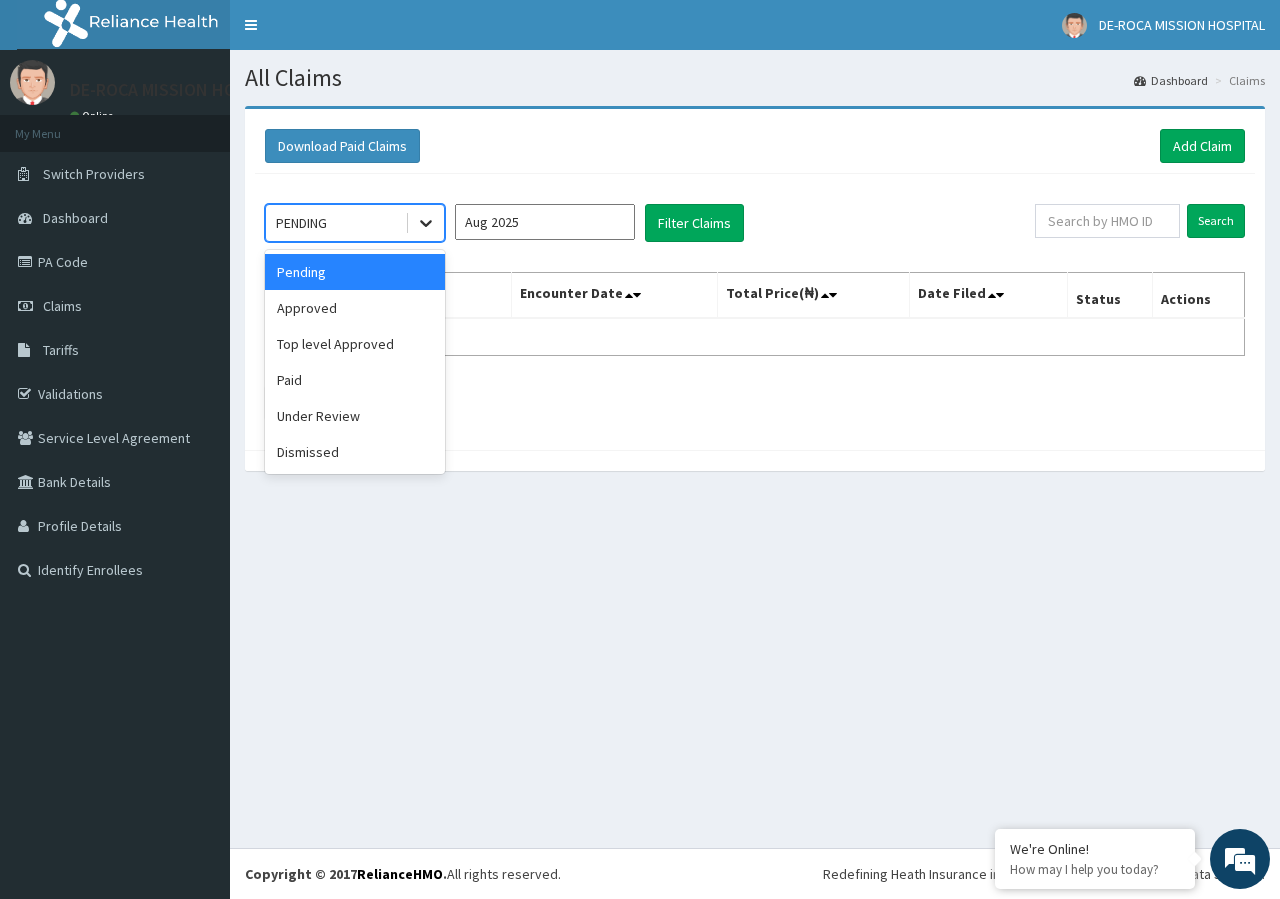 click 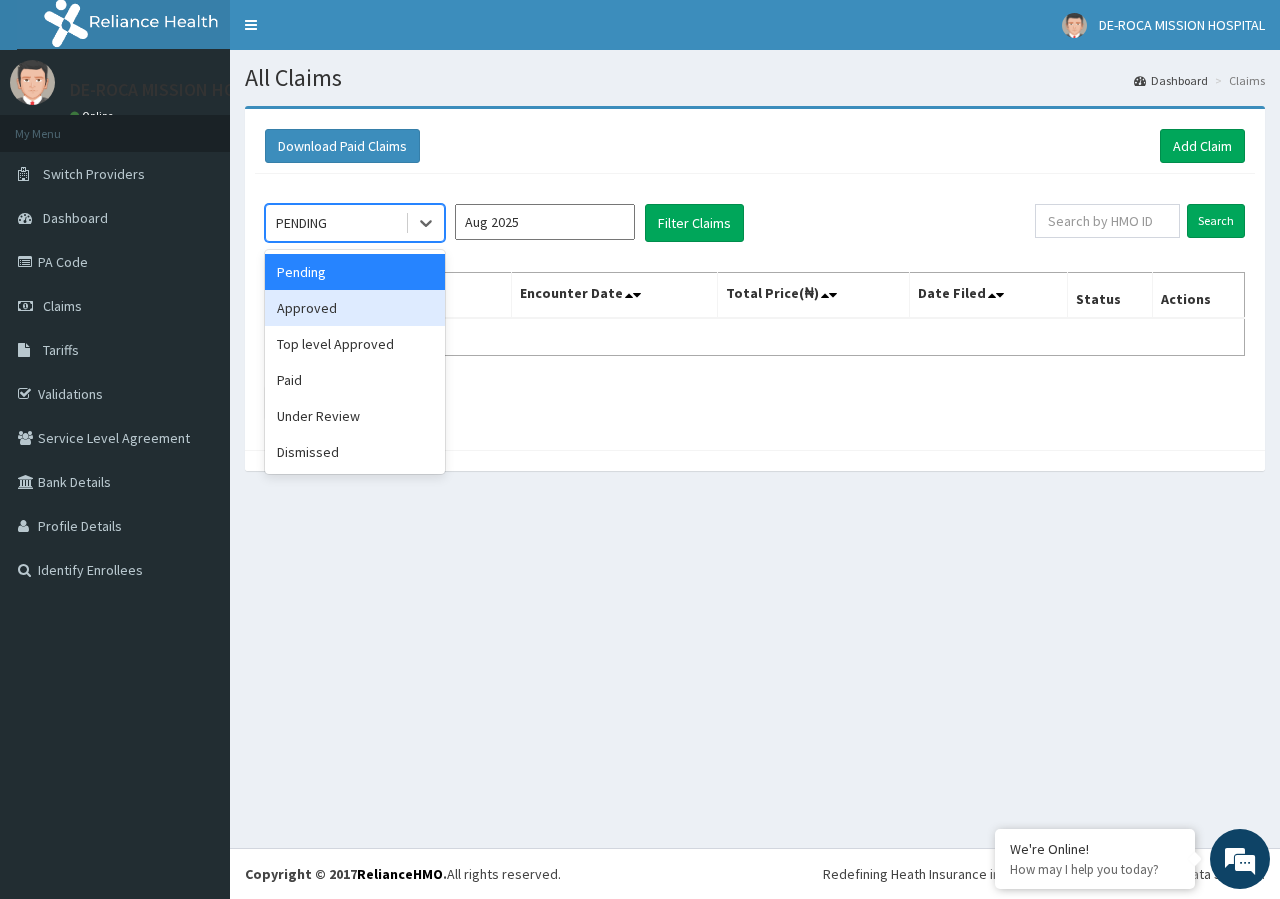 click on "Approved" at bounding box center (355, 308) 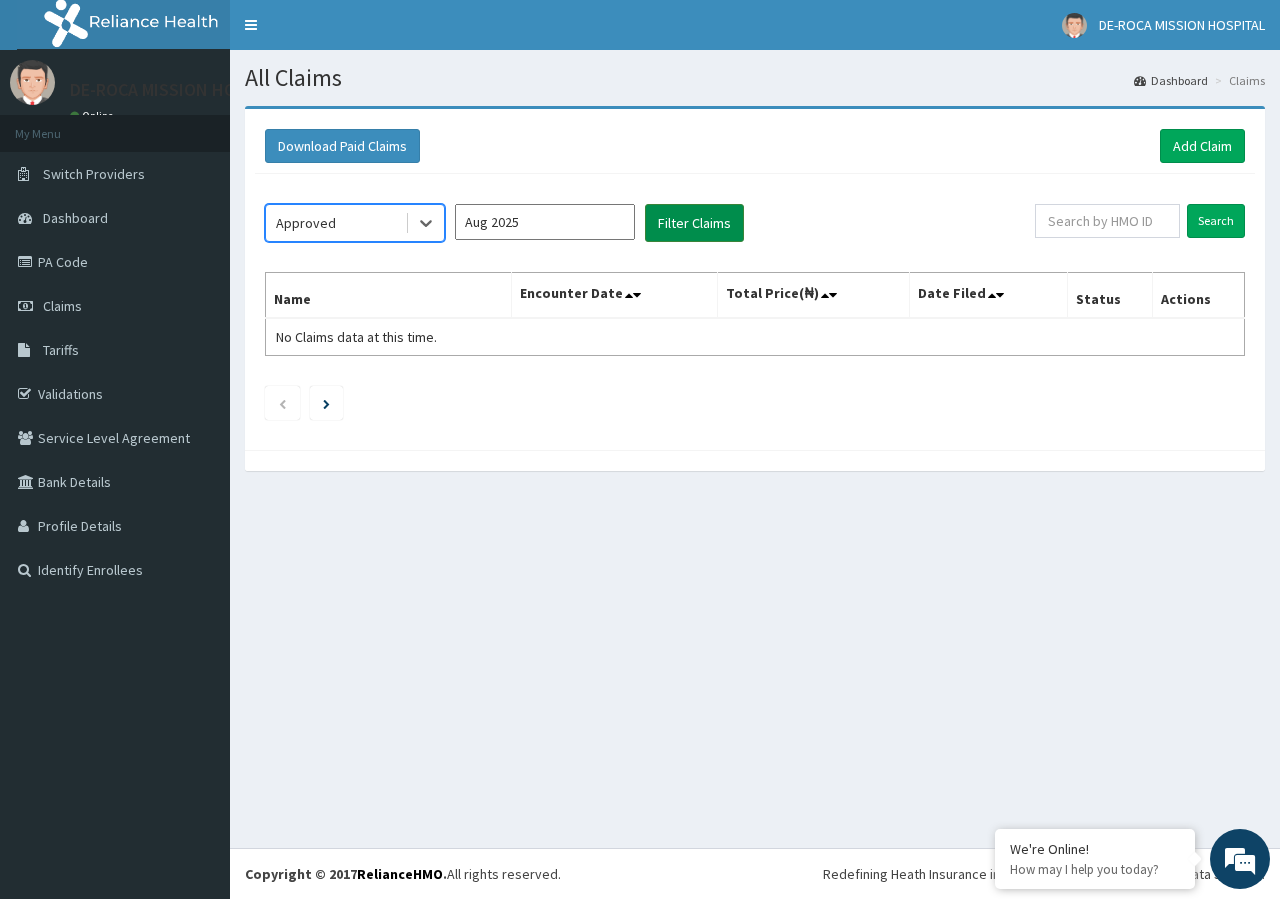 click on "Filter Claims" at bounding box center [694, 223] 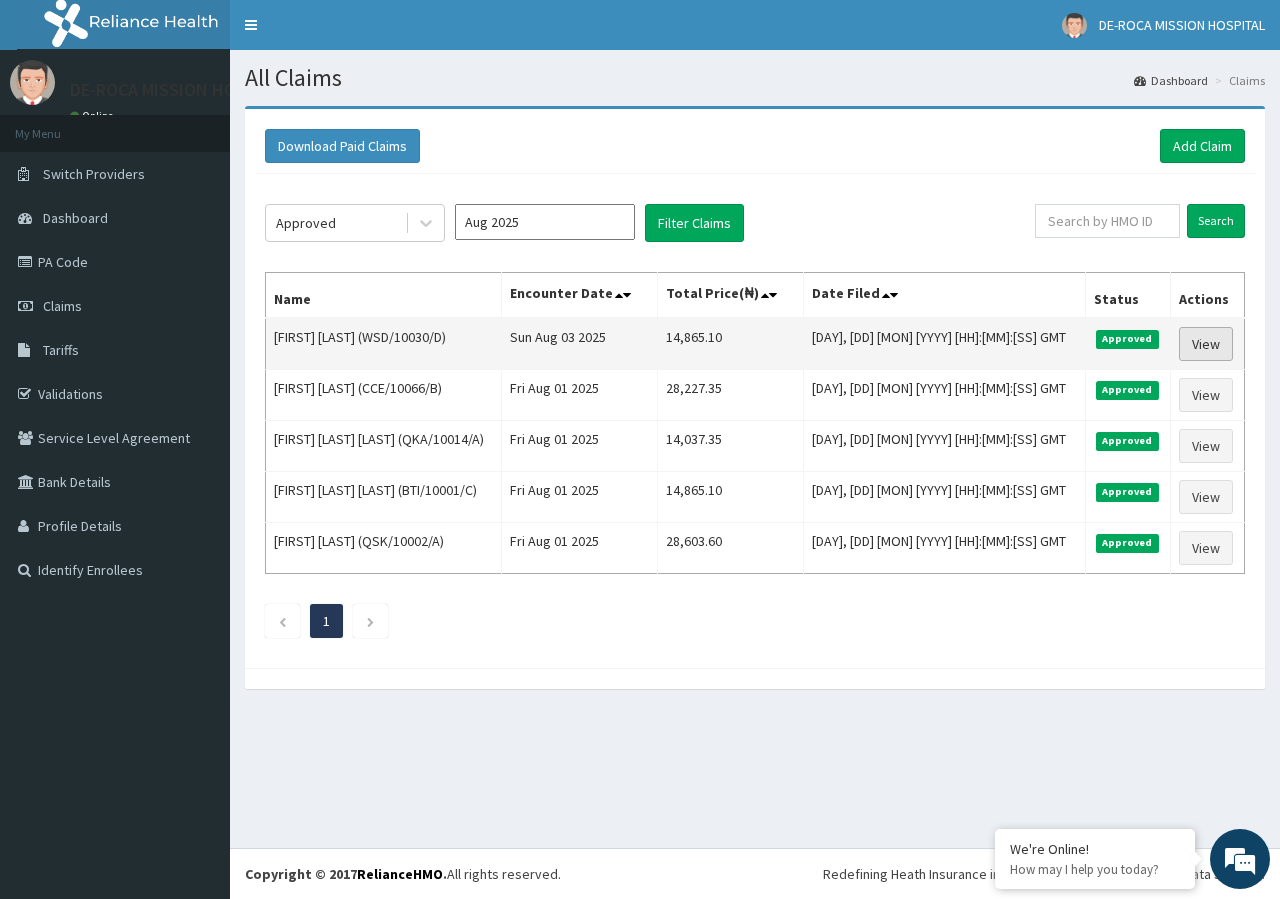 click on "View" at bounding box center [1206, 344] 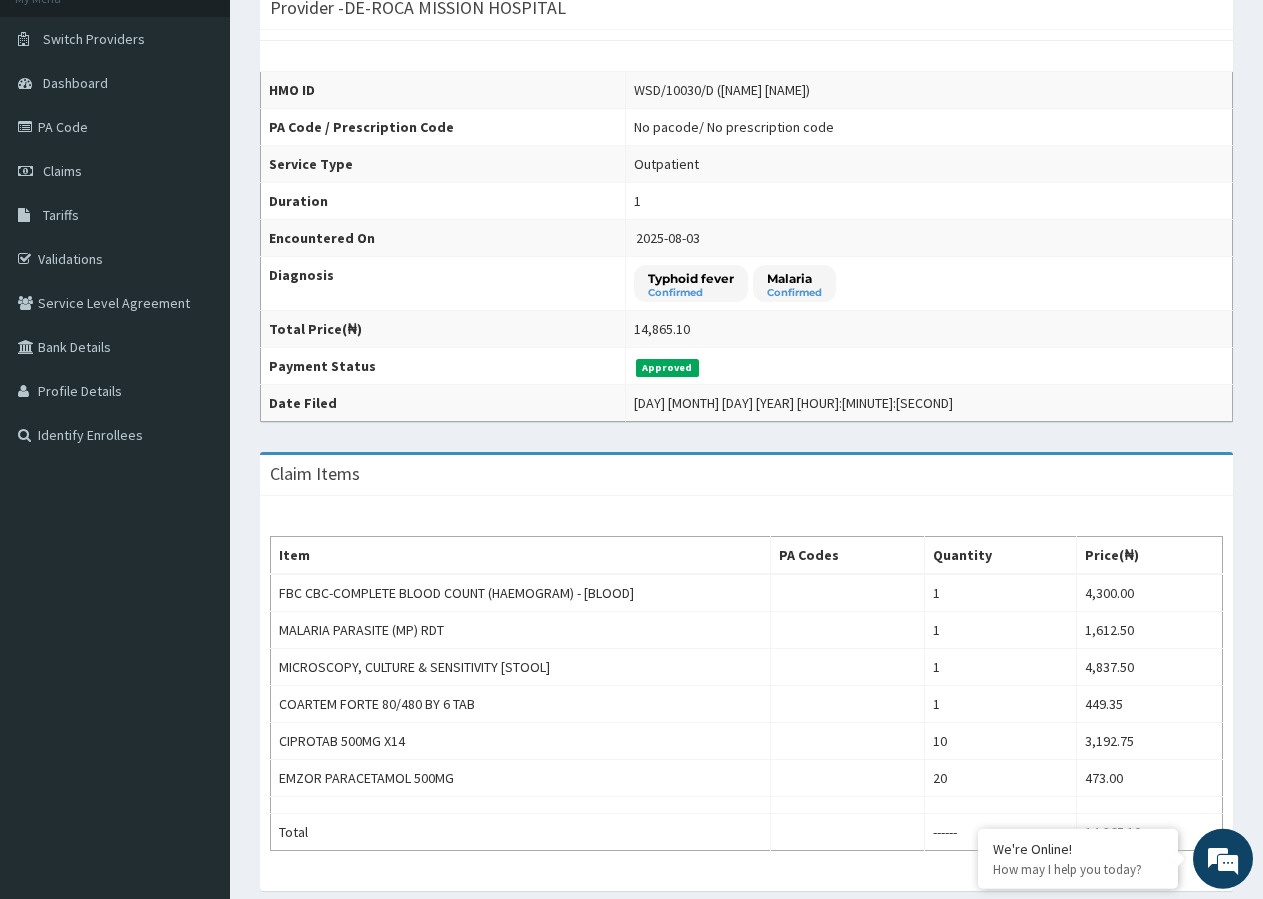 scroll, scrollTop: 306, scrollLeft: 0, axis: vertical 